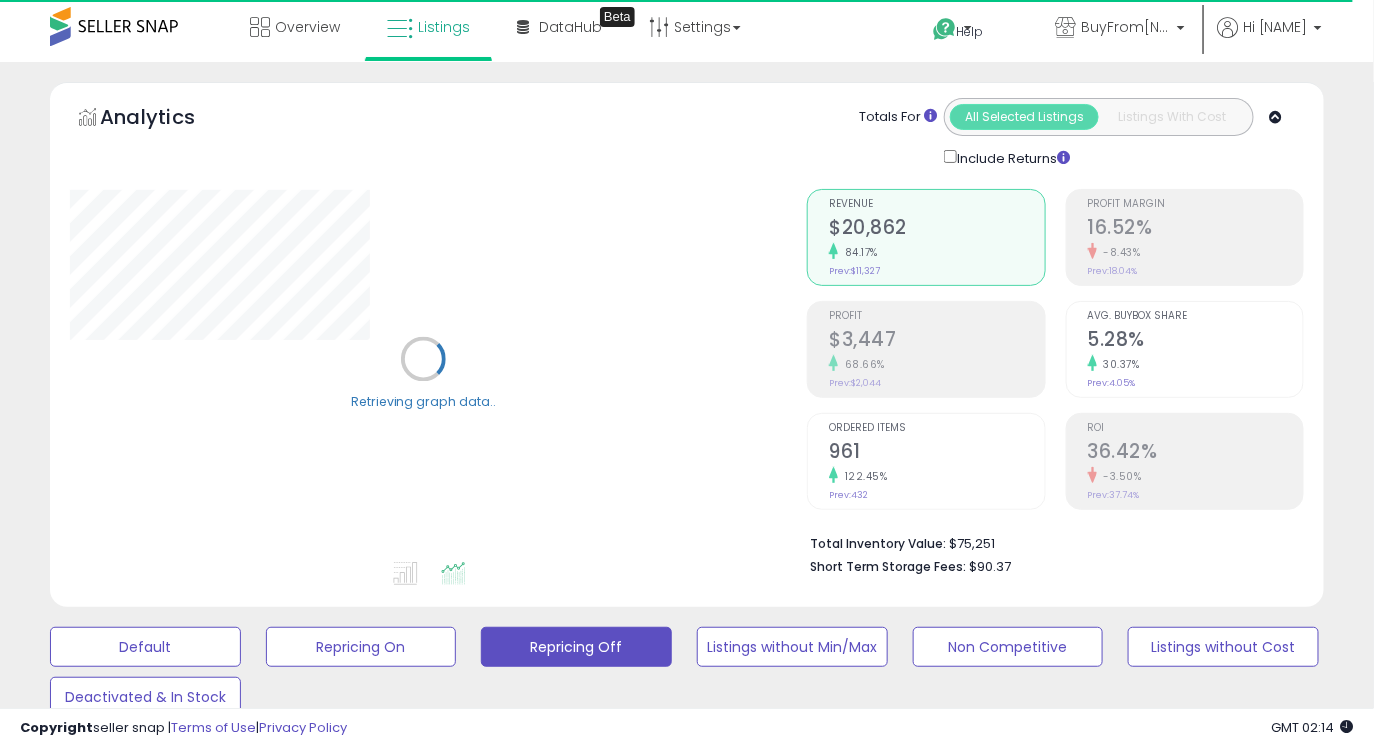 scroll, scrollTop: 4, scrollLeft: 0, axis: vertical 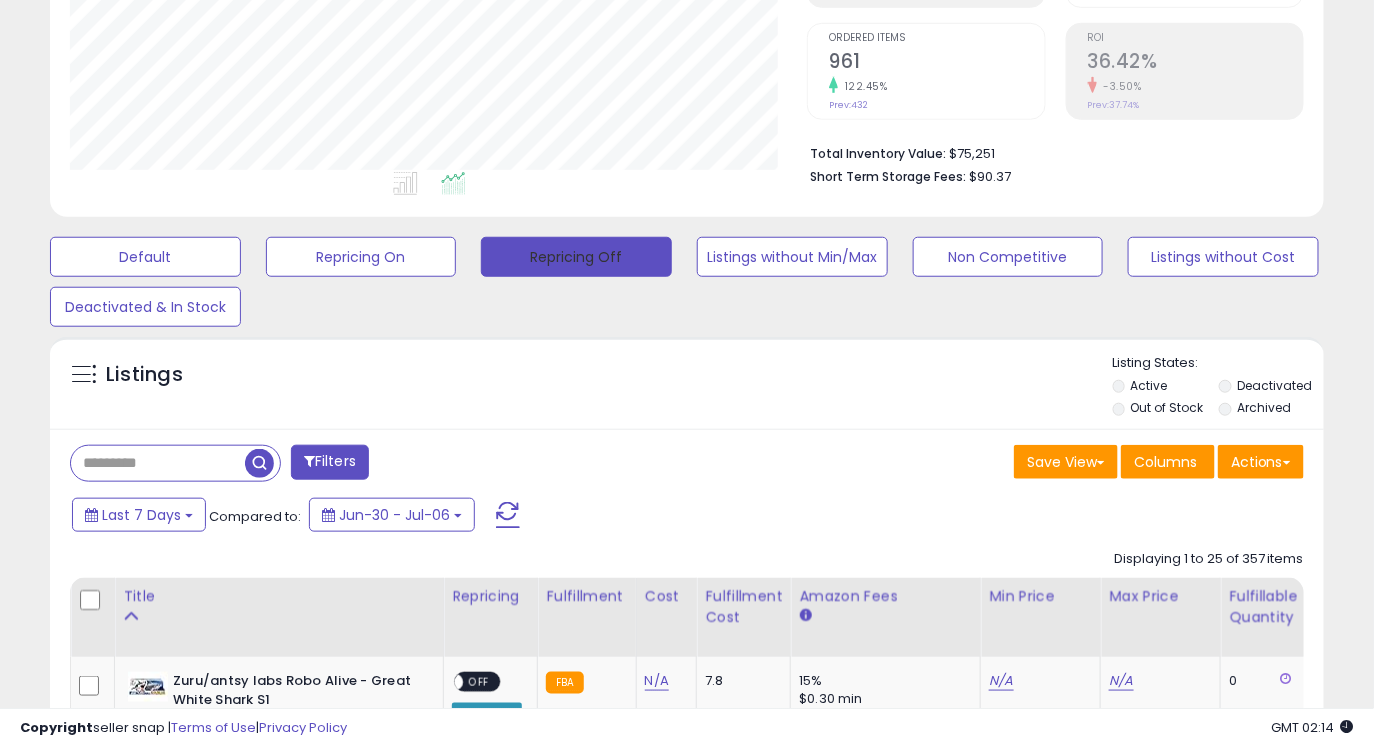 click on "Repricing Off" at bounding box center [576, 257] 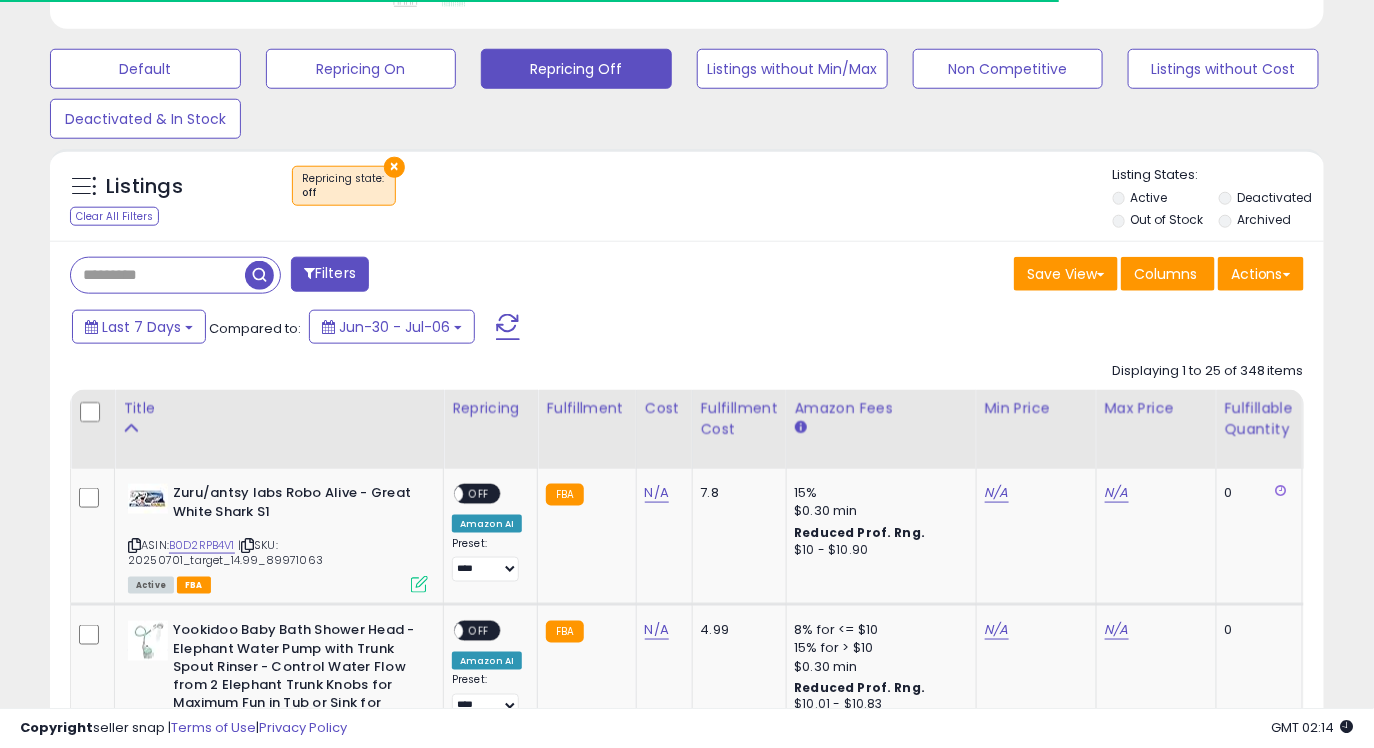 scroll, scrollTop: 608, scrollLeft: 0, axis: vertical 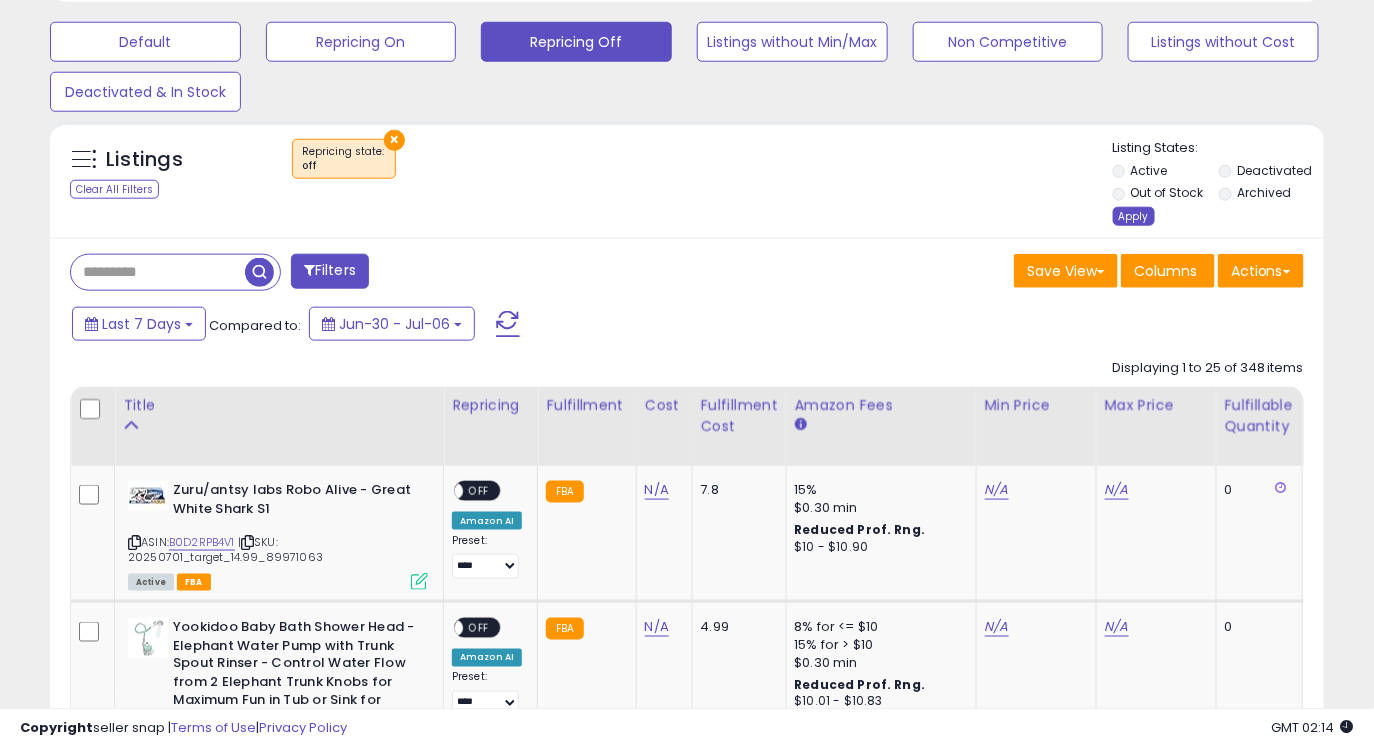 click on "Apply" at bounding box center (1134, 216) 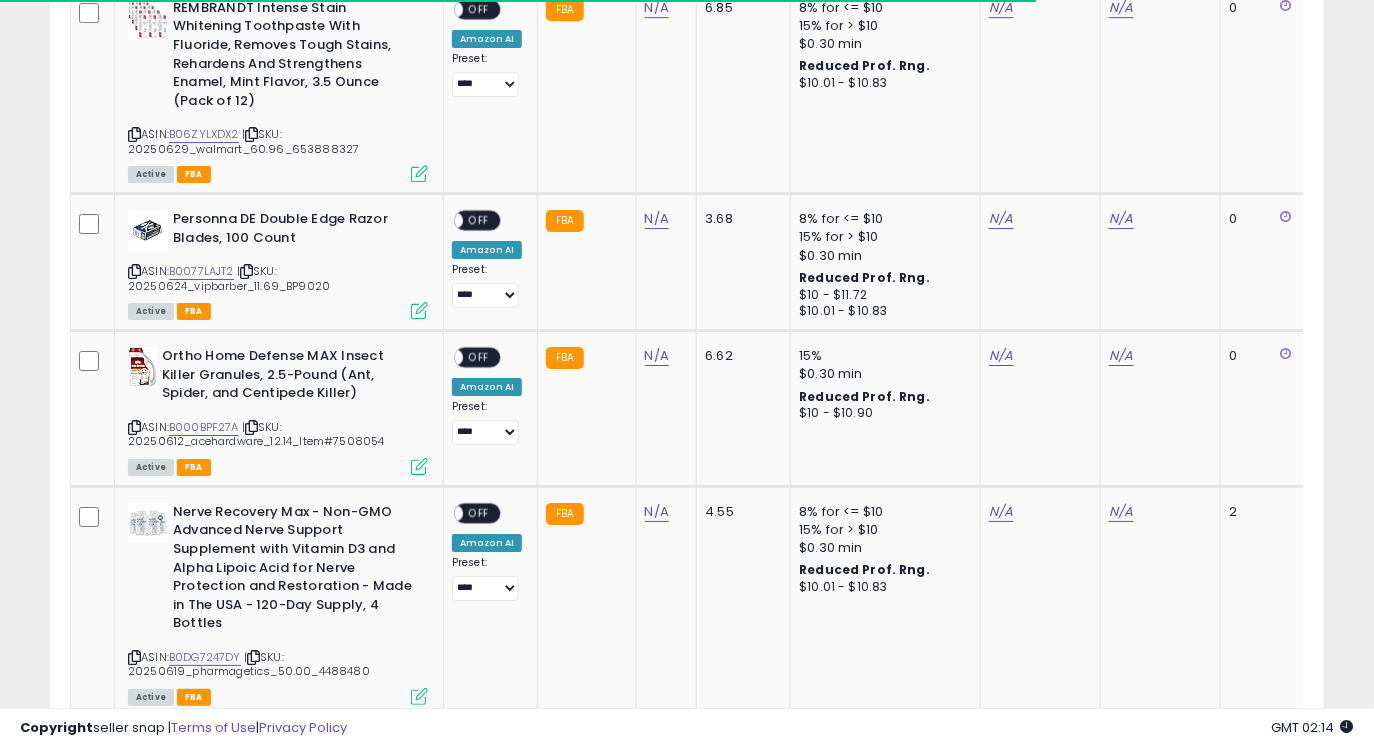scroll, scrollTop: 3522, scrollLeft: 0, axis: vertical 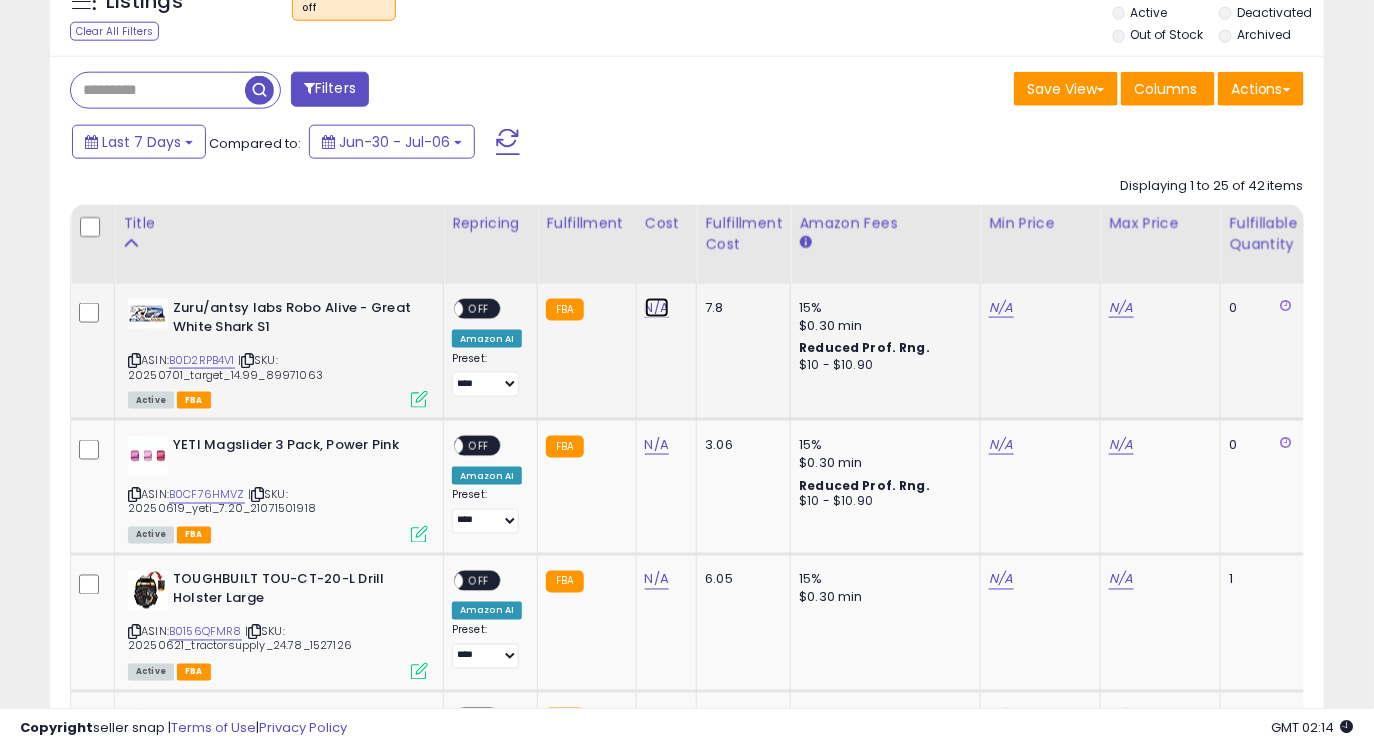 click on "N/A" at bounding box center (657, 308) 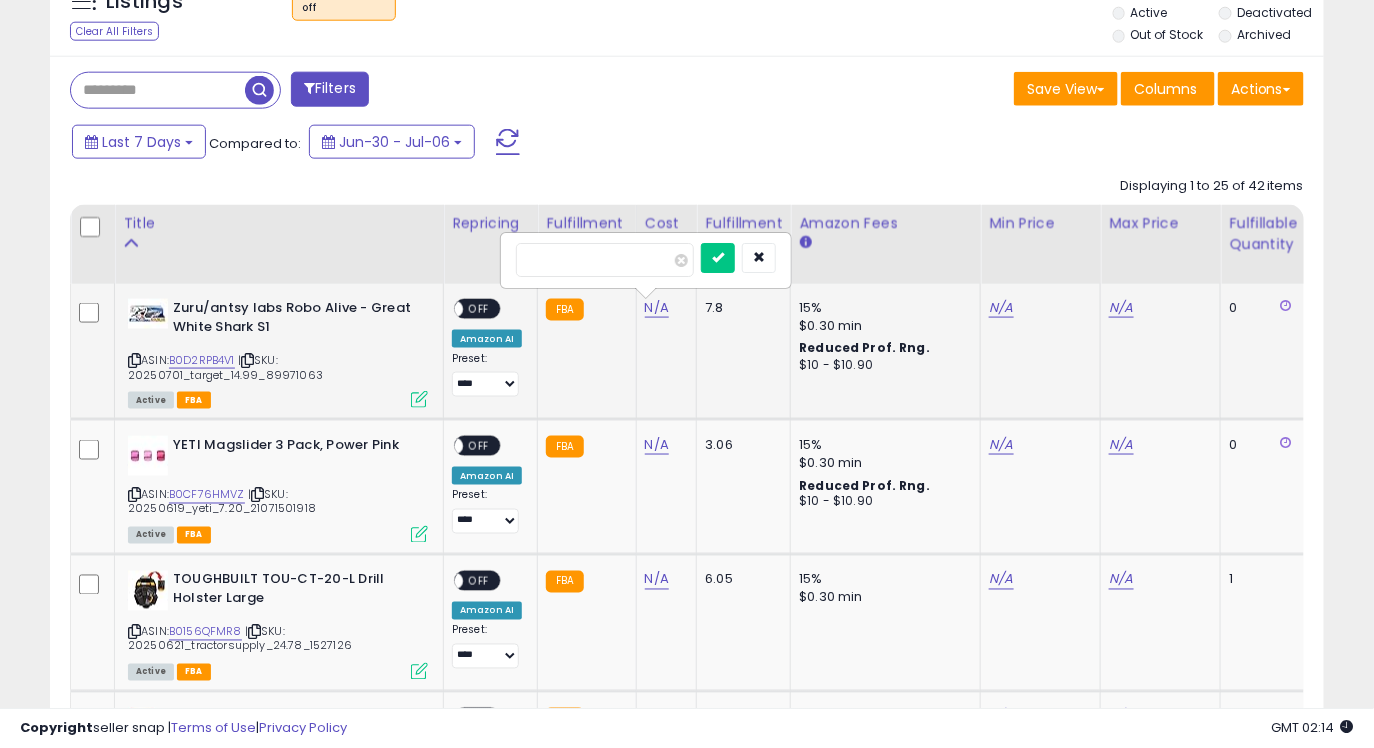 type on "*****" 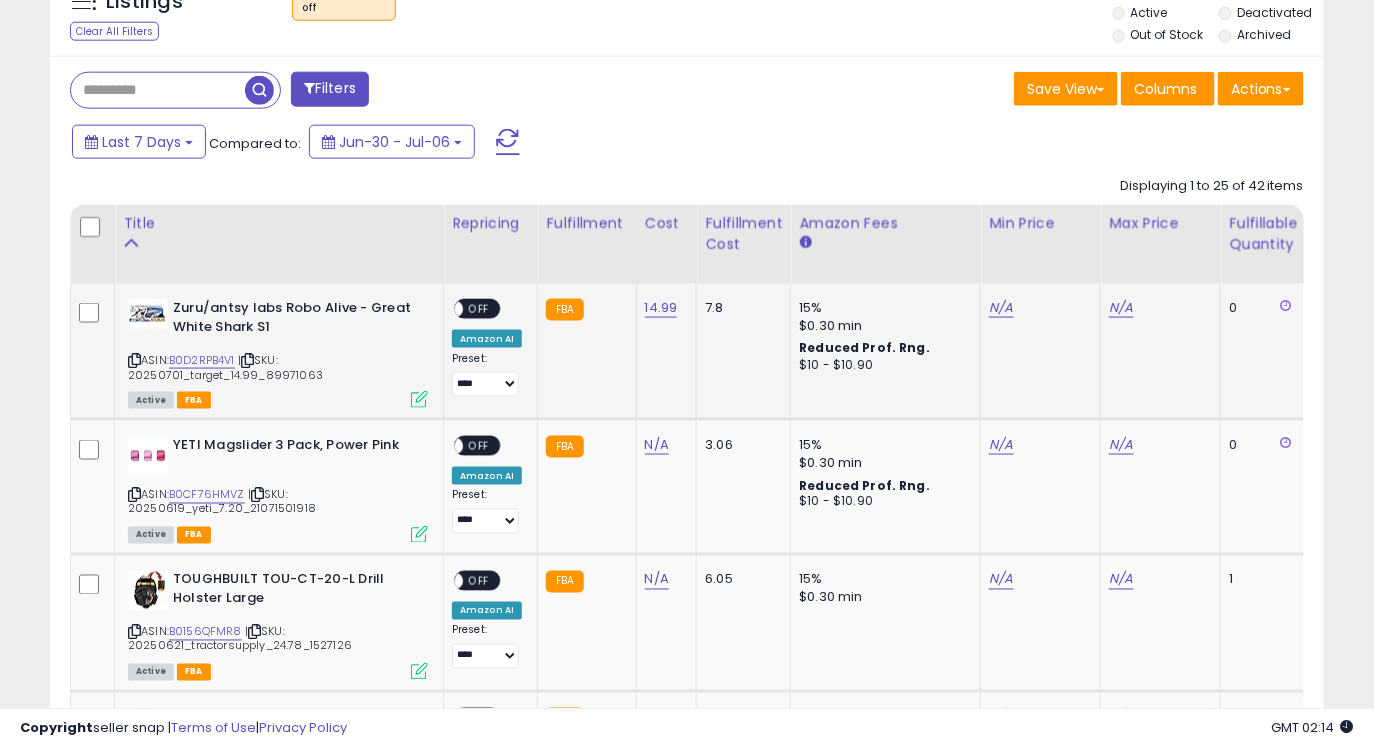 click on "|   SKU: 20250701_target_14.99_89971063" at bounding box center (225, 367) 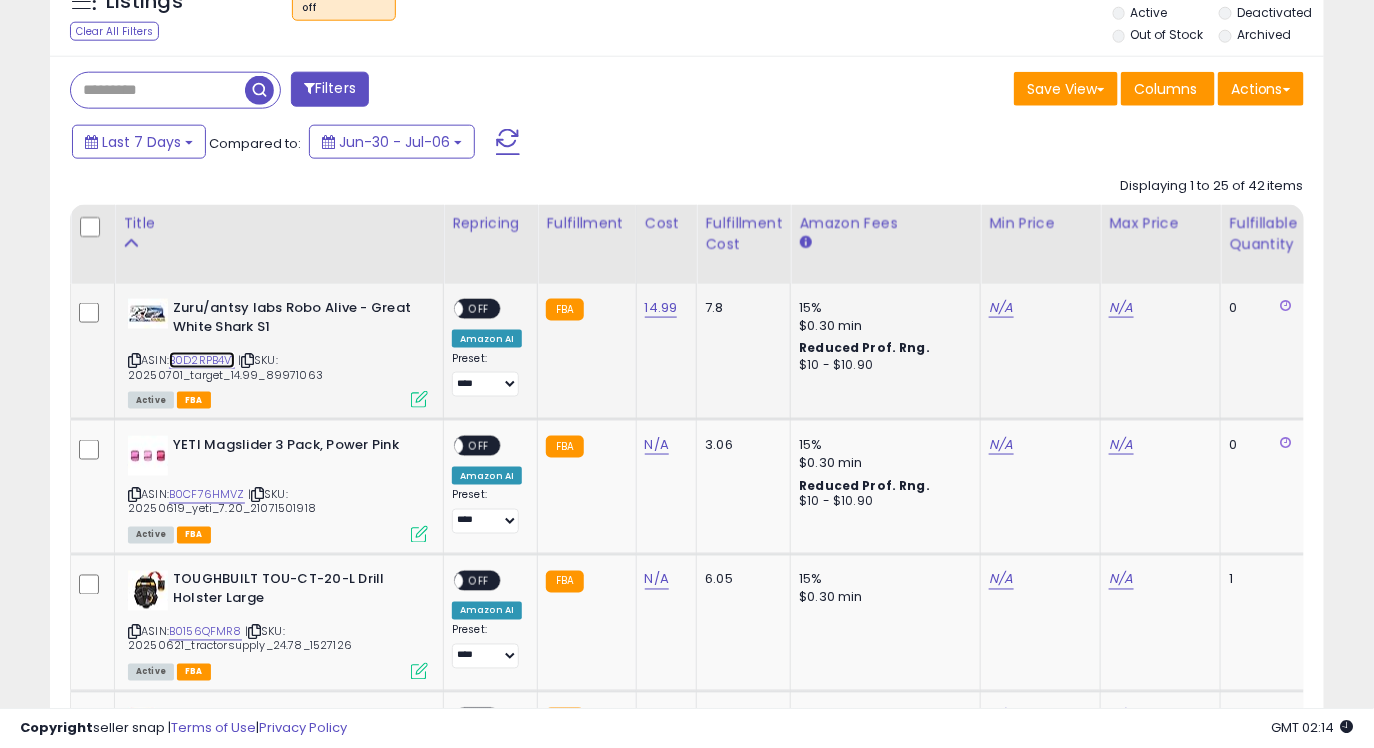 click on "B0D2RPB4V1" at bounding box center (202, 360) 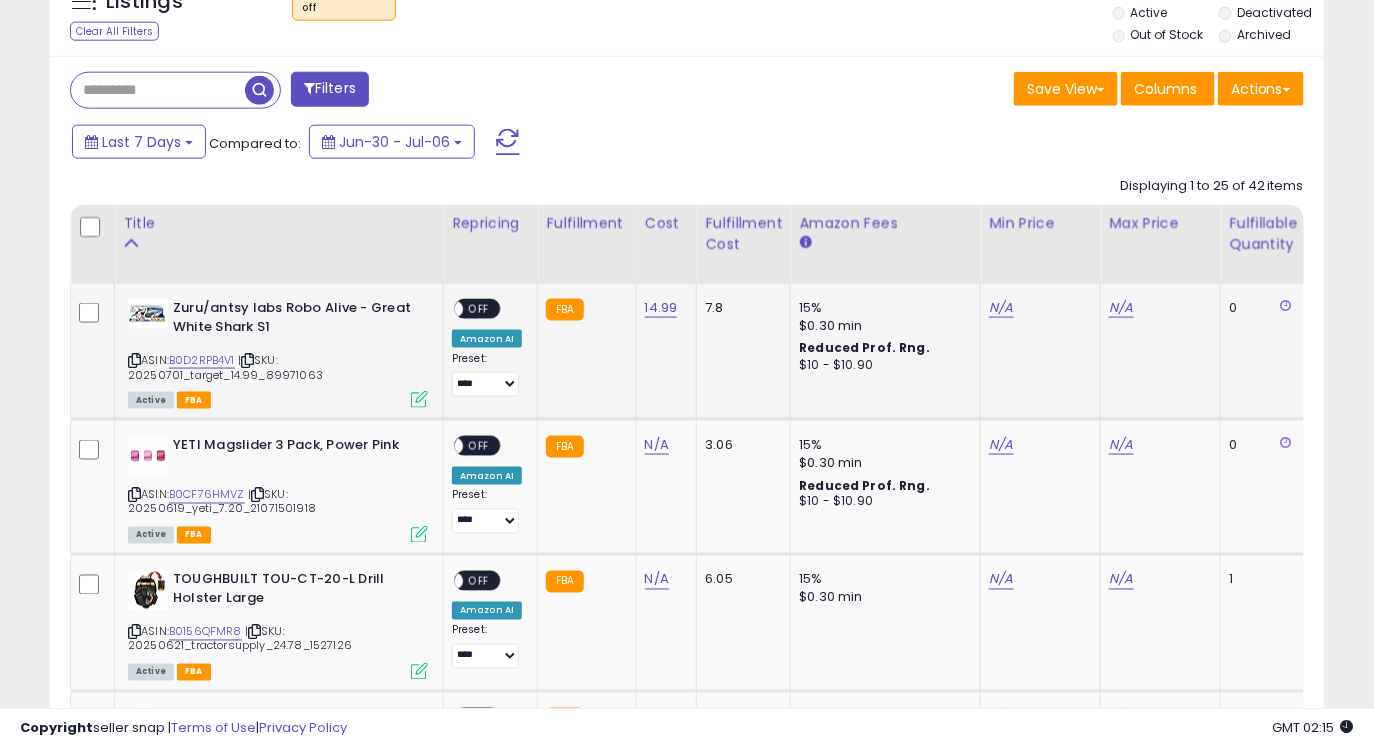 click on "N/A" 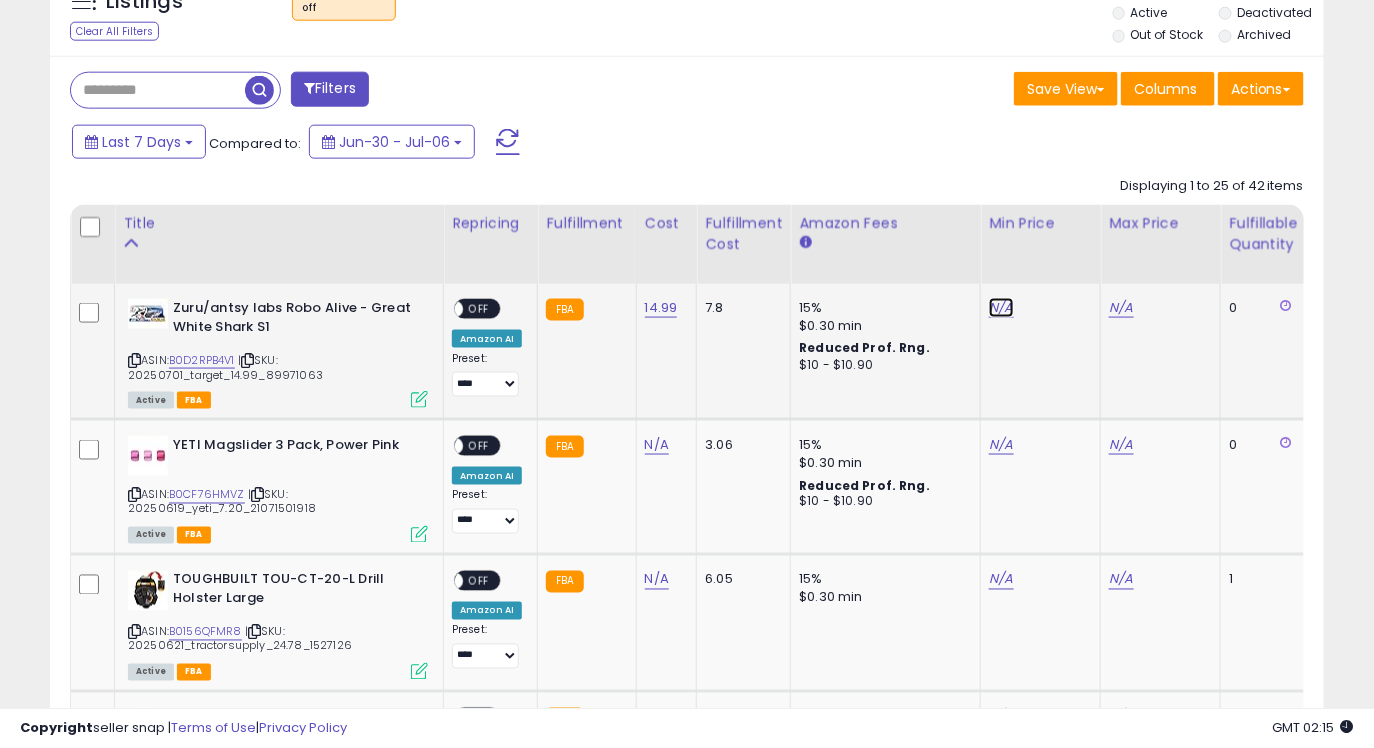 click on "N/A" at bounding box center (1001, 308) 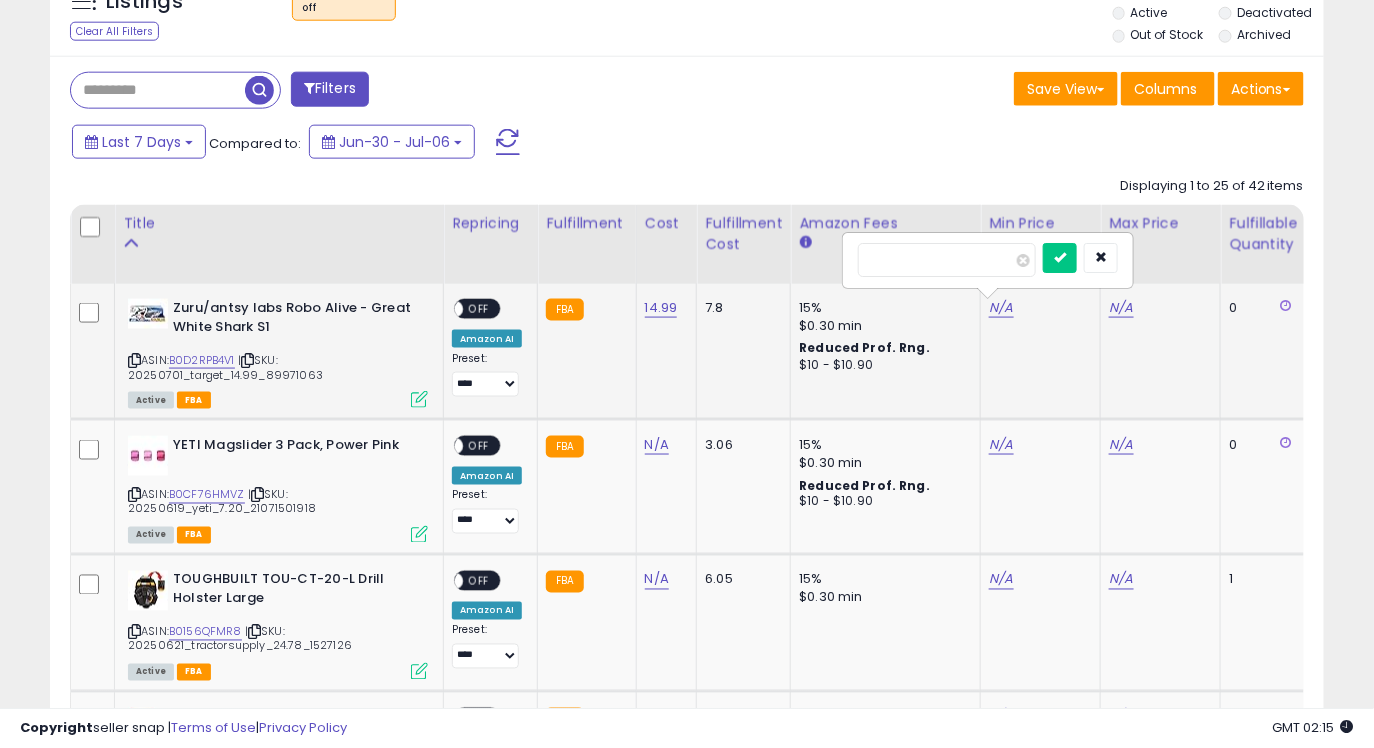 type on "*****" 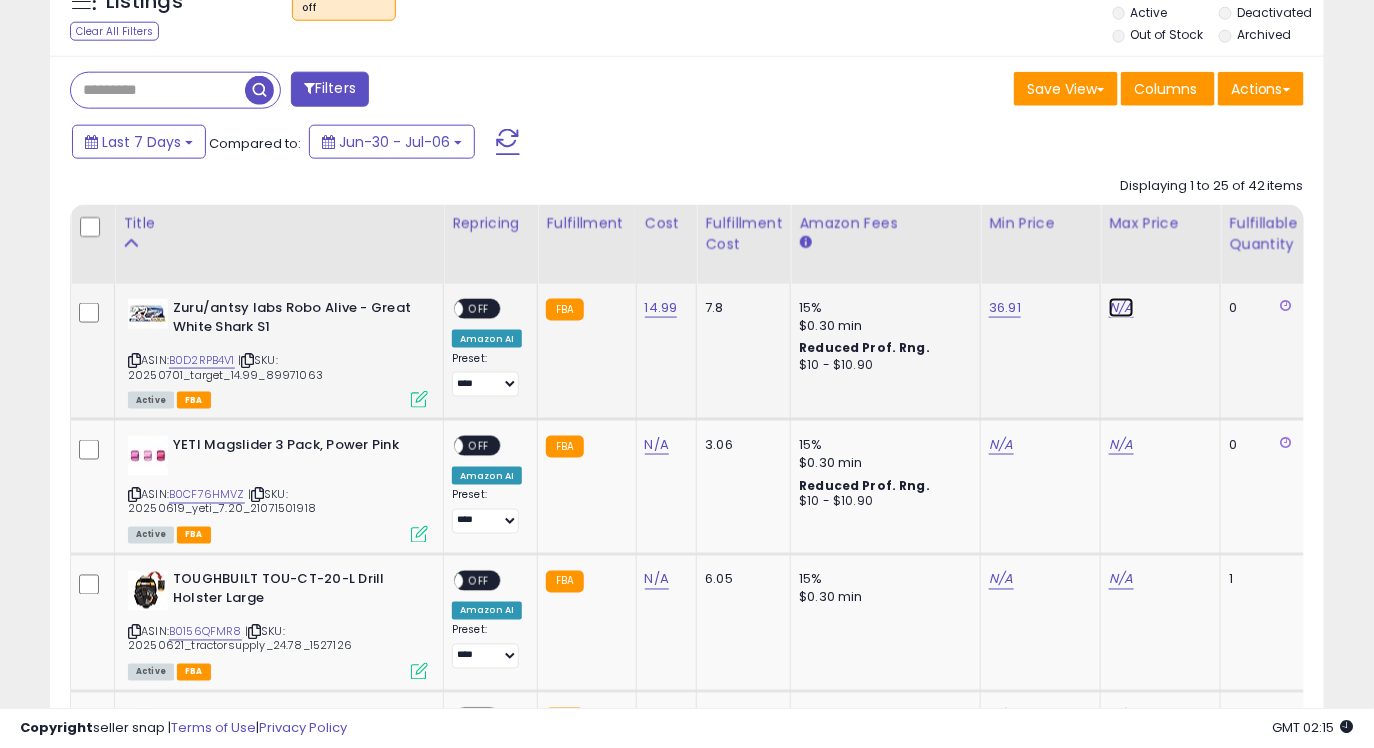 click on "N/A" at bounding box center [1121, 308] 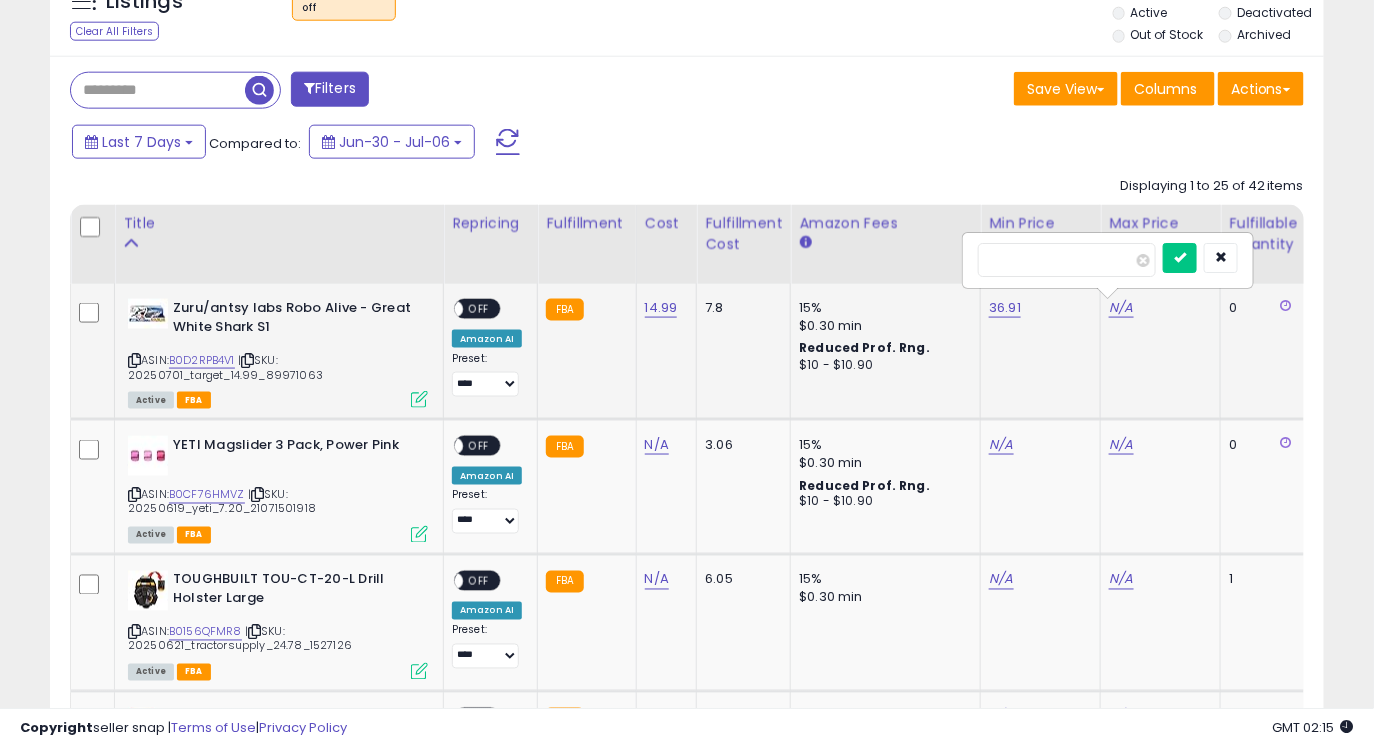 type on "*****" 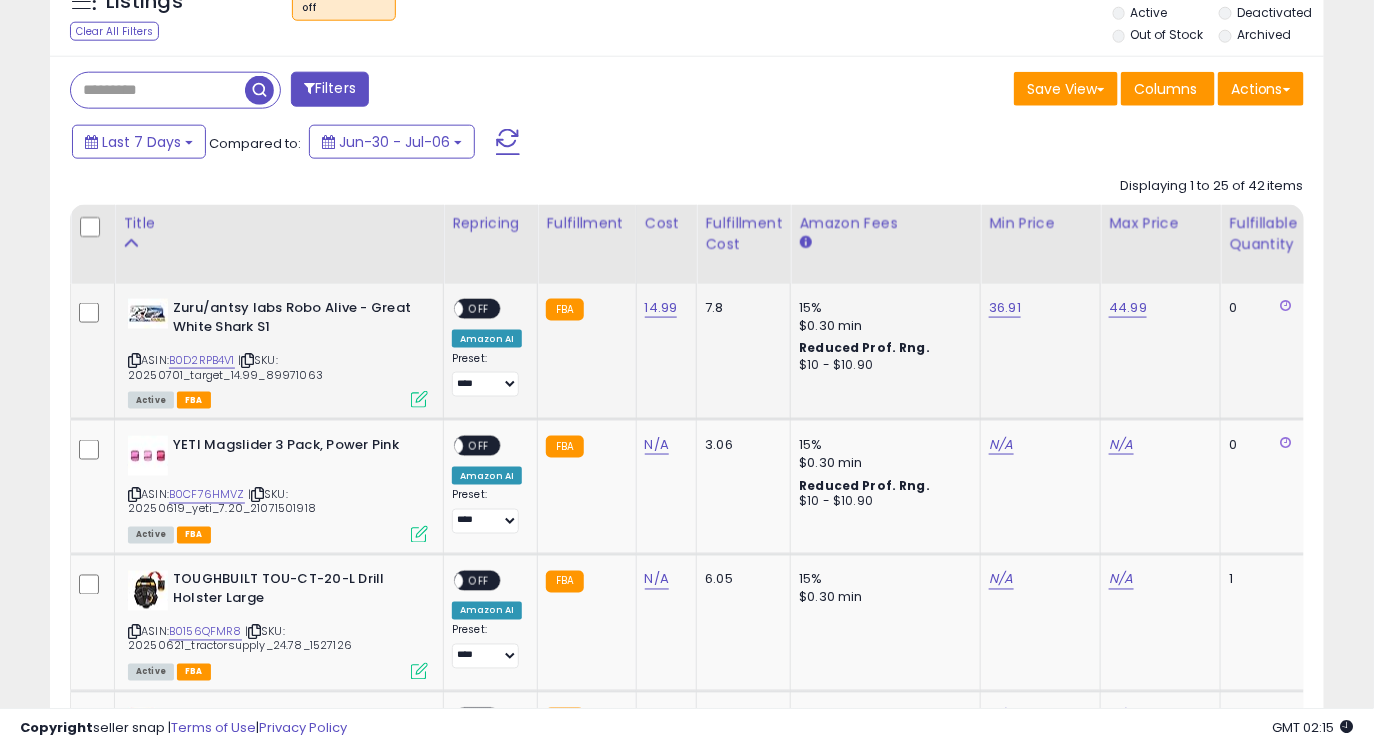 click on "ON   OFF" at bounding box center (445, 309) 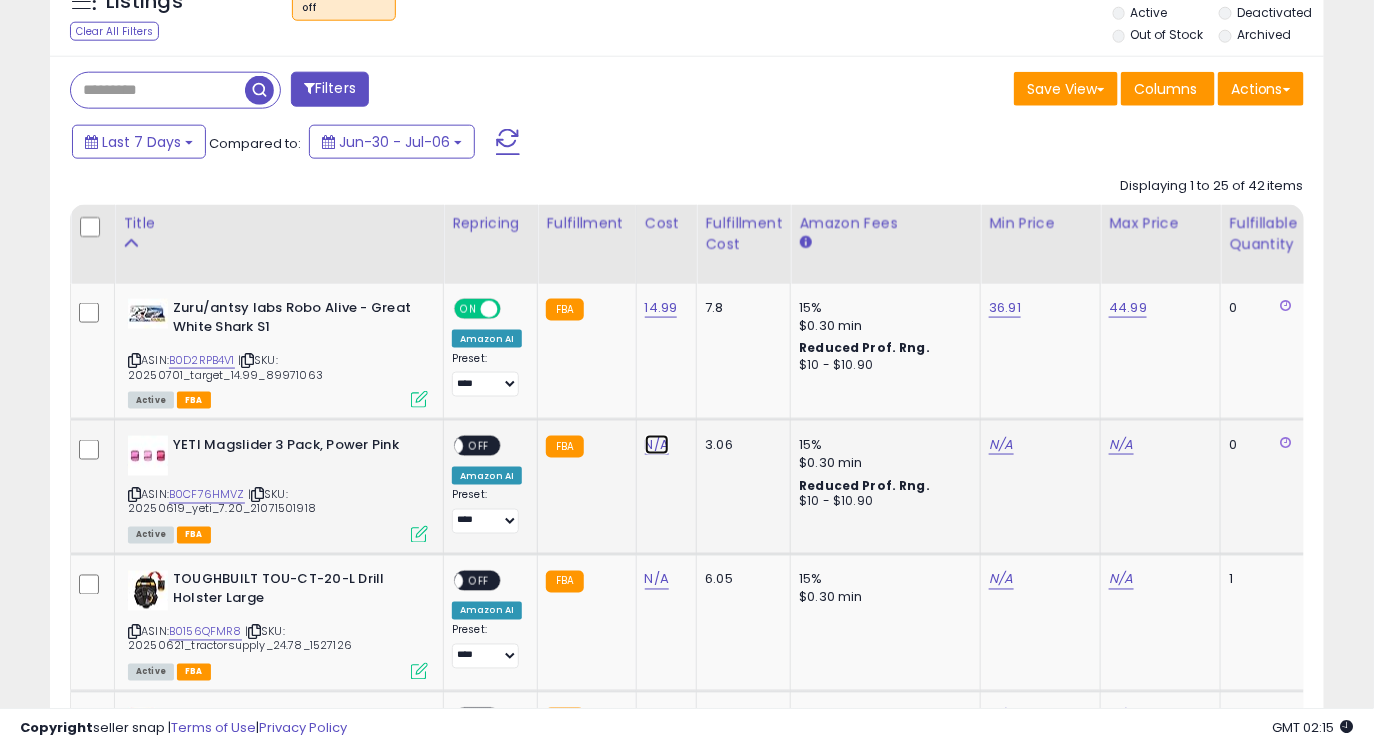 click on "N/A" at bounding box center (657, 445) 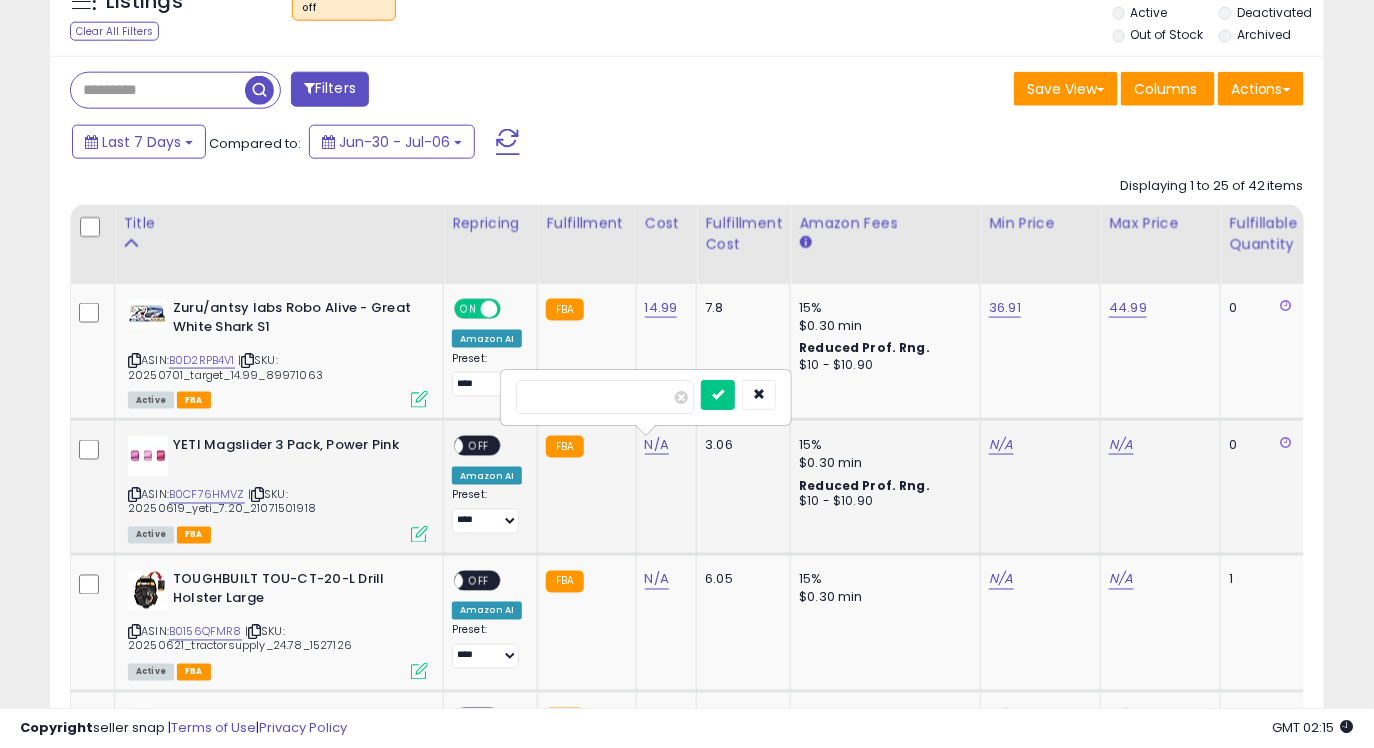 type on "***" 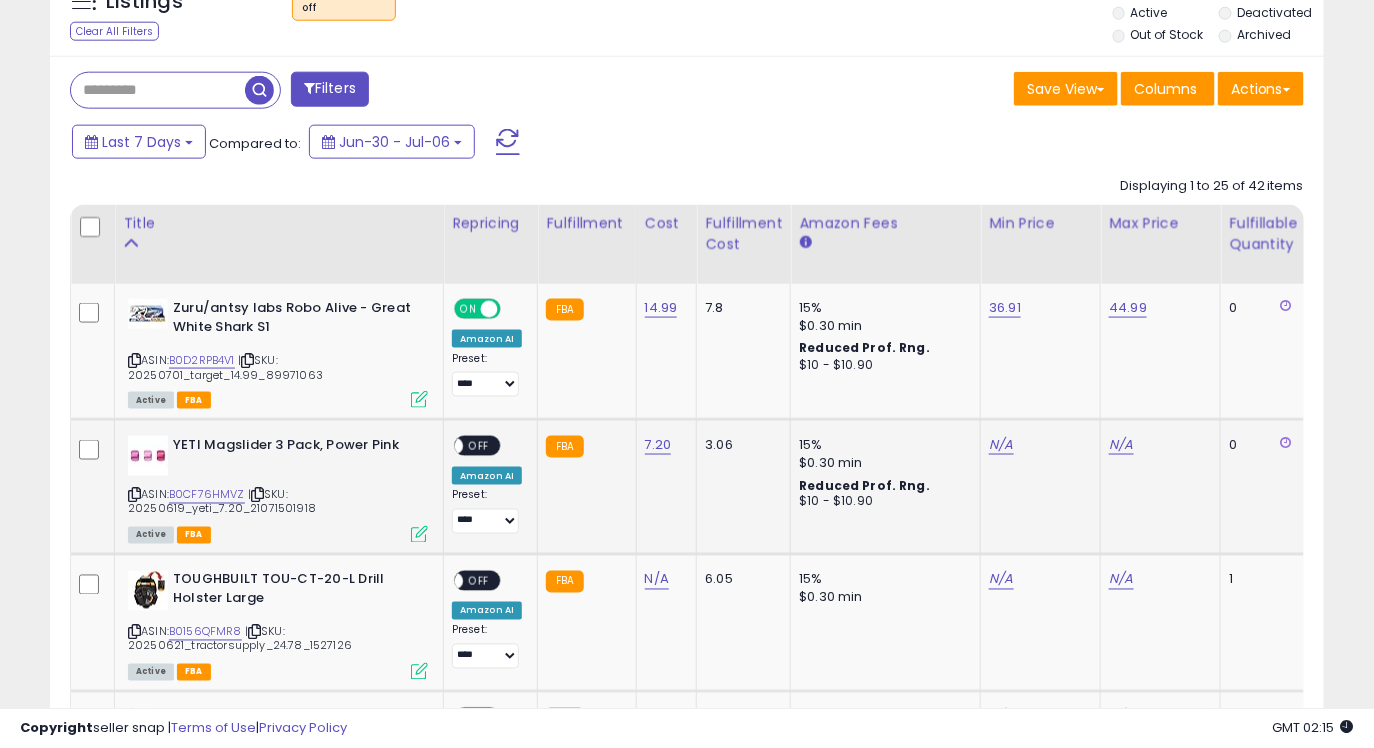 click on "ASIN:  B0CF76HMVZ    |   SKU: 20250619_yeti_7.20_21071501918 Active FBA" at bounding box center (278, 488) 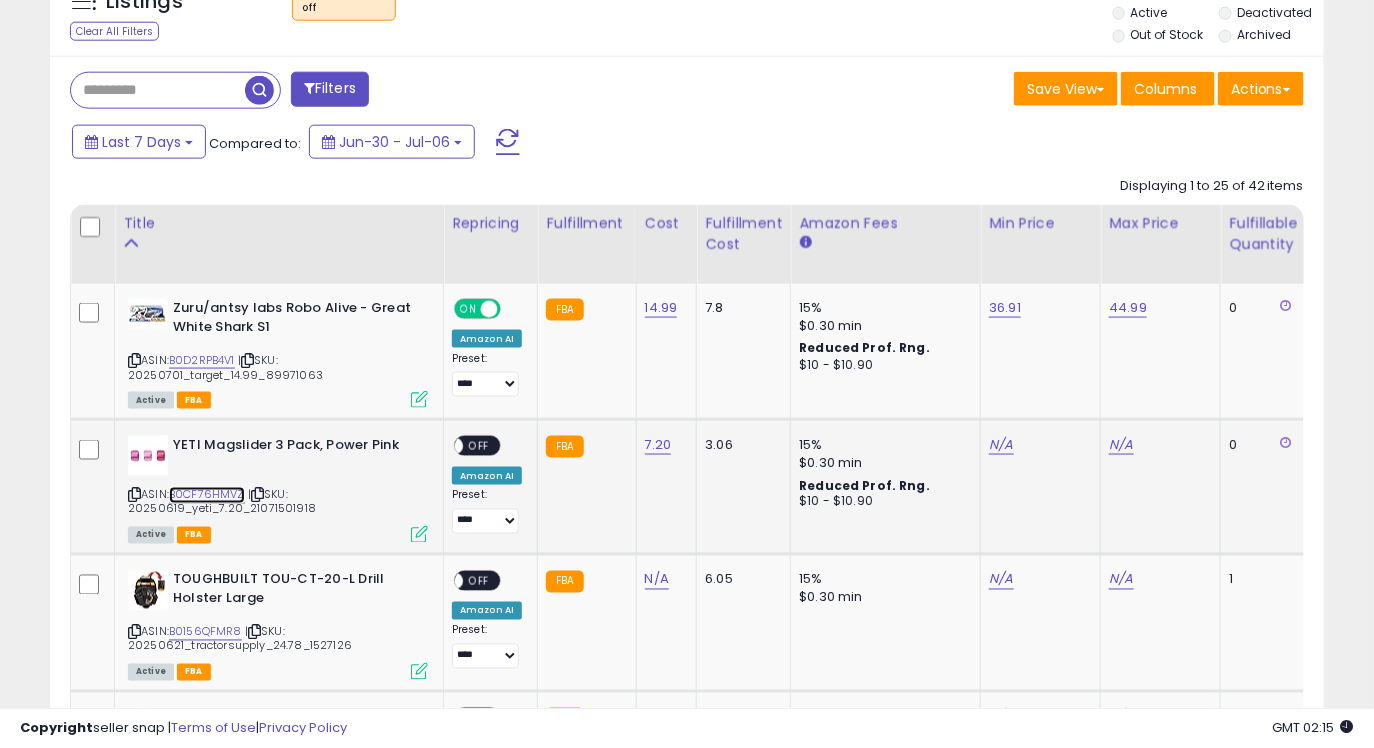 click on "B0CF76HMVZ" at bounding box center (207, 495) 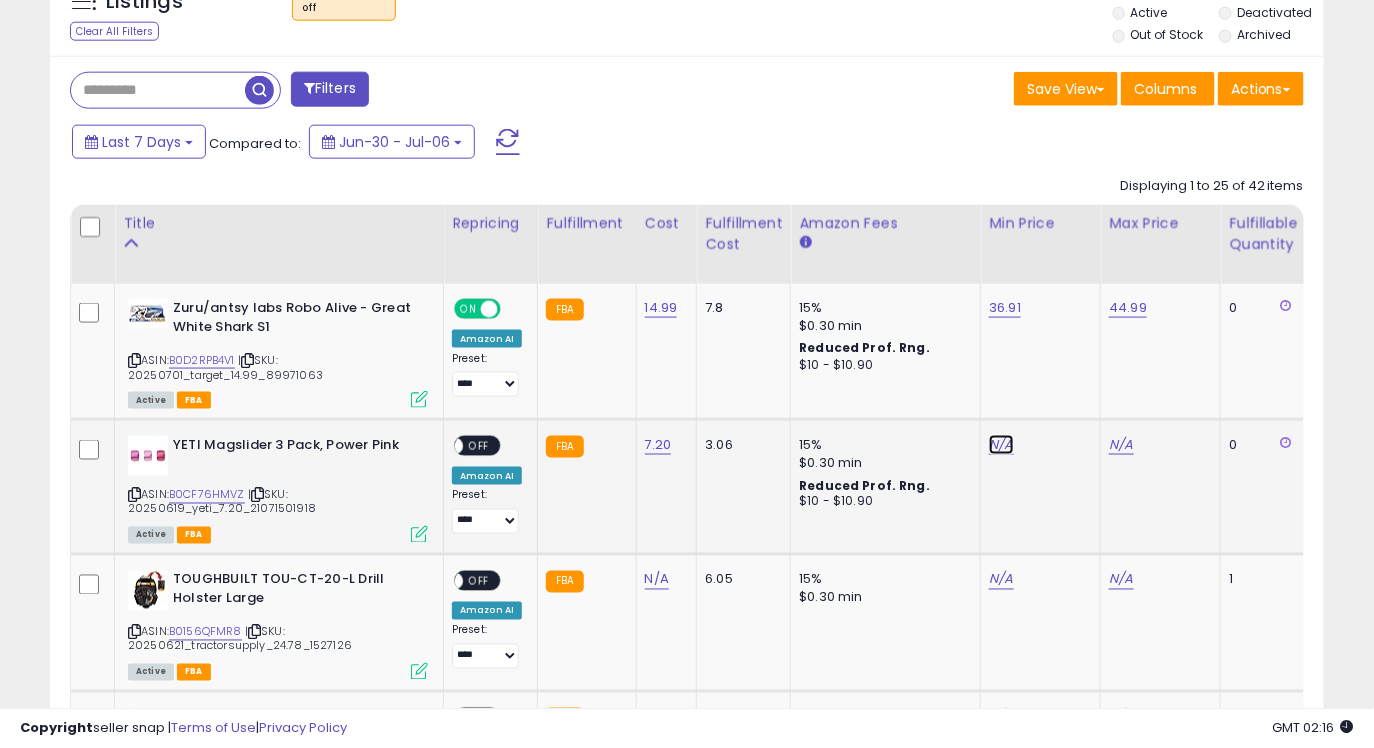 click on "N/A" at bounding box center [1001, 445] 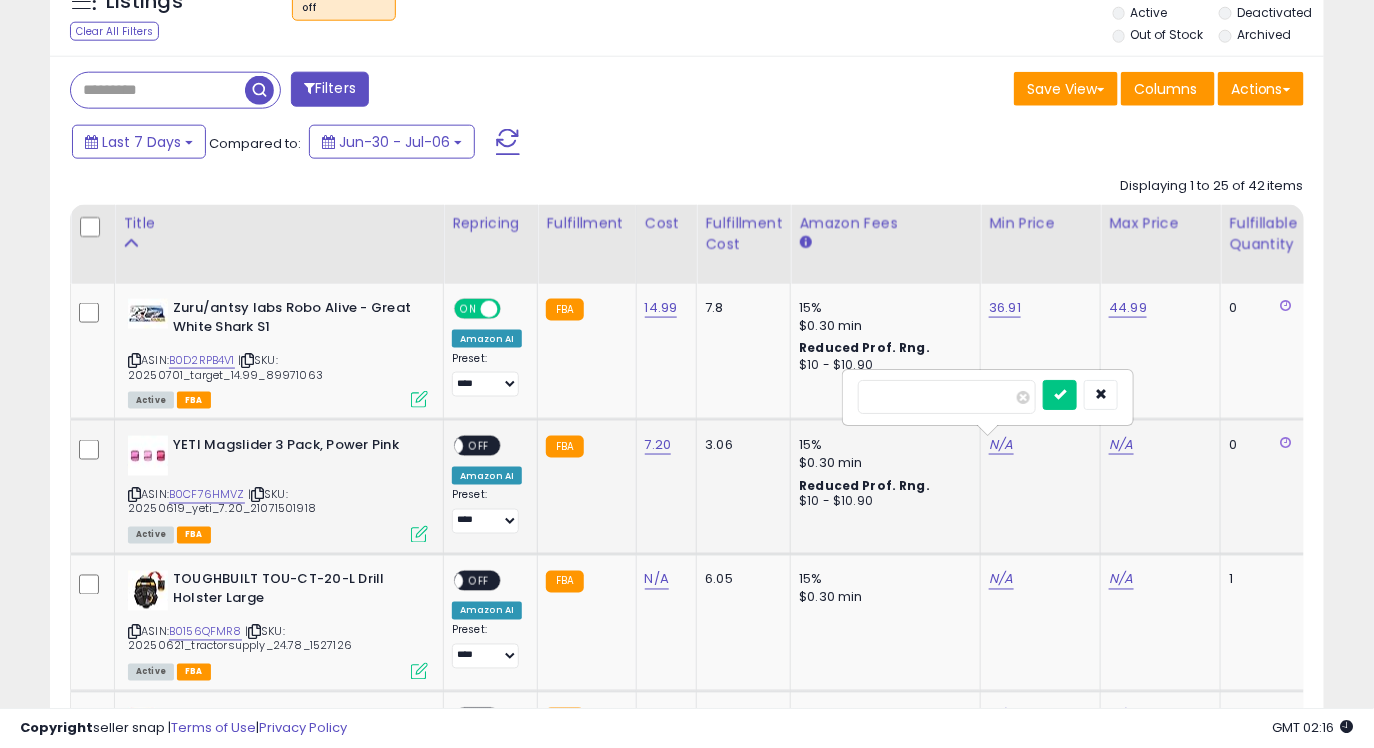 type on "****" 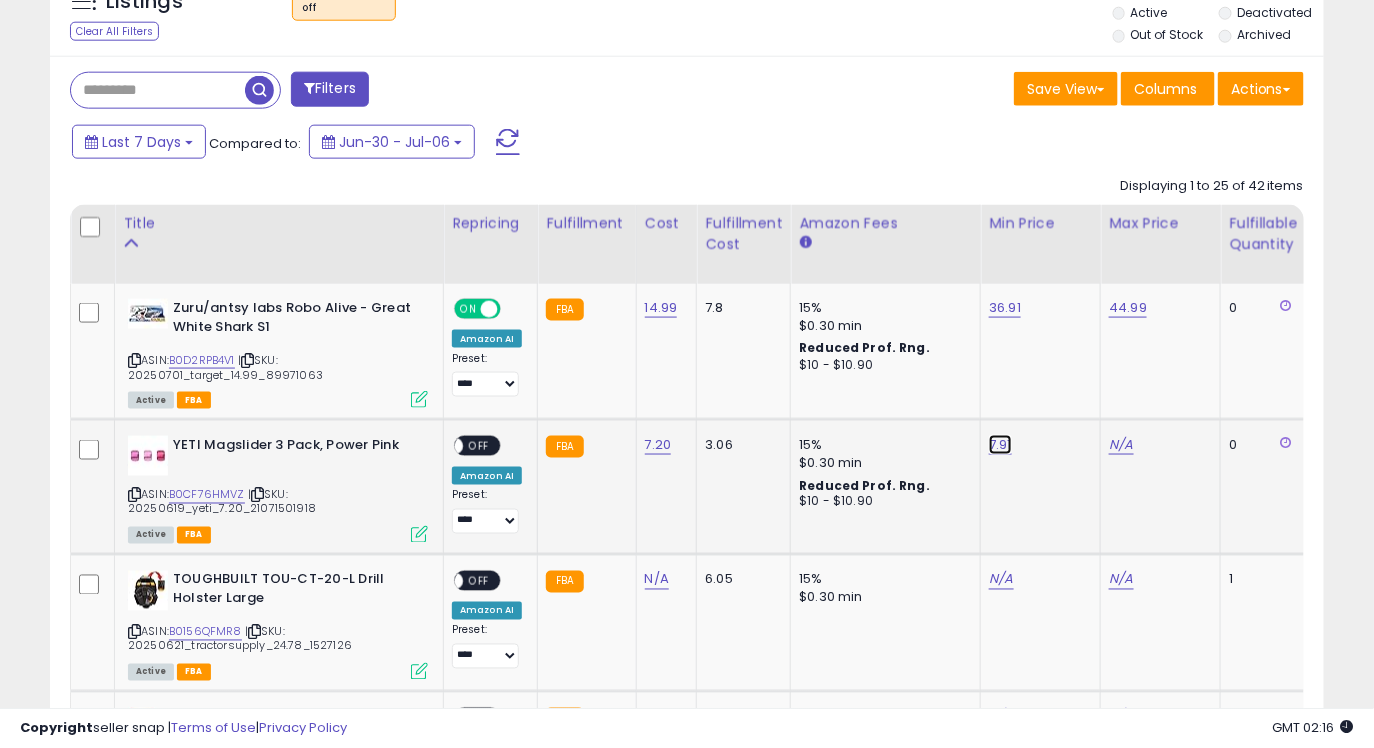 click on "7.91" at bounding box center [1005, 308] 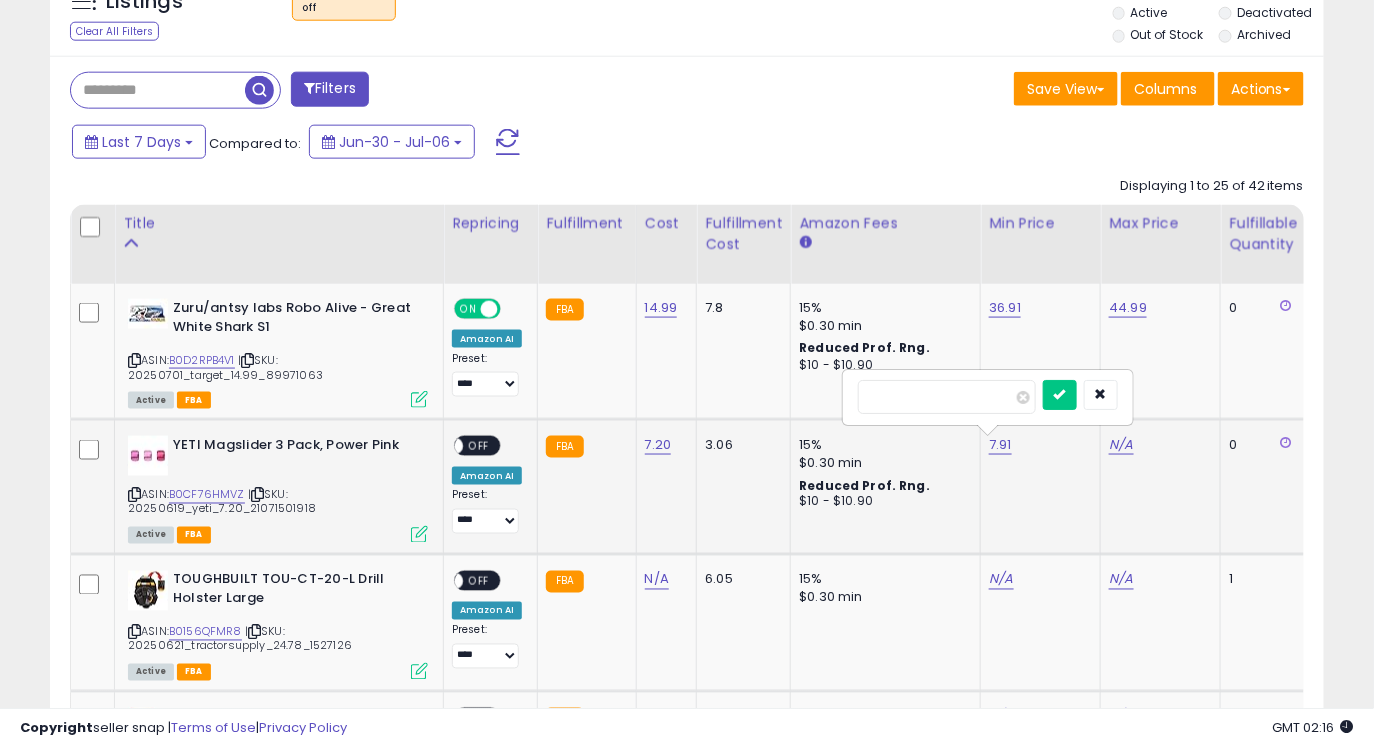 click on "****" at bounding box center [947, 397] 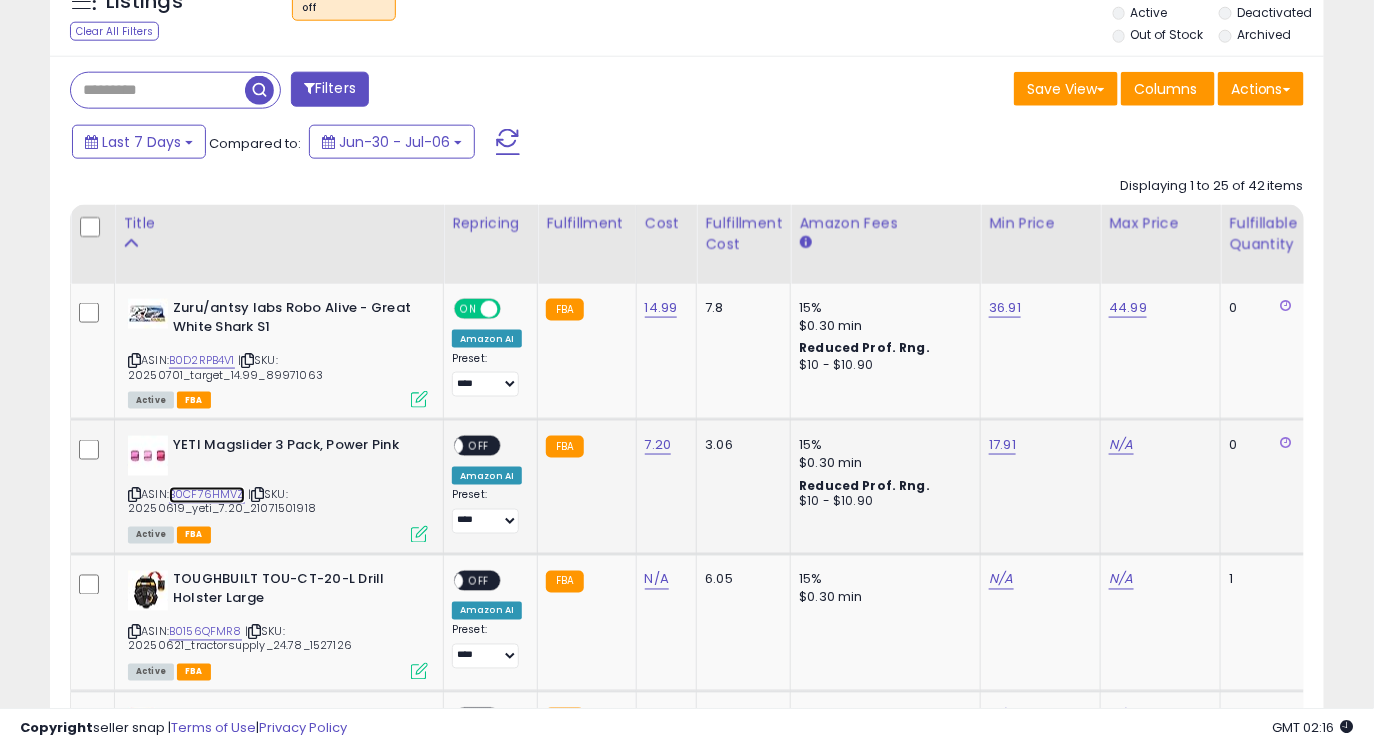 click on "B0CF76HMVZ" at bounding box center [207, 495] 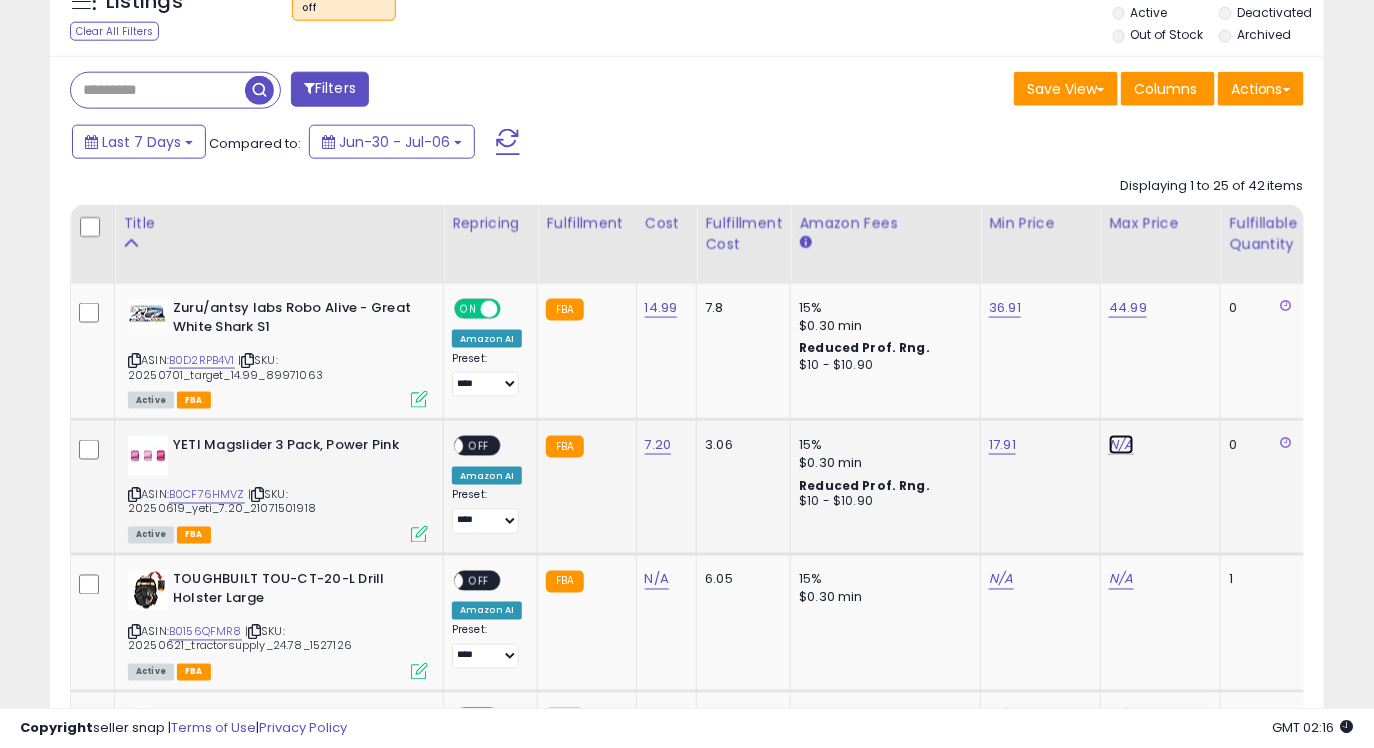 click on "N/A" at bounding box center [1121, 445] 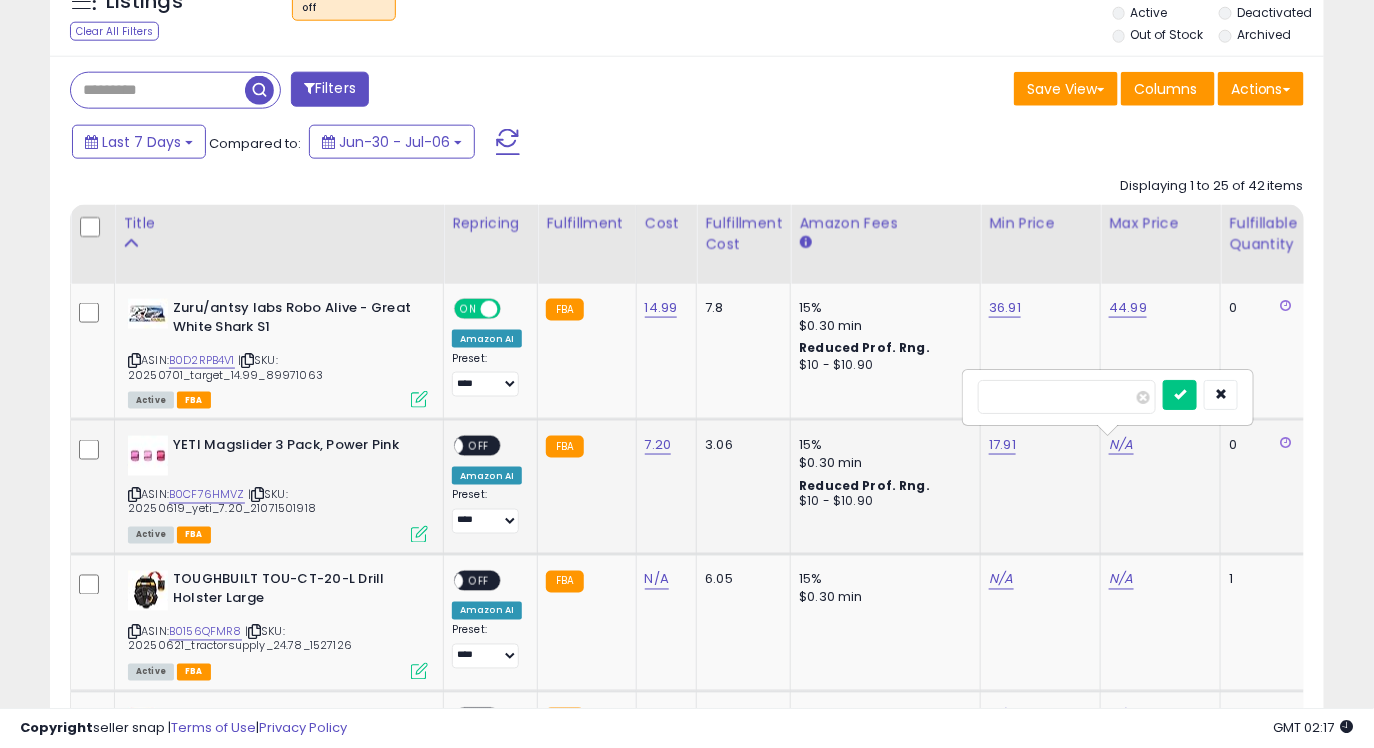 type on "*****" 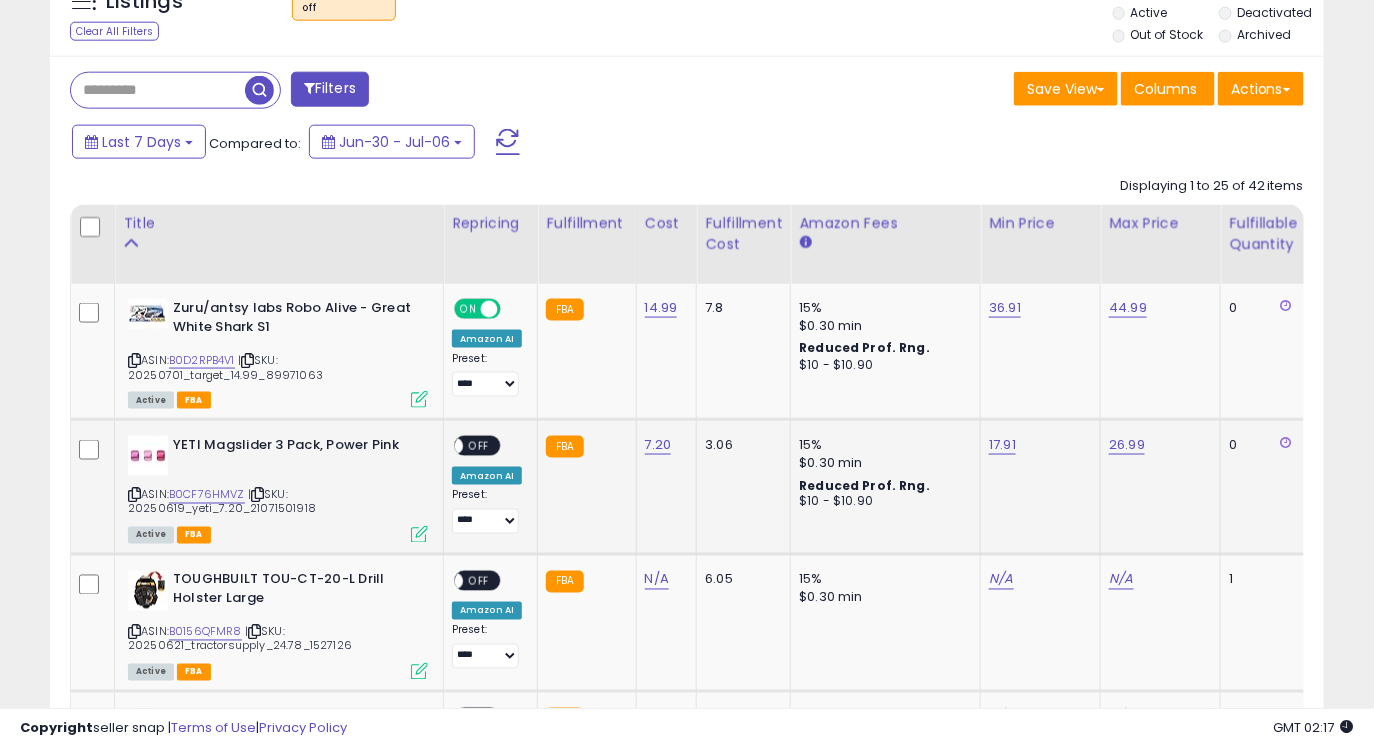 click on "ON   OFF" at bounding box center [445, 446] 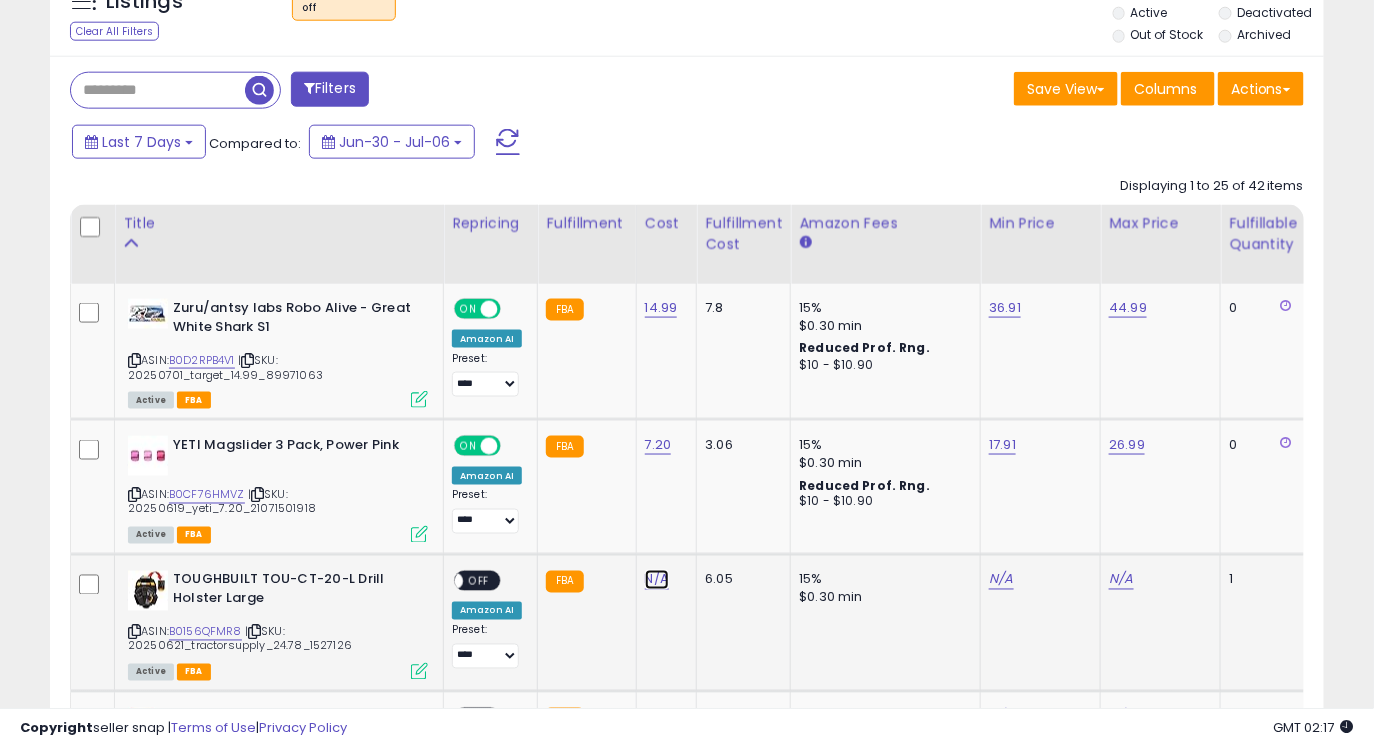 click on "N/A" at bounding box center (657, 580) 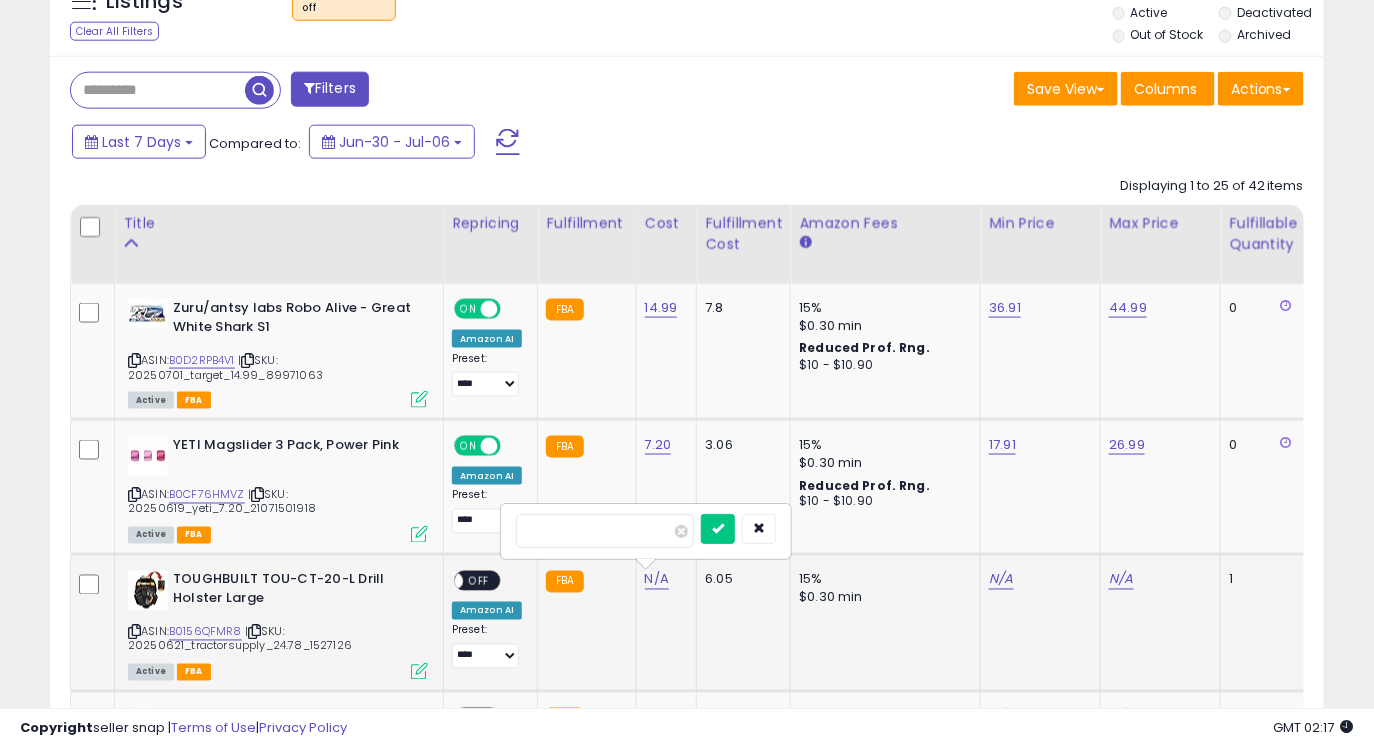 type on "*****" 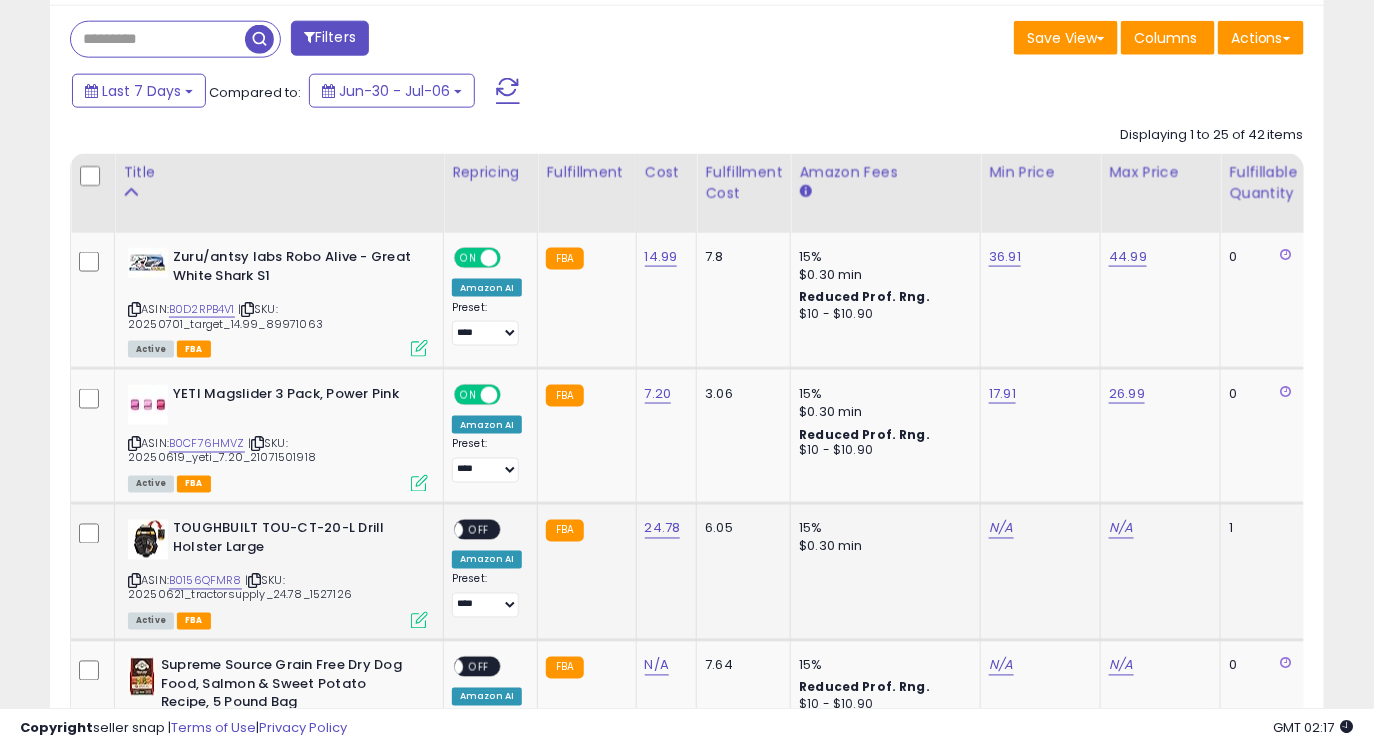 scroll, scrollTop: 839, scrollLeft: 0, axis: vertical 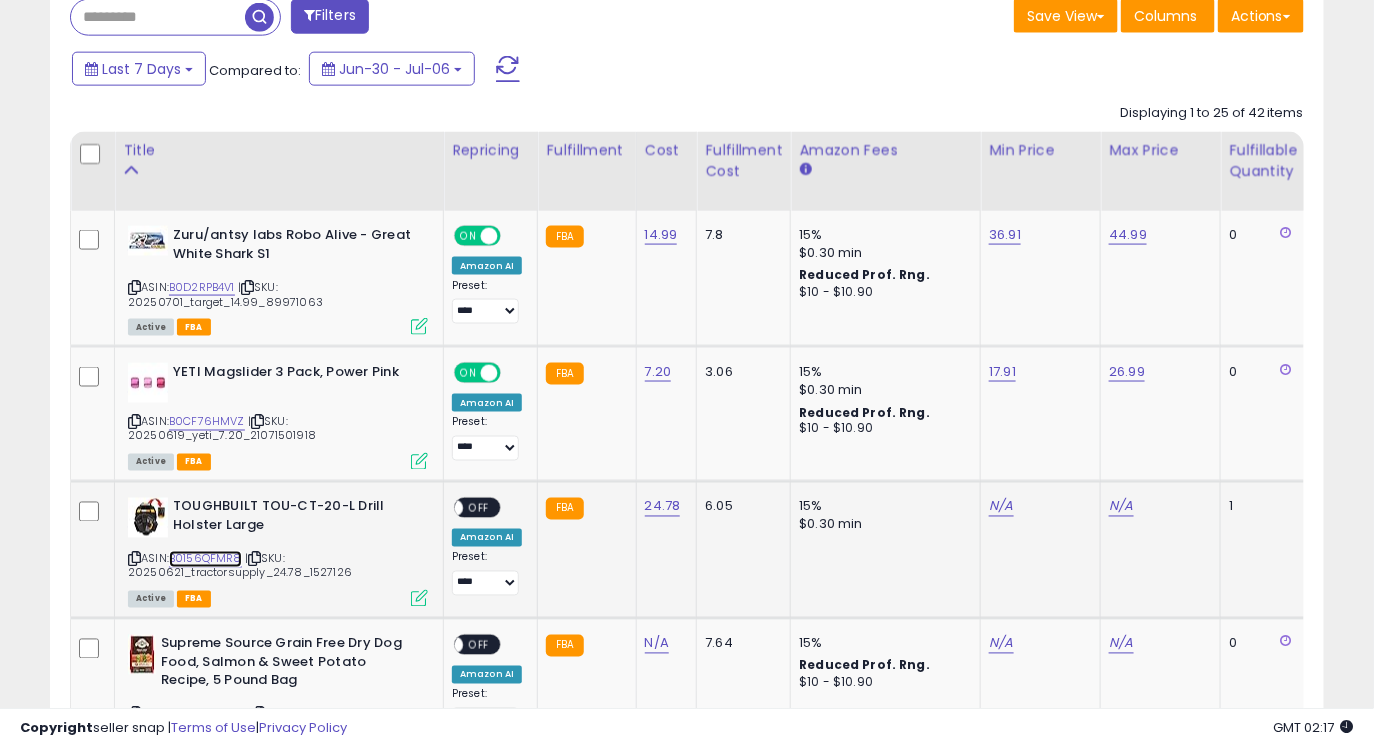 click on "B0156QFMR8" at bounding box center (205, 559) 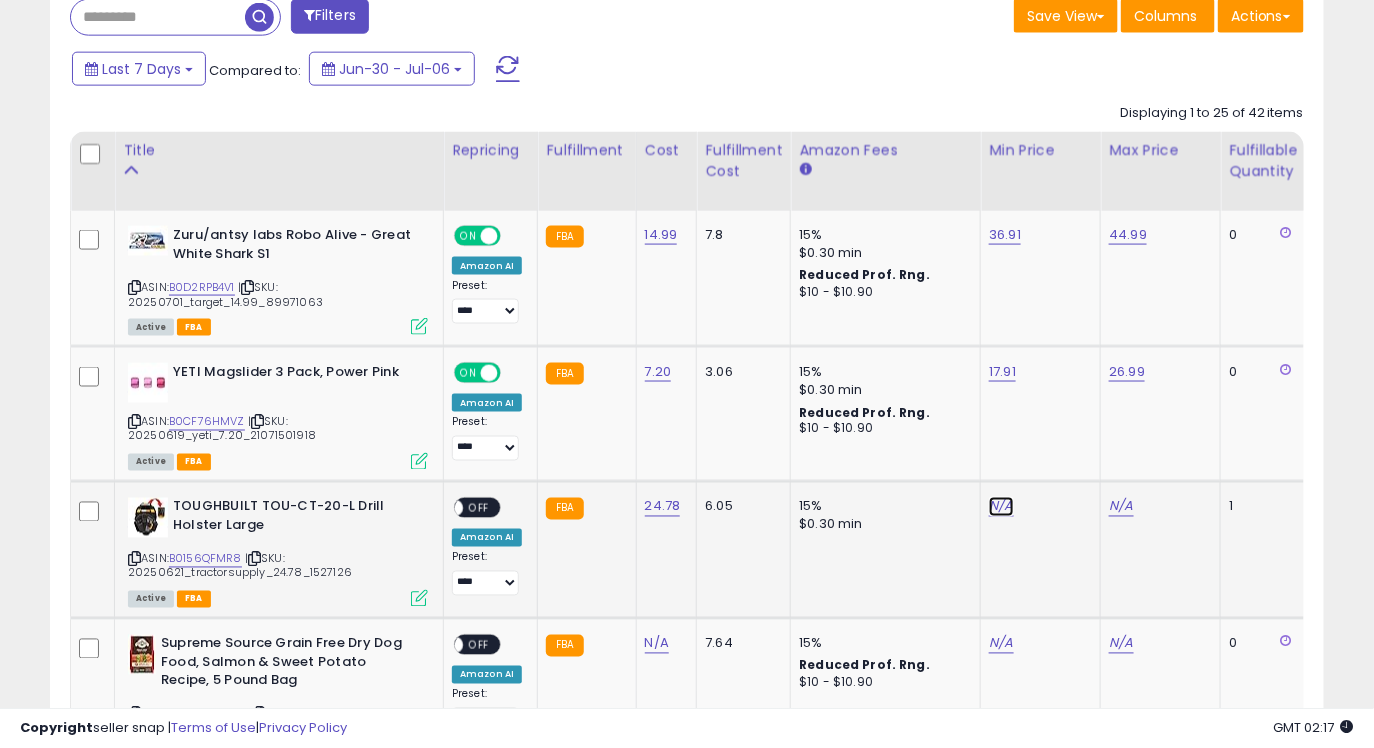 click on "N/A" at bounding box center (1001, 507) 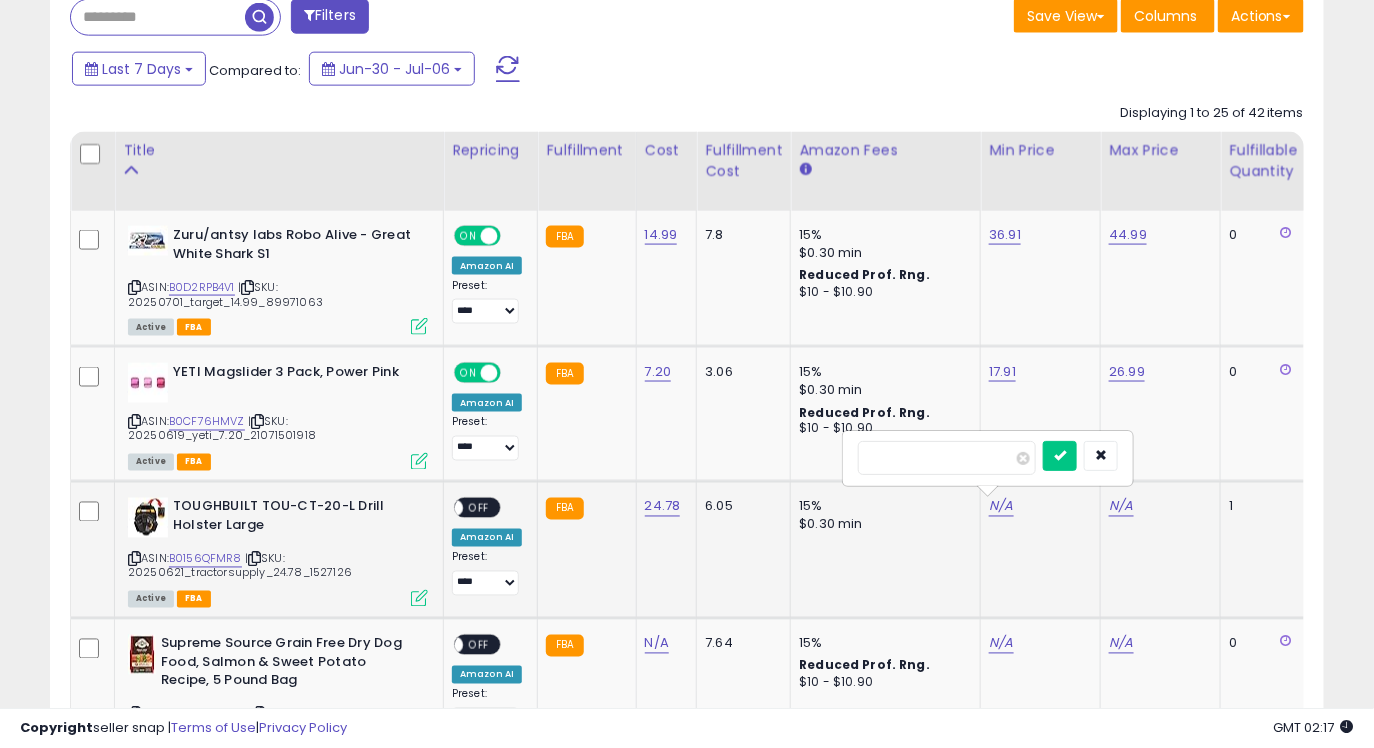 type on "*****" 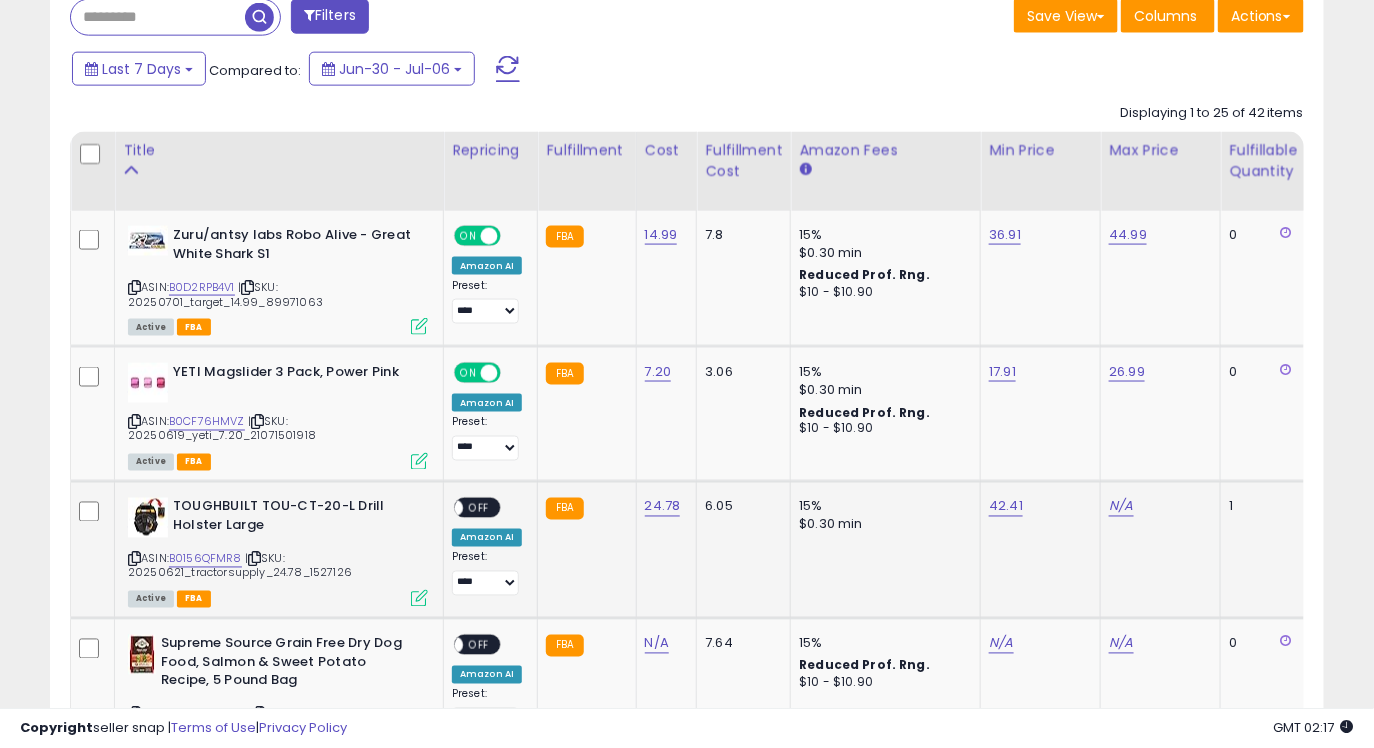 click on "N/A" 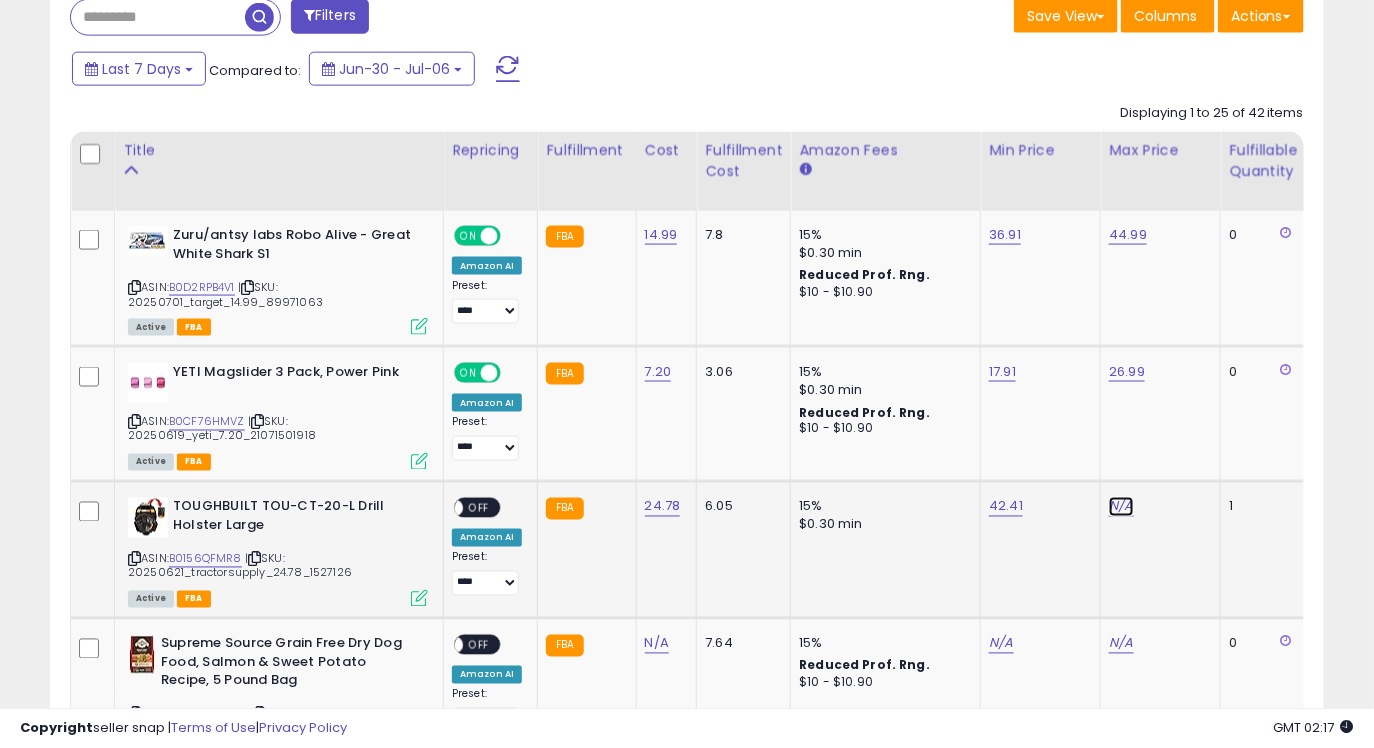 click on "N/A" at bounding box center [1121, 507] 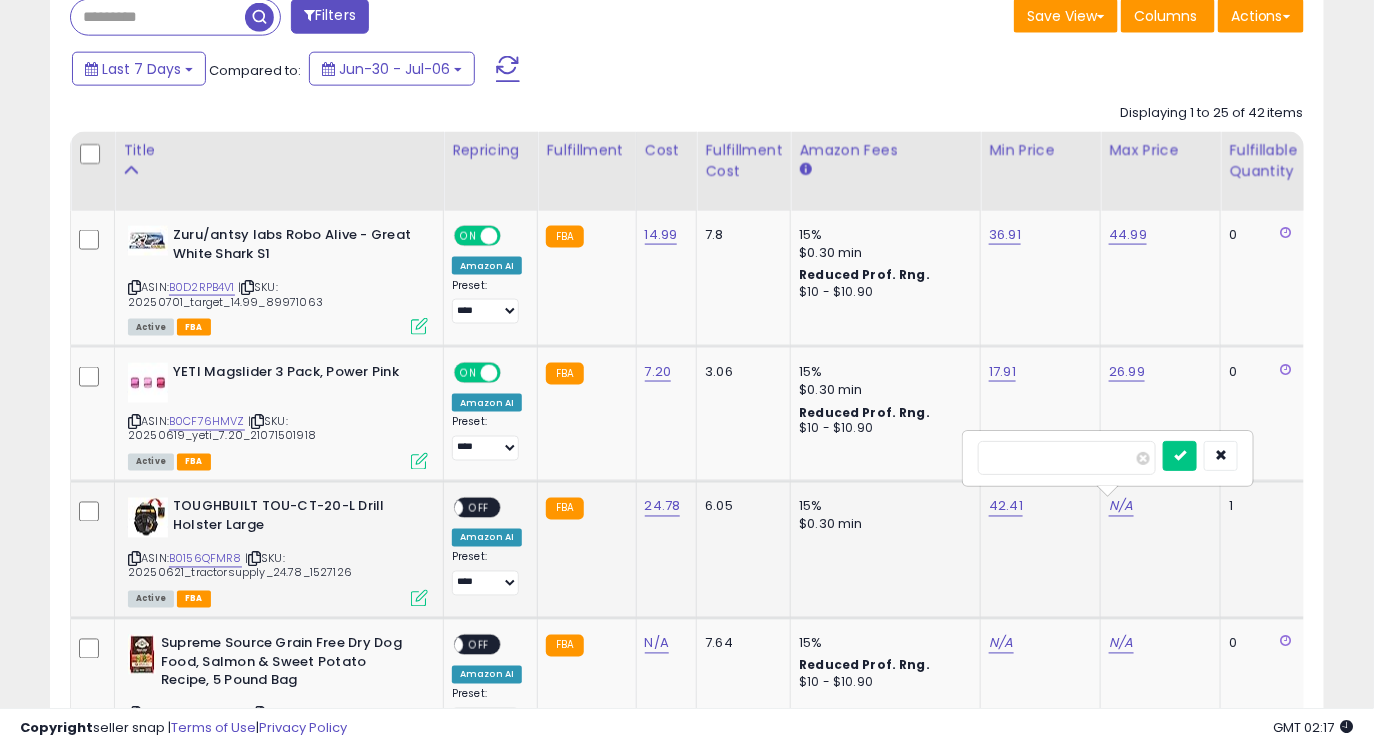 type on "*****" 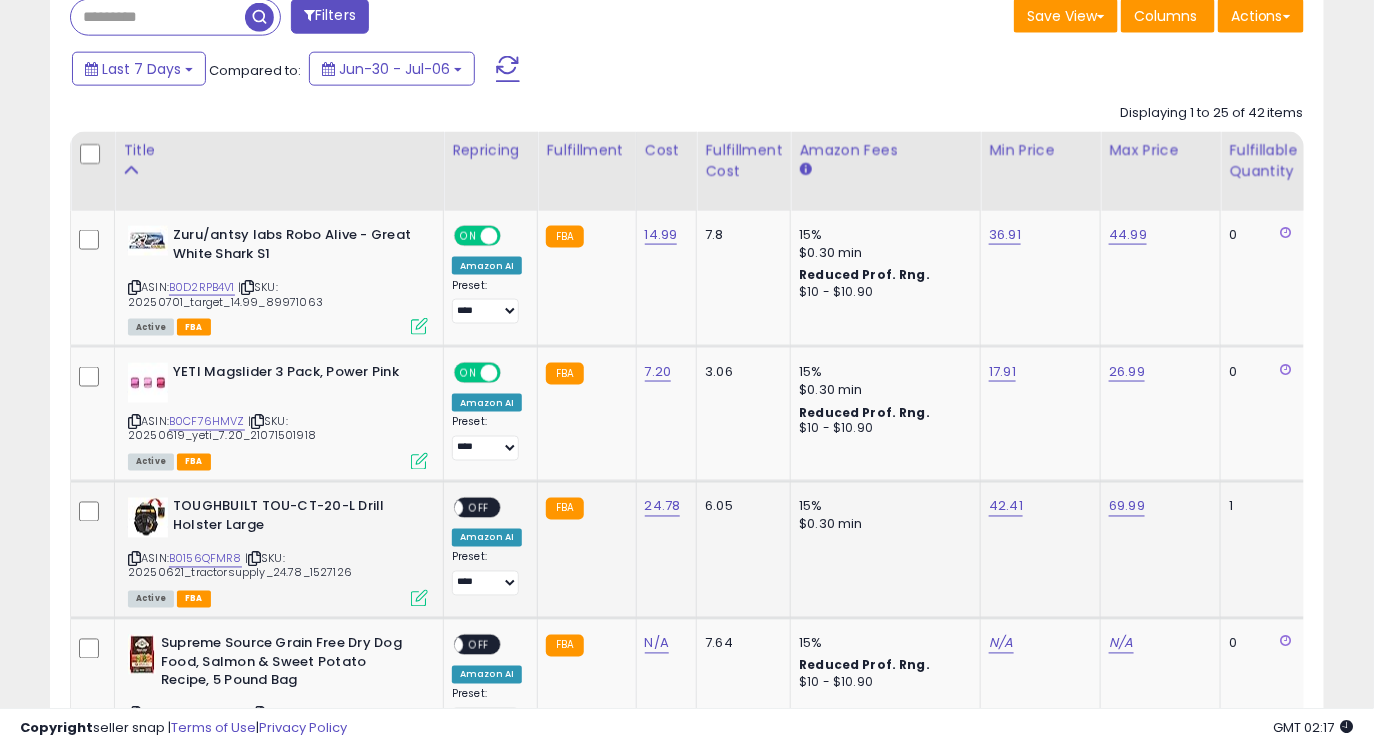 click on "ON   OFF" at bounding box center [477, 508] 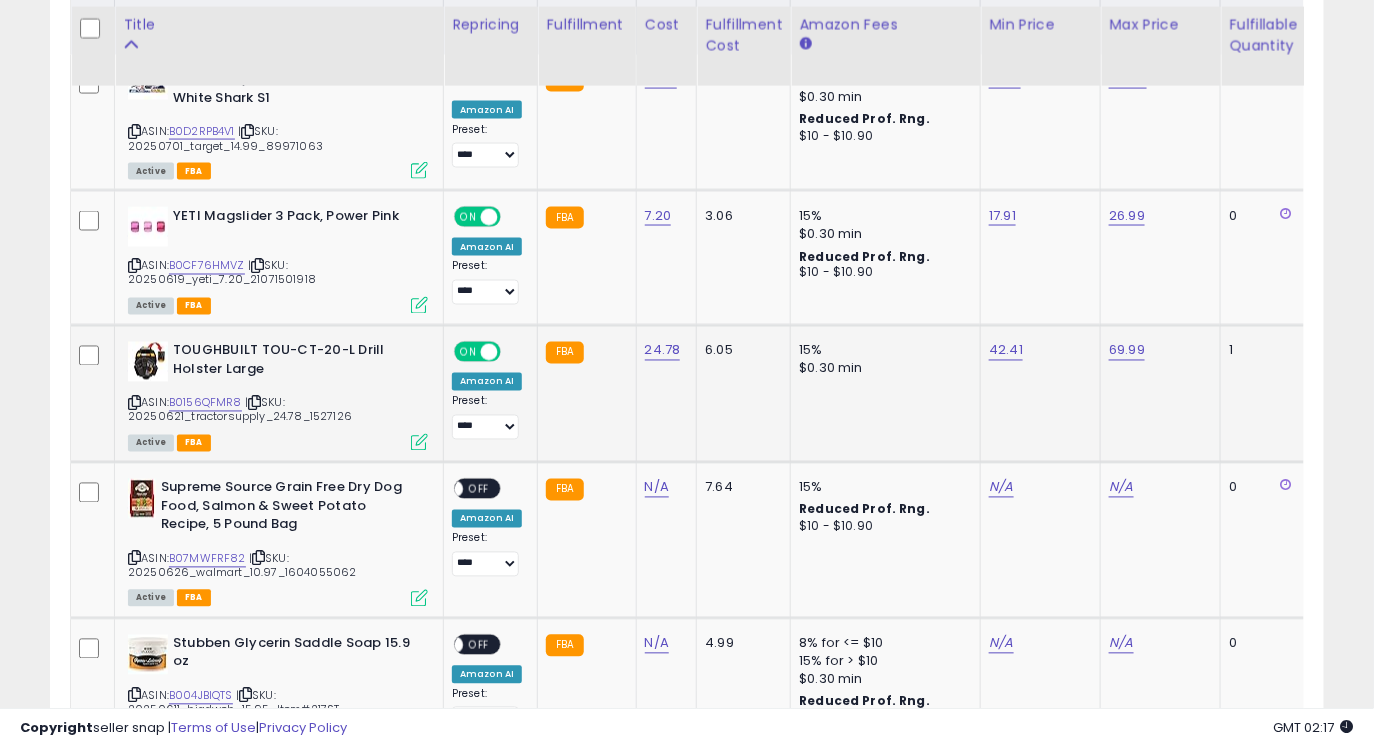 scroll, scrollTop: 1011, scrollLeft: 0, axis: vertical 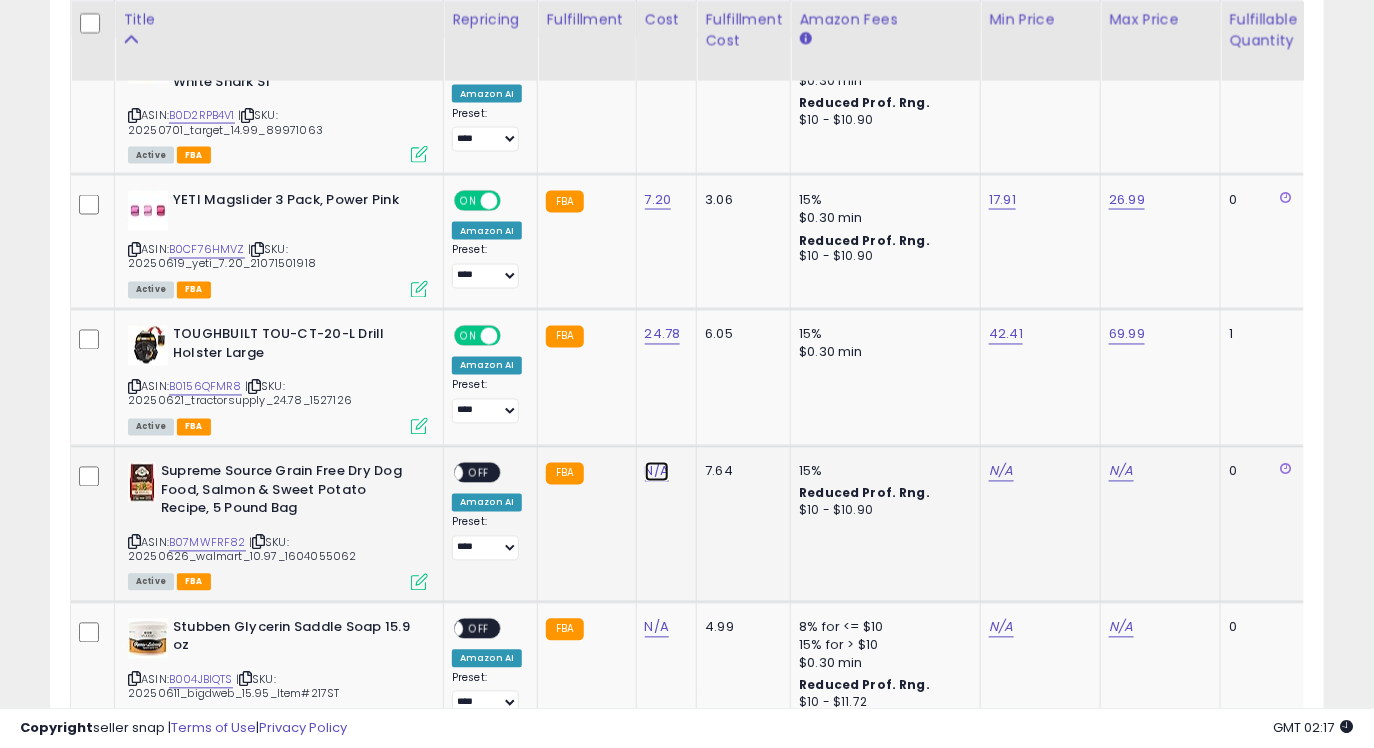 click on "N/A" at bounding box center (657, 472) 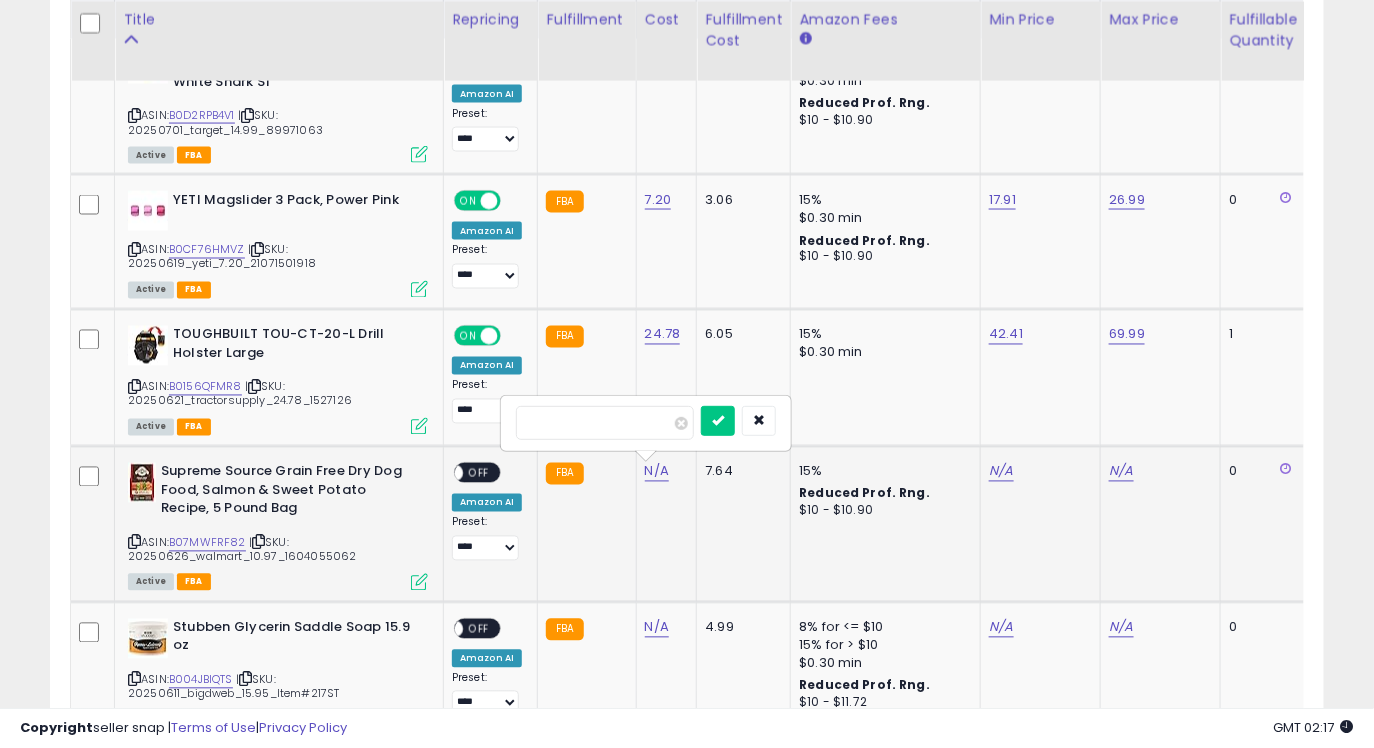 type on "*****" 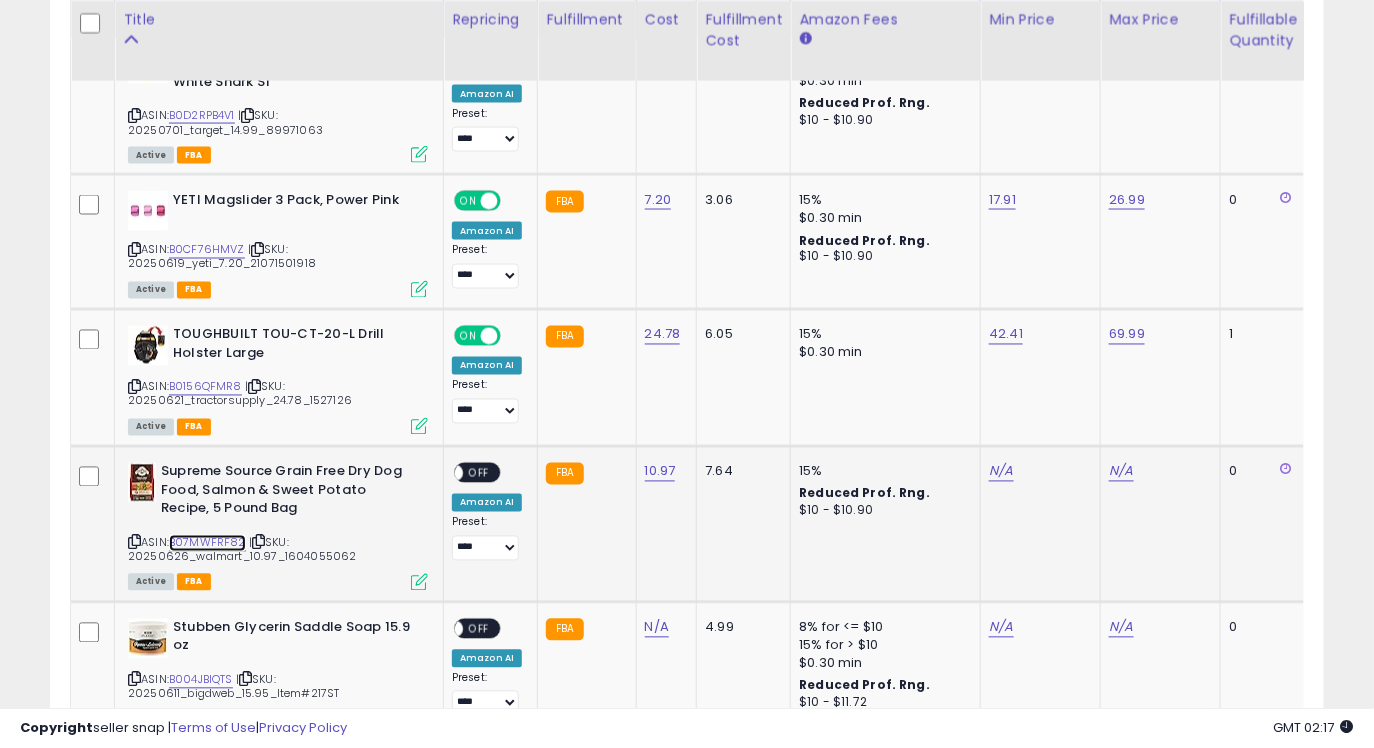 click on "B07MWFRF82" at bounding box center [207, 543] 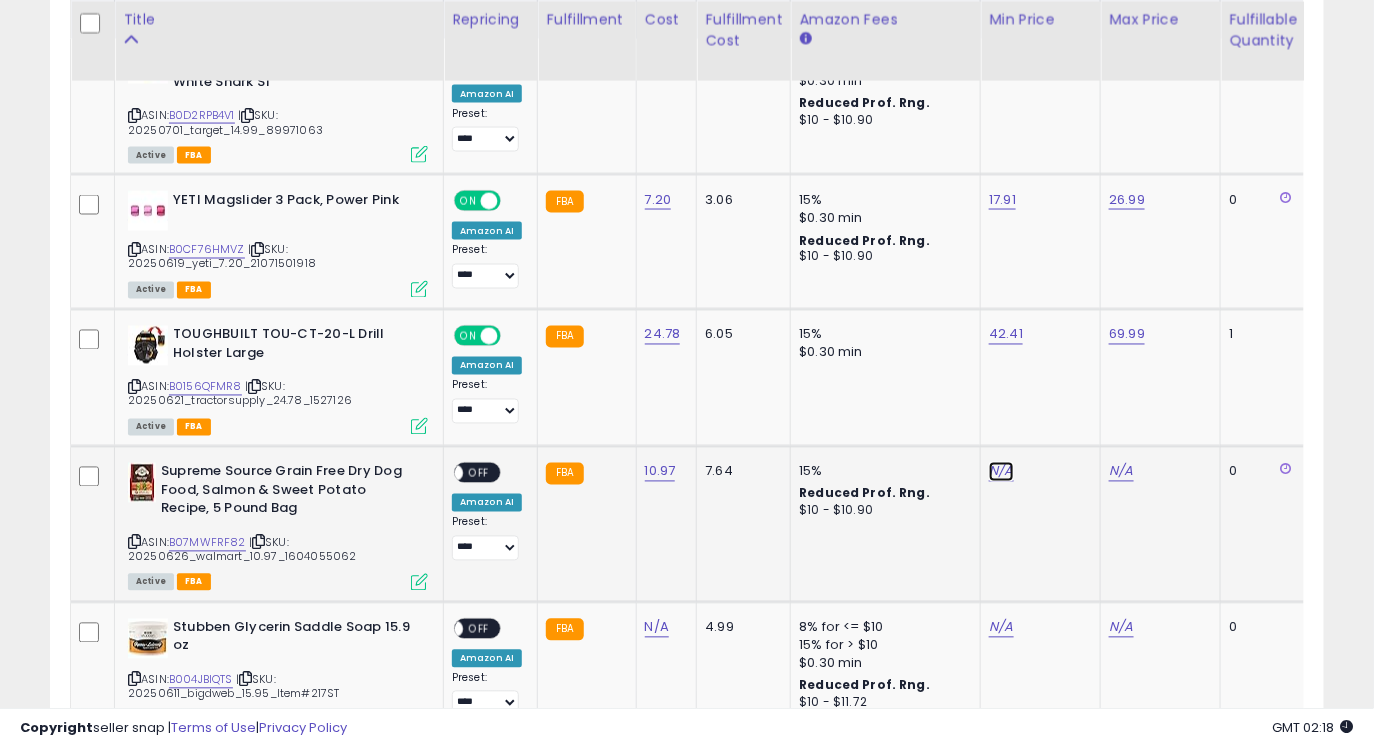 click on "N/A" at bounding box center [1001, 472] 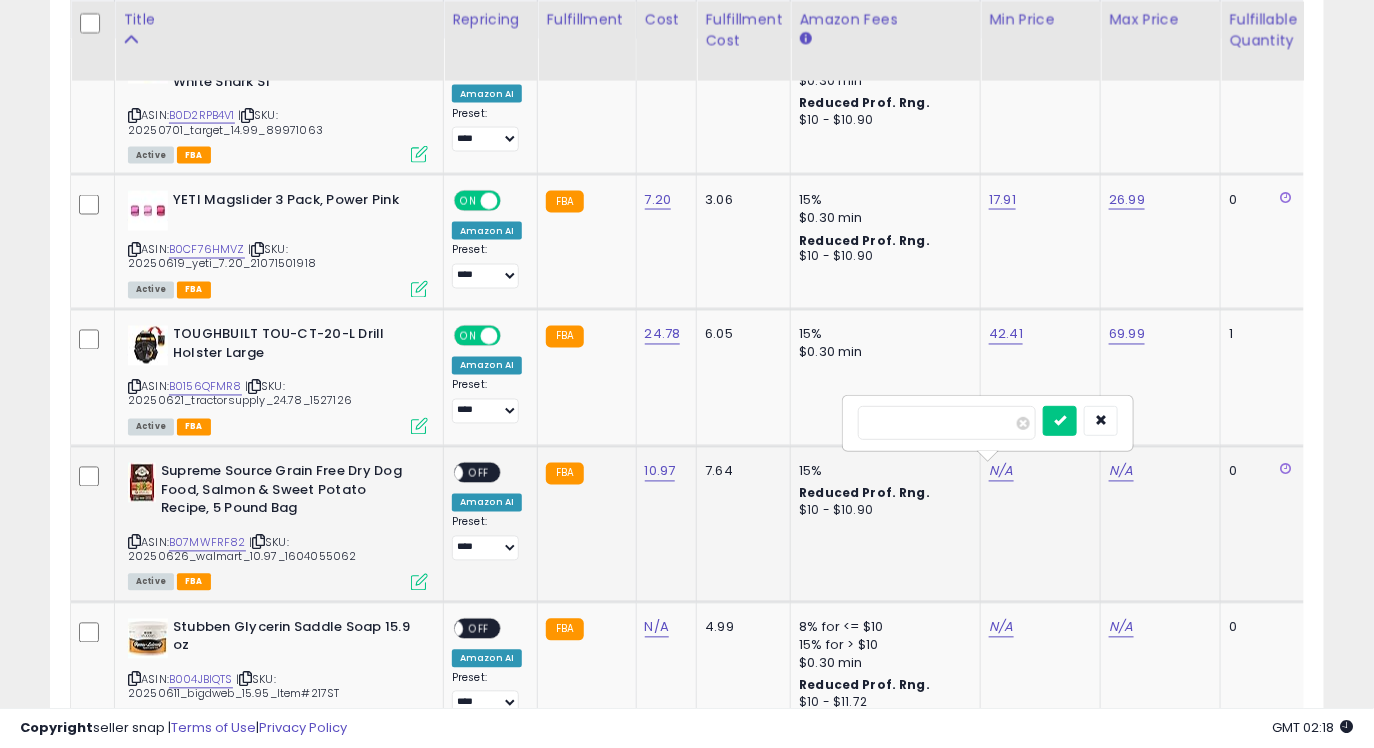 type on "*****" 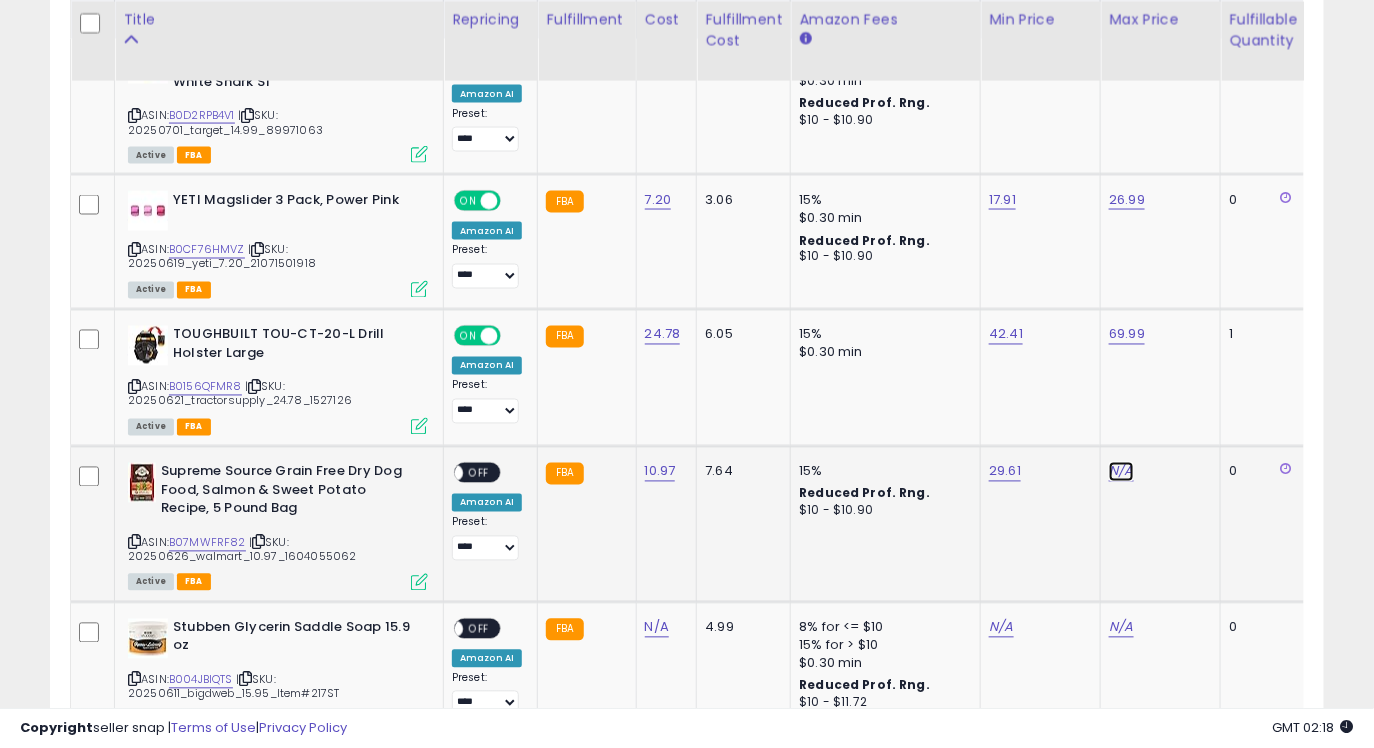 click on "N/A" at bounding box center (1121, 472) 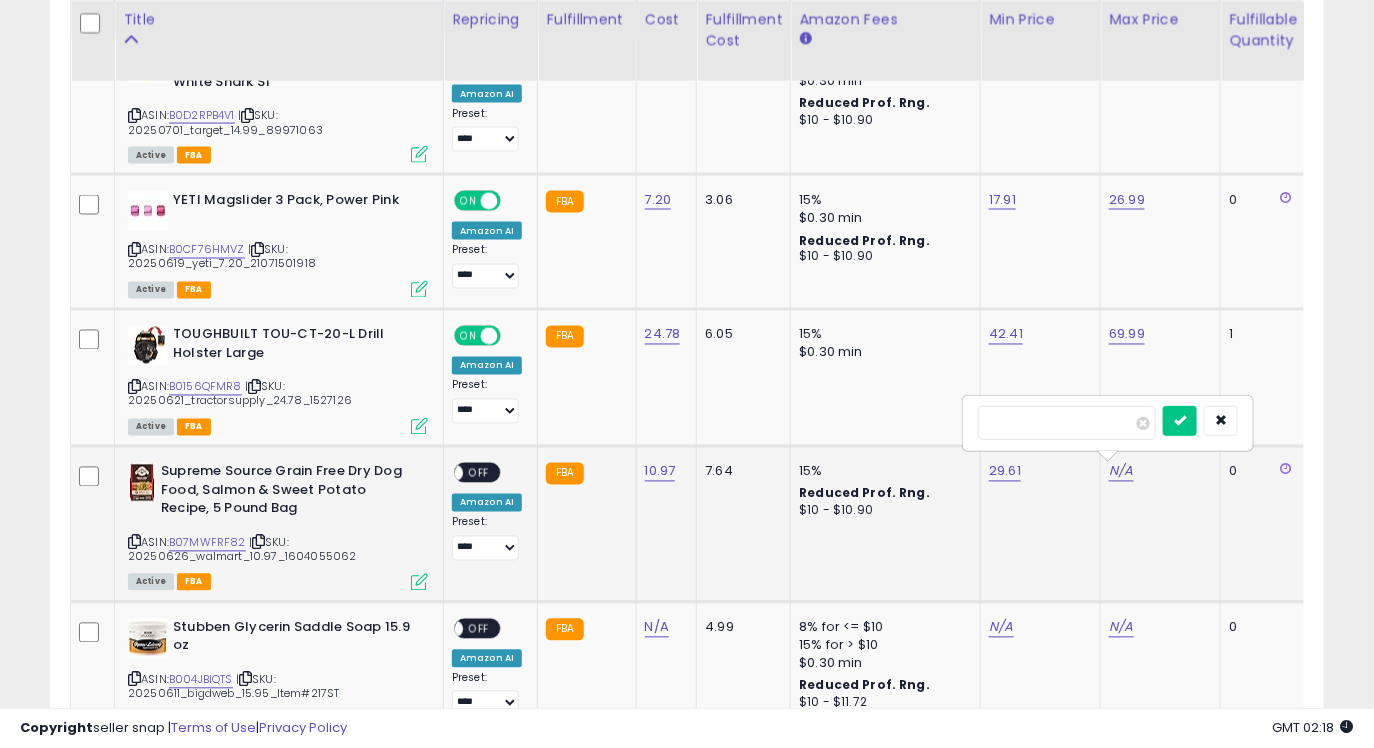 type on "*****" 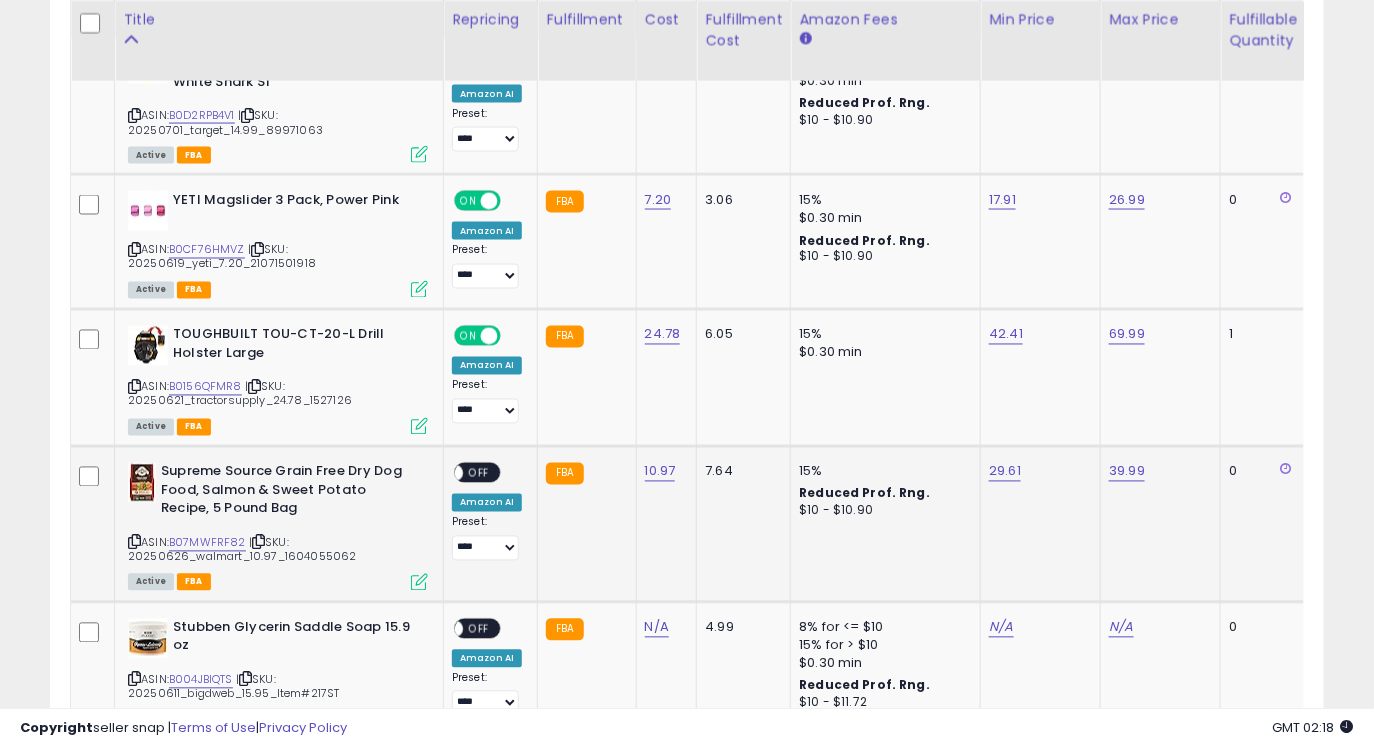click on "OFF" at bounding box center [479, 473] 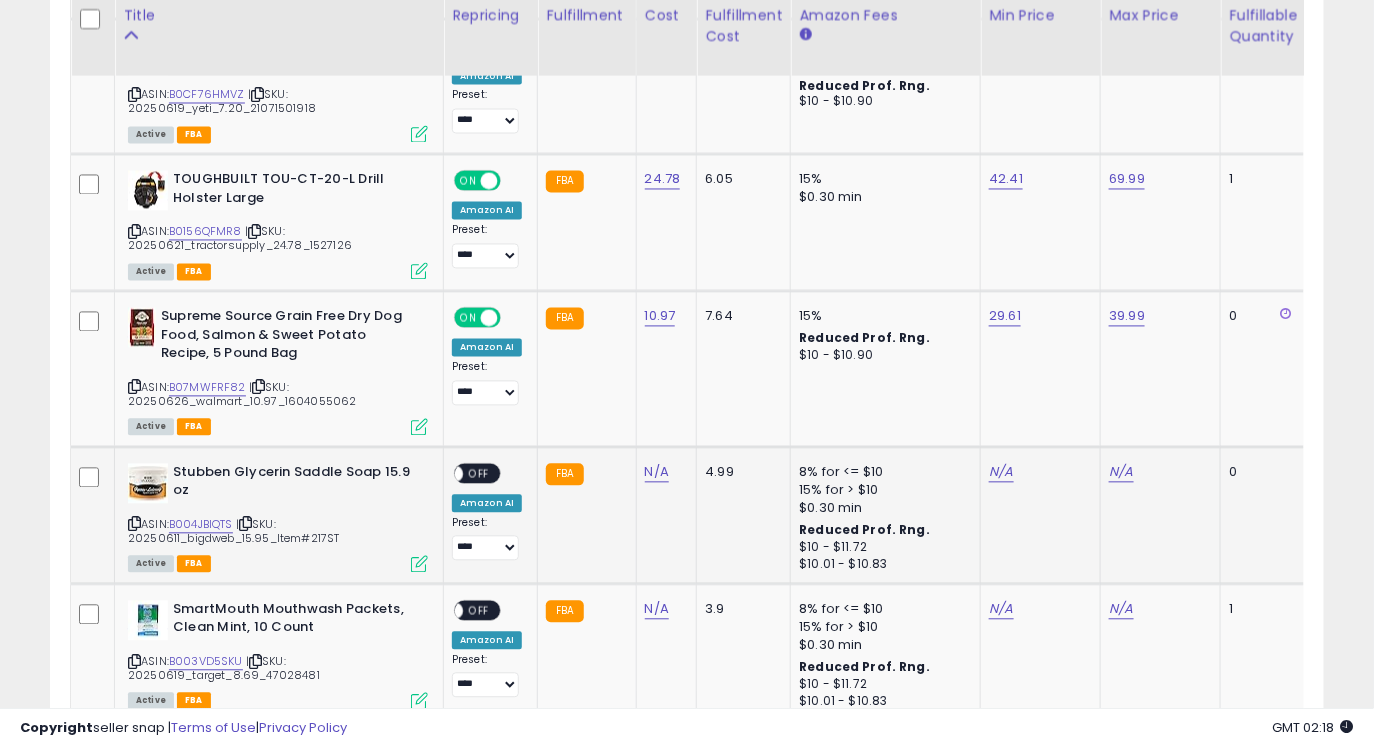 scroll, scrollTop: 1170, scrollLeft: 0, axis: vertical 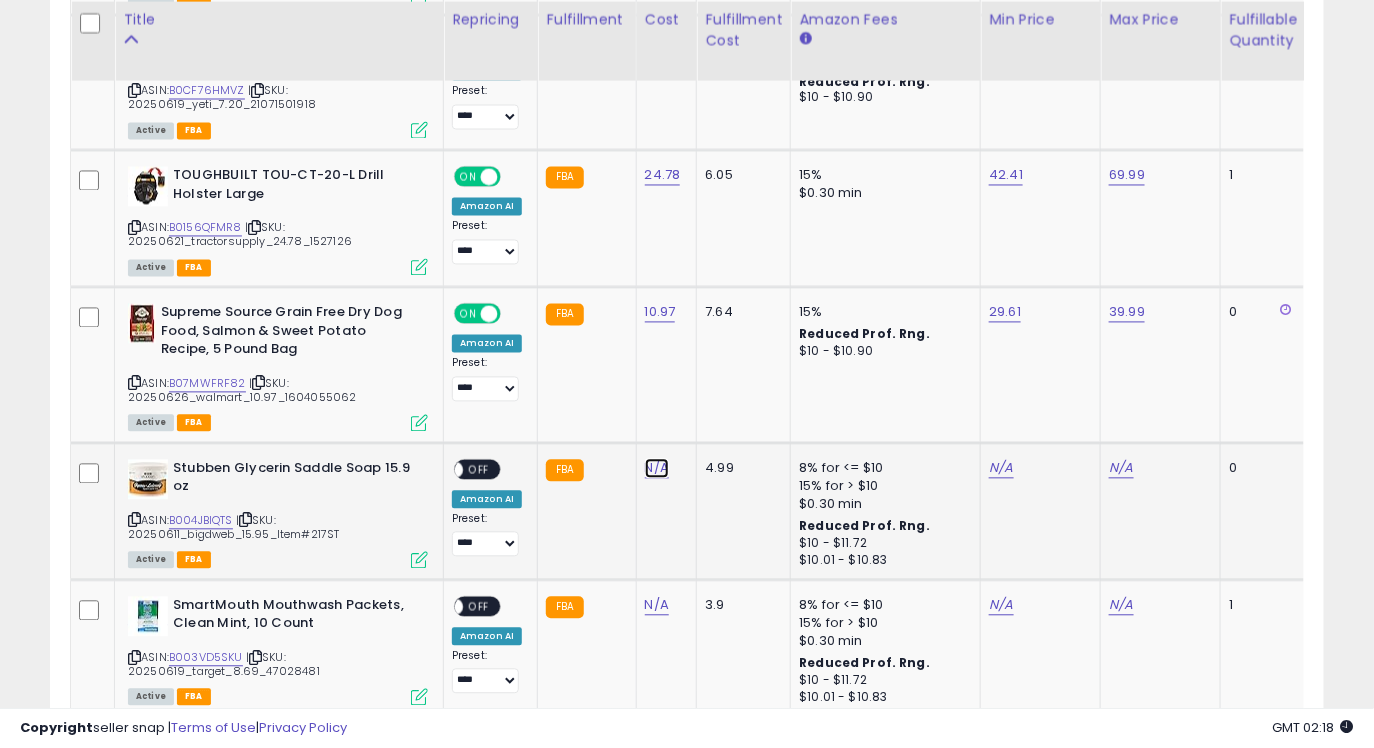 click on "N/A" at bounding box center (657, 469) 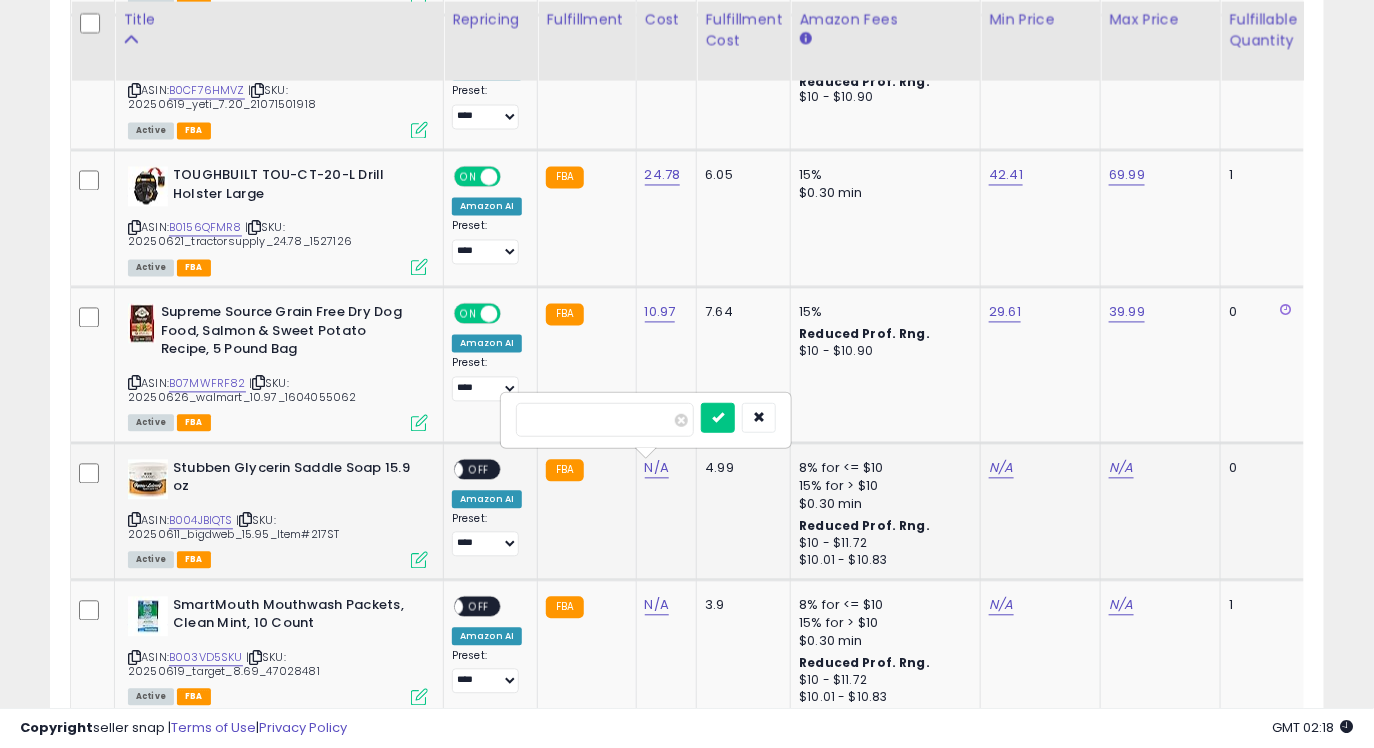 type on "*****" 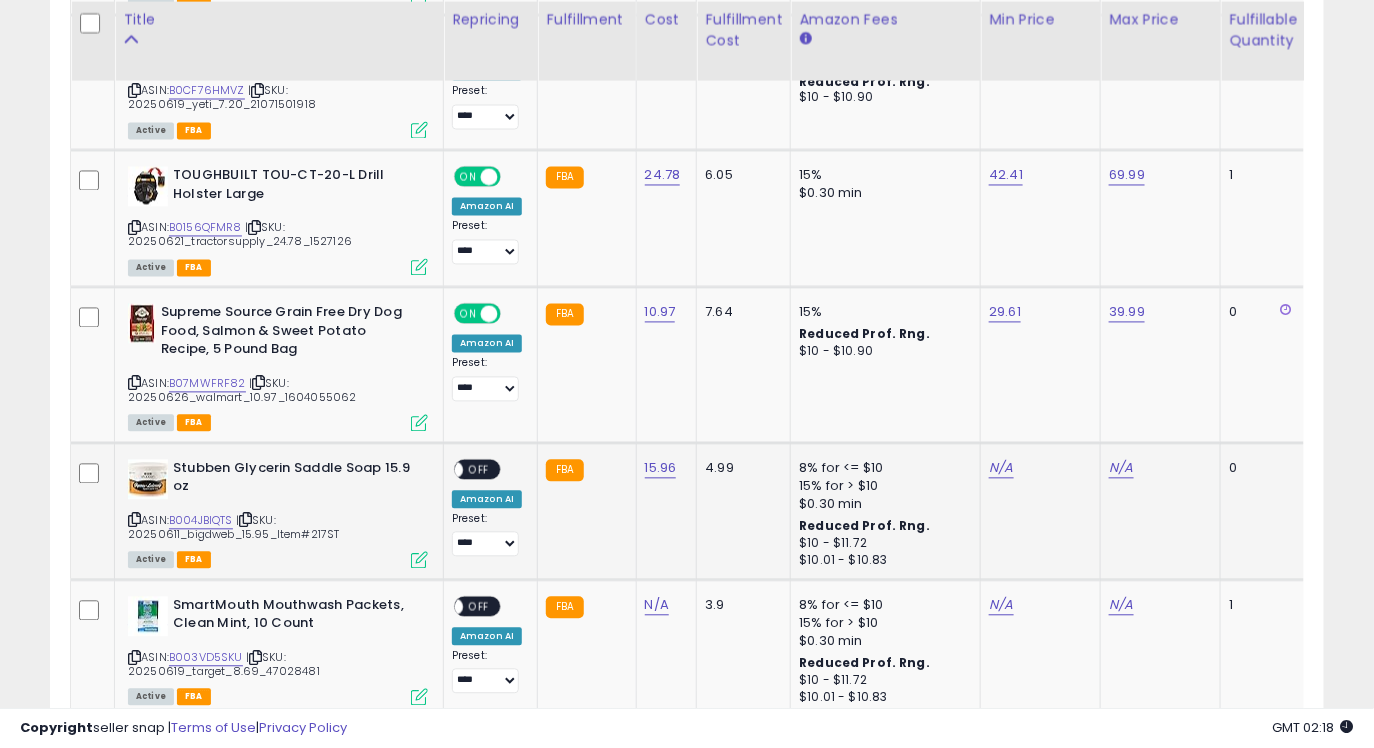 click on "15.96" 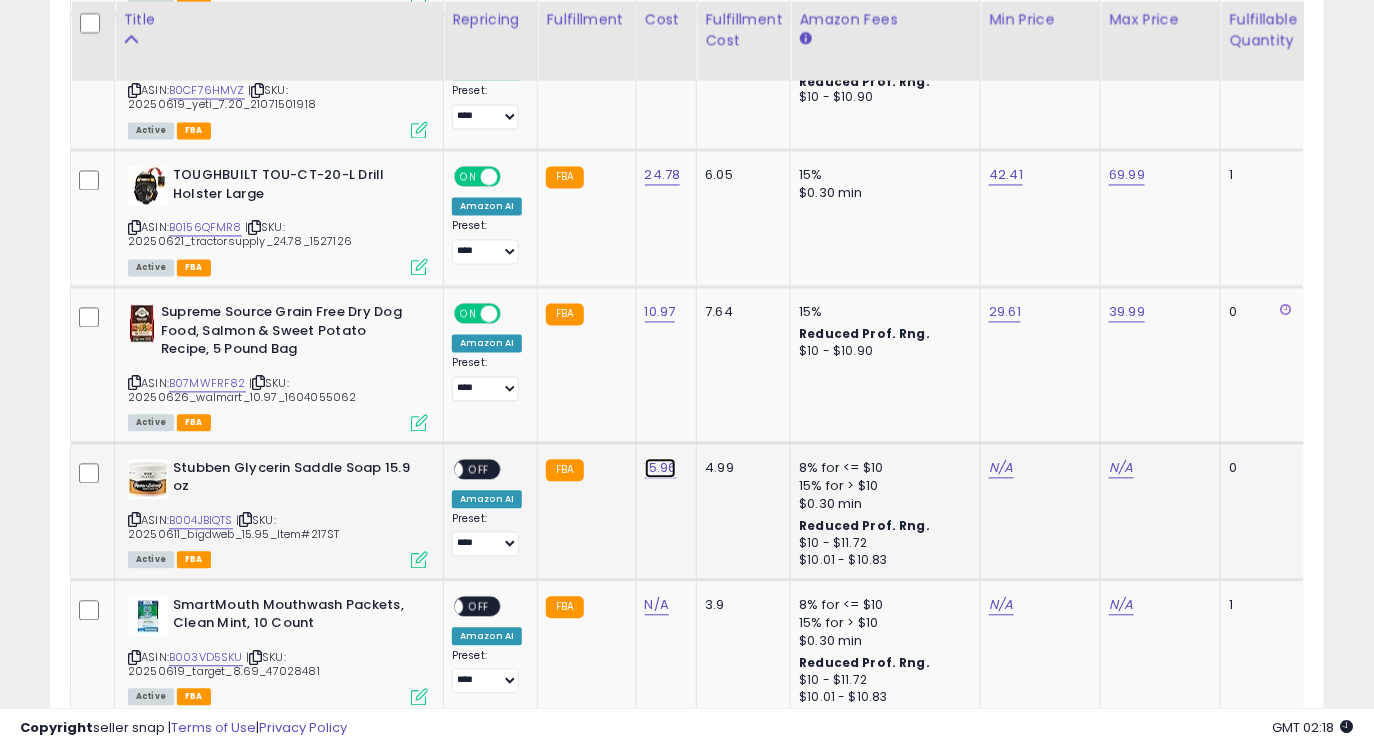 click on "15.96" at bounding box center (661, 469) 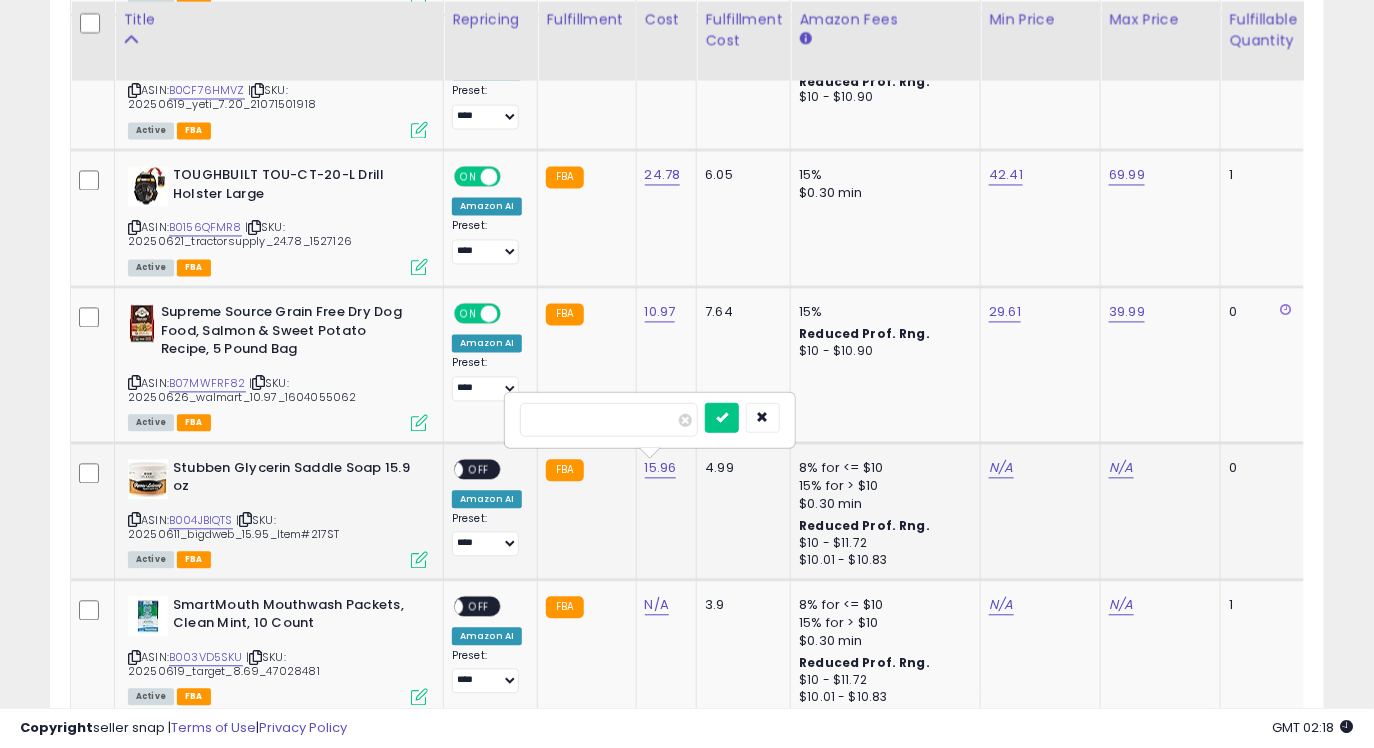 type on "*****" 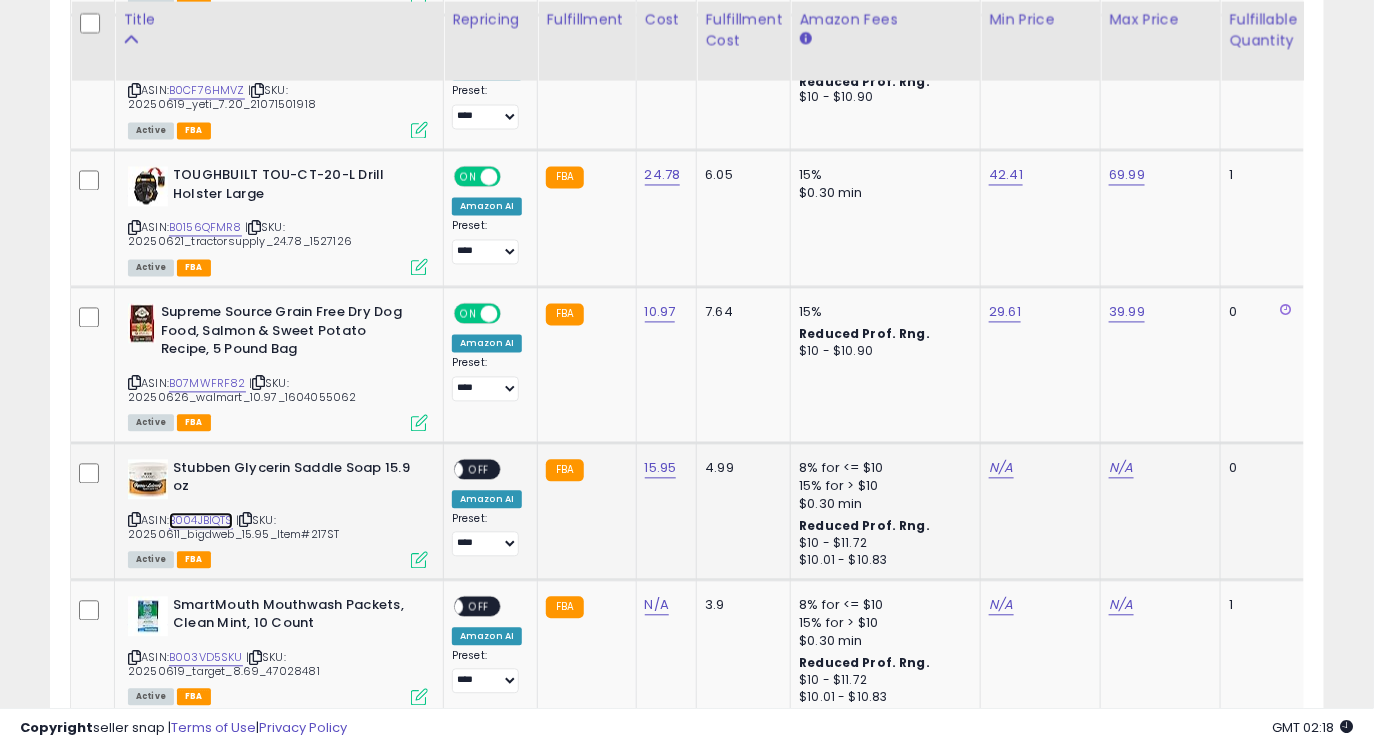 click on "B004JBIQTS" at bounding box center [201, 521] 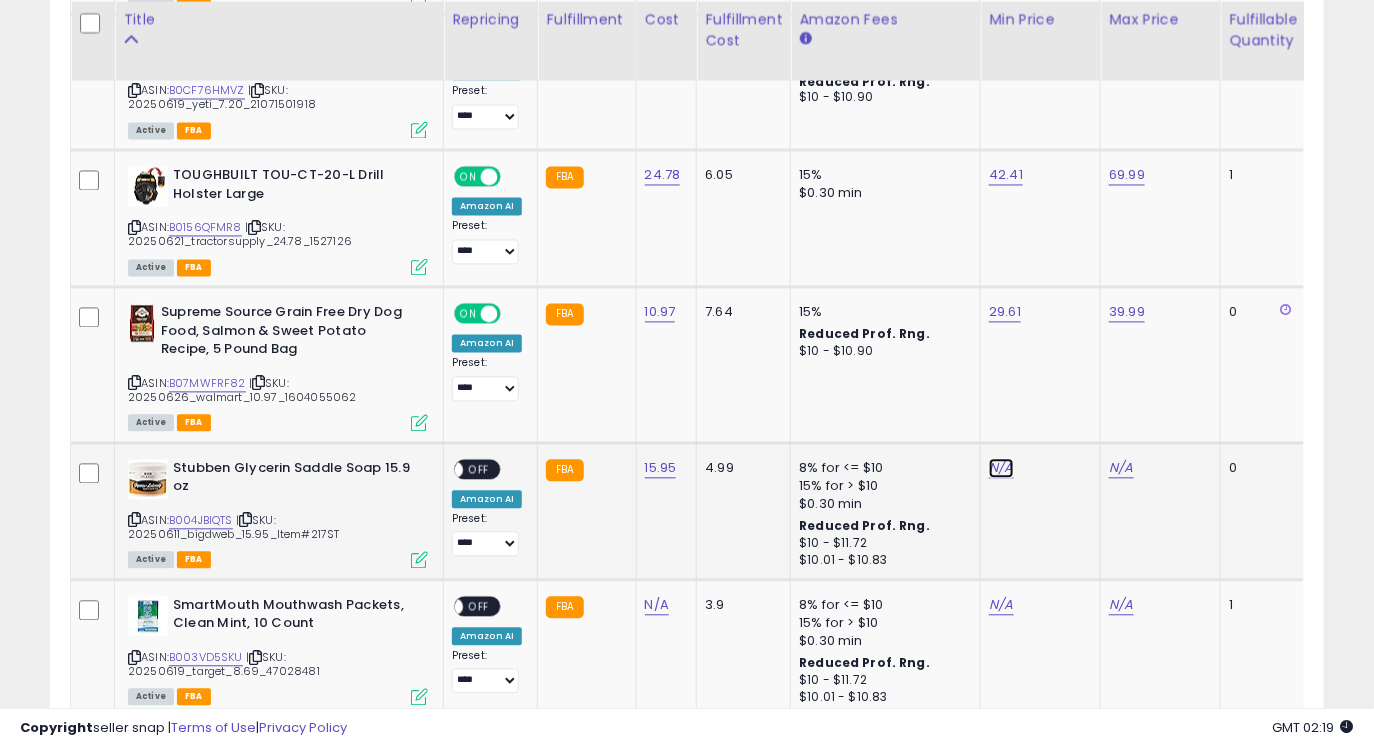 click on "N/A" at bounding box center [1001, 469] 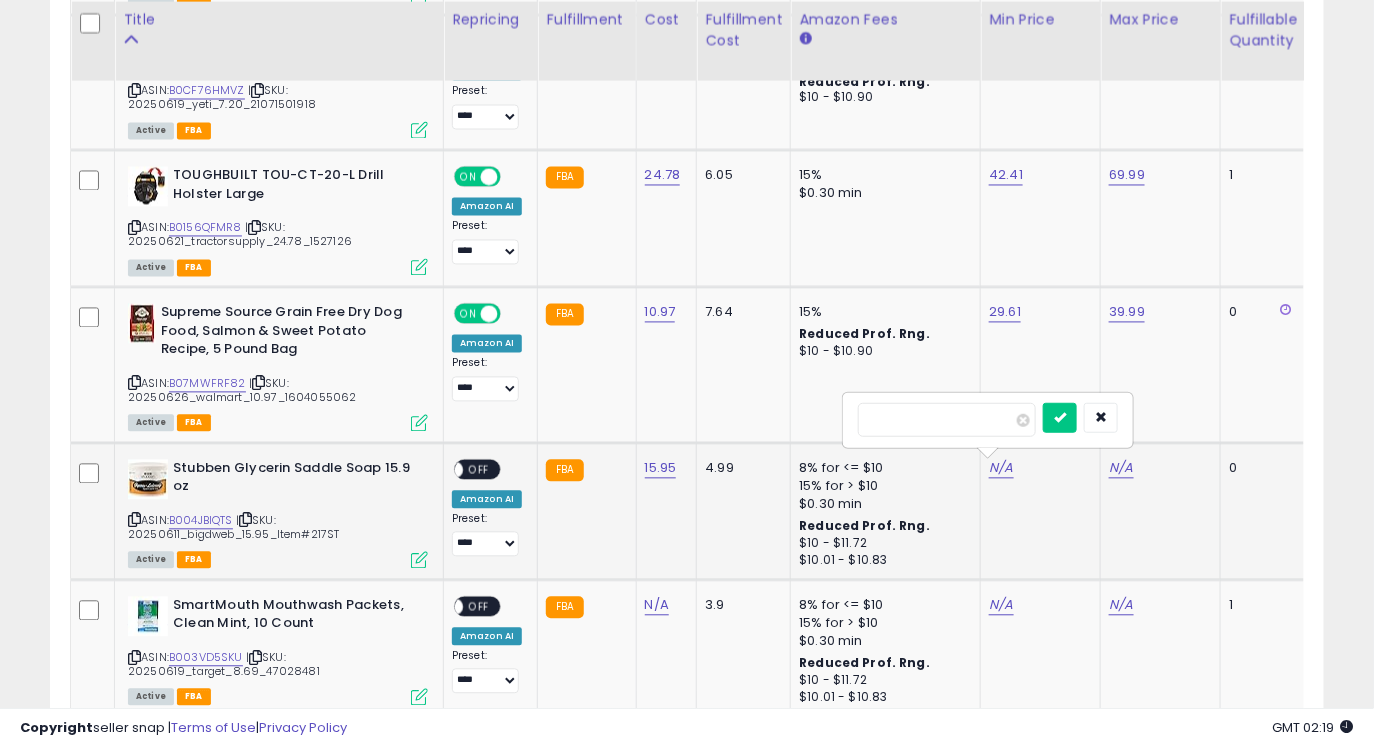type on "*****" 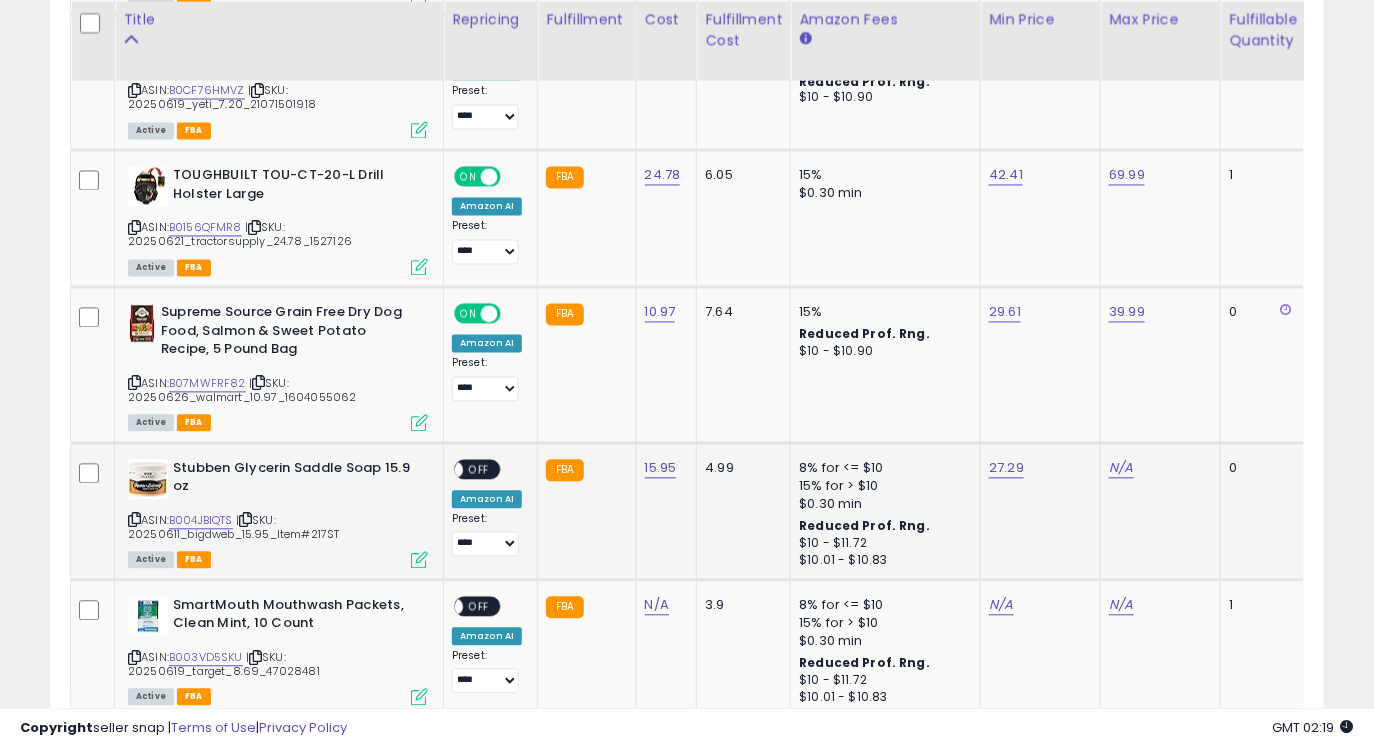 click on "27.29" 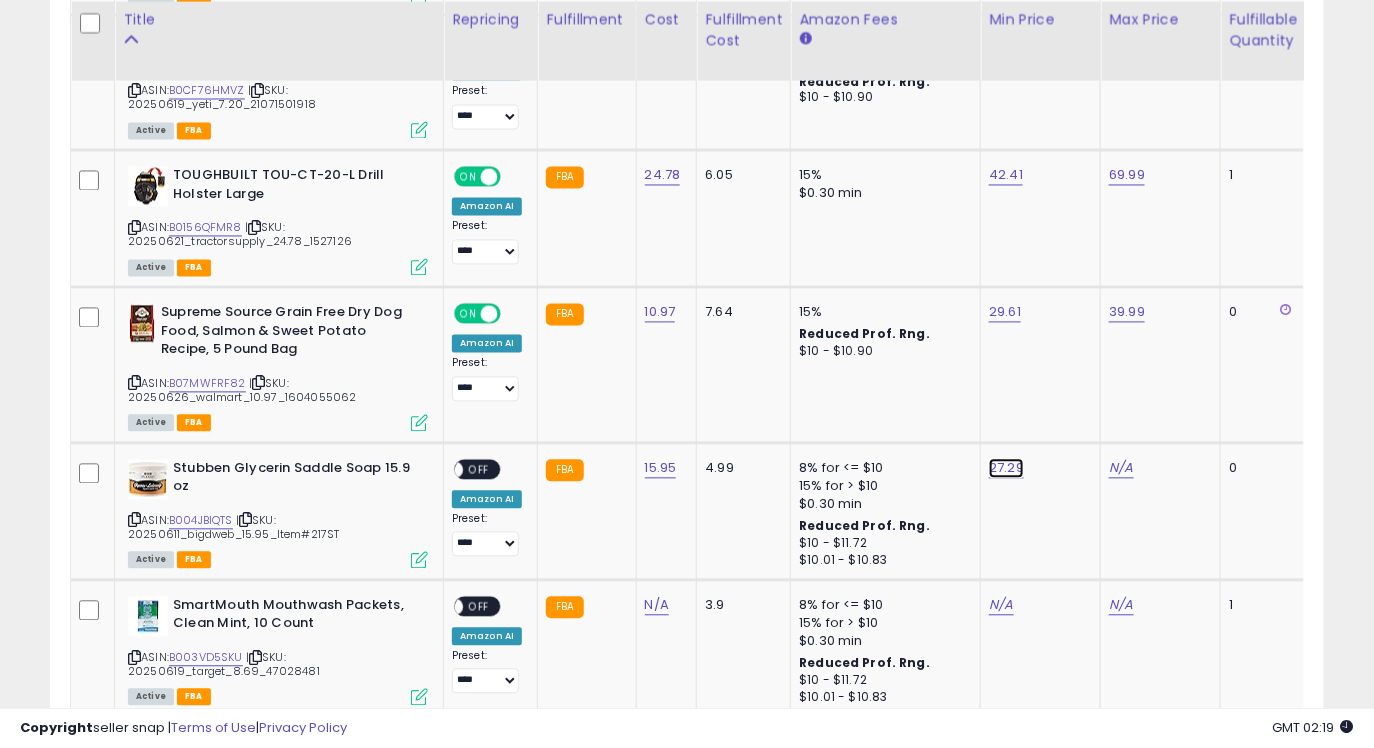 click on "27.29" at bounding box center (1005, -96) 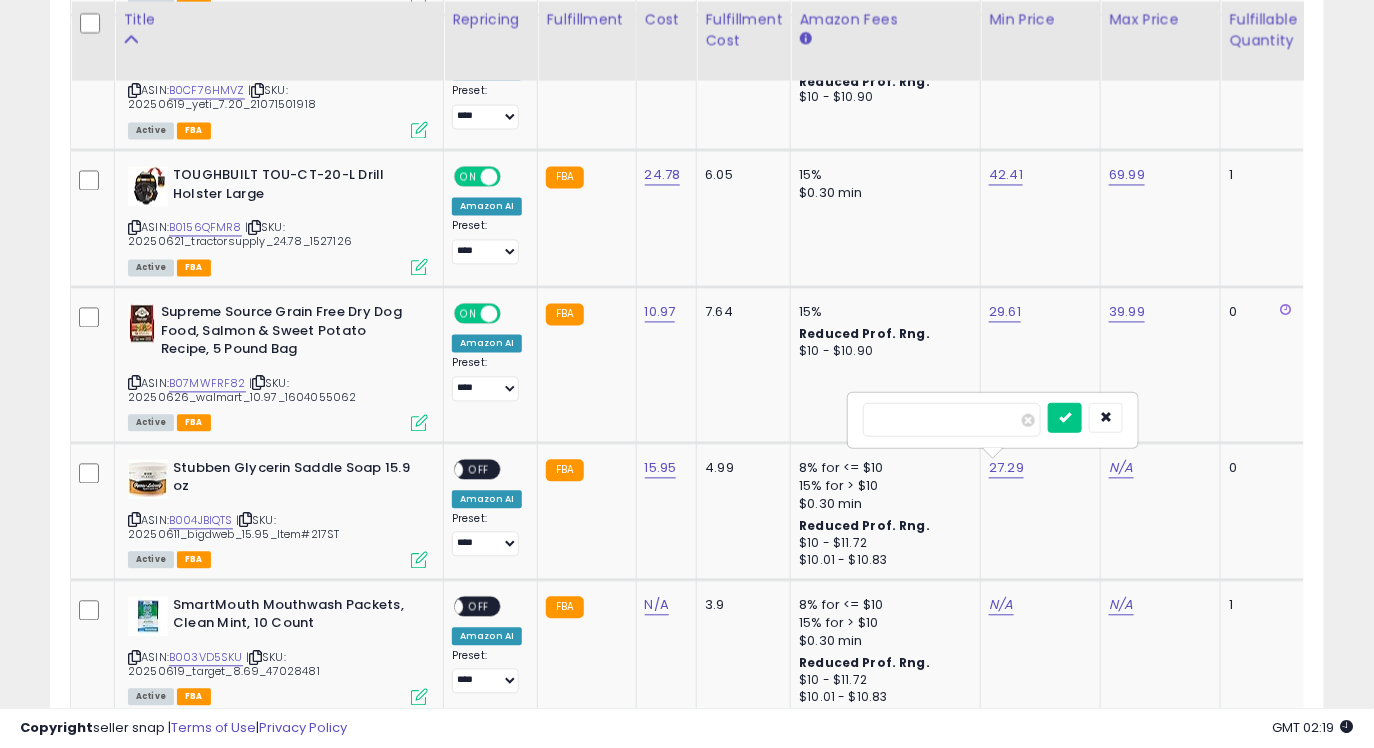 click on "*****" at bounding box center [952, 420] 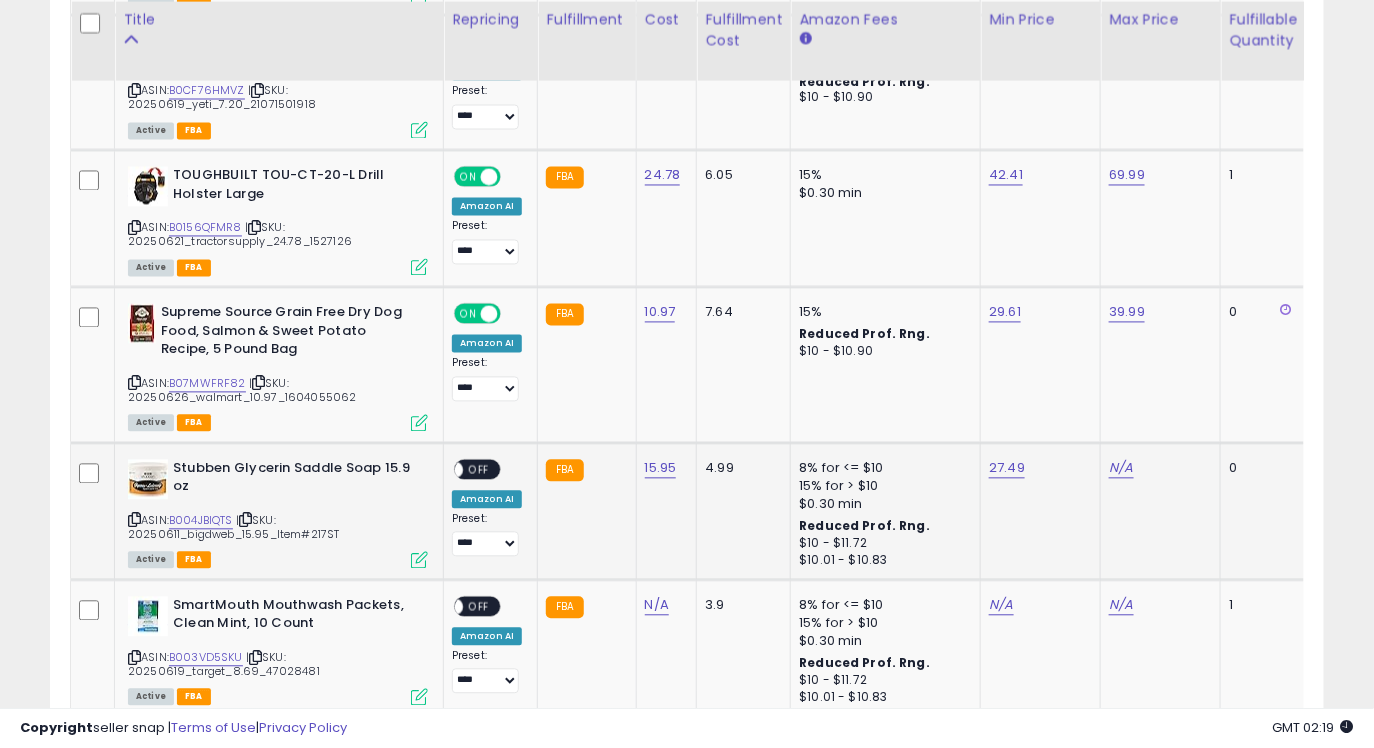 click on "N/A" 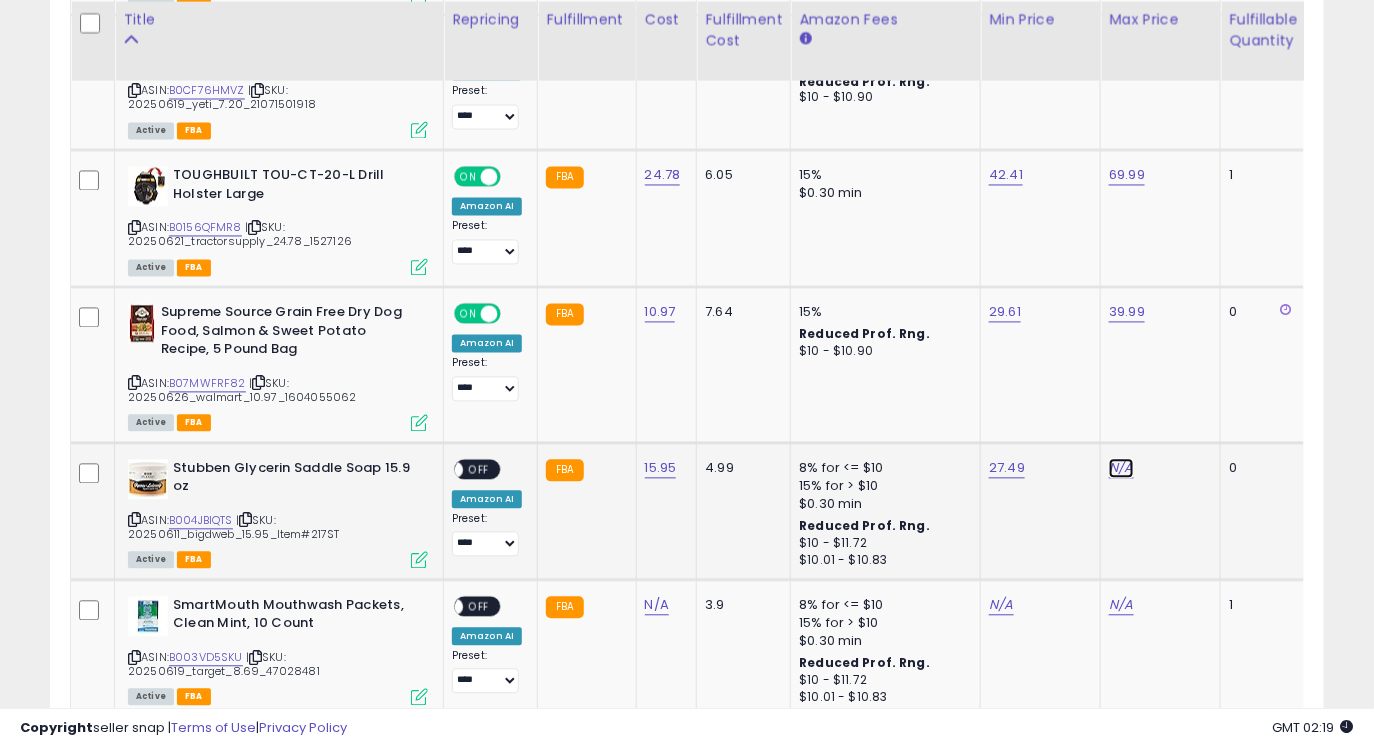 click on "N/A" at bounding box center [1121, 469] 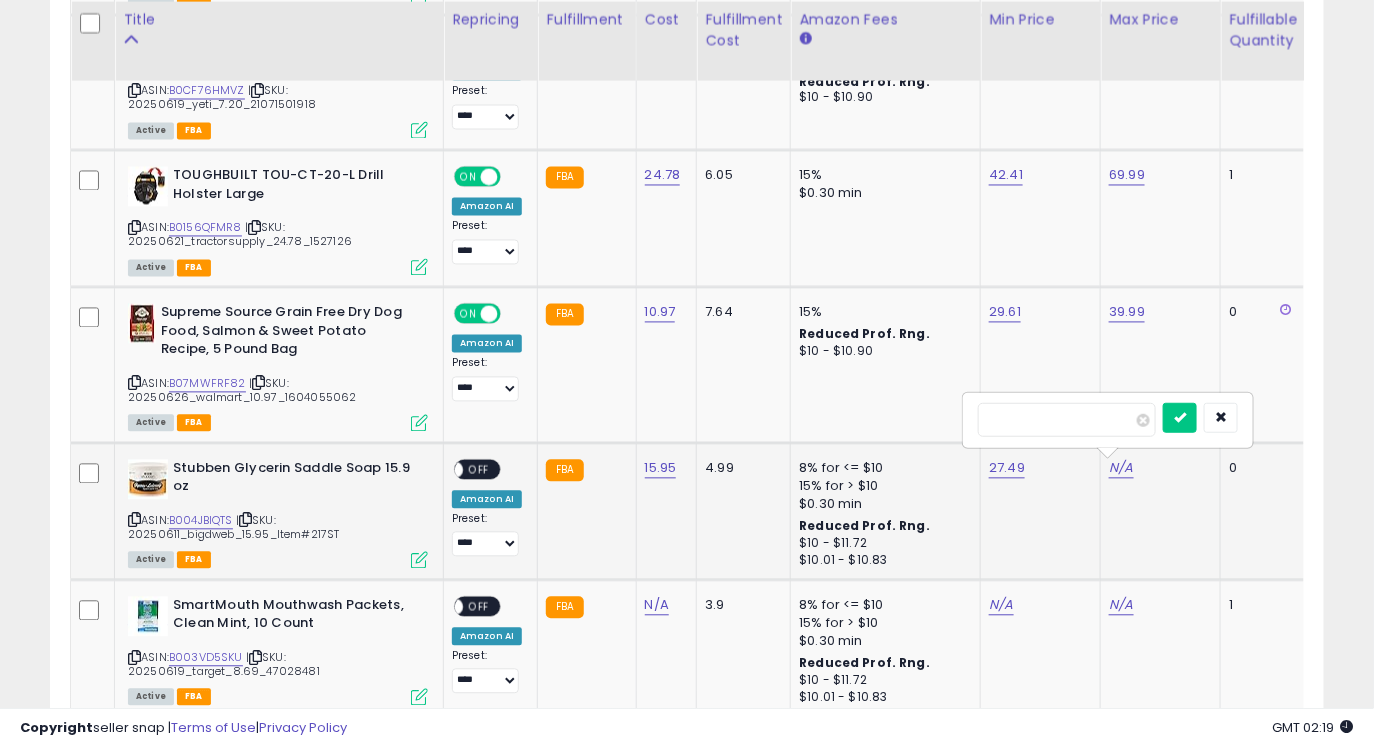 type on "*****" 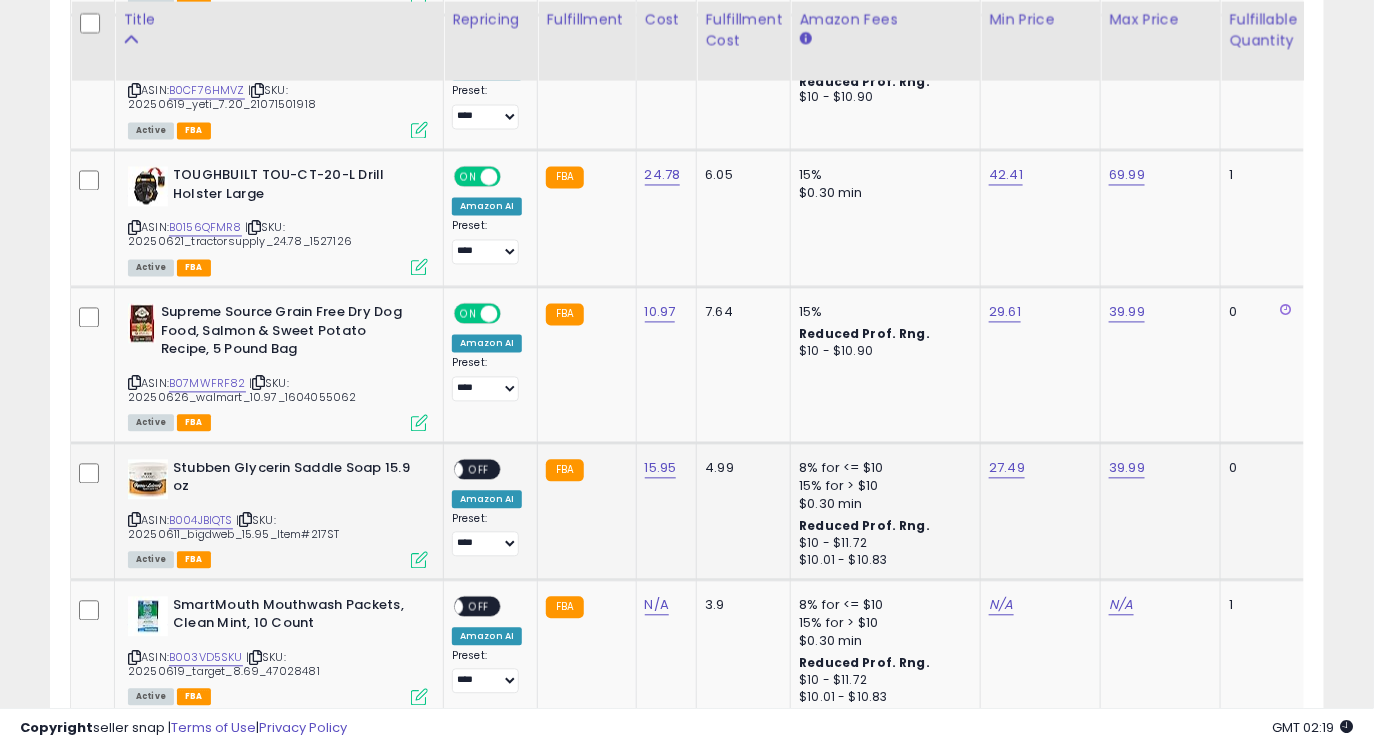 click on "ON   OFF" at bounding box center (477, 469) 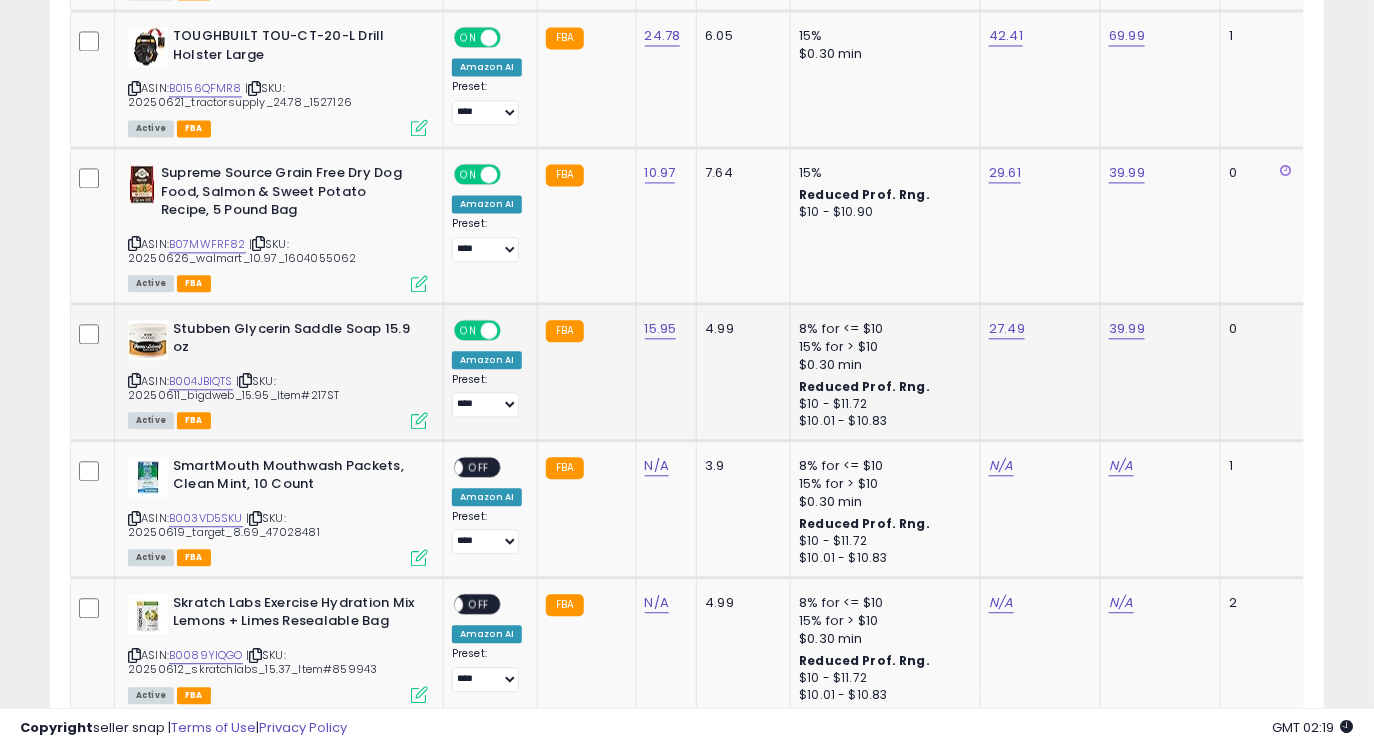 scroll, scrollTop: 1343, scrollLeft: 0, axis: vertical 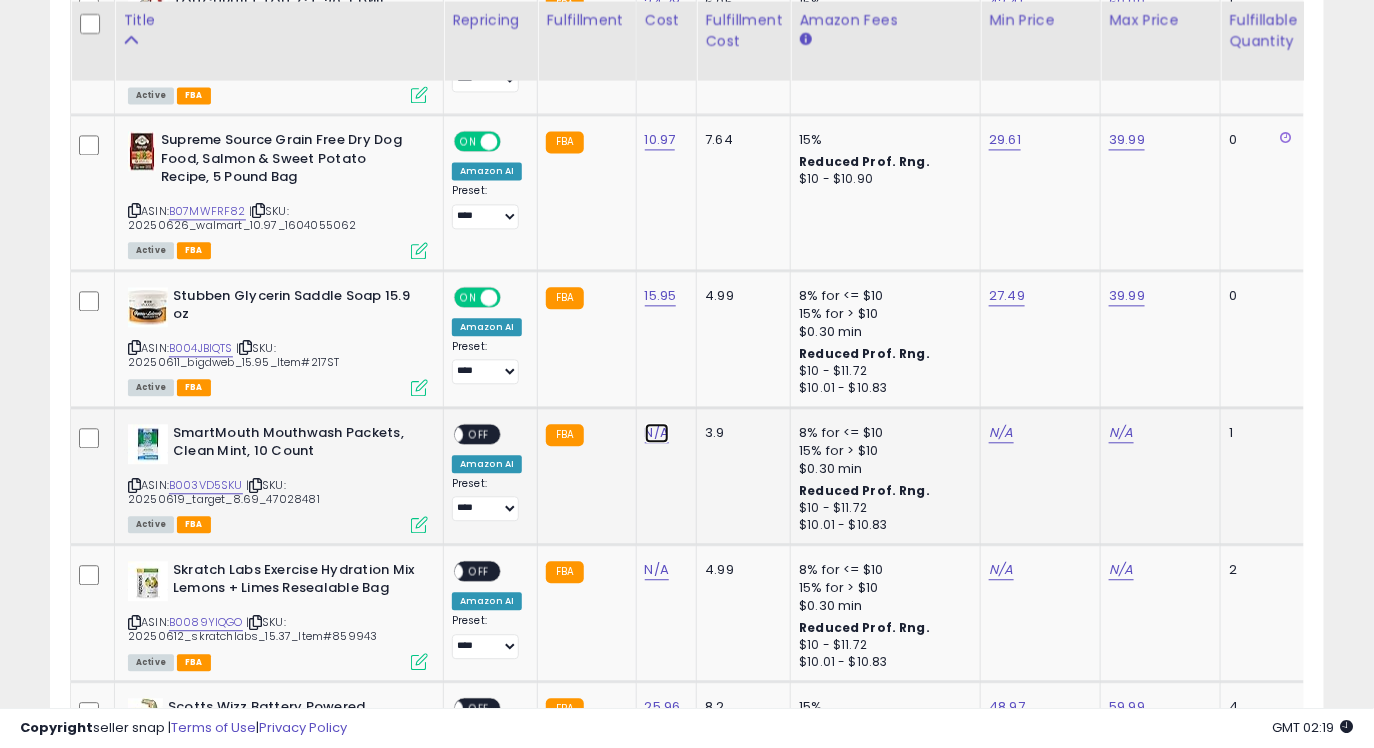 click on "N/A" at bounding box center [657, 433] 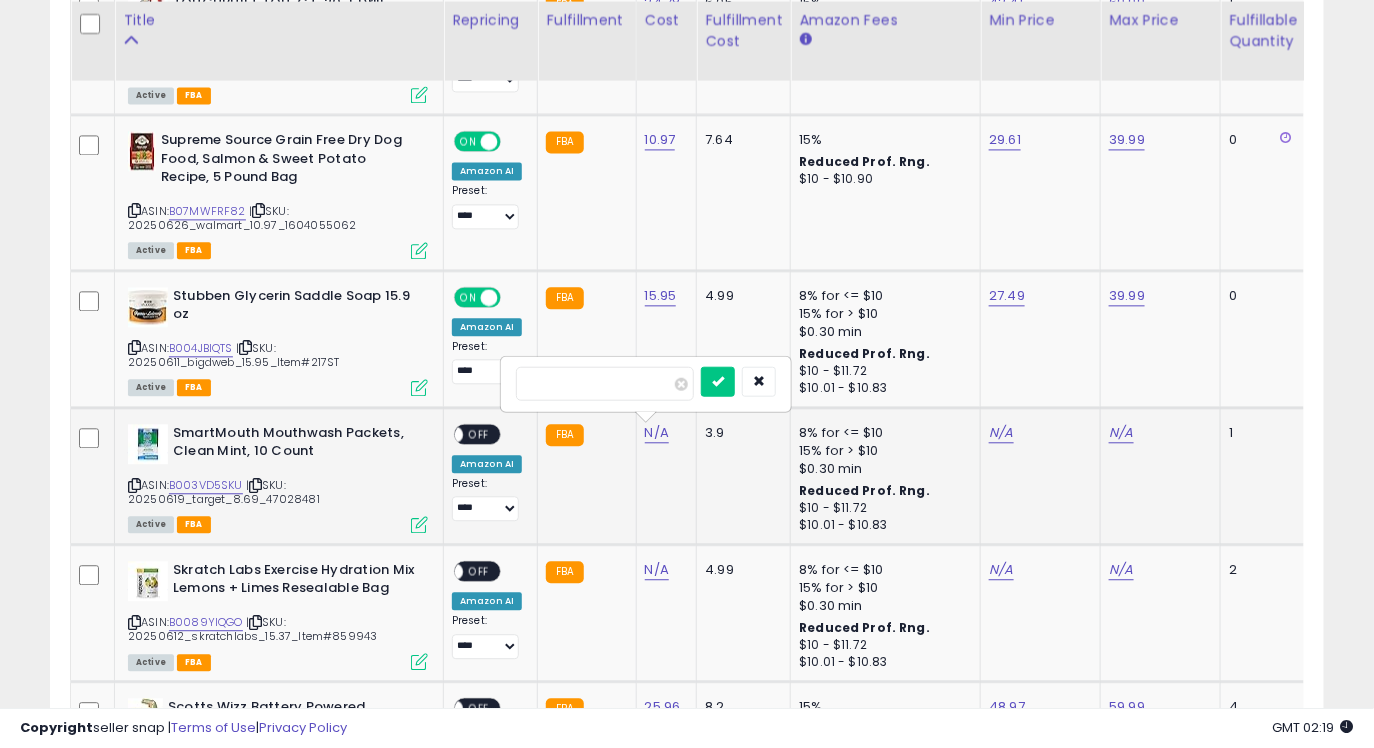 type on "****" 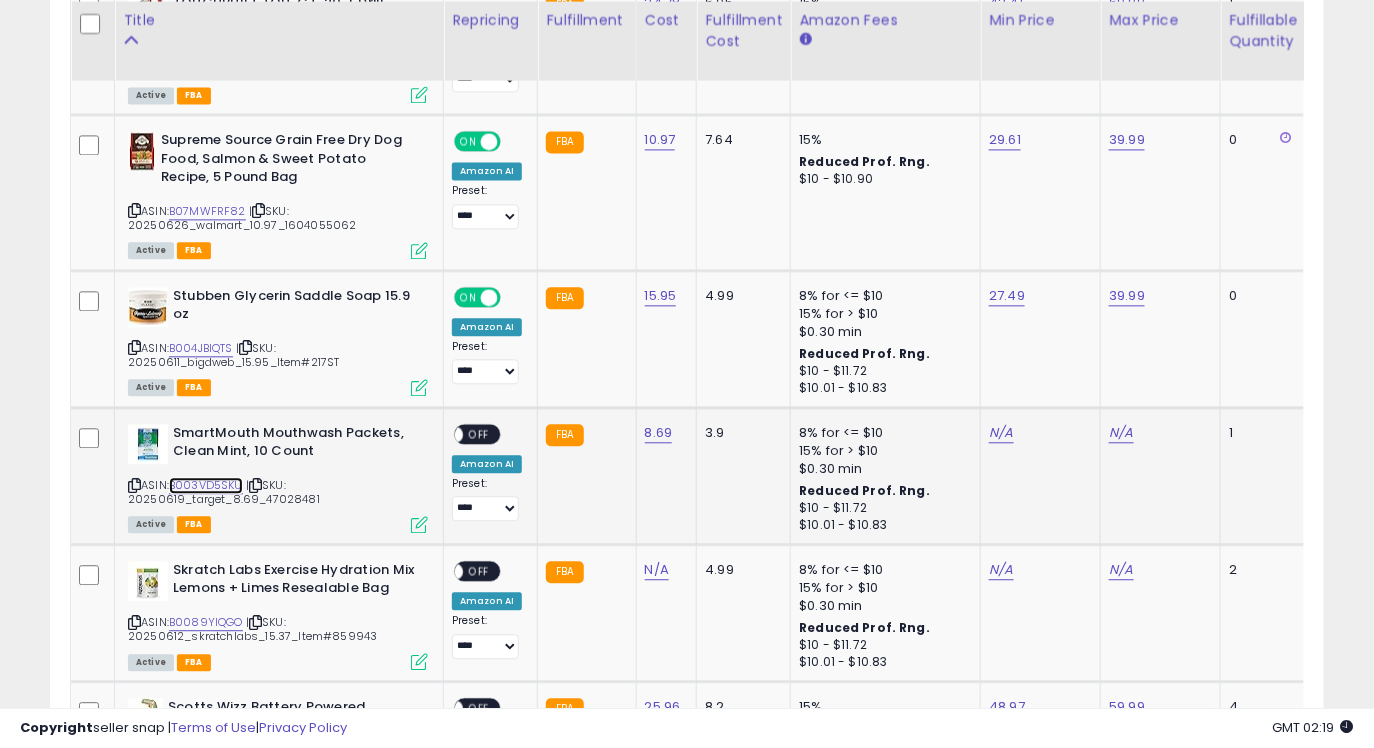 click on "B003VD5SKU" at bounding box center [206, 485] 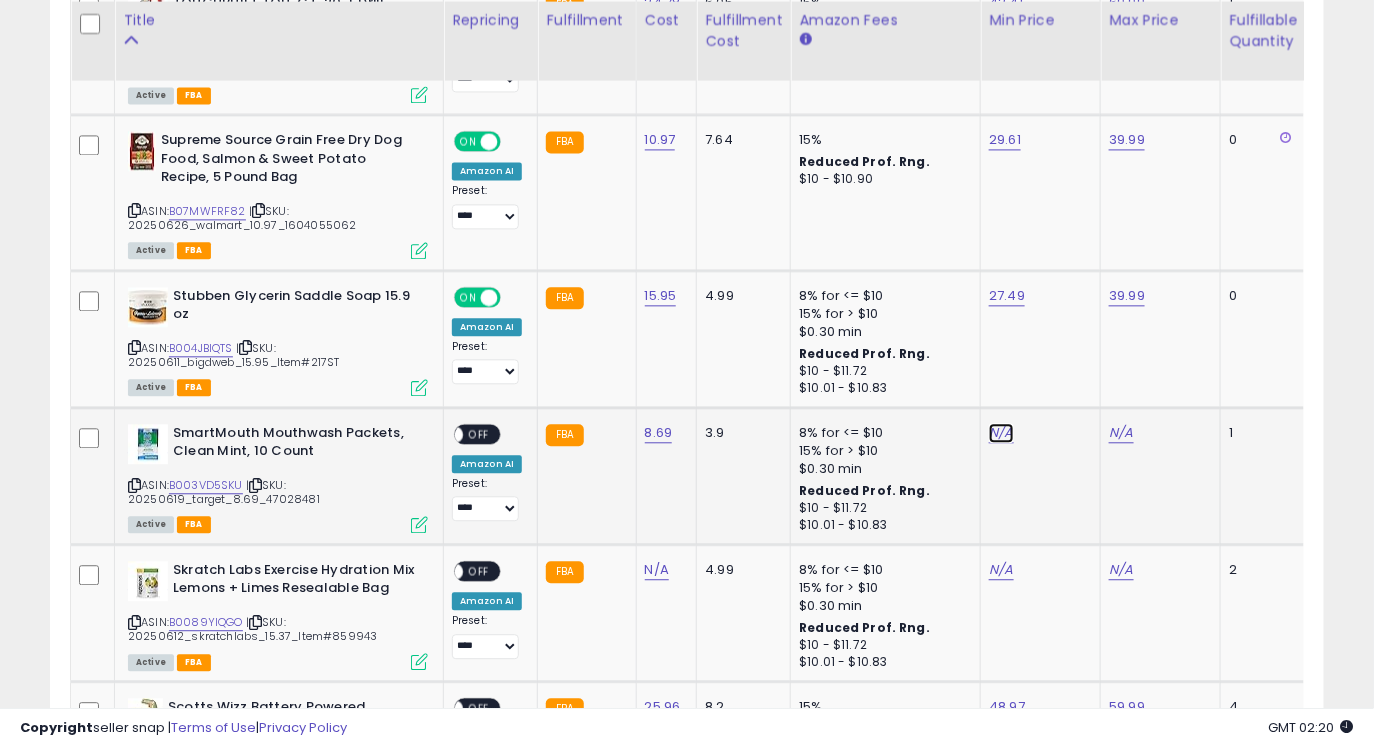 click on "N/A" at bounding box center (1001, 433) 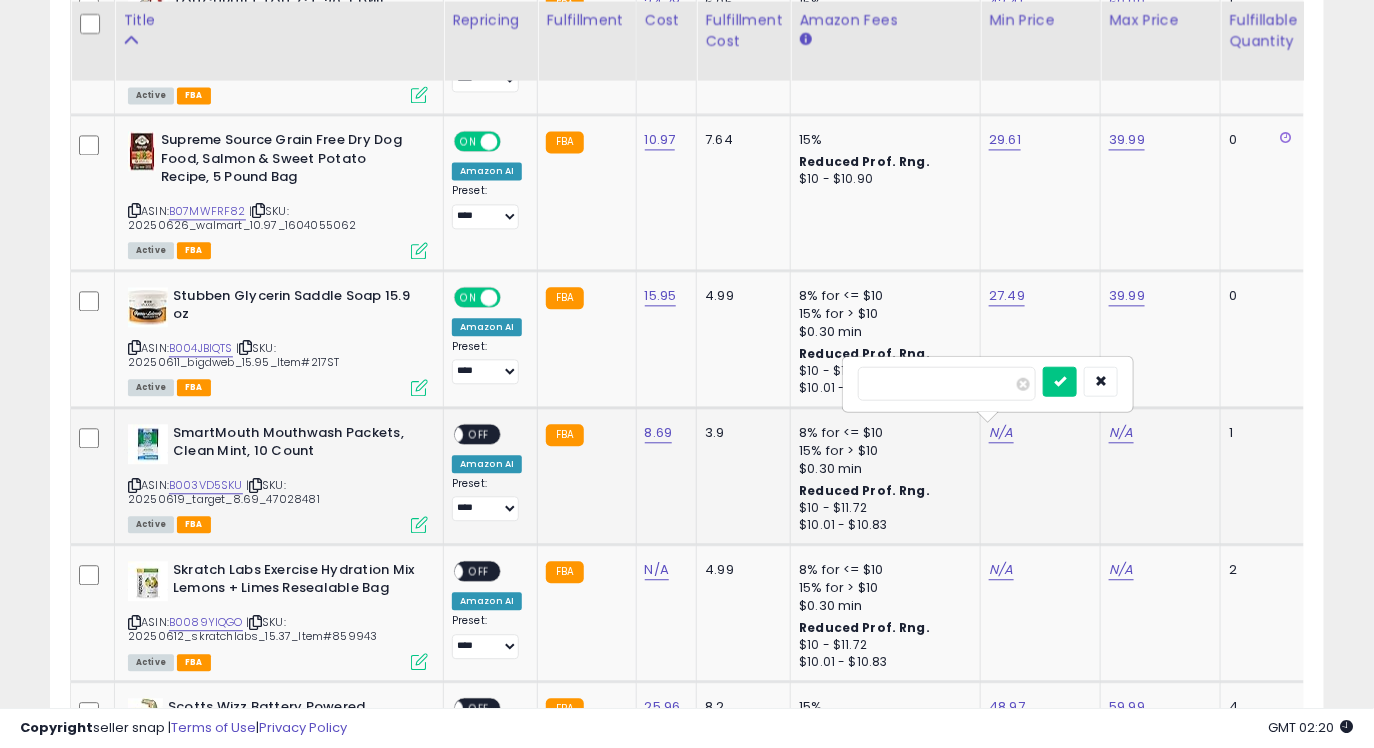 type on "****" 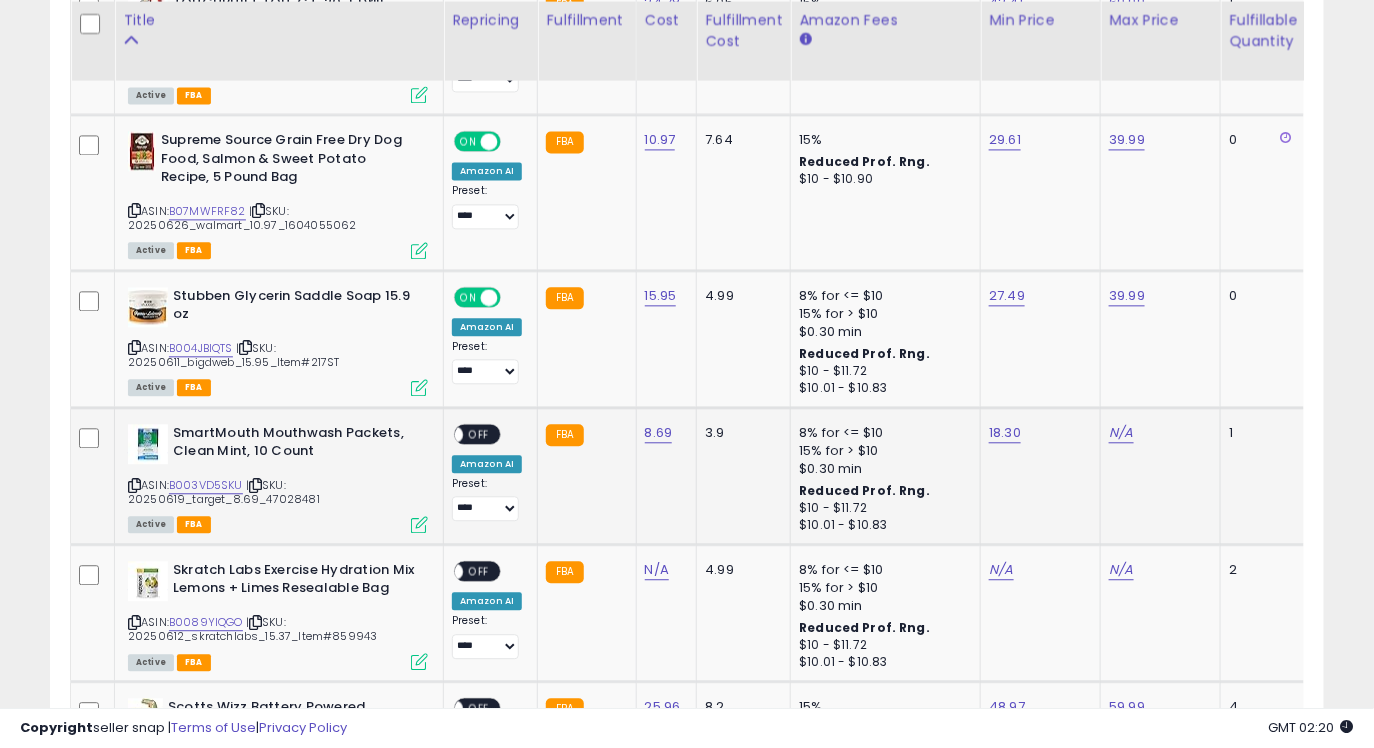 click on "N/A" 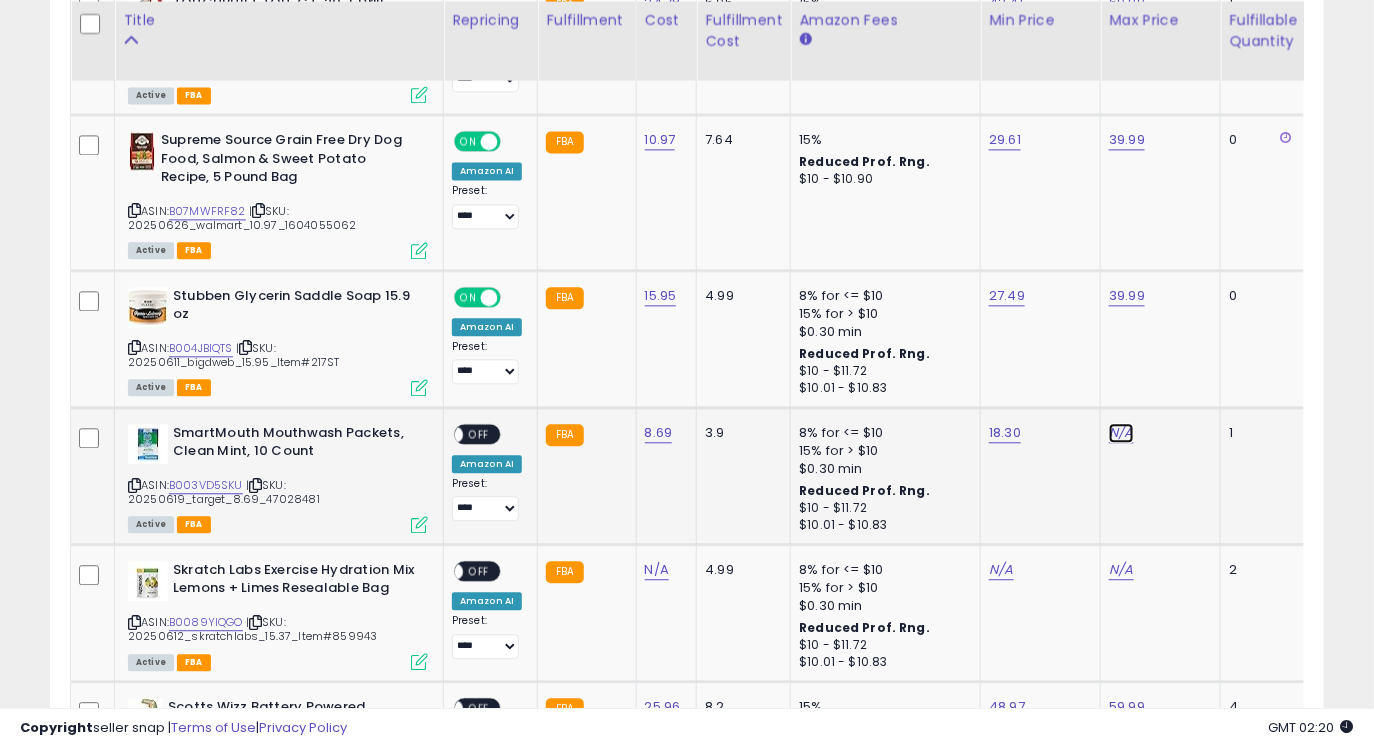 click on "N/A" at bounding box center (1121, 433) 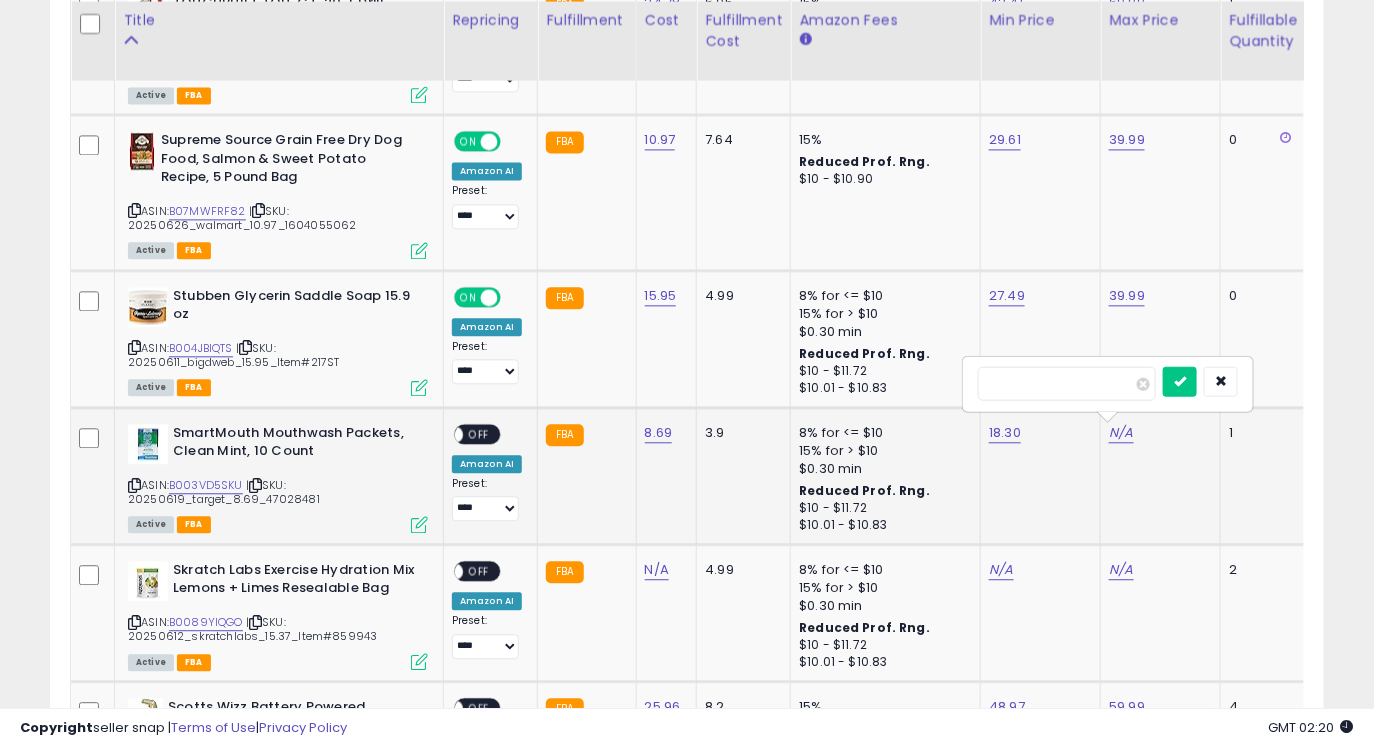 type on "*****" 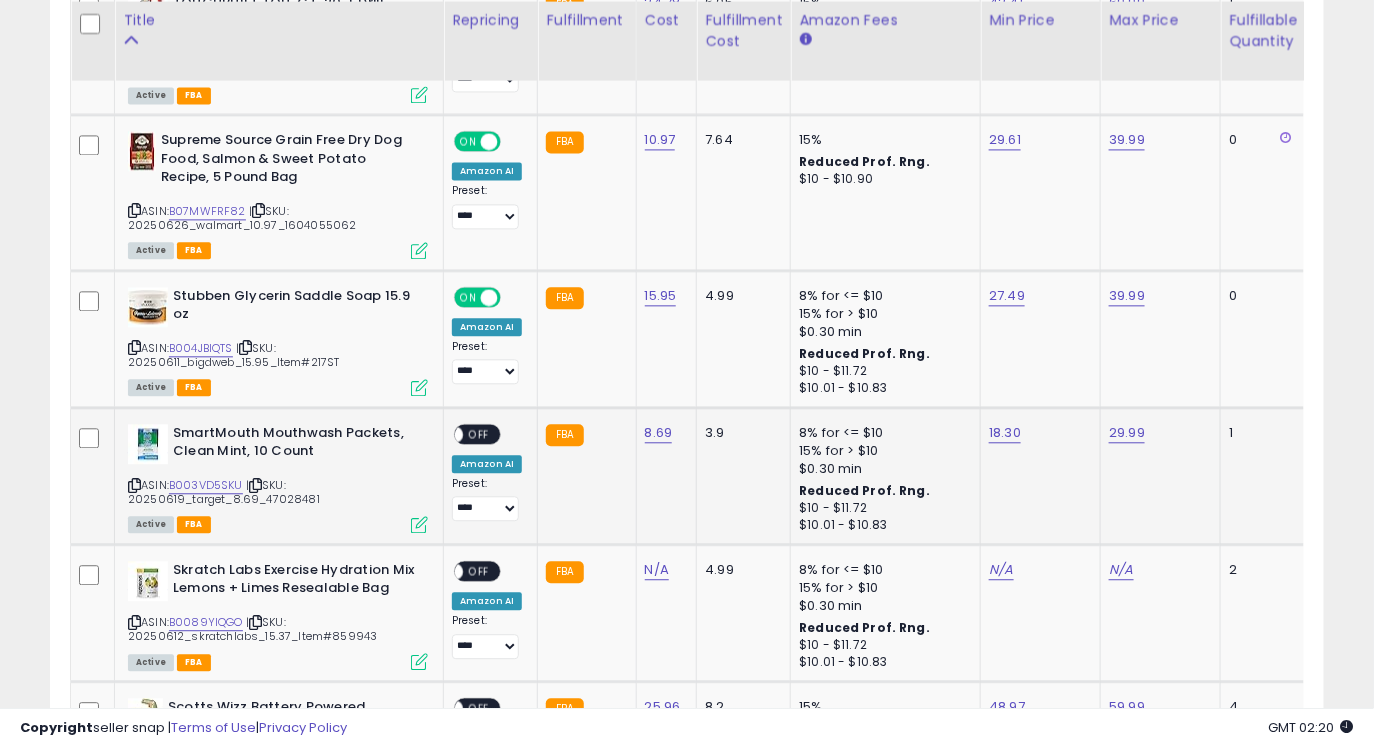 click on "ON   OFF" at bounding box center (445, 433) 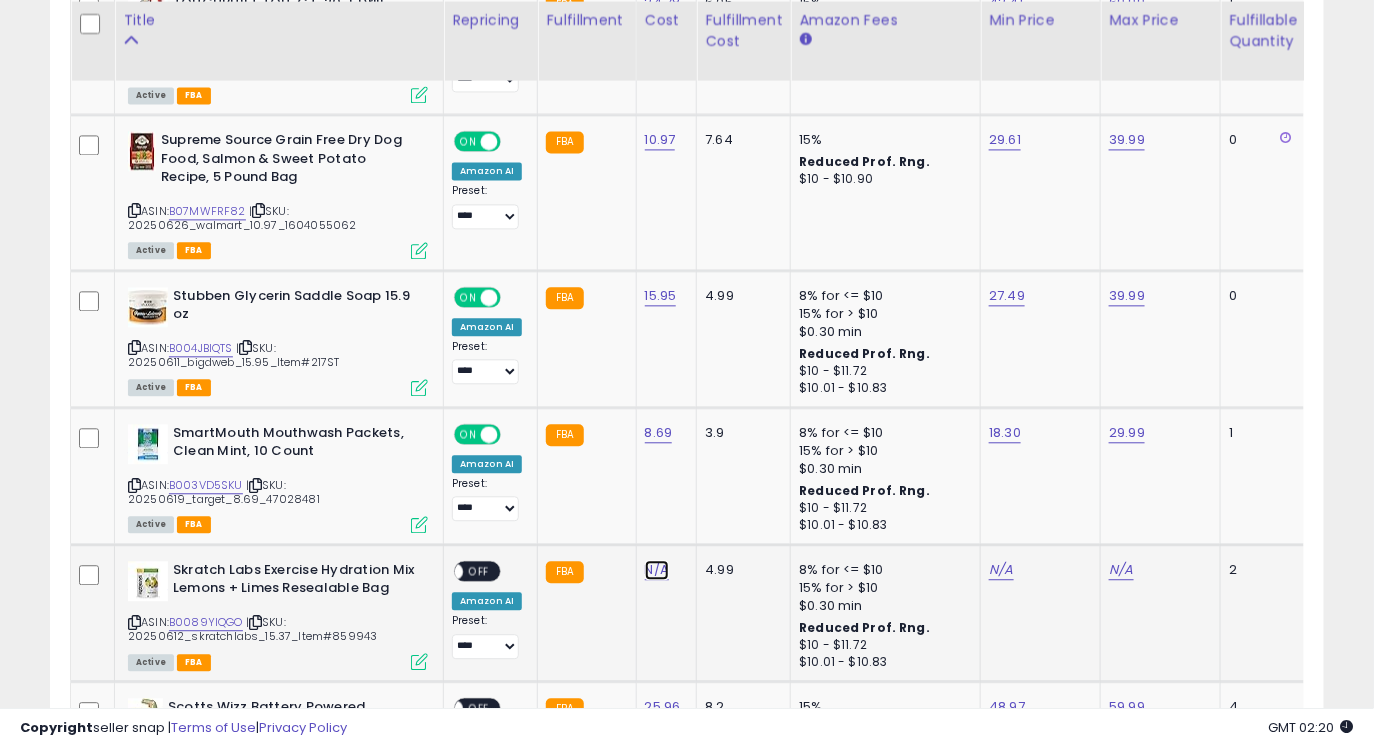 click on "N/A" at bounding box center [657, 570] 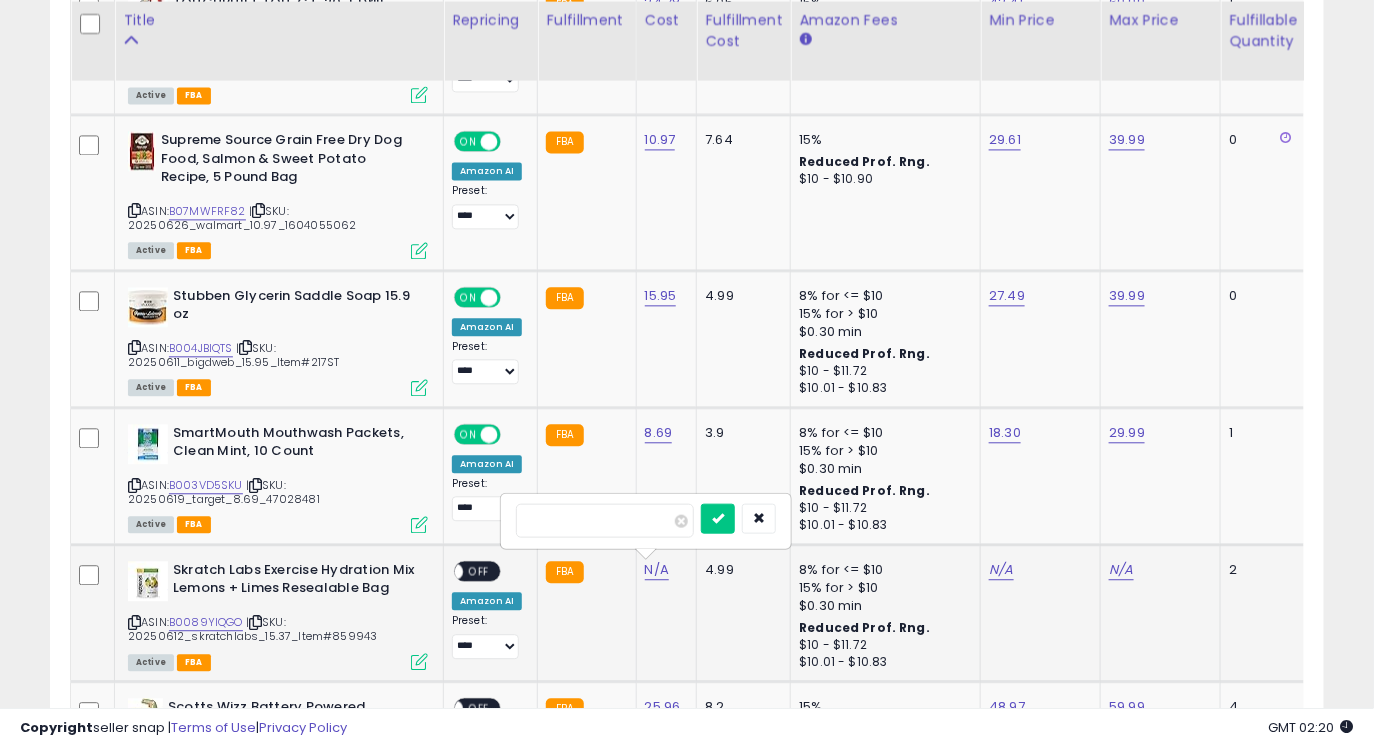 type on "*****" 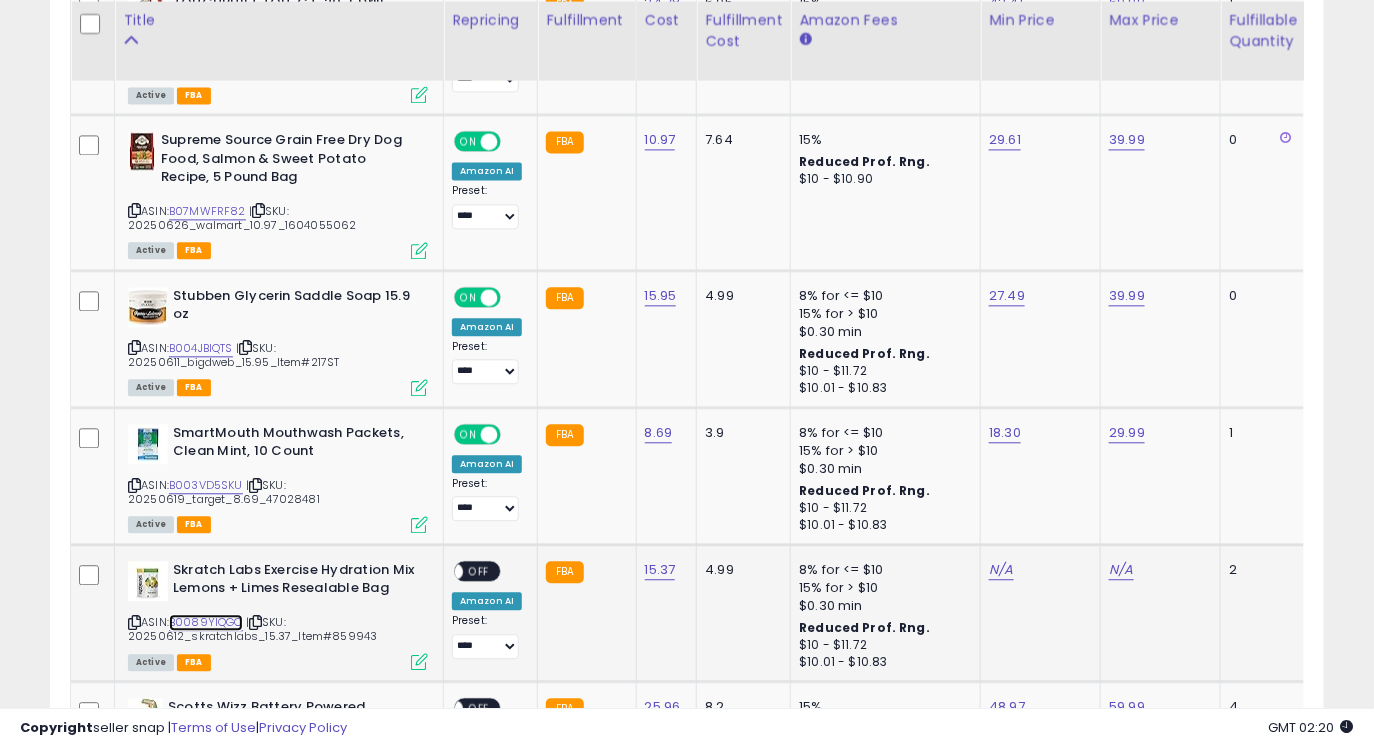 click on "B0089YIQGO" at bounding box center (206, 622) 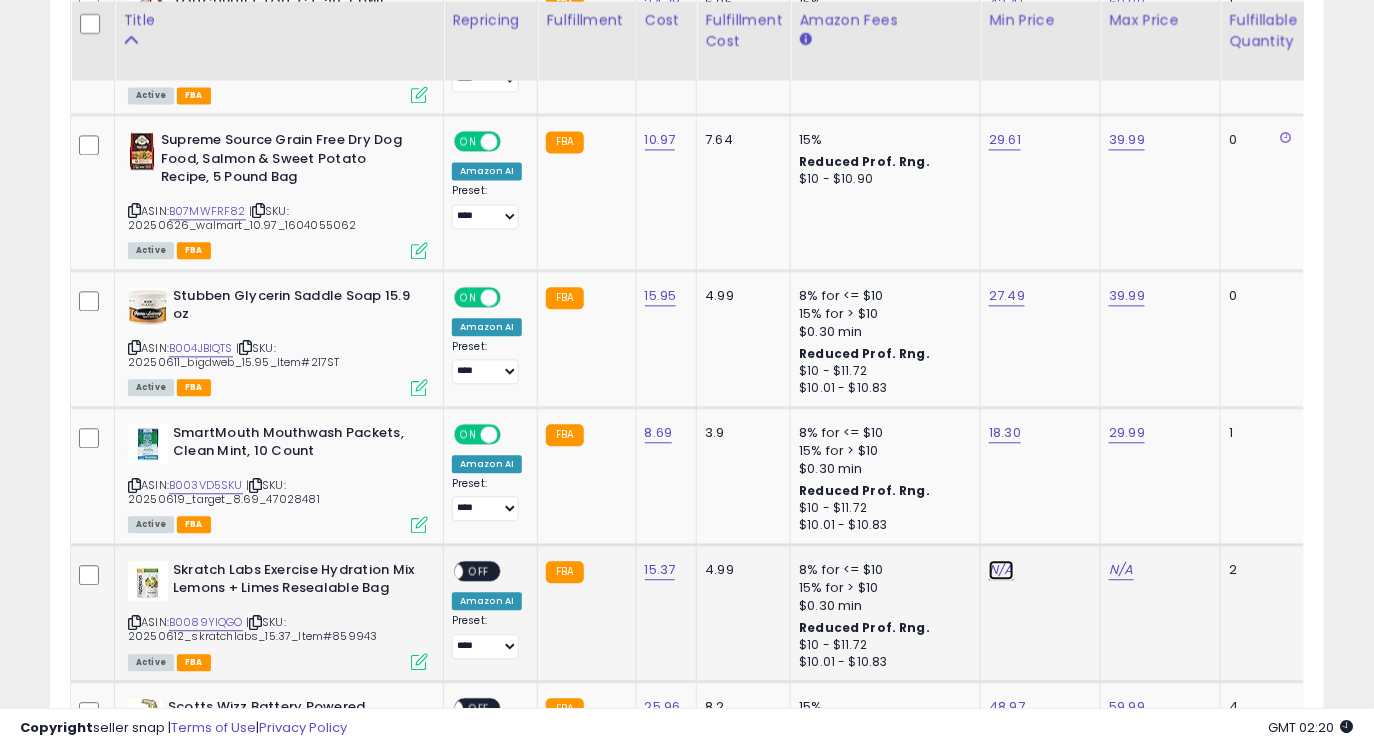click on "N/A" at bounding box center (1001, 570) 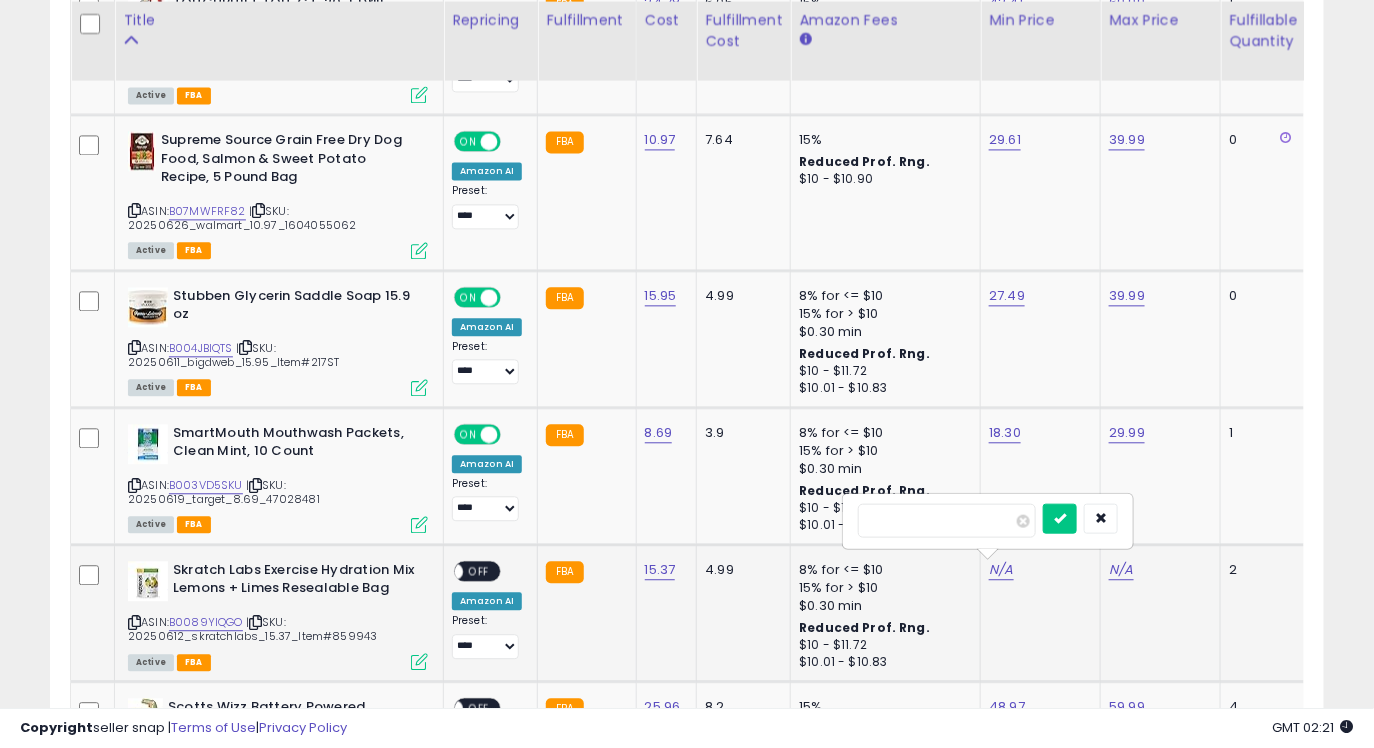 click on "***" at bounding box center [947, 520] 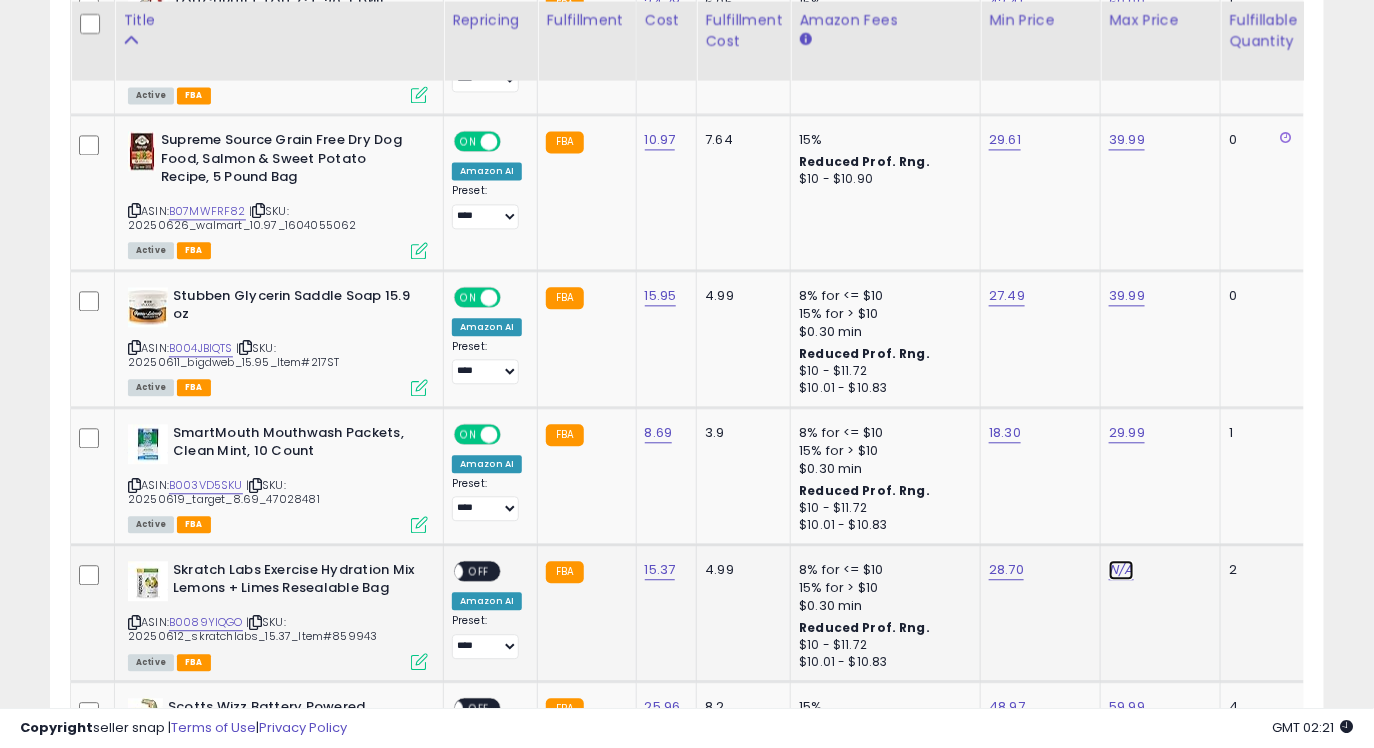click on "N/A" at bounding box center [1121, 570] 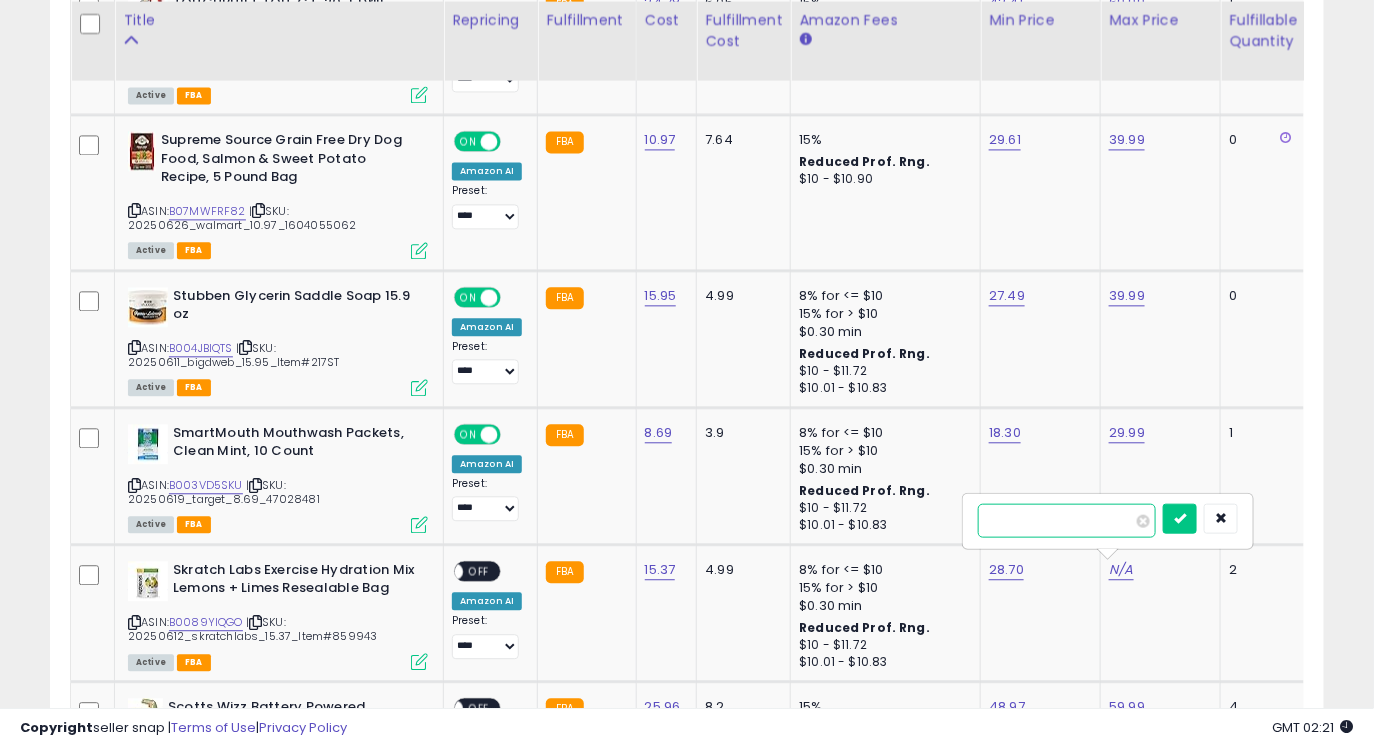 type on "*****" 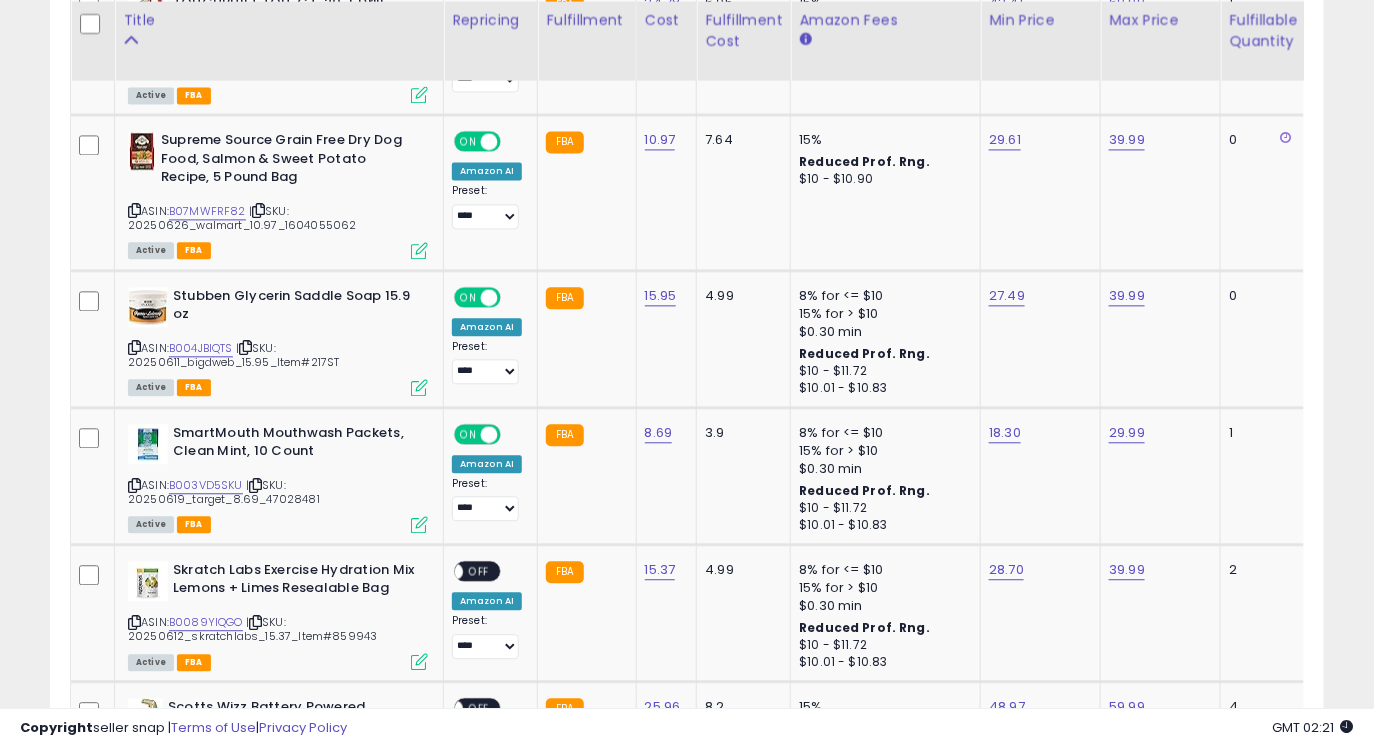 click on "**********" at bounding box center [487, 610] 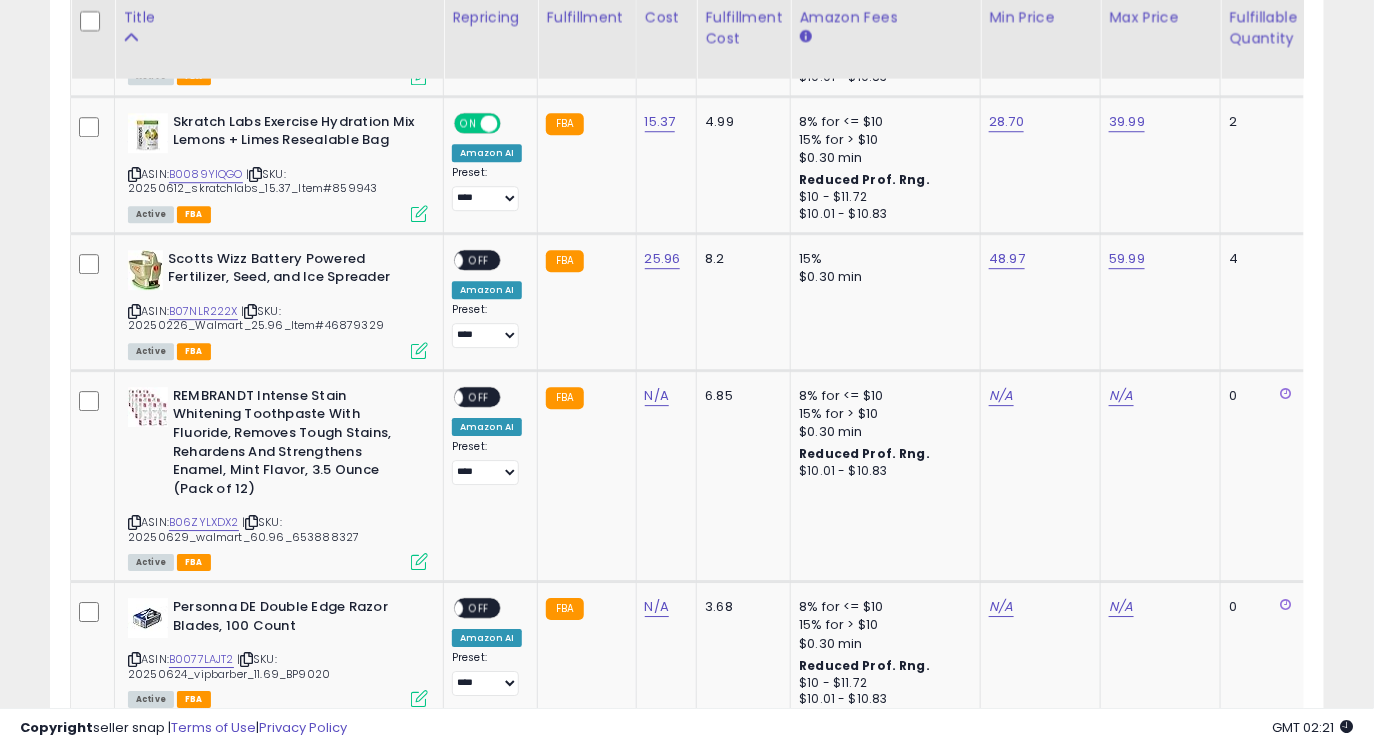 scroll, scrollTop: 1795, scrollLeft: 0, axis: vertical 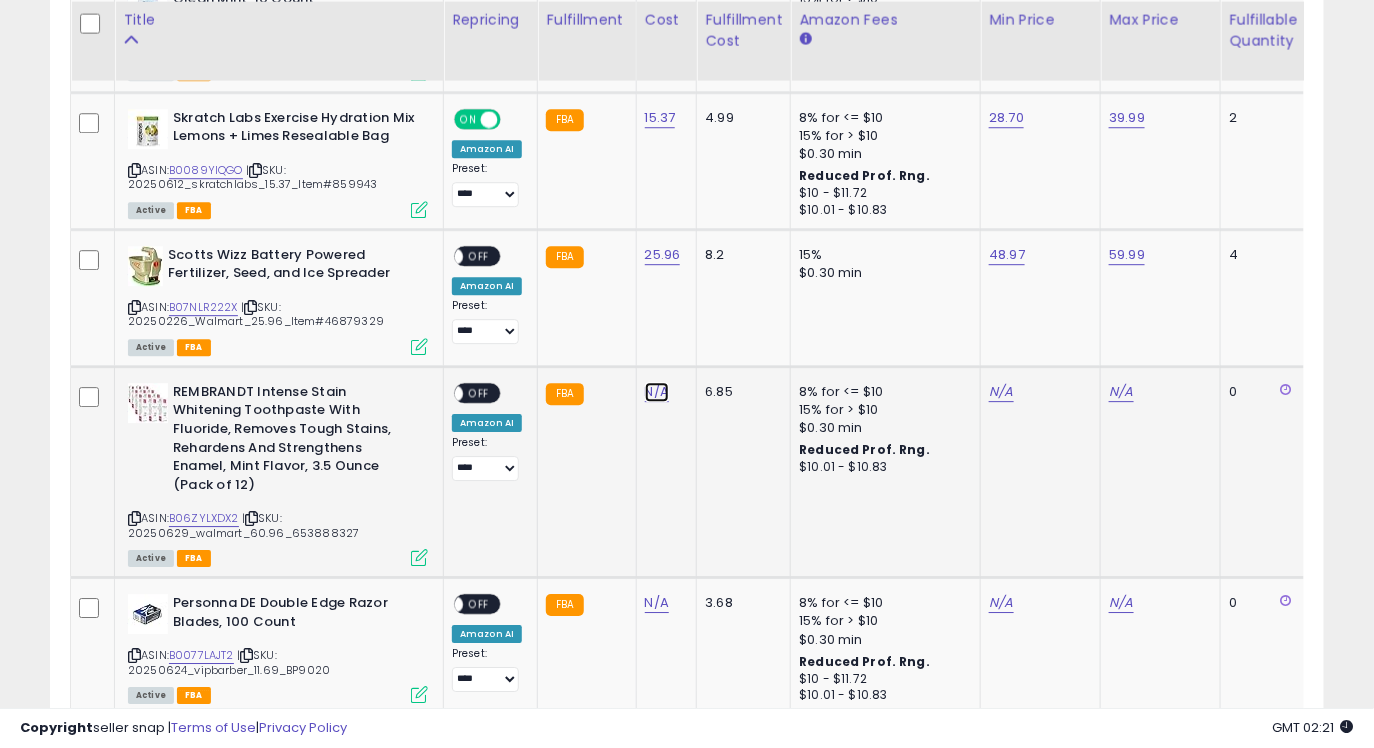 click on "N/A" at bounding box center (657, 392) 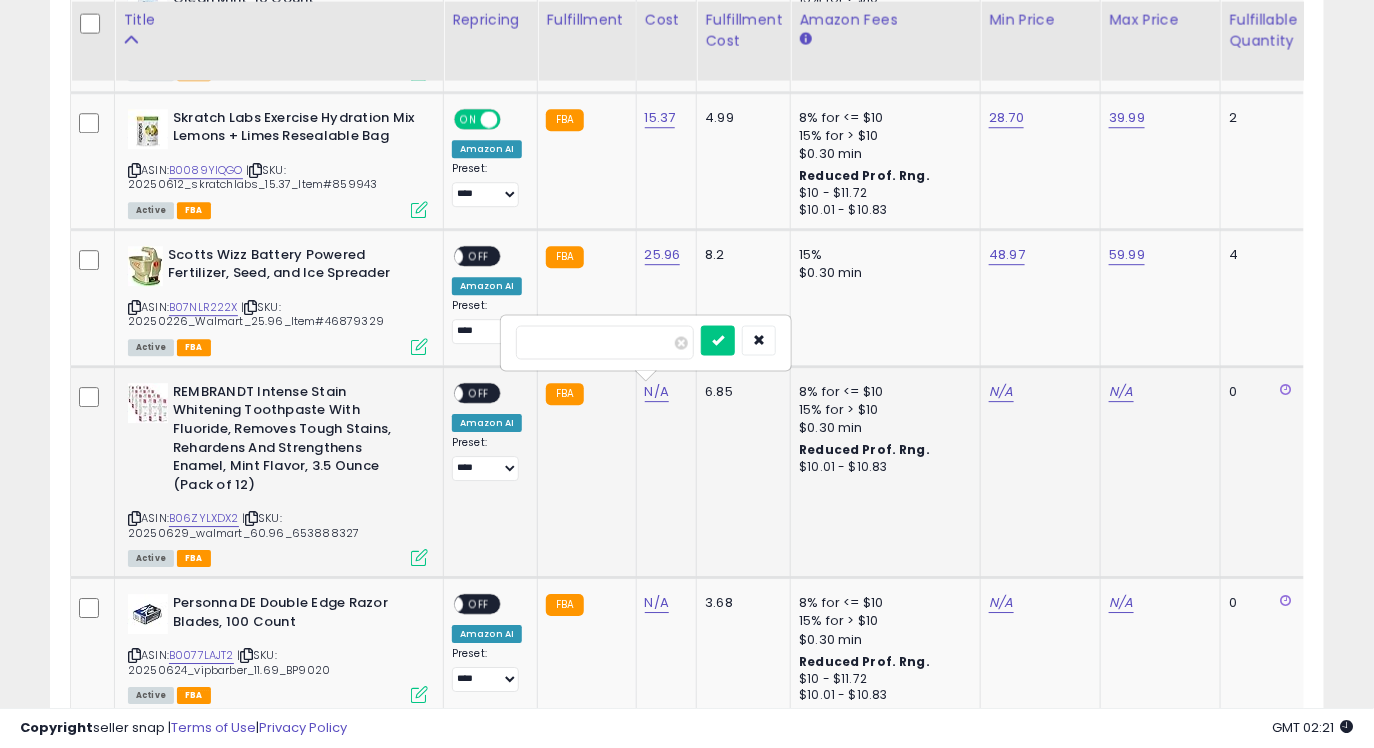 type on "*****" 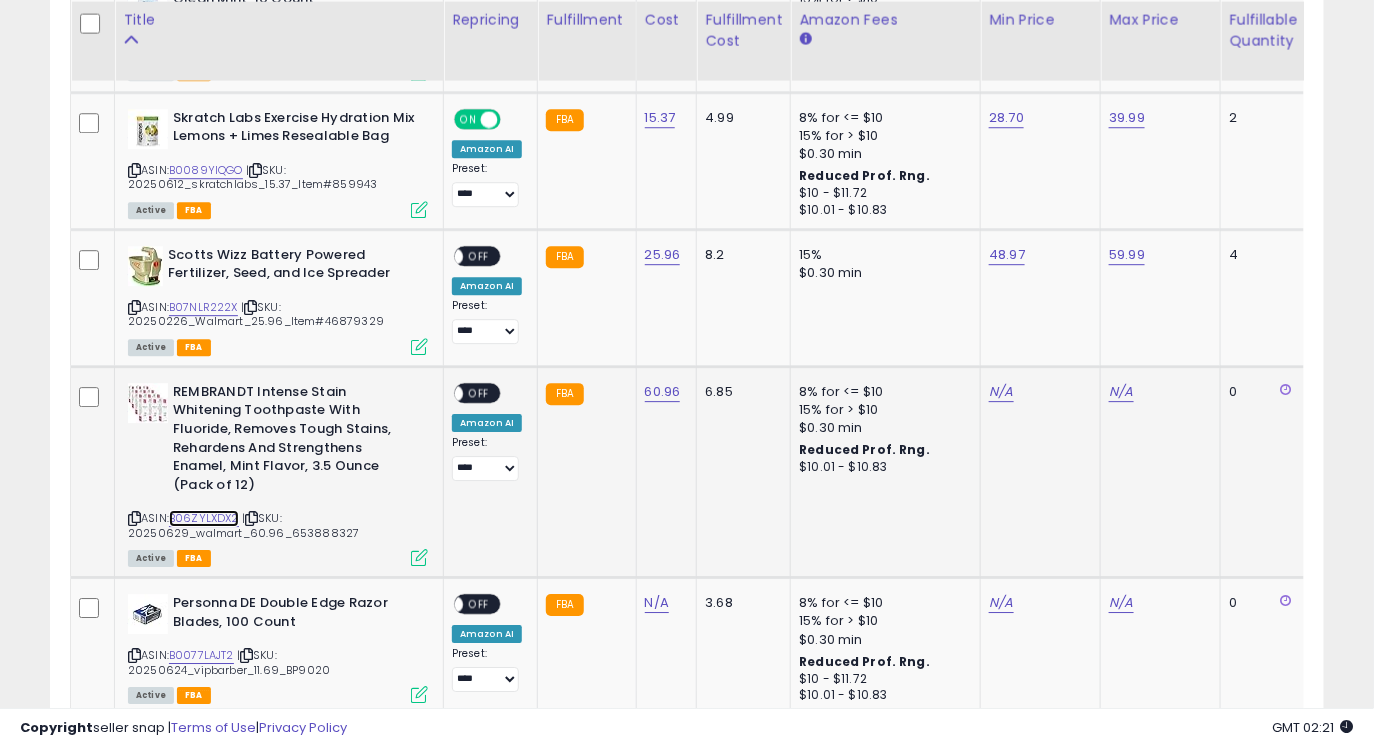 click on "B06ZYLXDX2" at bounding box center (204, 518) 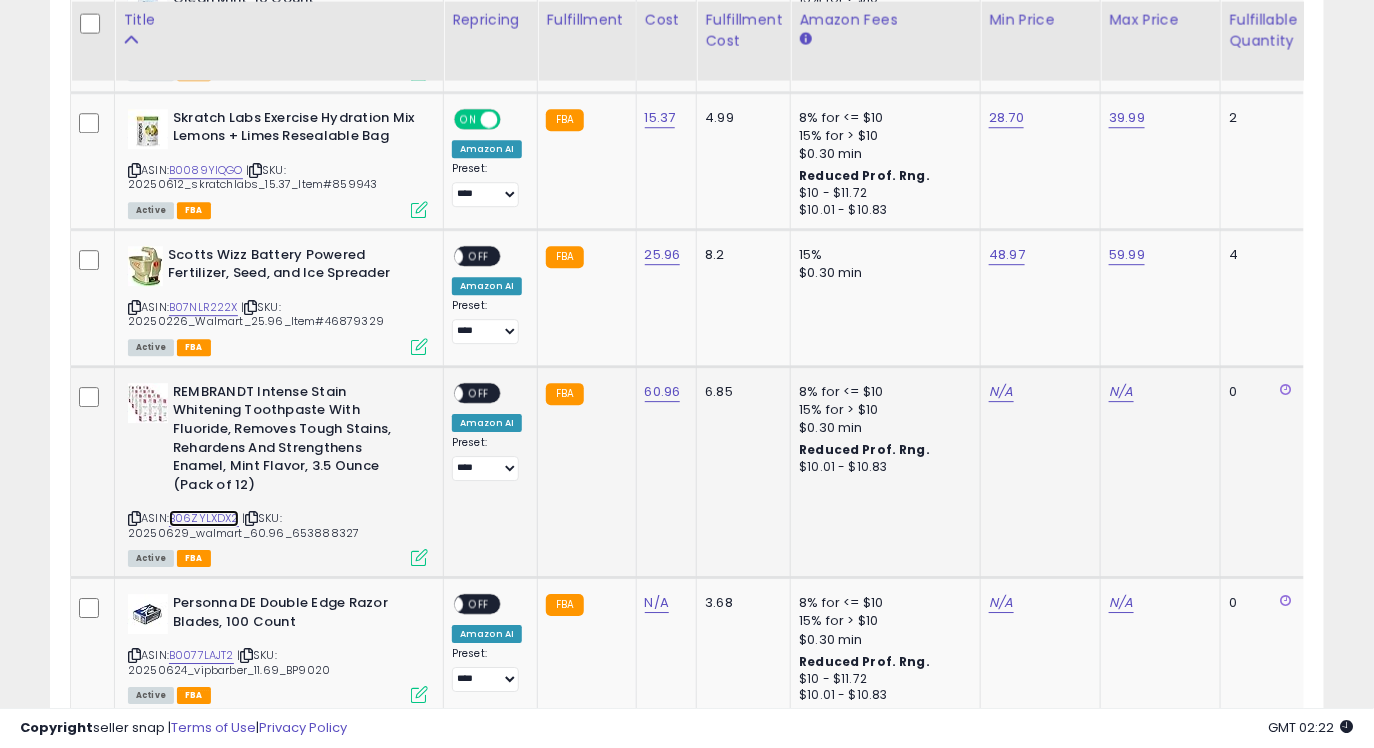 click on "B06ZYLXDX2" at bounding box center (204, 518) 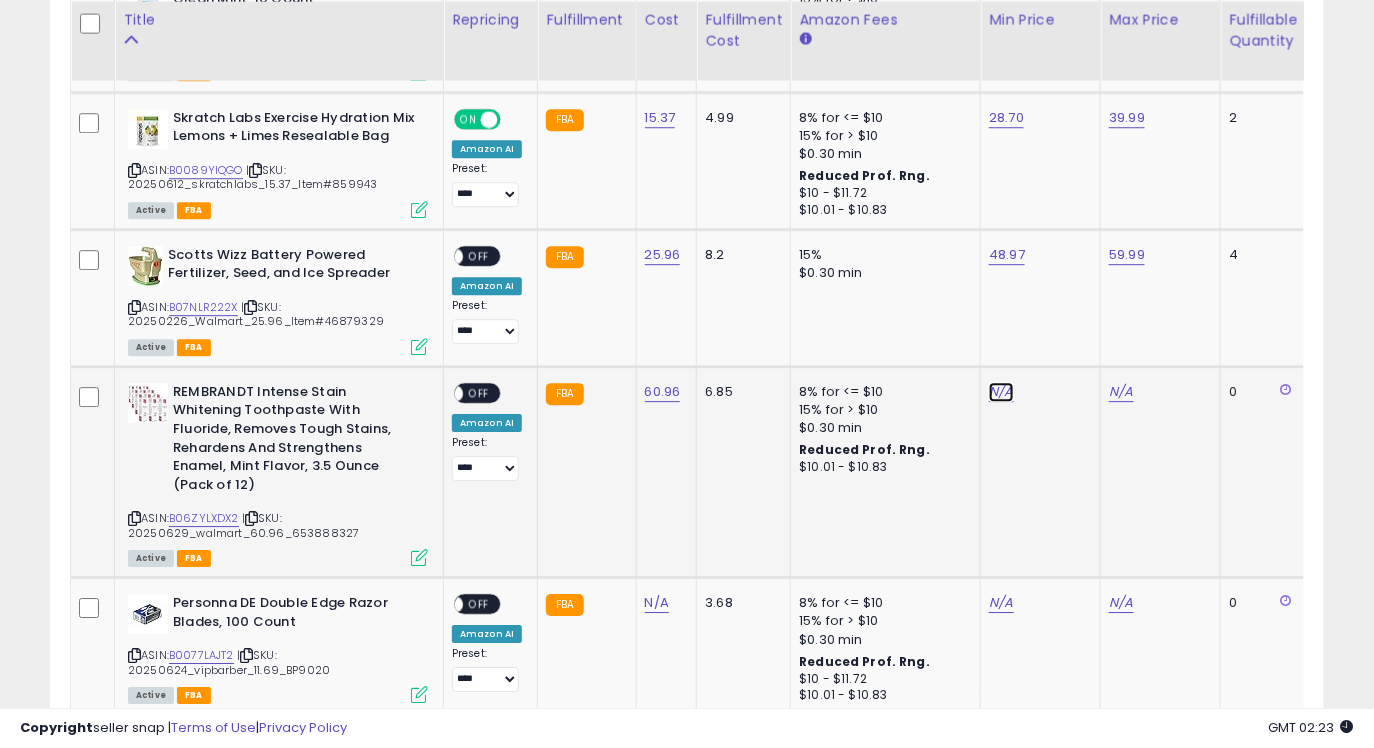 click on "N/A" at bounding box center [1001, 392] 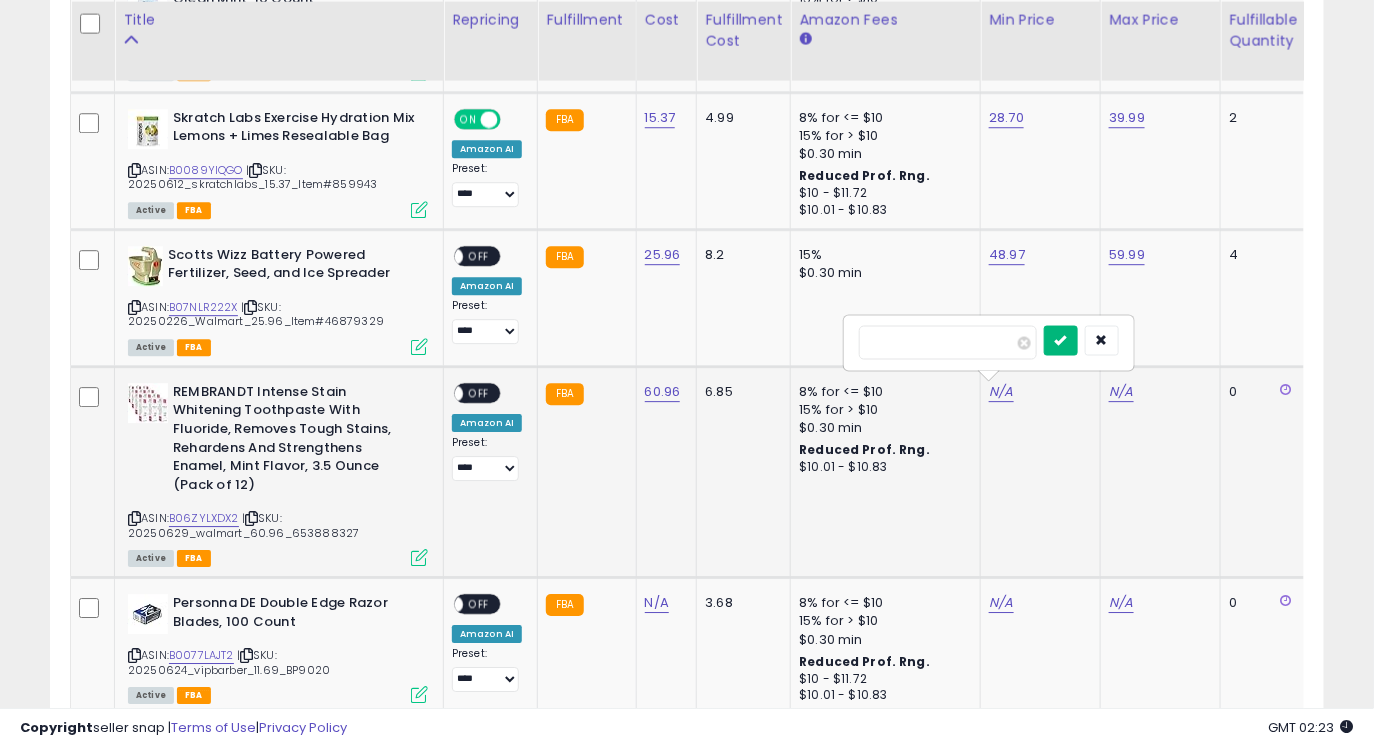 type on "*****" 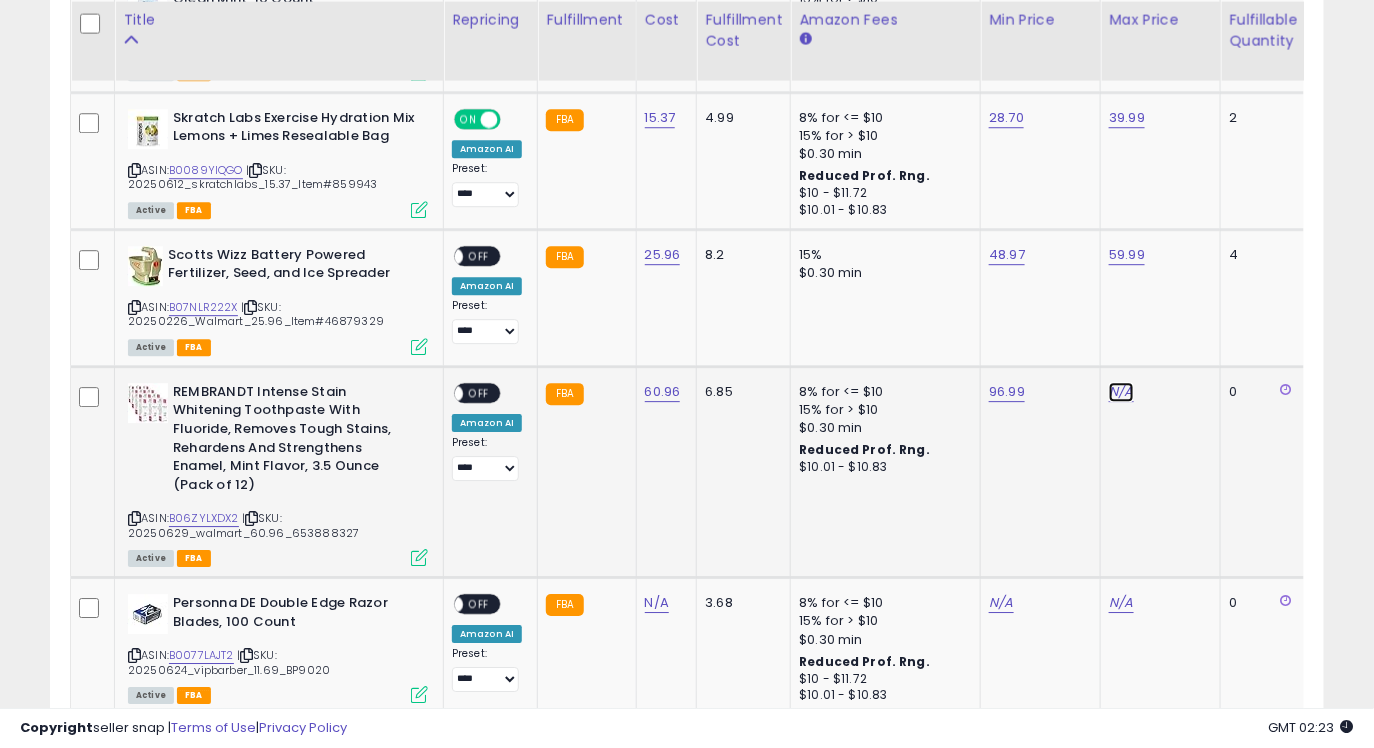 click on "N/A" at bounding box center [1121, 392] 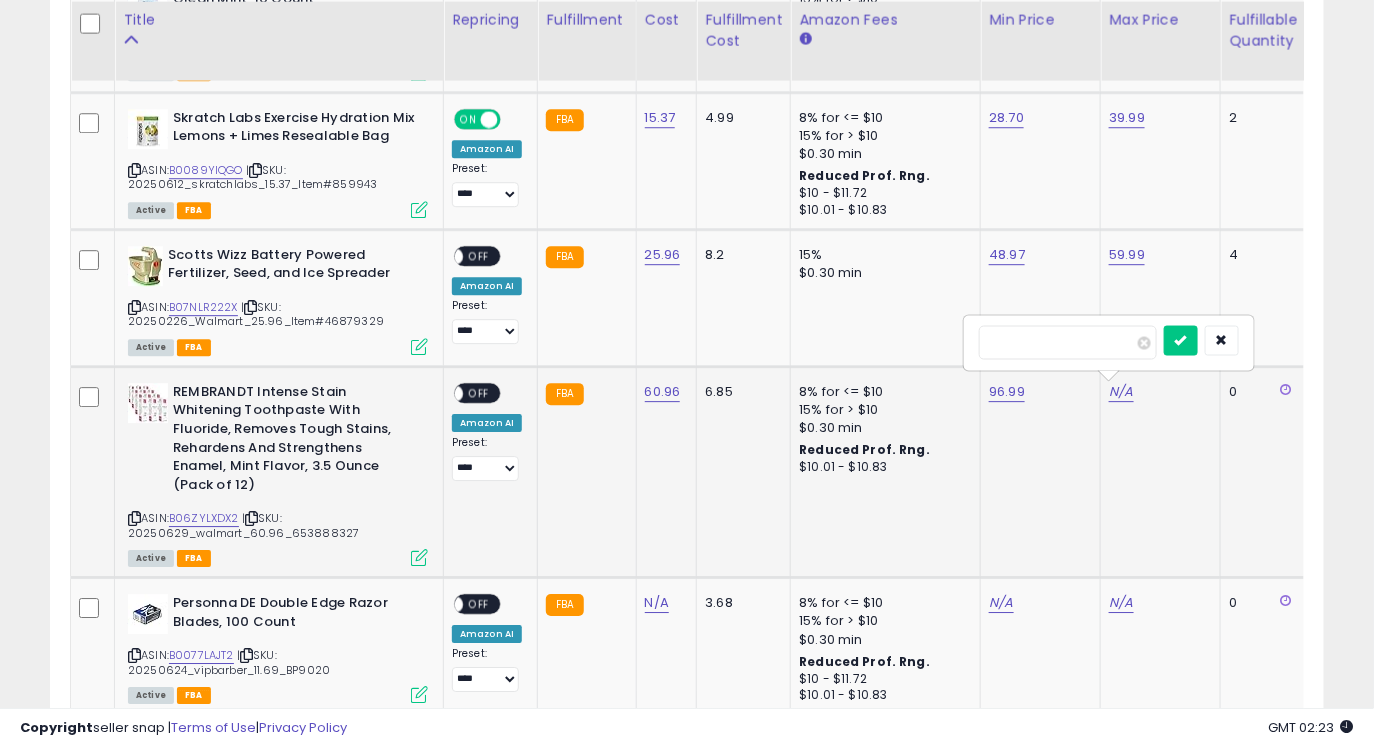 click on "*****" at bounding box center [1068, 342] 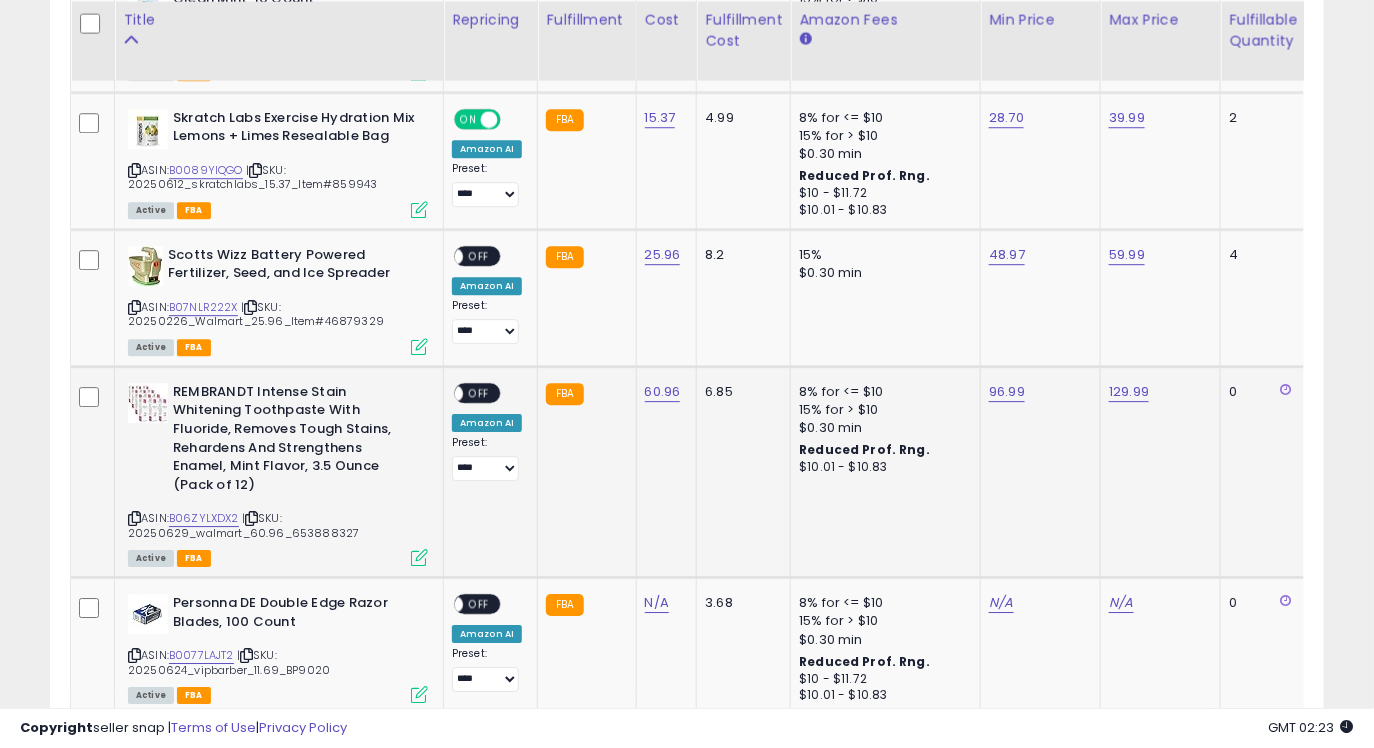 click on "OFF" at bounding box center [479, 392] 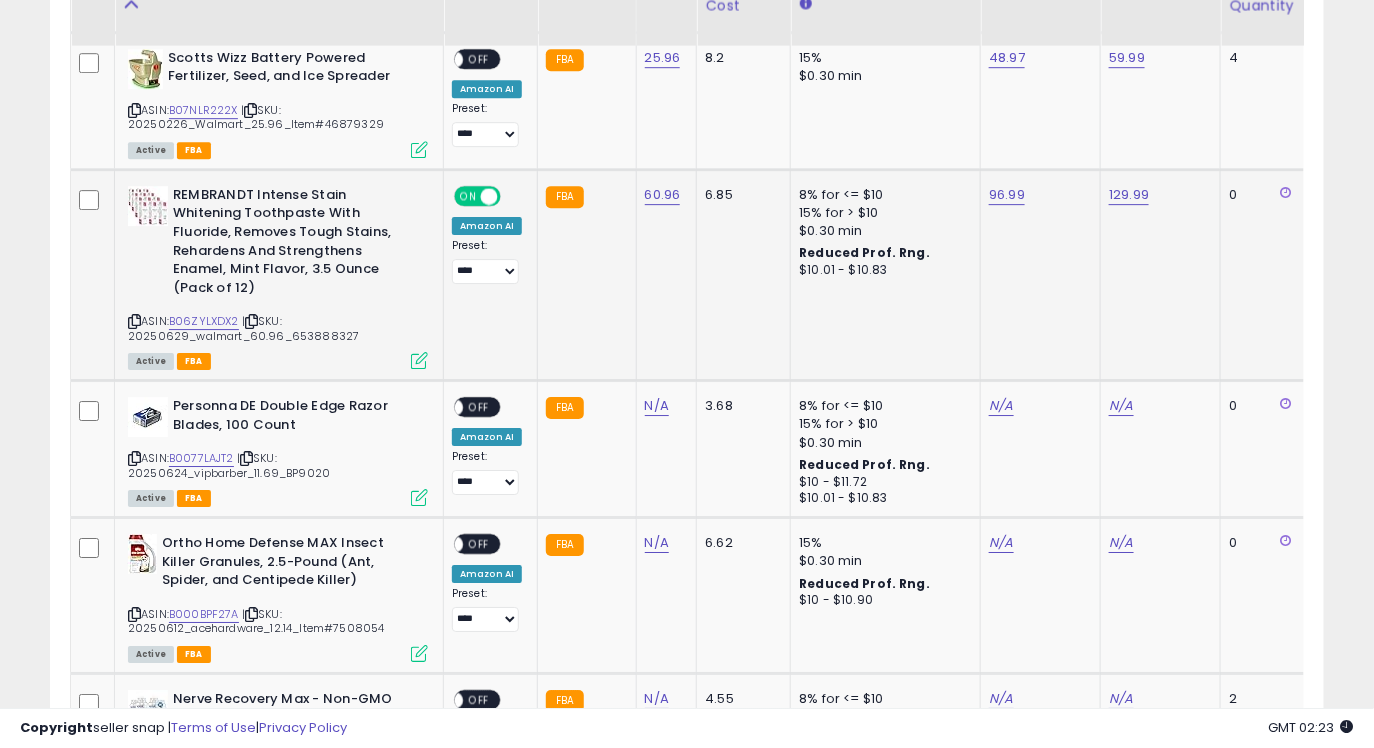 scroll, scrollTop: 2031, scrollLeft: 0, axis: vertical 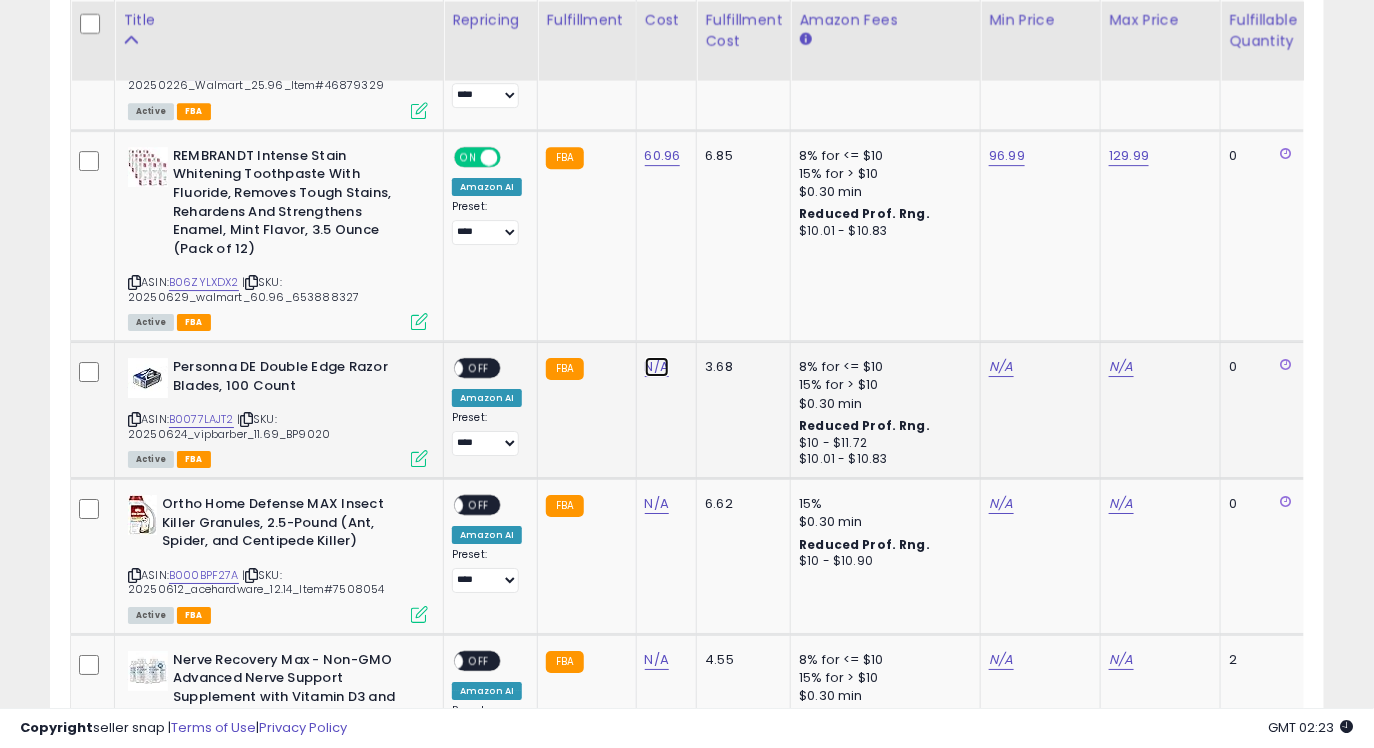 click on "N/A" at bounding box center (657, 367) 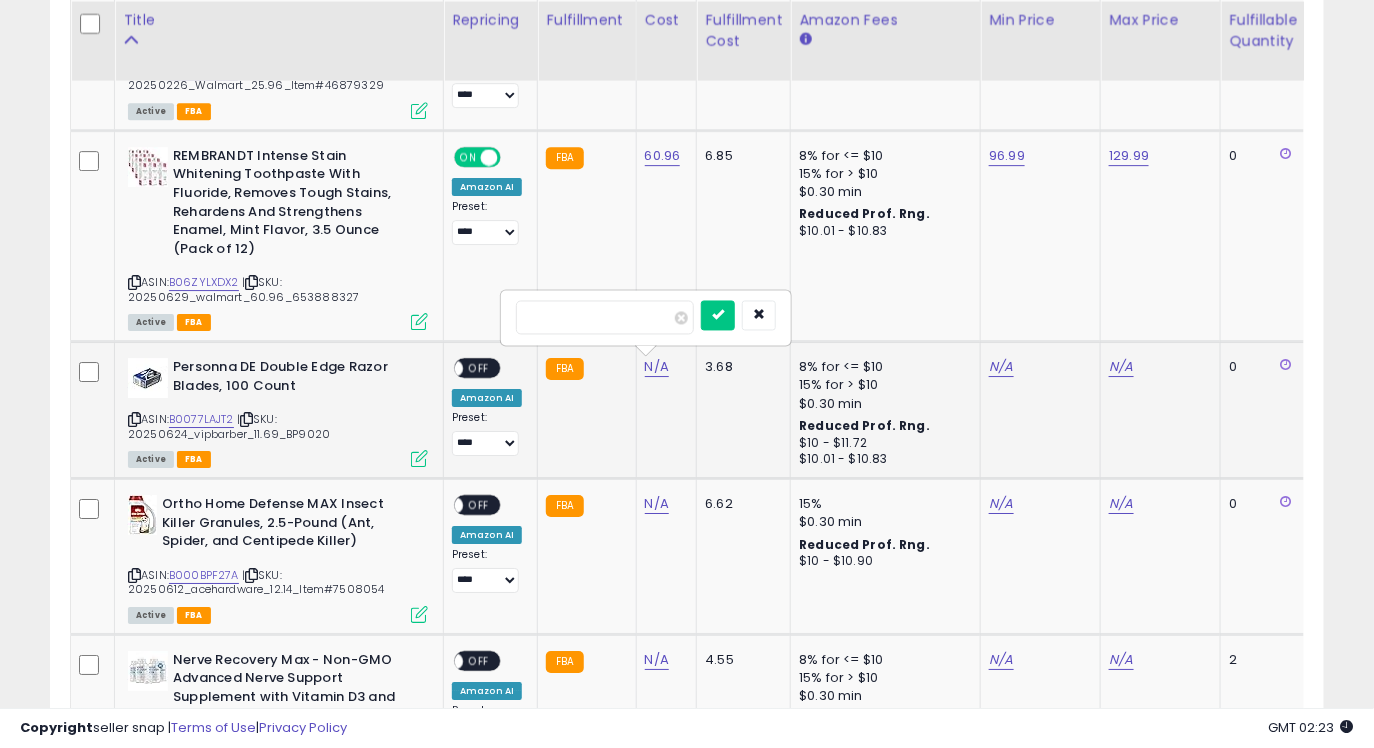 type on "*****" 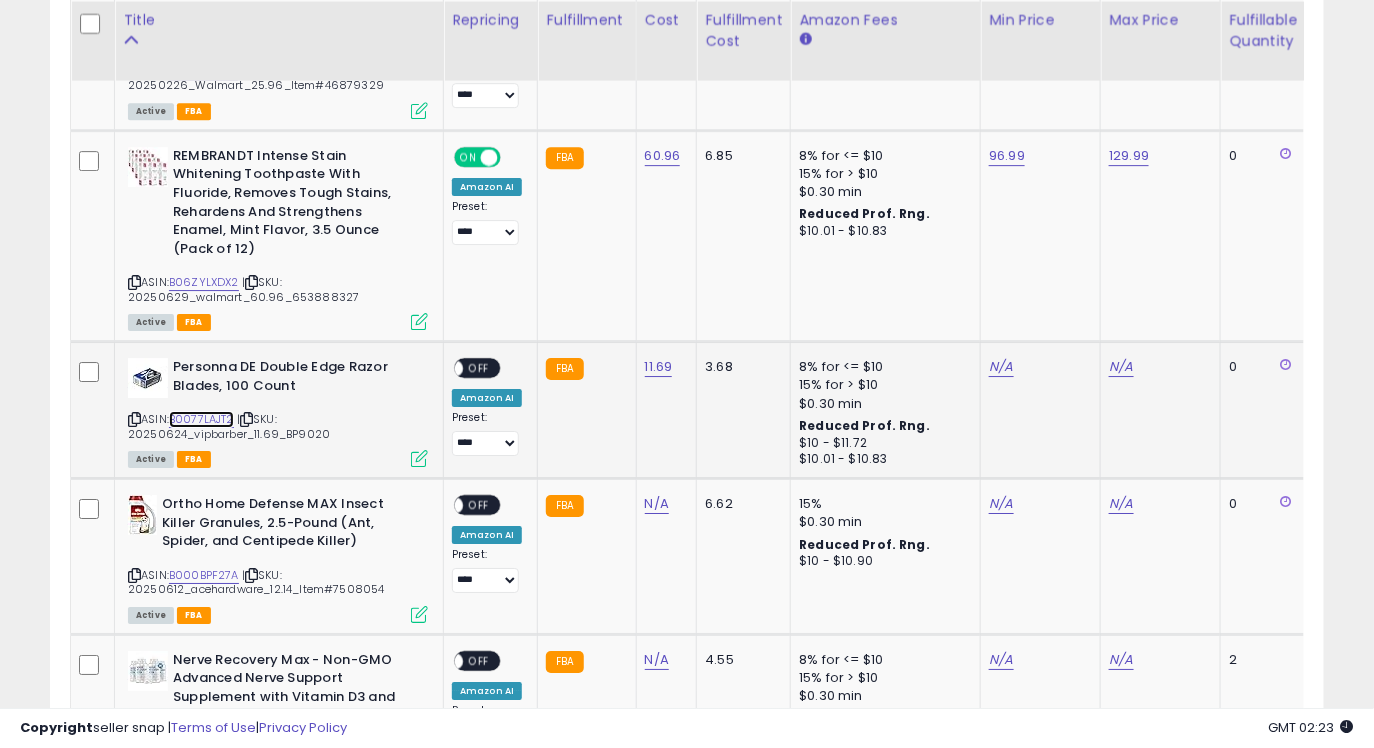 click on "B0077LAJT2" at bounding box center [201, 419] 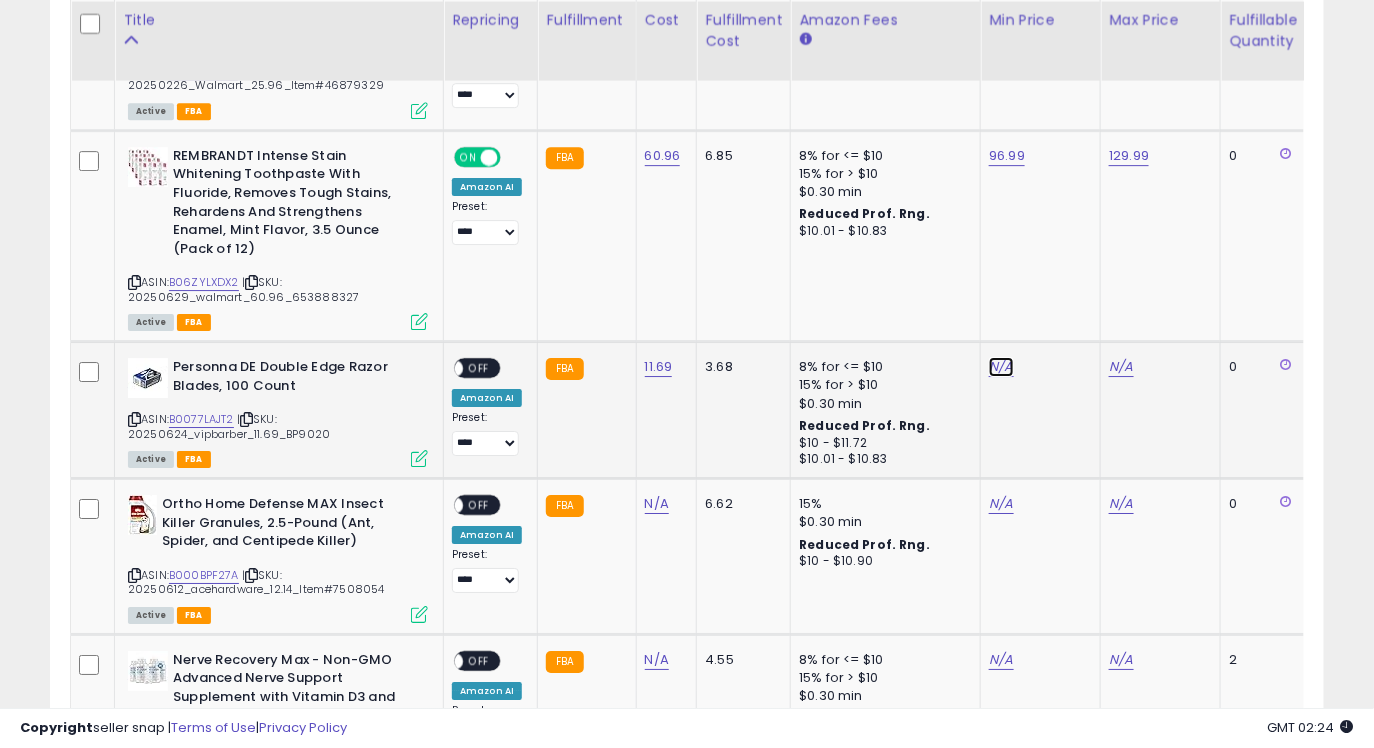 click on "N/A" at bounding box center [1001, 367] 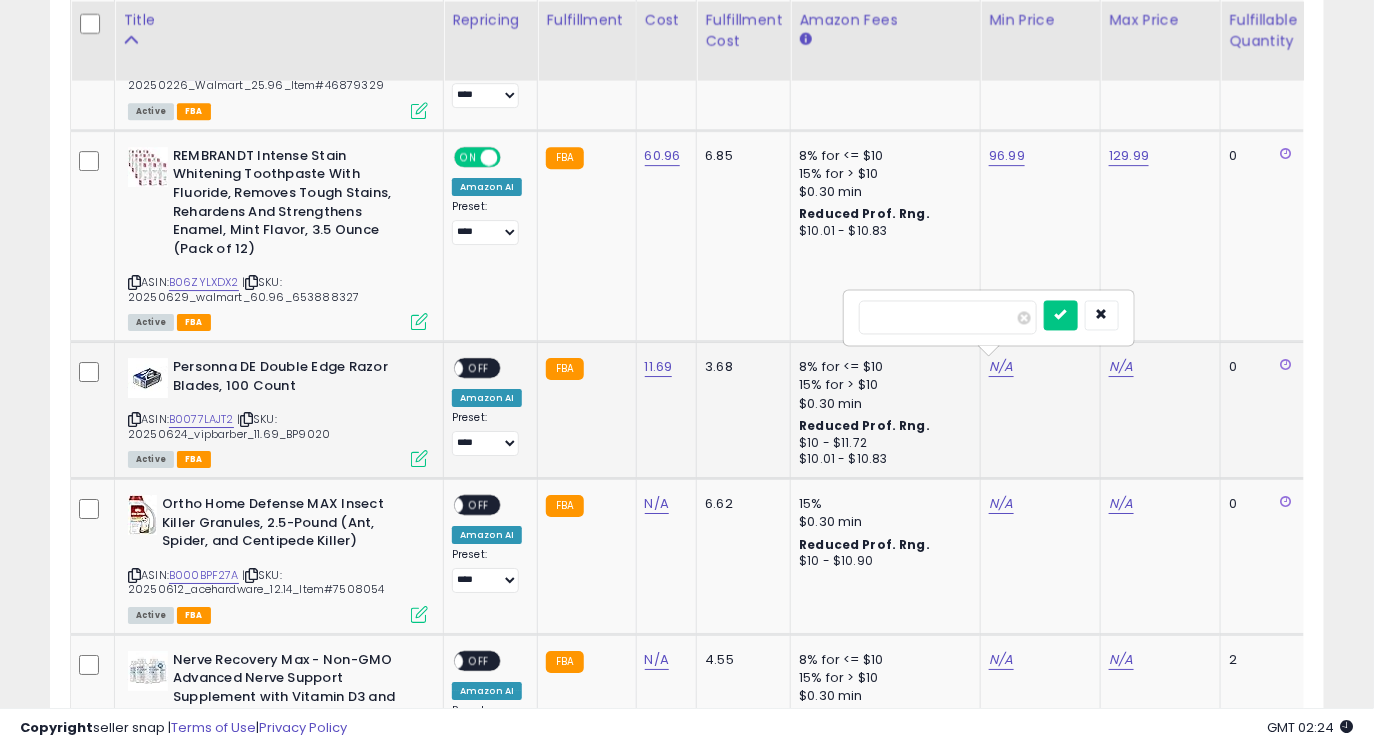 type on "*****" 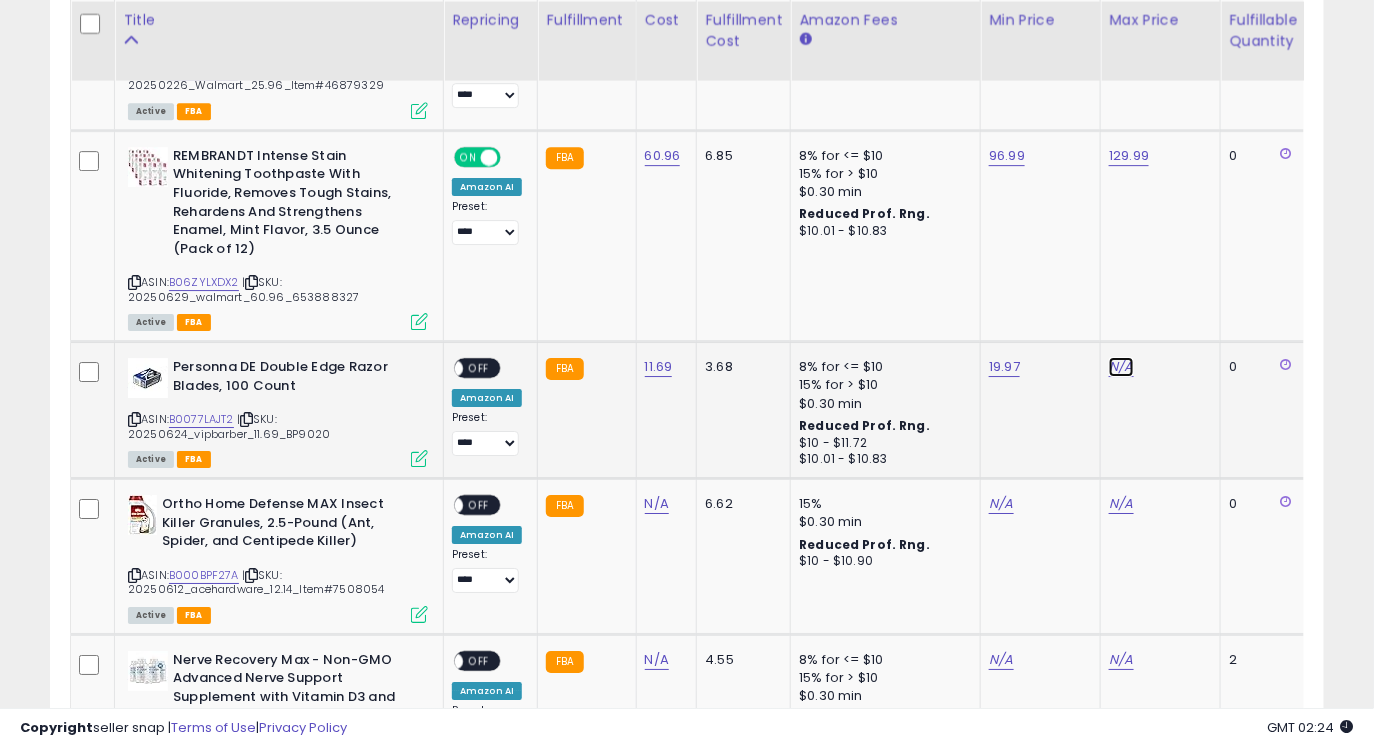 click on "N/A" at bounding box center (1121, 367) 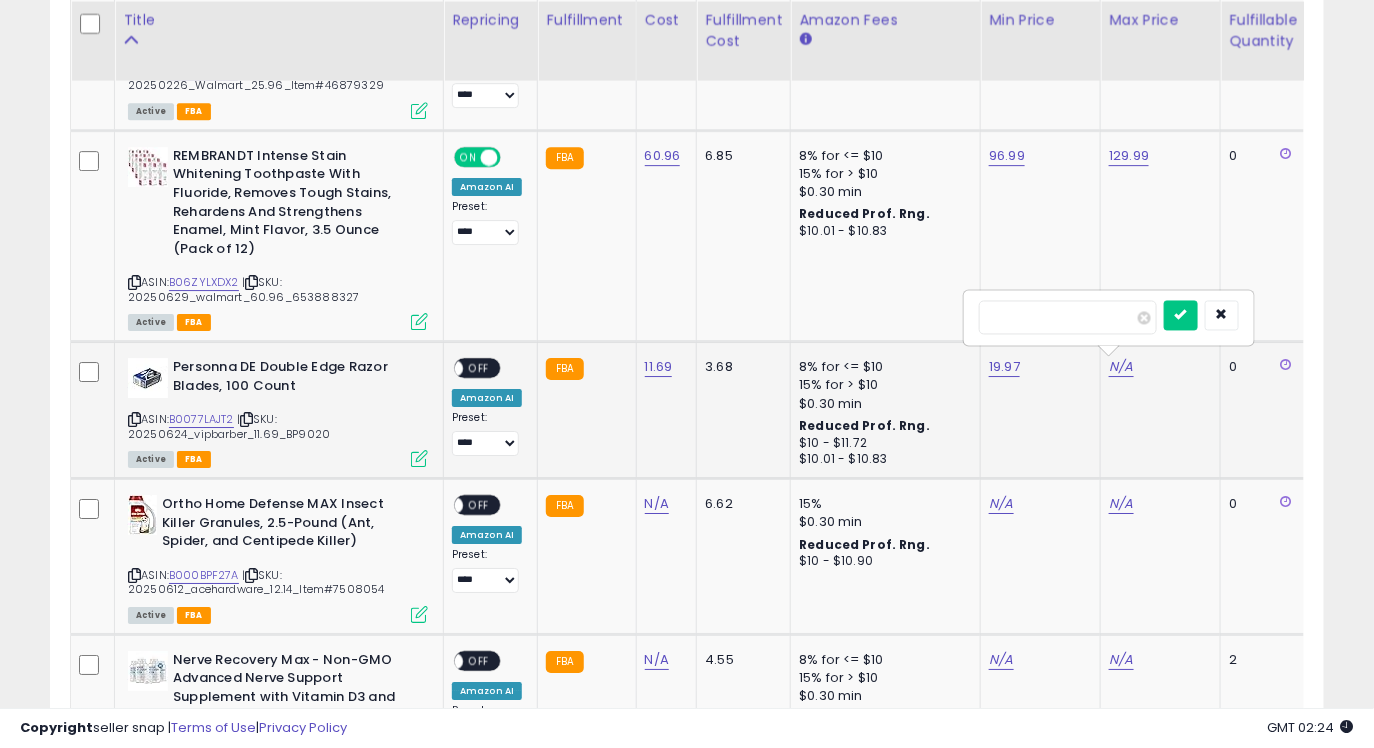 type on "*****" 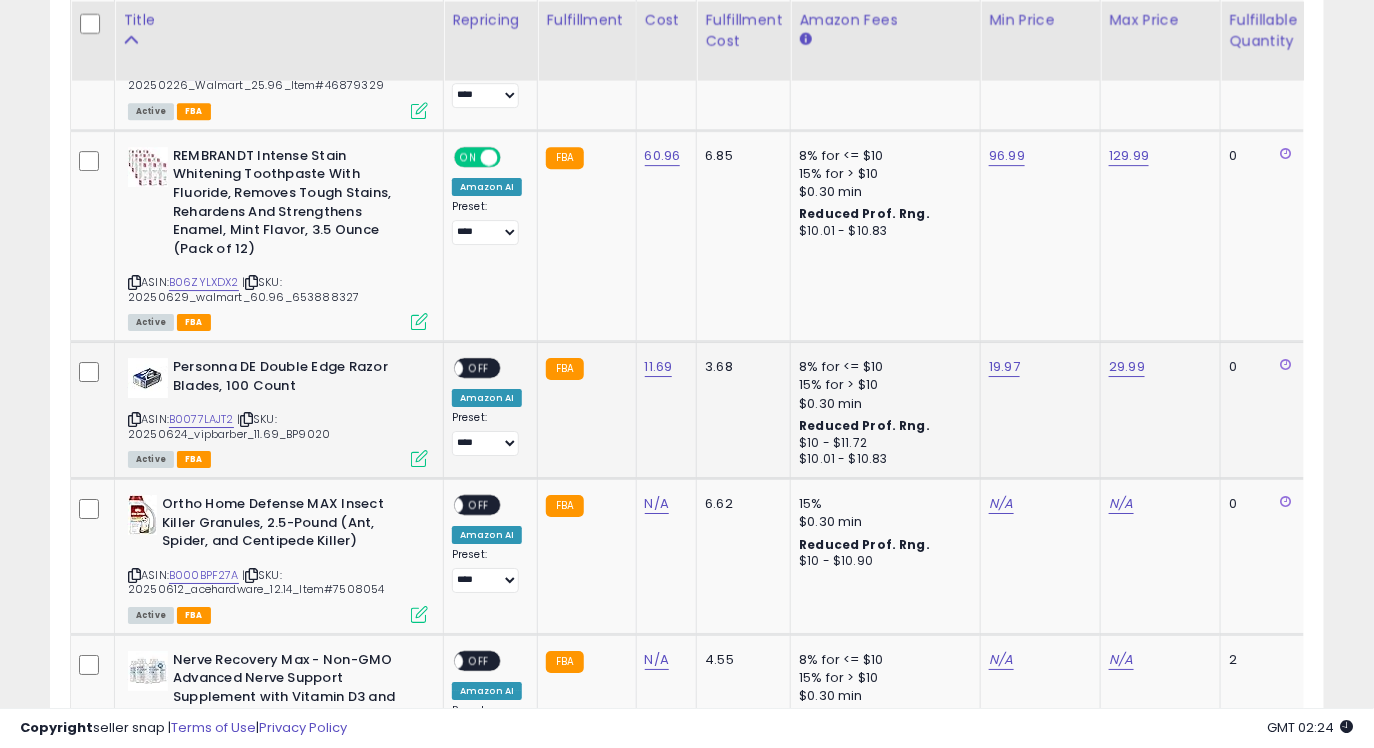click on "OFF" at bounding box center (479, 368) 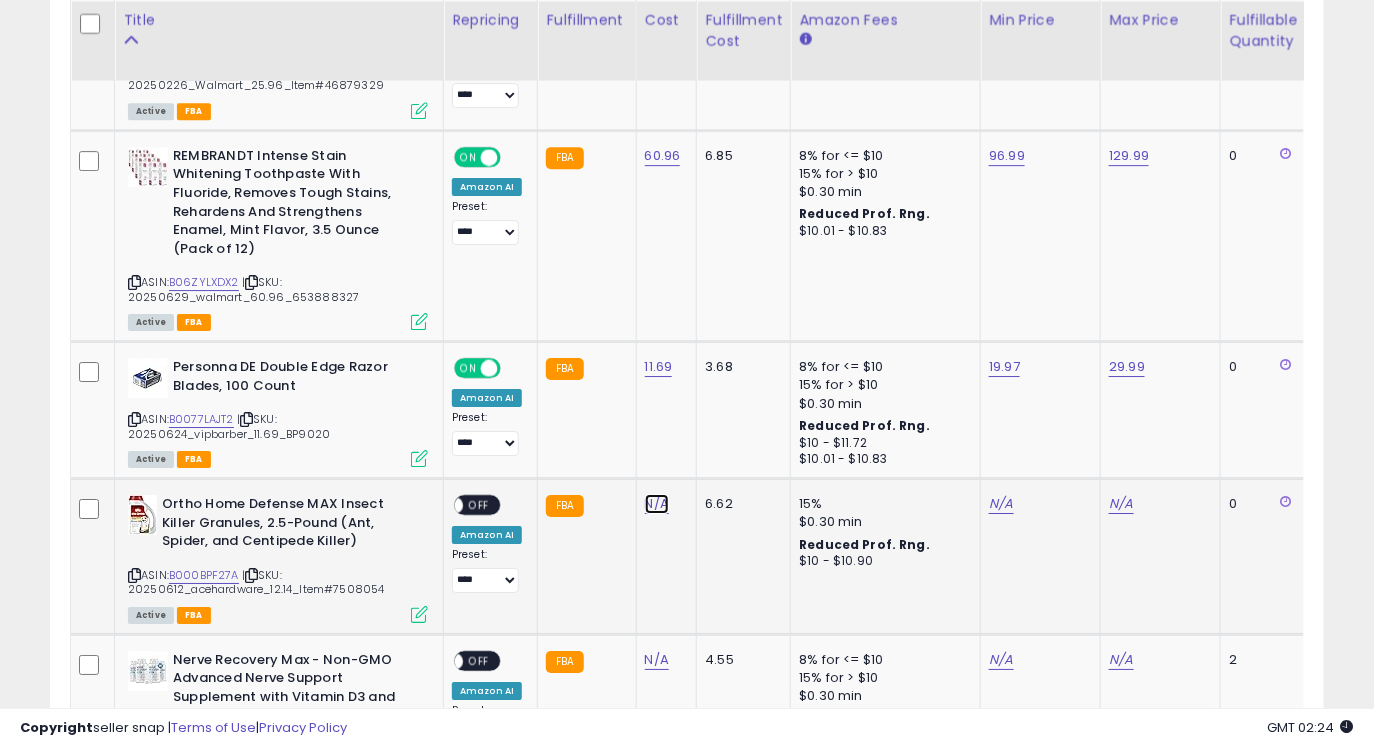 click on "N/A" at bounding box center (657, 504) 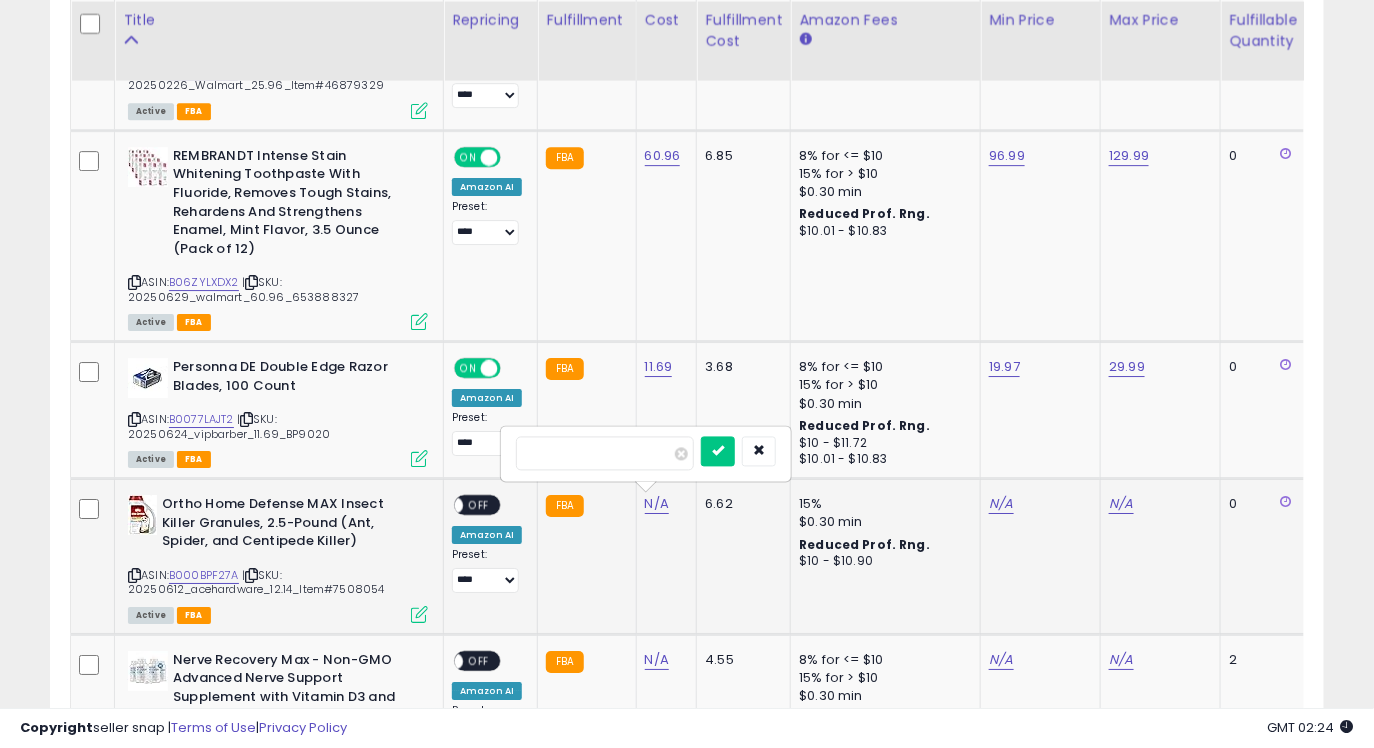 type on "*****" 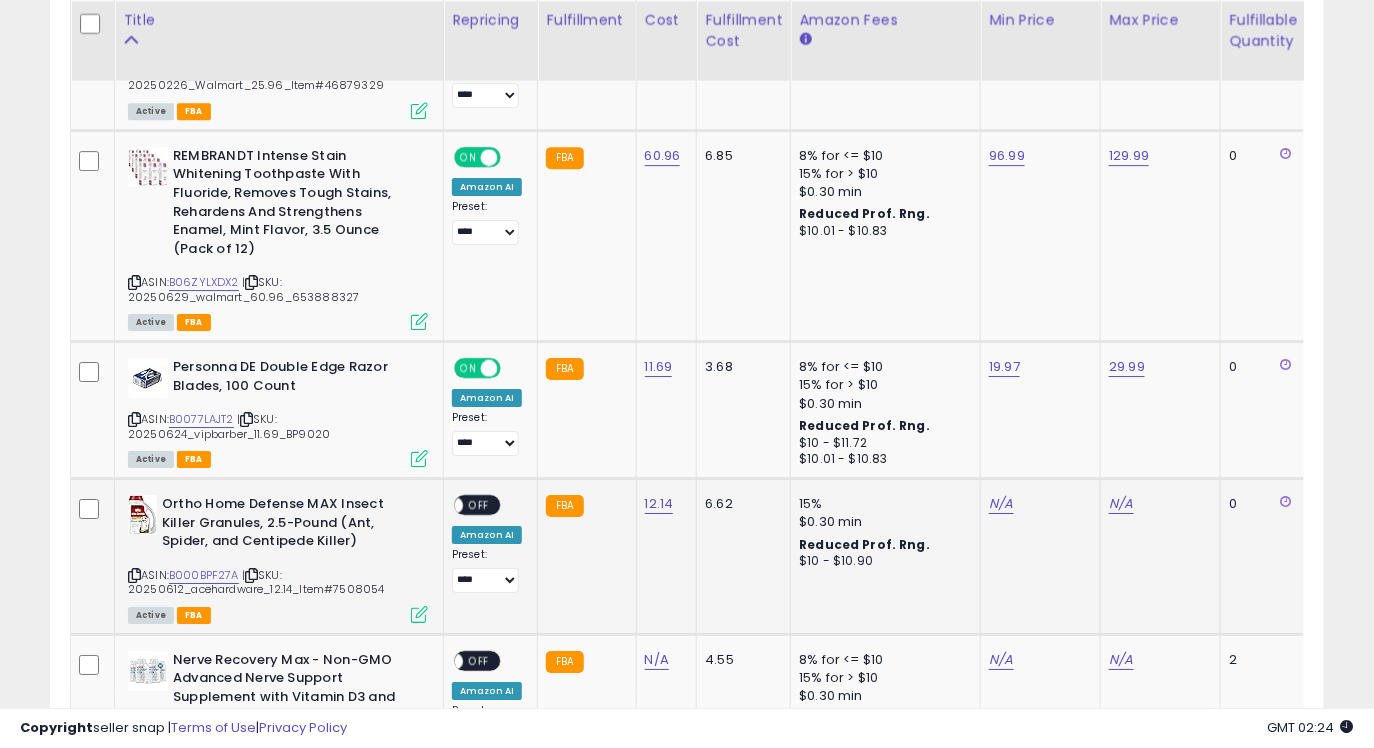 click on "|   SKU: 20250612_acehardware_12.14_Item#7508054" at bounding box center [256, 582] 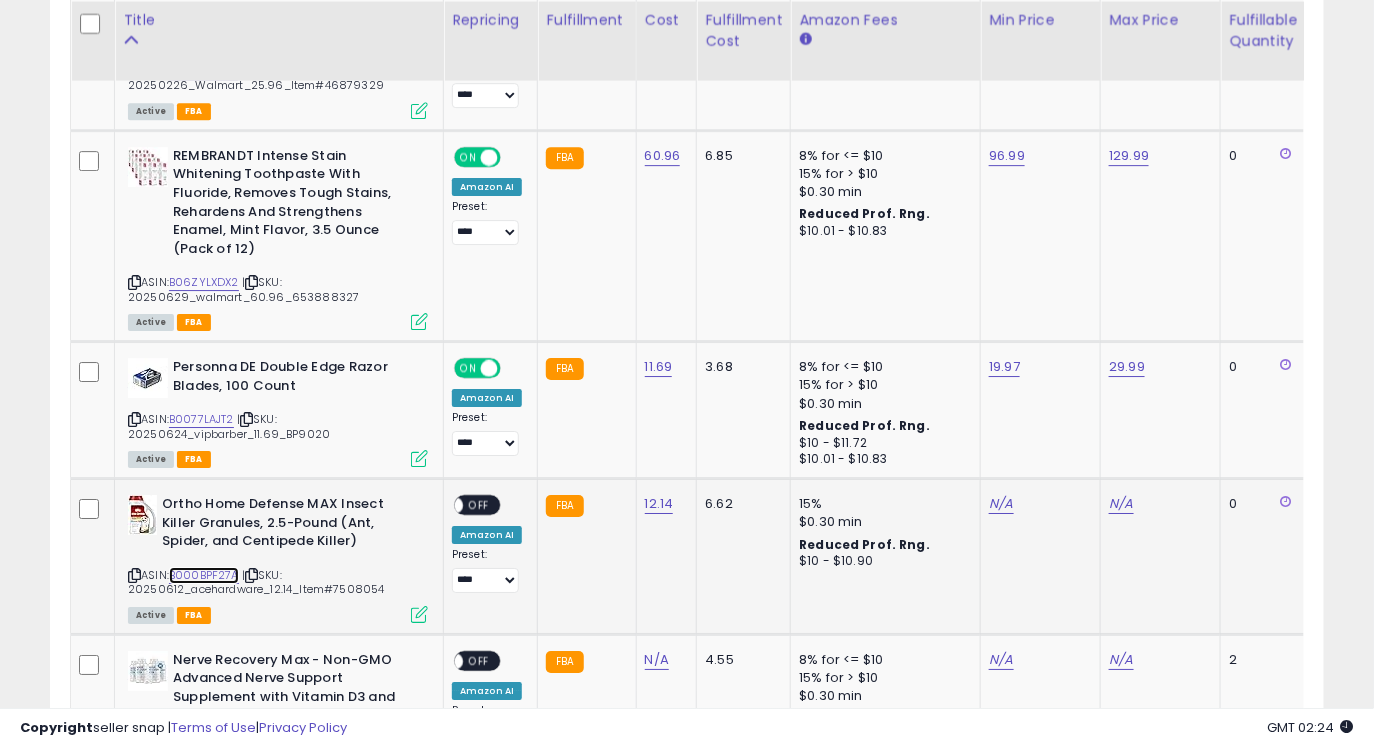 click on "B000BPF27A" at bounding box center (204, 575) 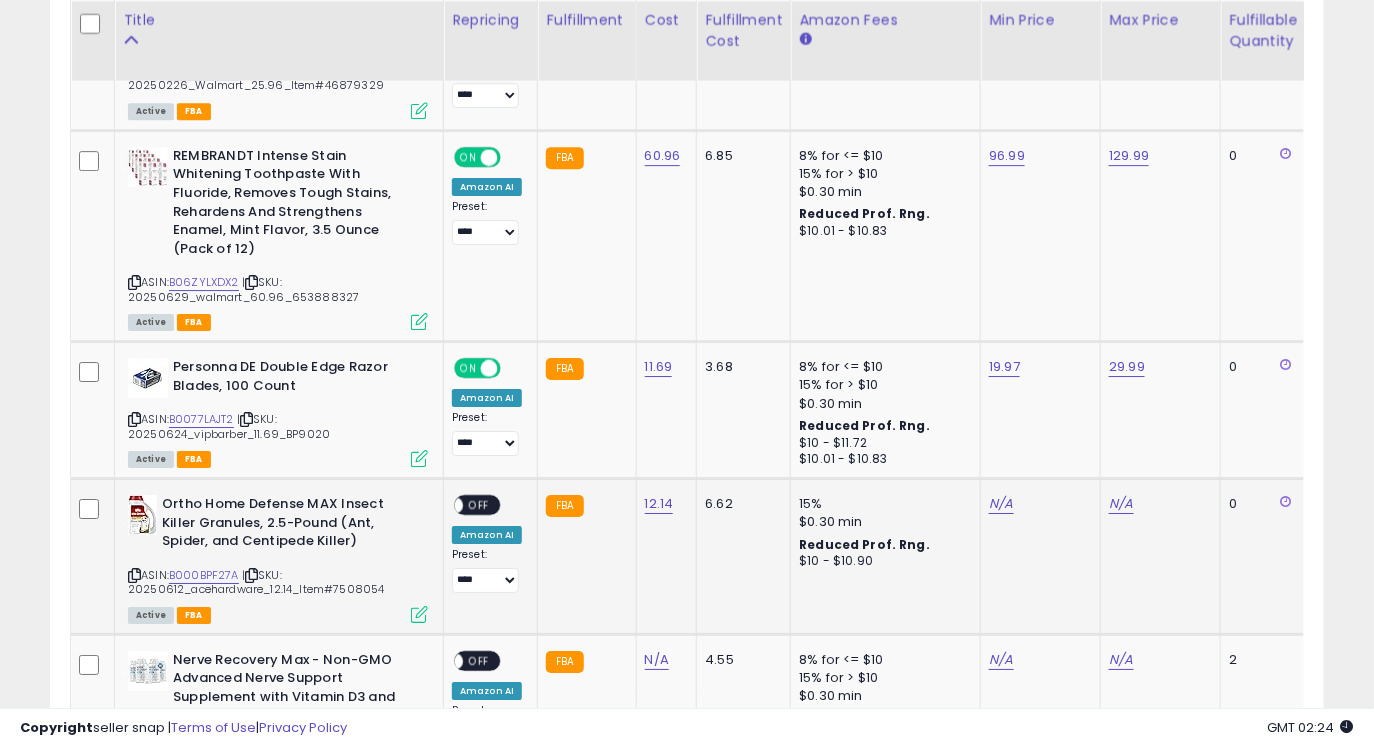 click on "N/A" 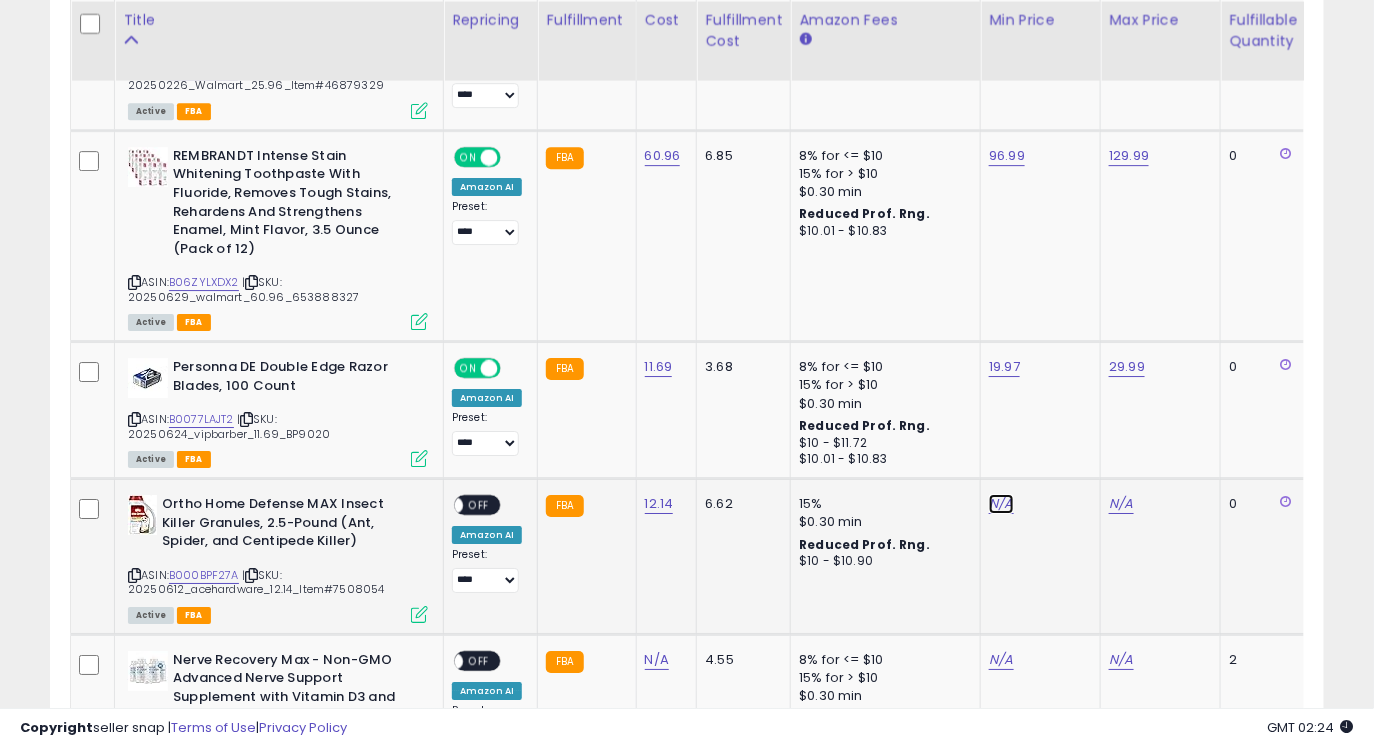 click on "N/A" at bounding box center (1001, 504) 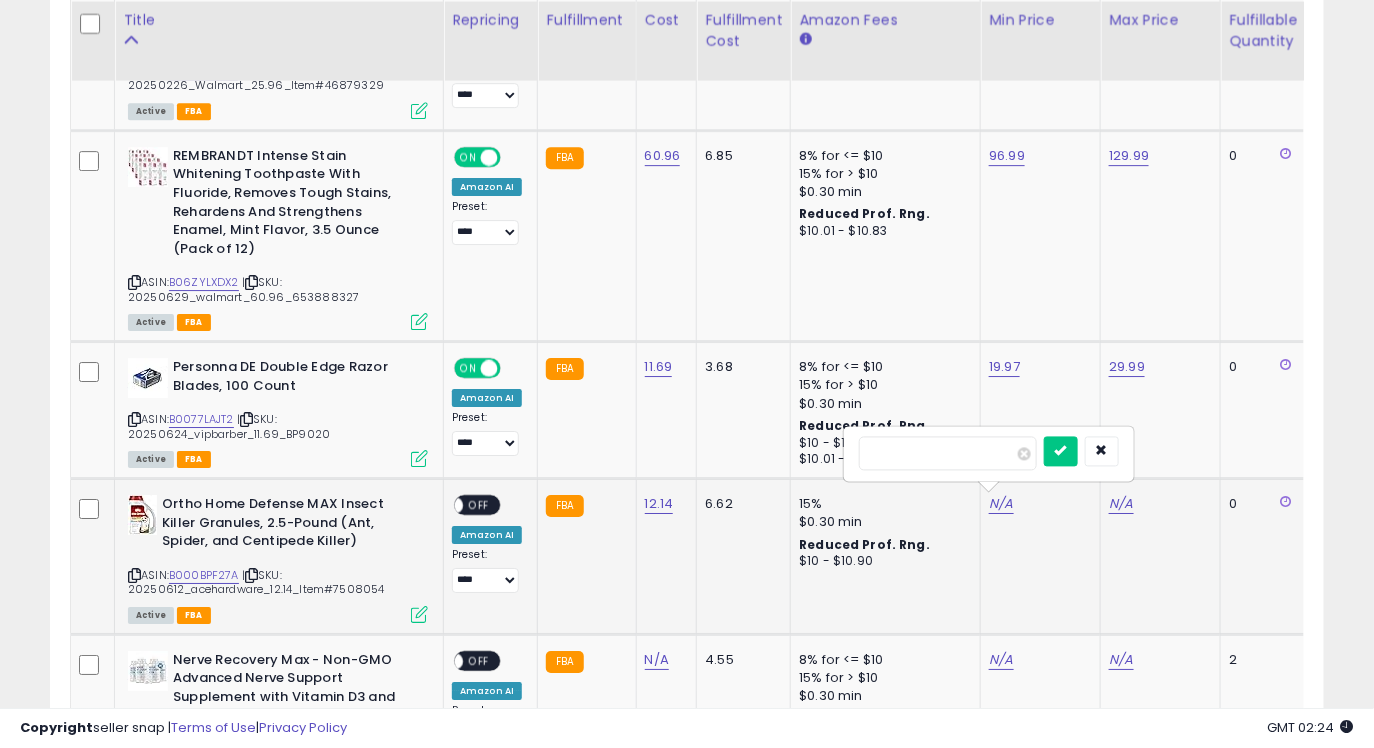 type on "****" 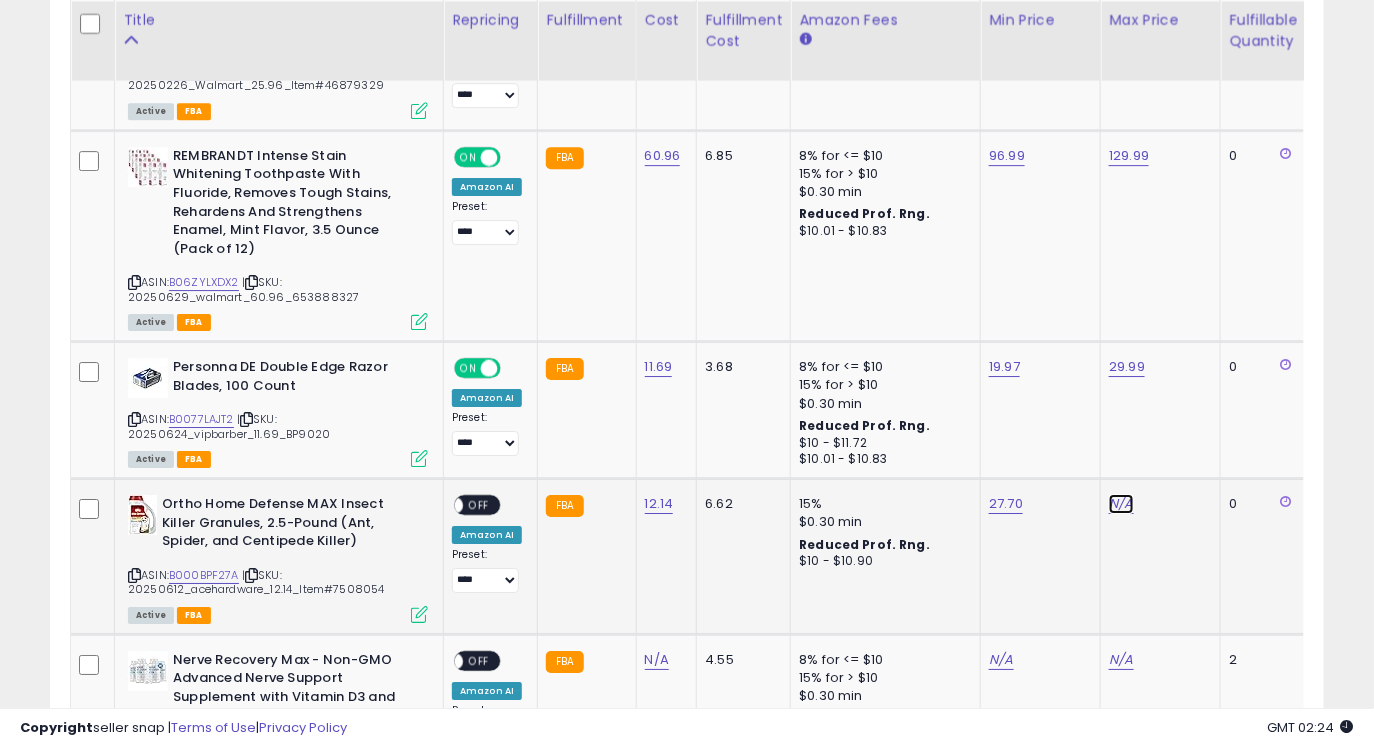 click on "N/A" at bounding box center [1121, 504] 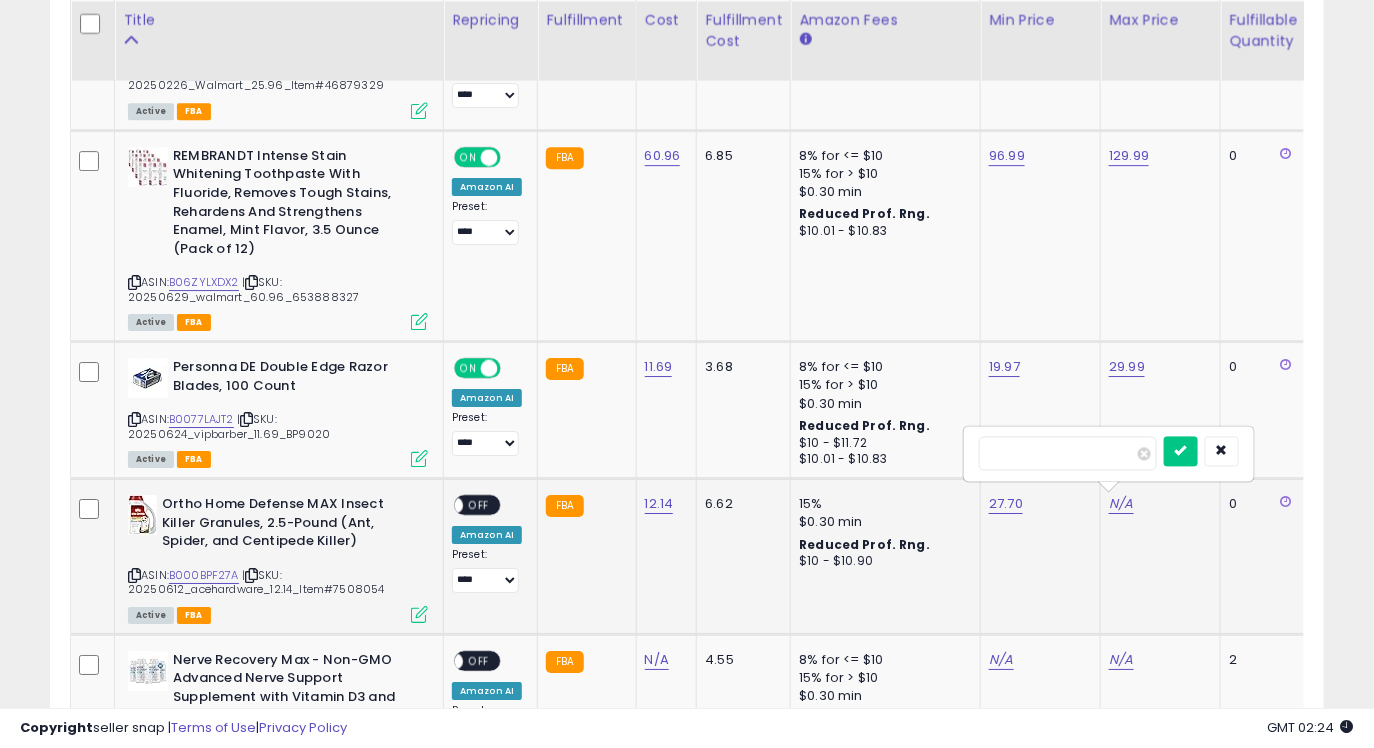 type on "****" 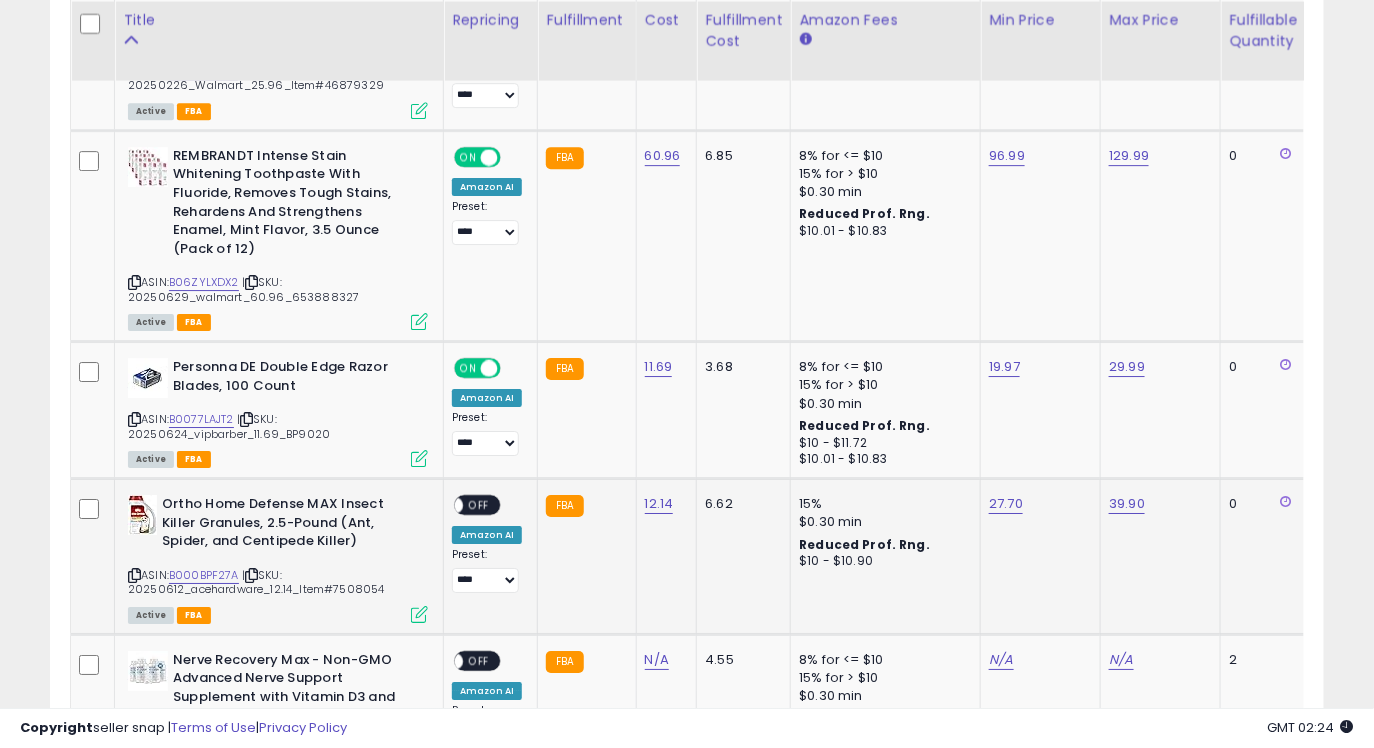 click on "ON   OFF" at bounding box center (477, 505) 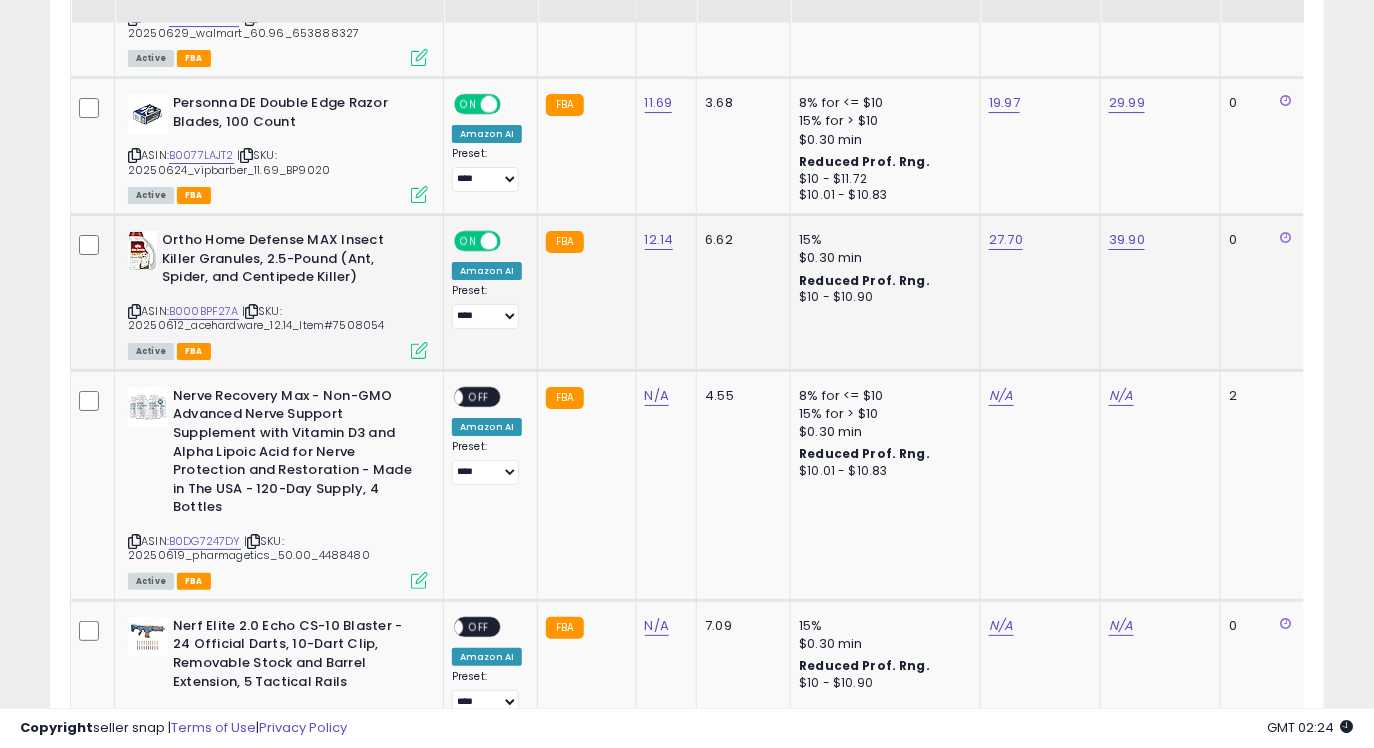 scroll, scrollTop: 2367, scrollLeft: 0, axis: vertical 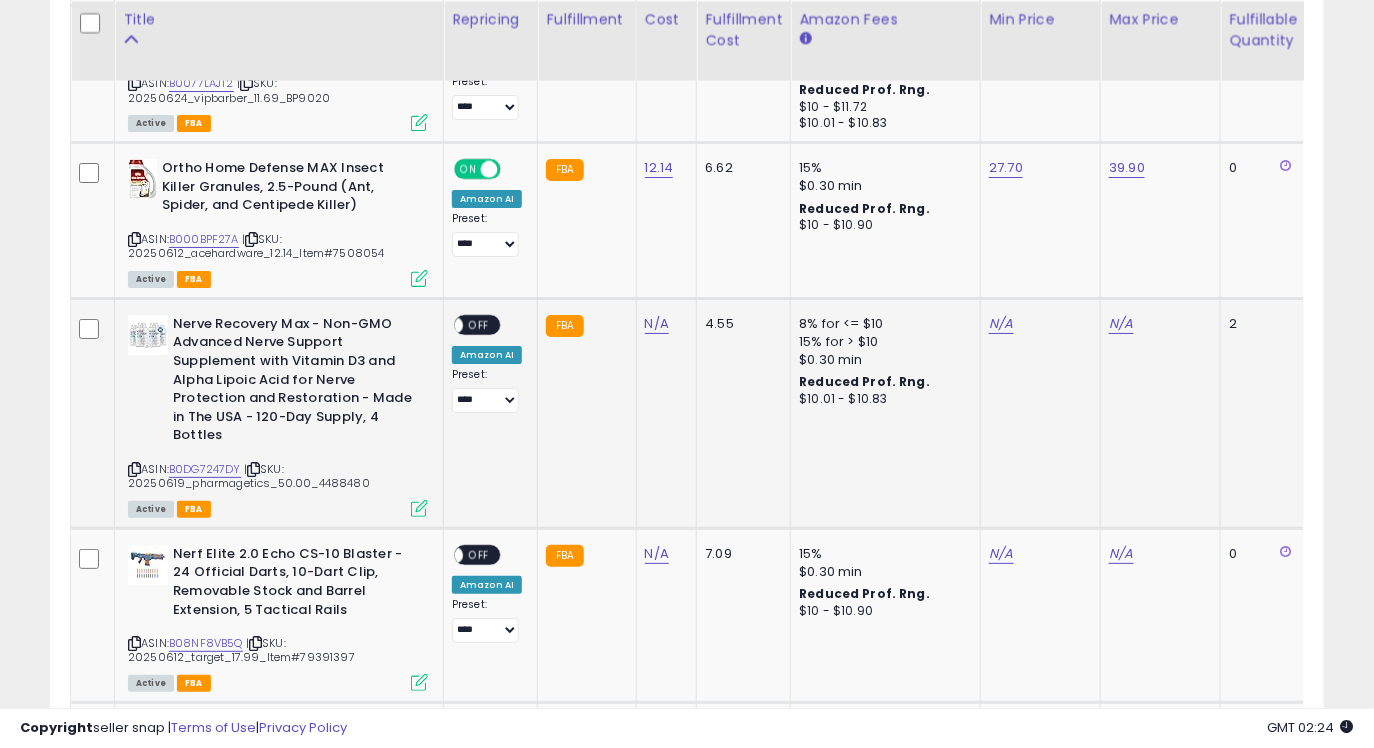 click on "N/A" at bounding box center (663, 324) 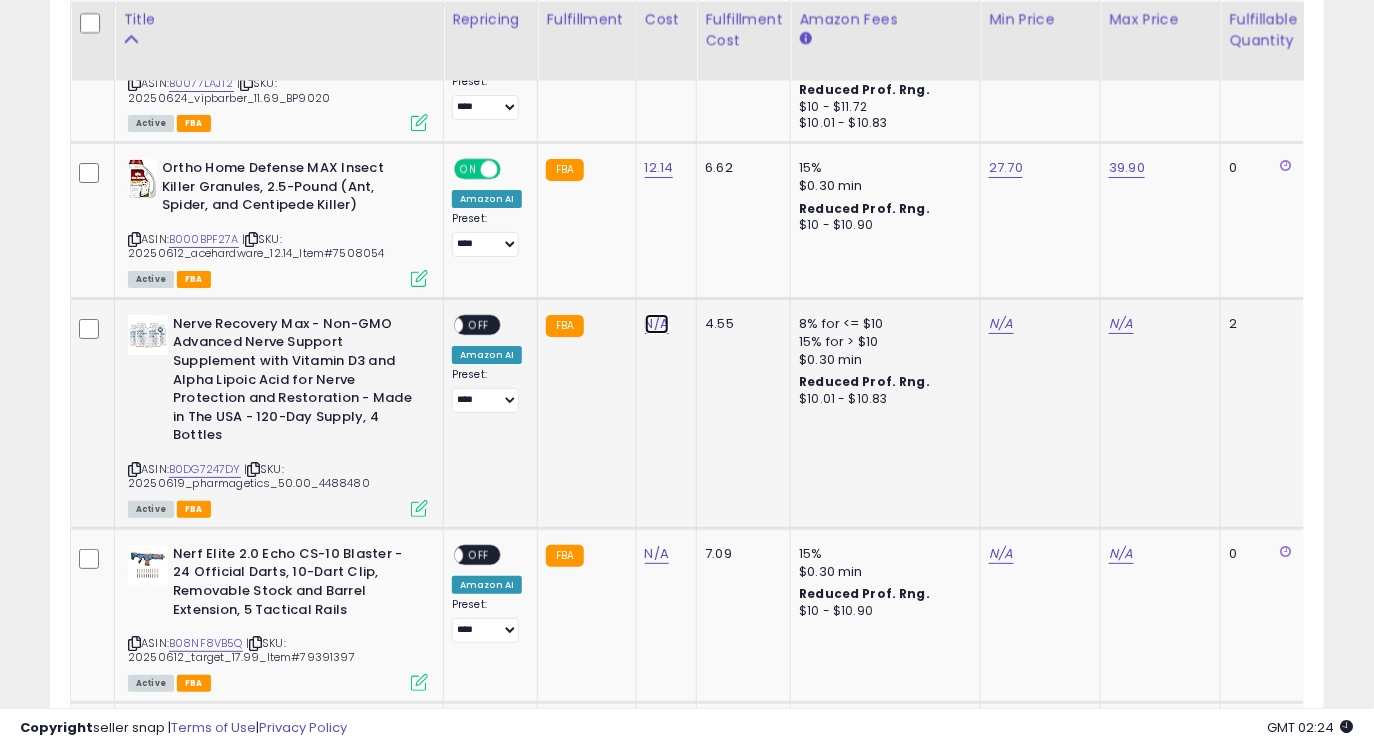 click on "N/A" at bounding box center [657, 324] 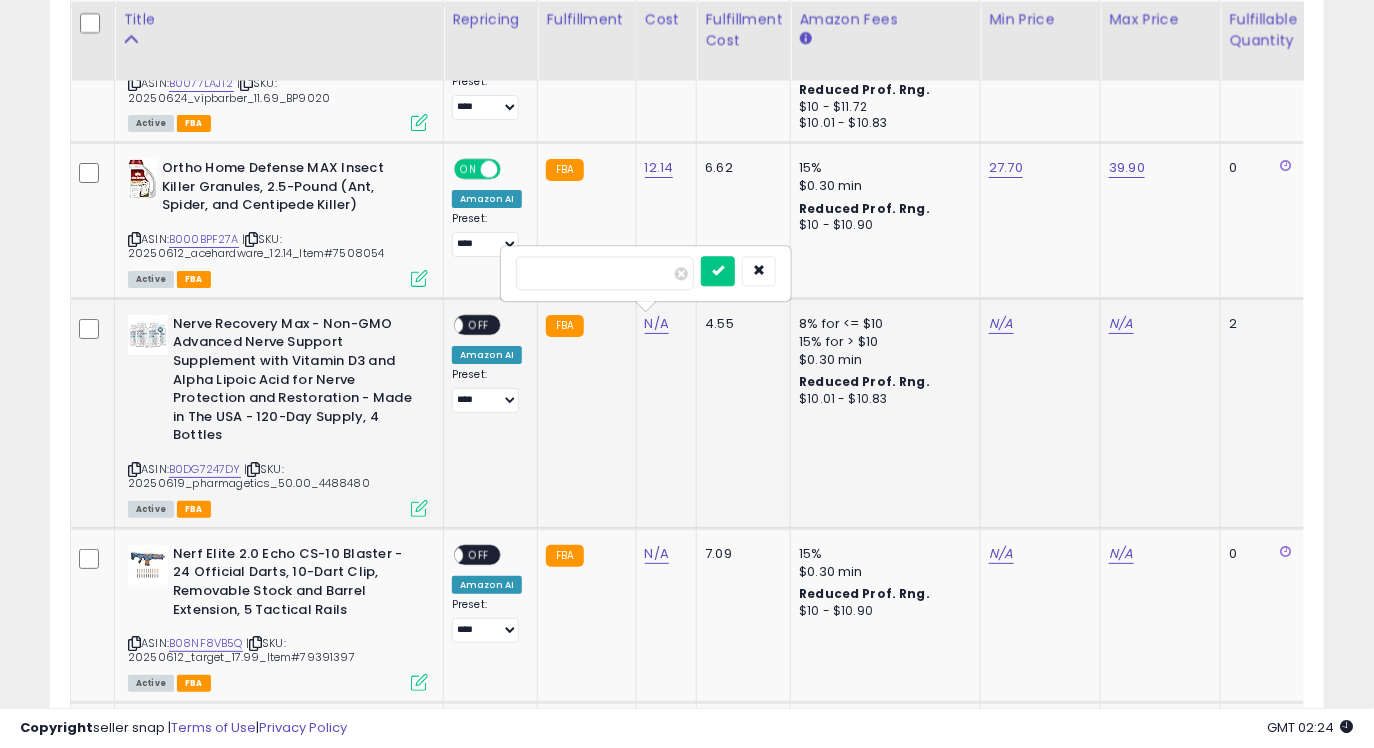 type on "**" 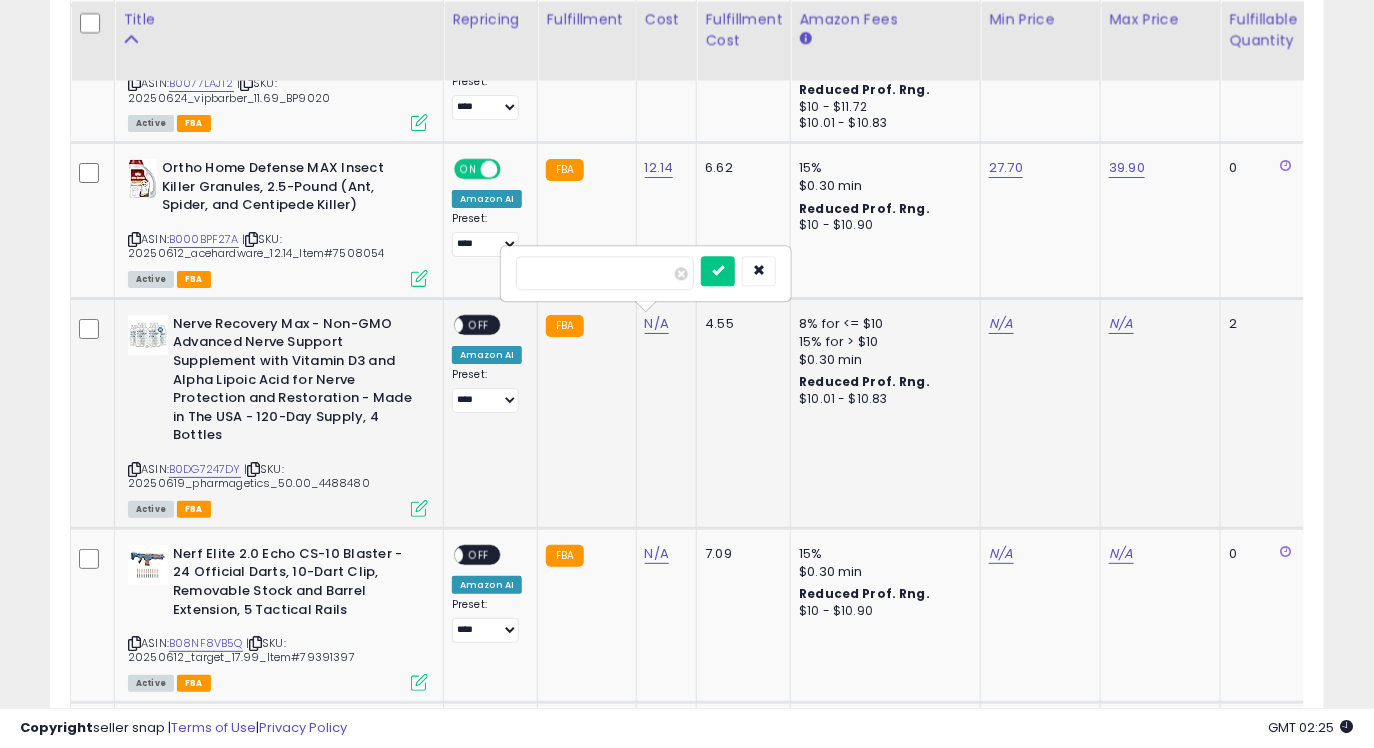 click at bounding box center (718, 271) 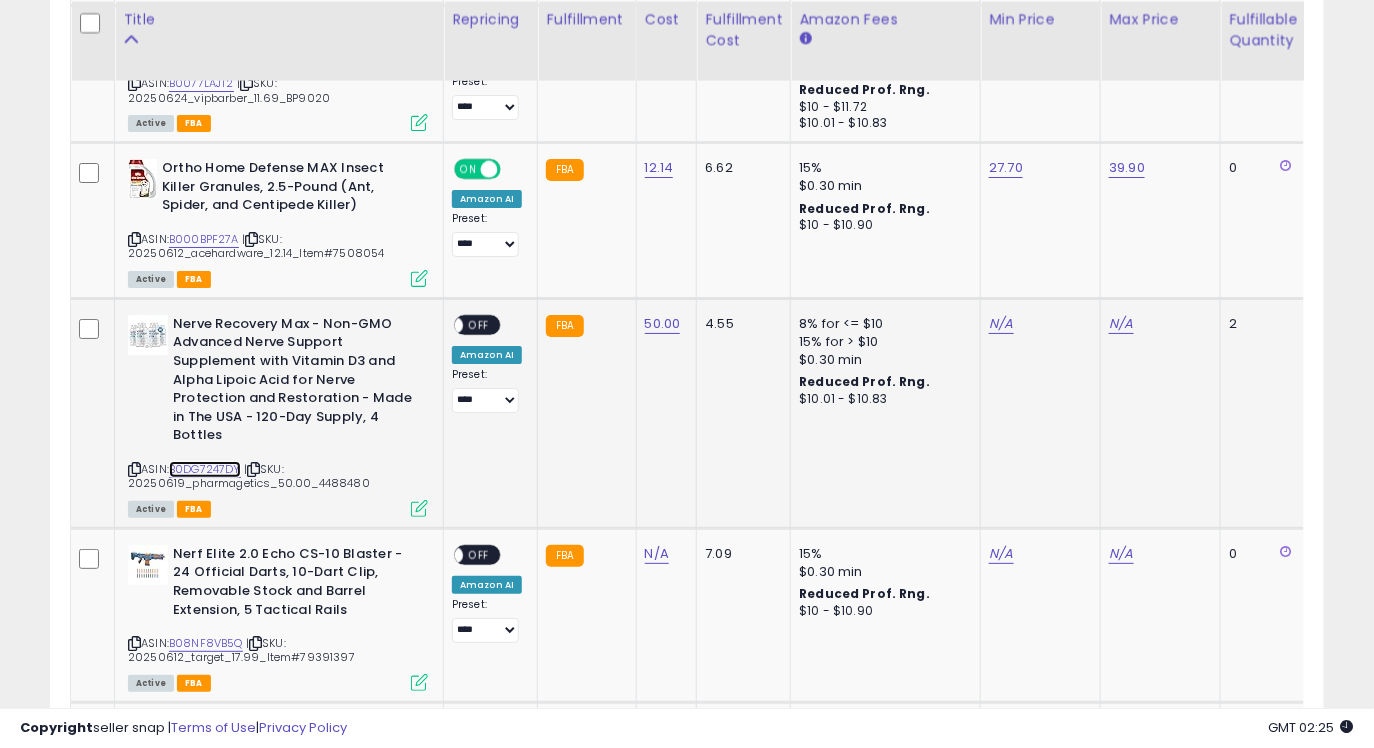click on "B0DG7247DY" at bounding box center [205, 469] 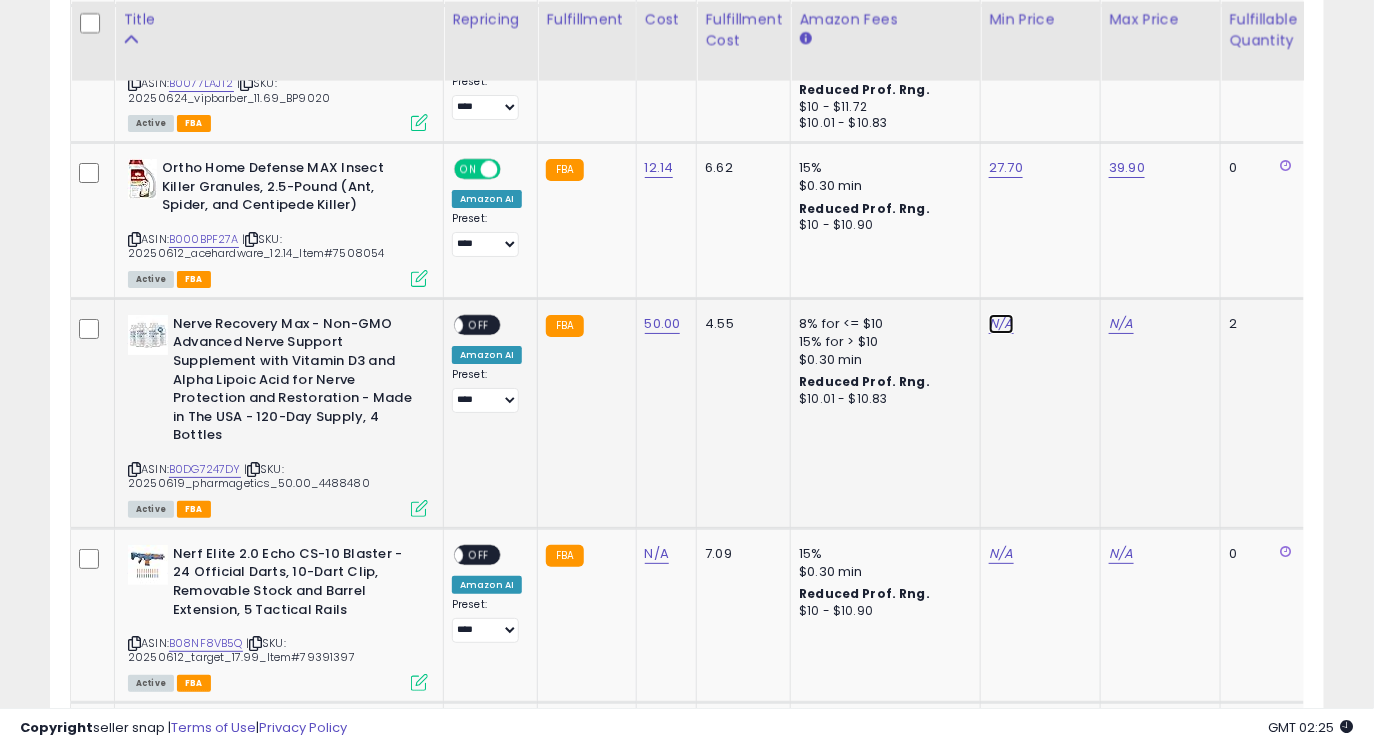 click on "N/A" at bounding box center (1001, 324) 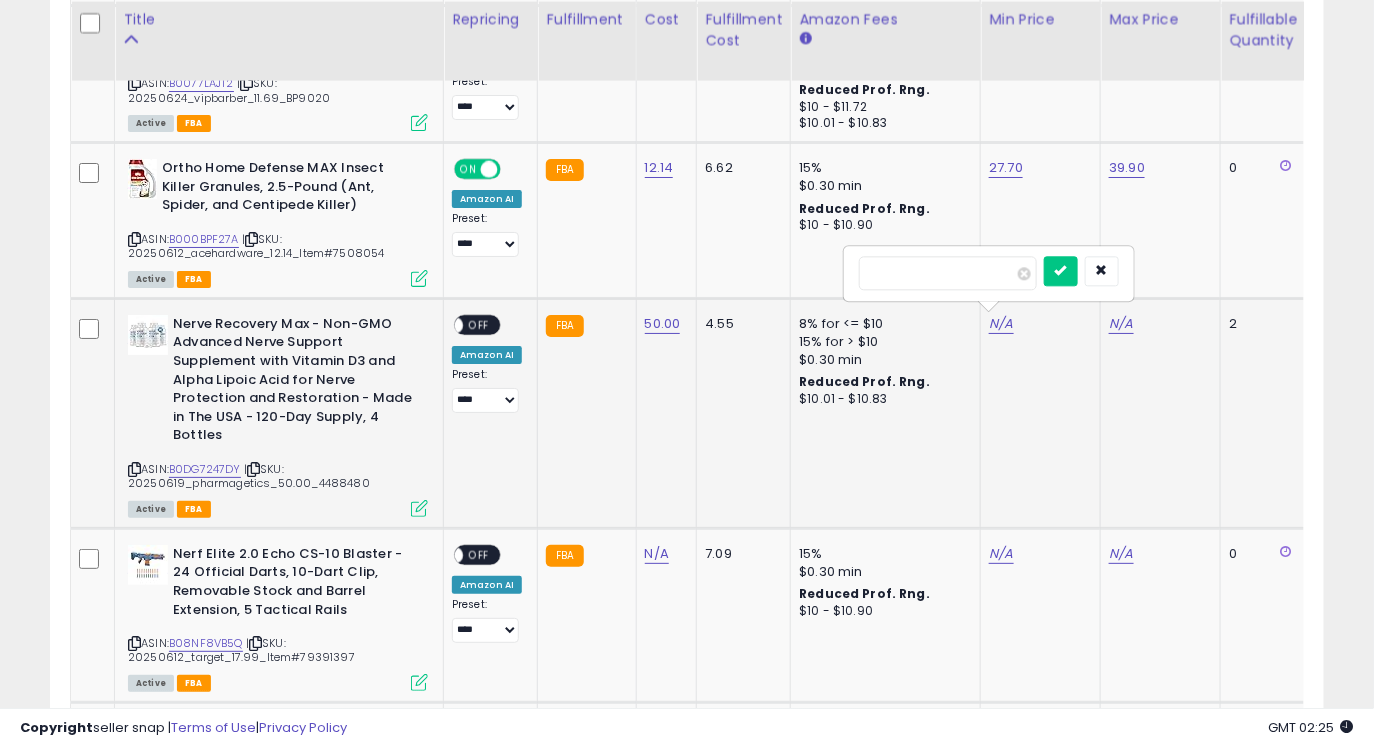 type on "*****" 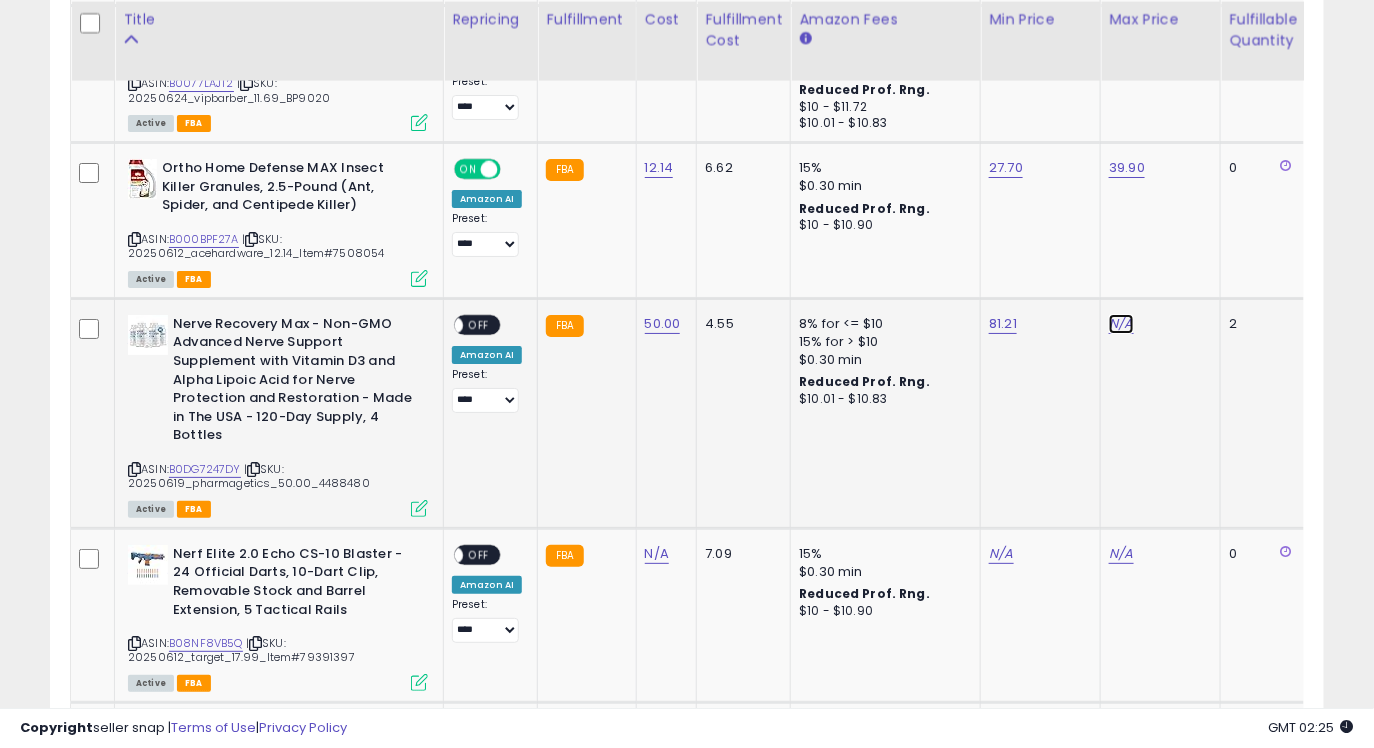 click on "N/A" at bounding box center (1121, 324) 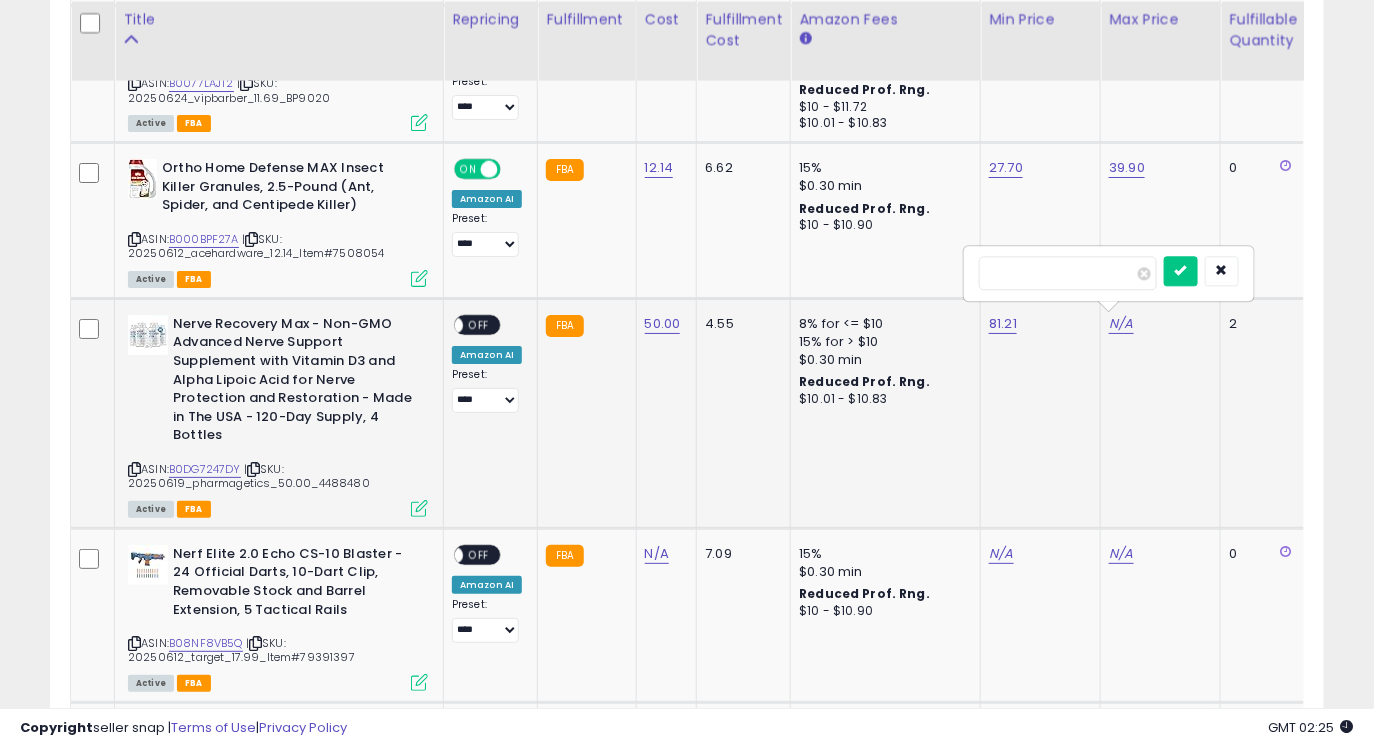 type on "*" 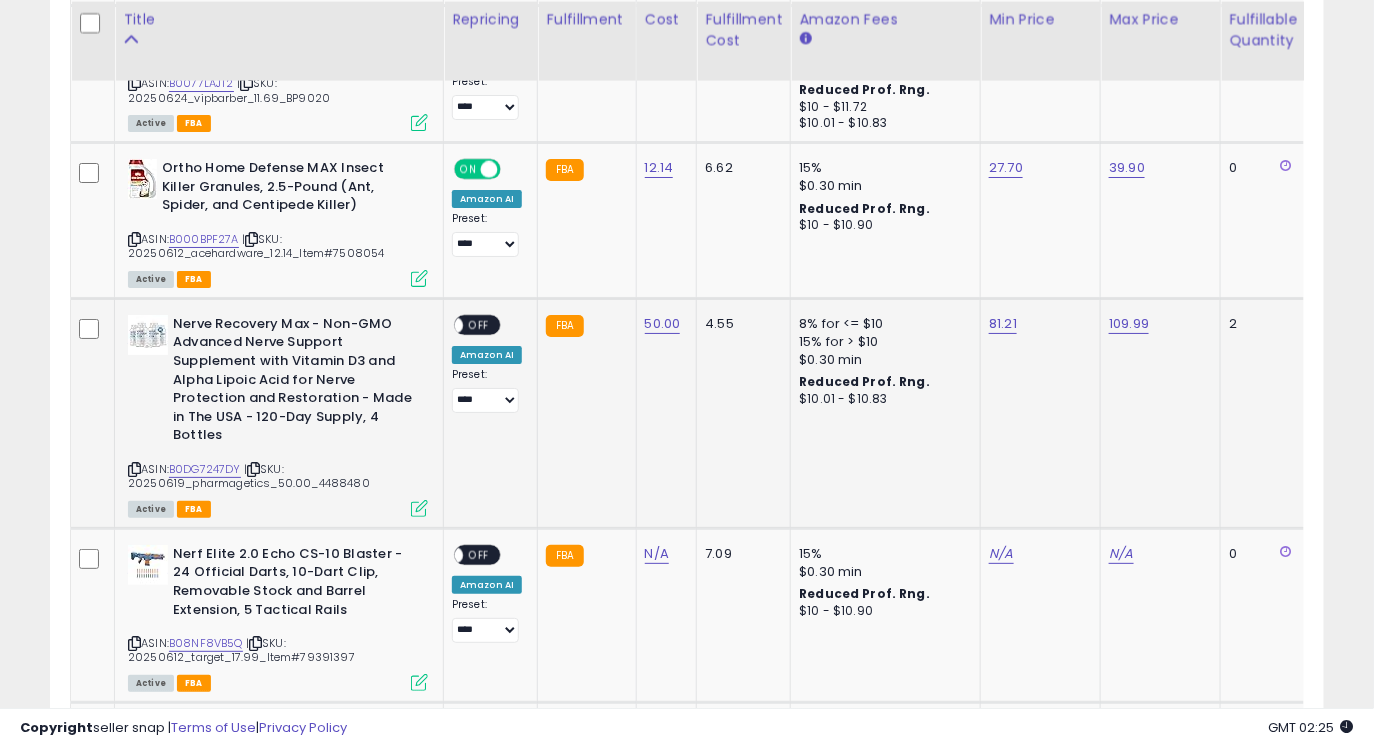 click on "**********" at bounding box center [487, 364] 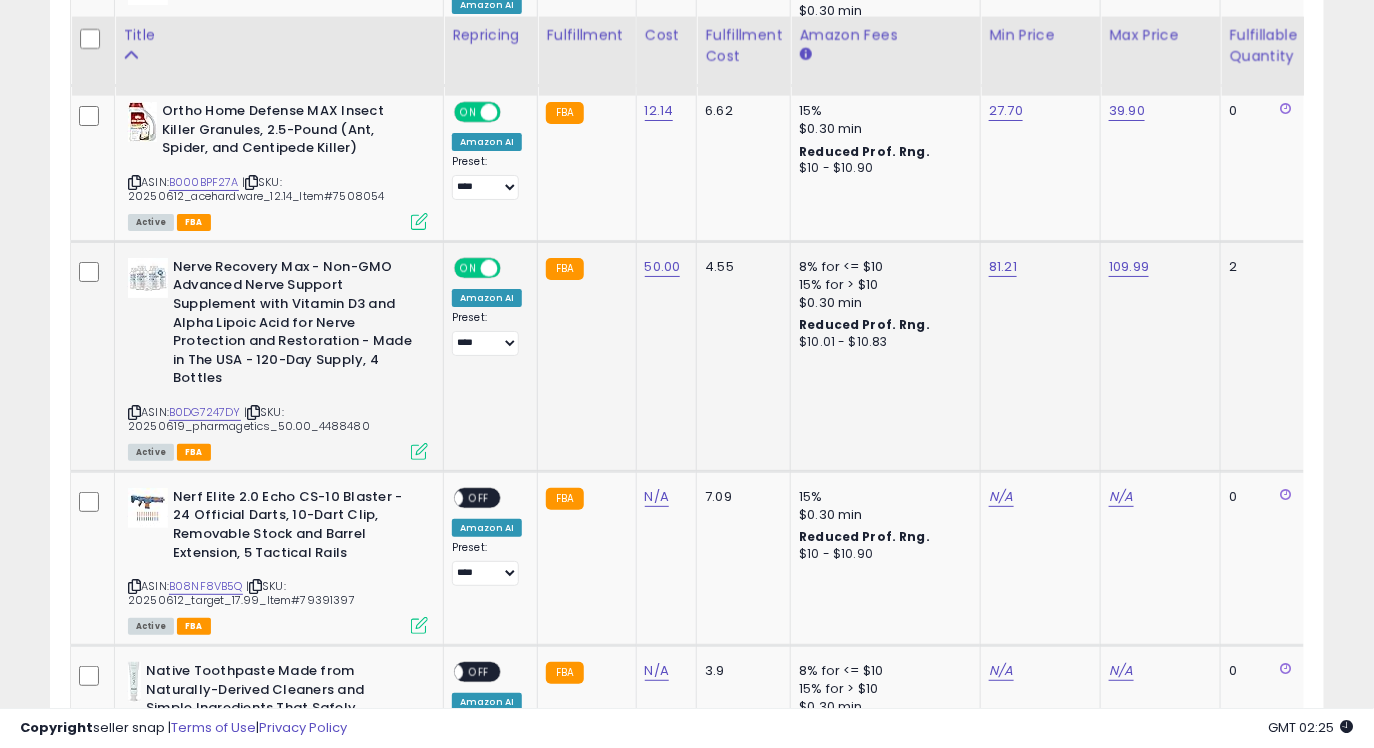 scroll, scrollTop: 2440, scrollLeft: 0, axis: vertical 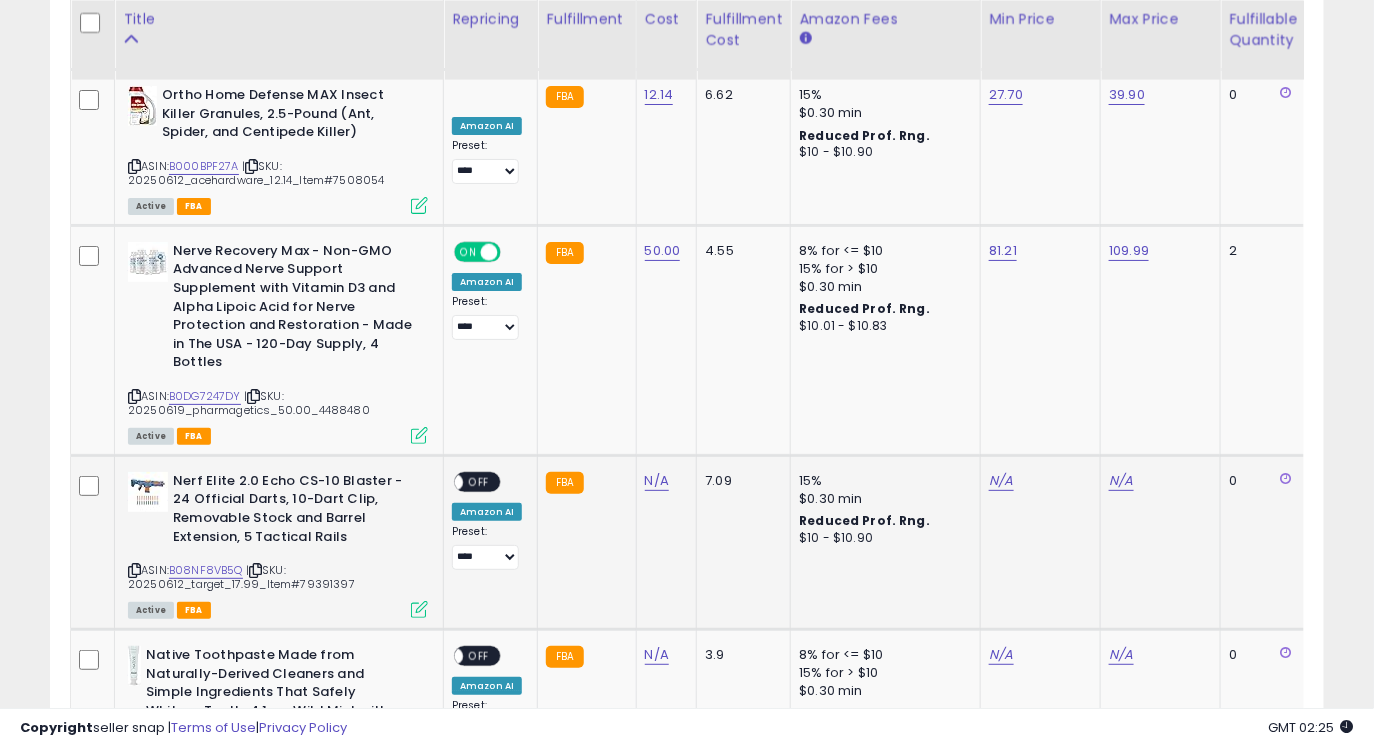 click on "N/A" 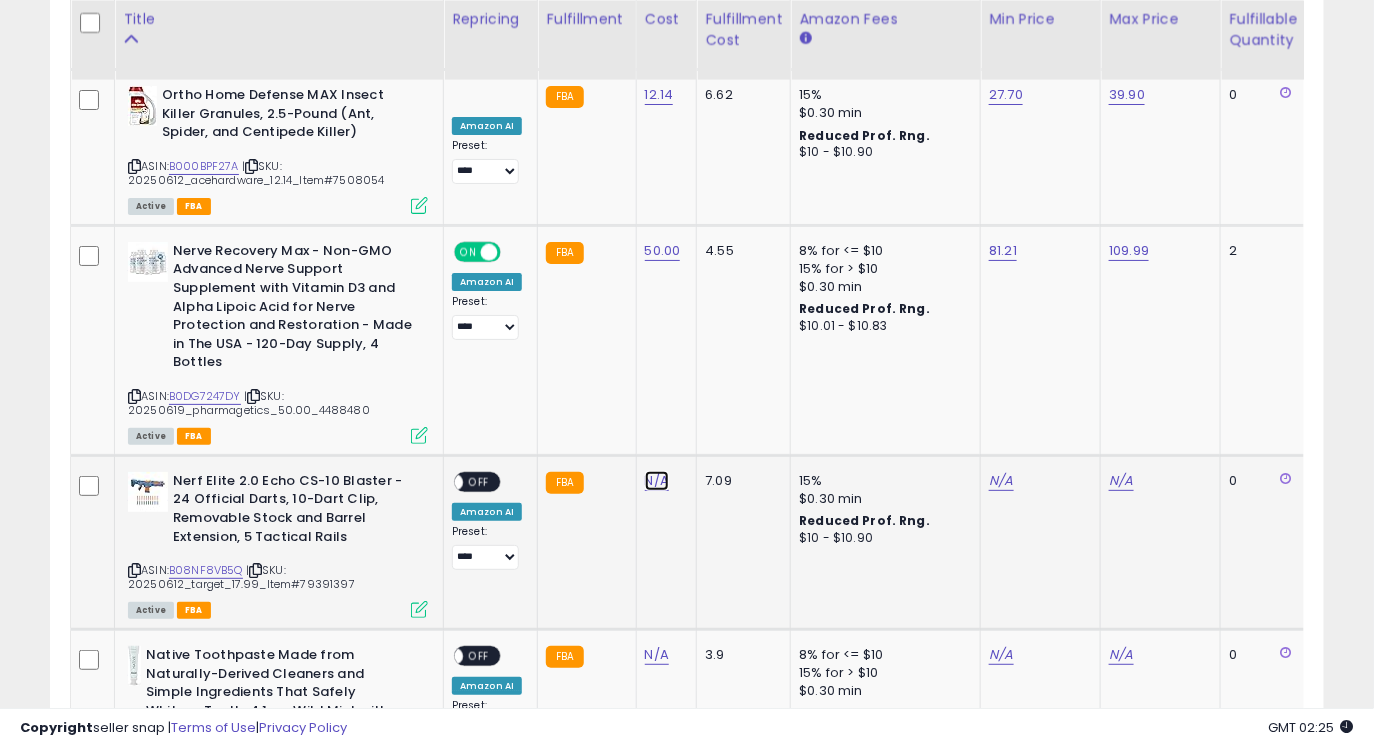 click on "N/A" at bounding box center [657, 481] 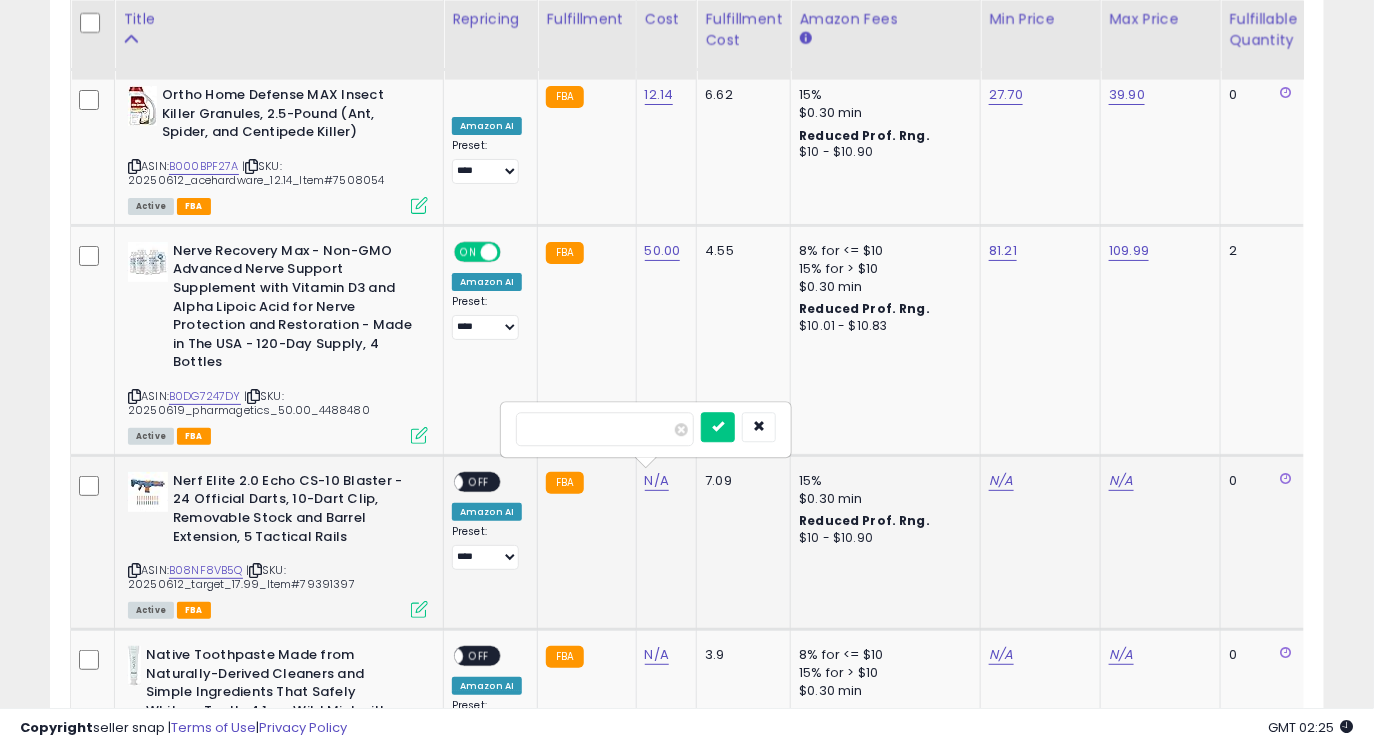 type on "*****" 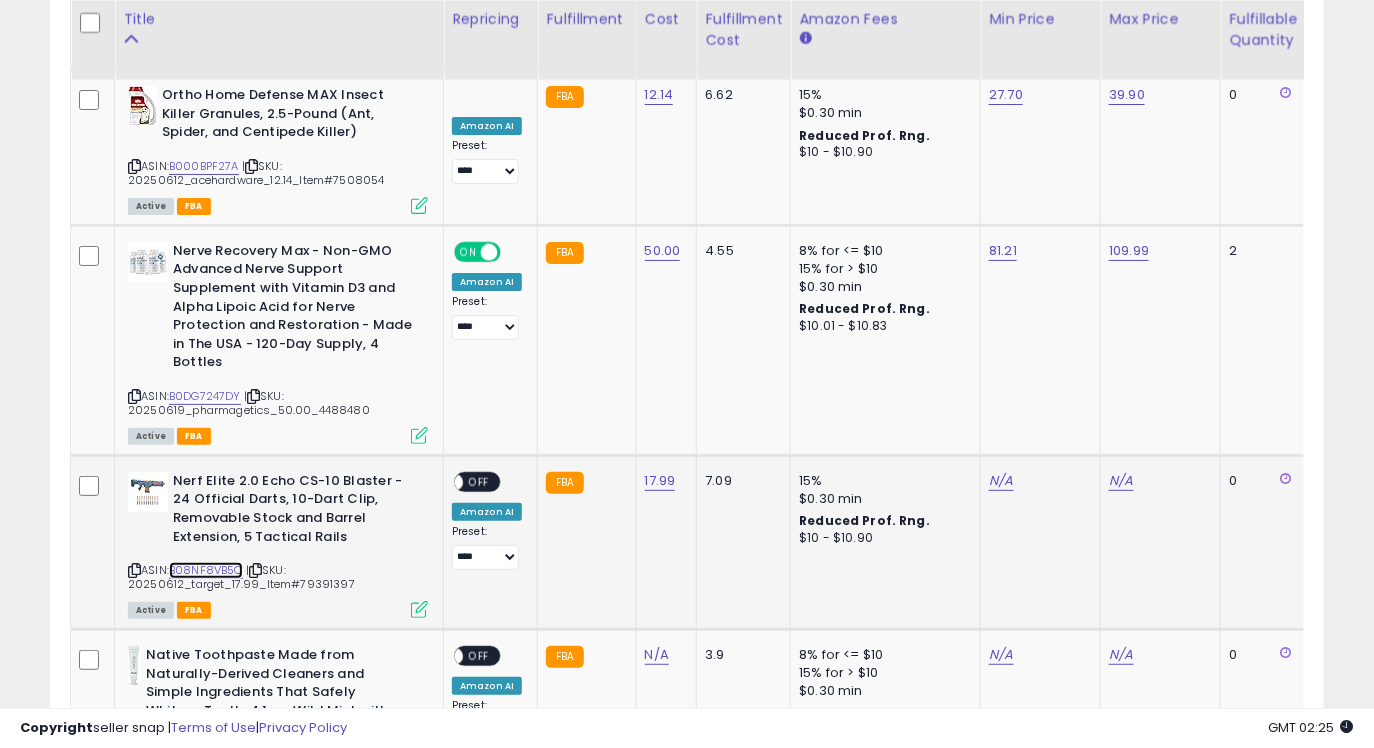 click on "B08NF8VB5Q" at bounding box center (206, 570) 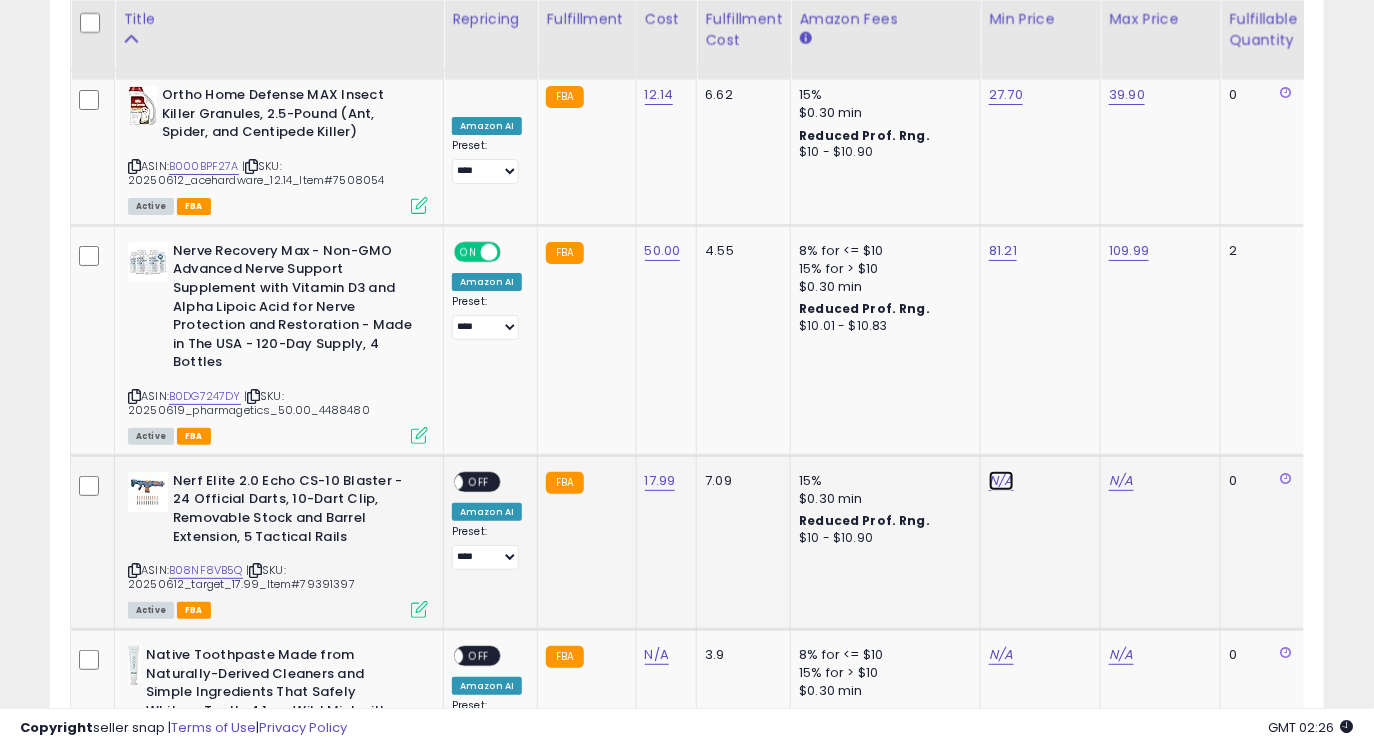 click on "N/A" at bounding box center (1001, 481) 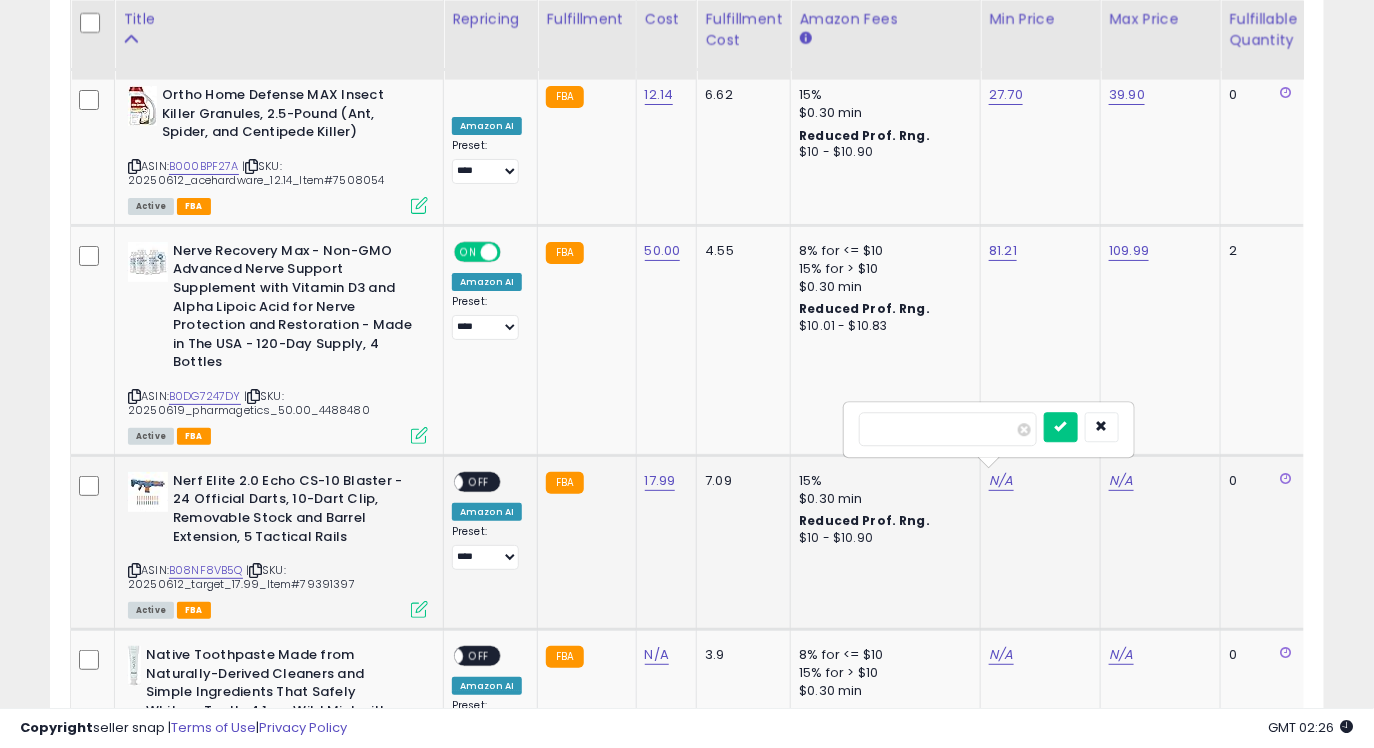 type on "*****" 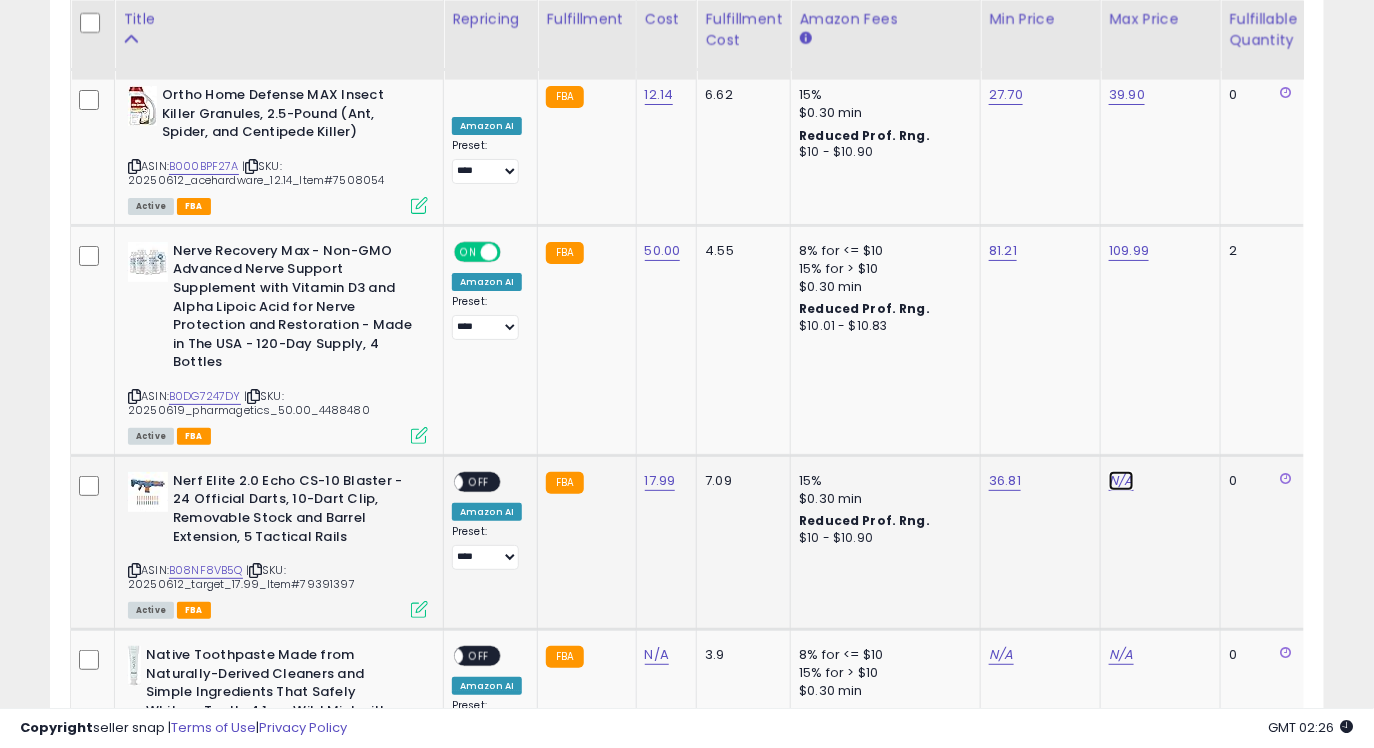 click on "N/A" at bounding box center [1121, 481] 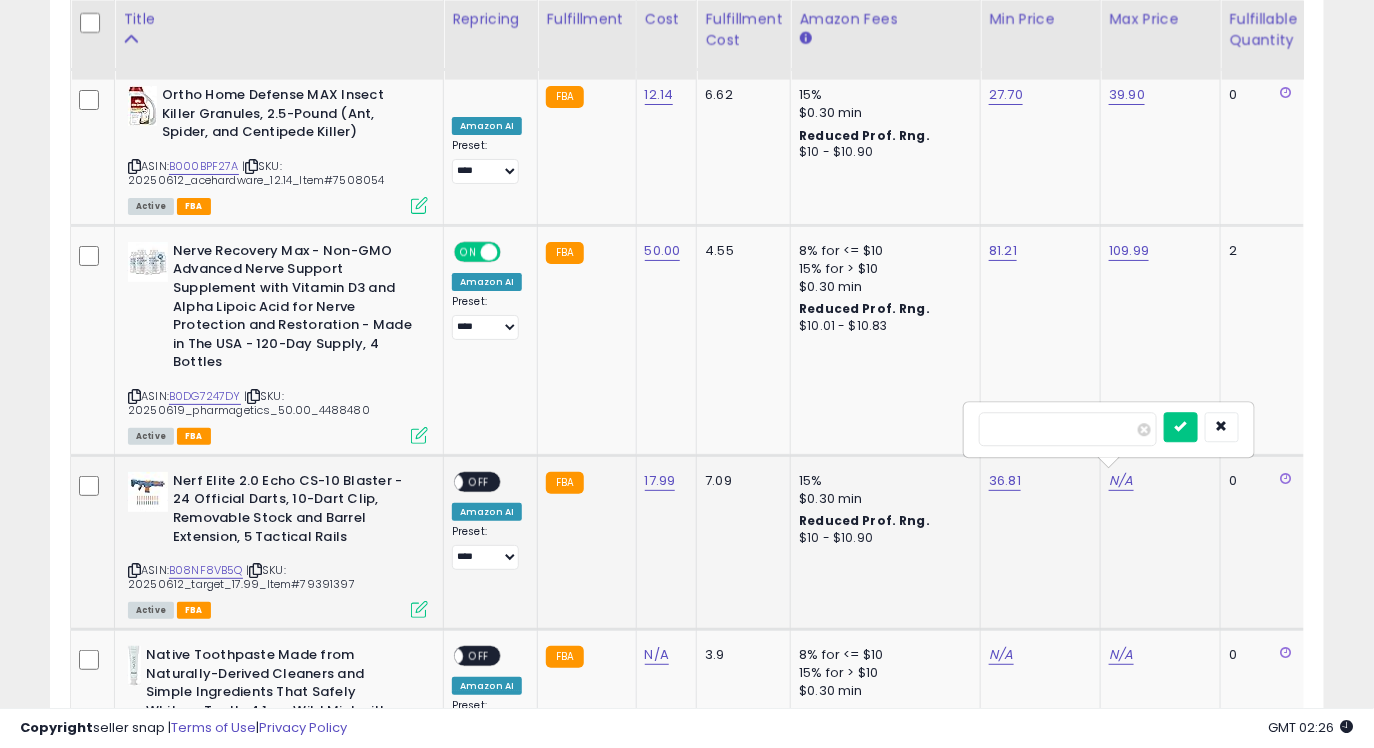 type on "****" 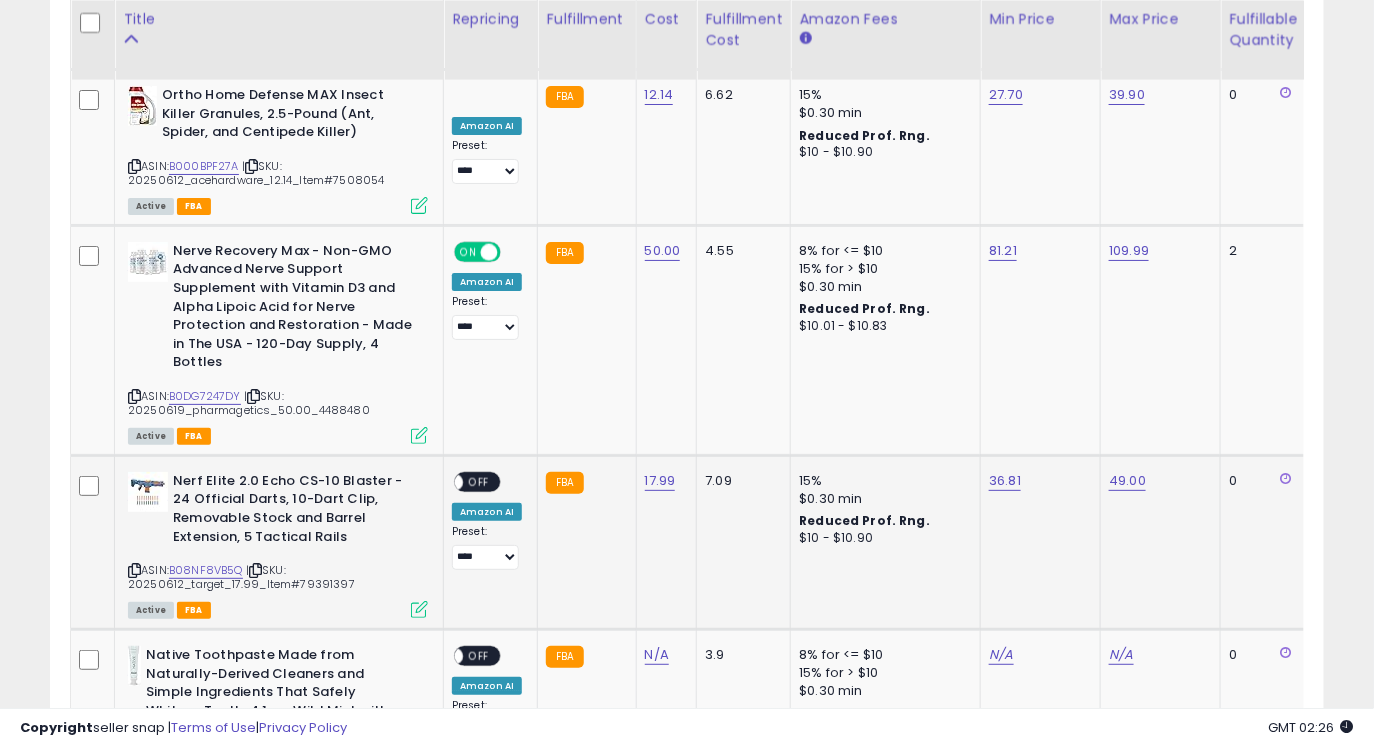 click on "OFF" at bounding box center [479, 481] 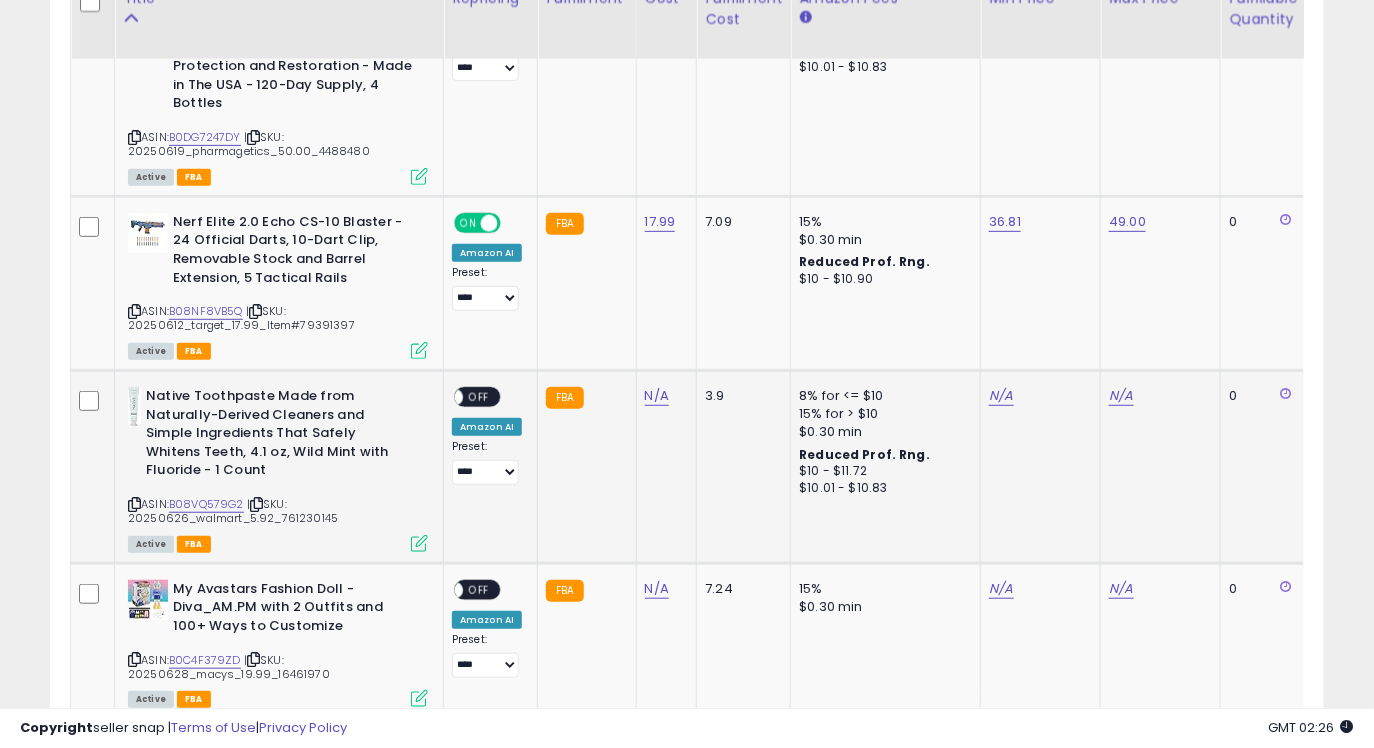 scroll, scrollTop: 2737, scrollLeft: 0, axis: vertical 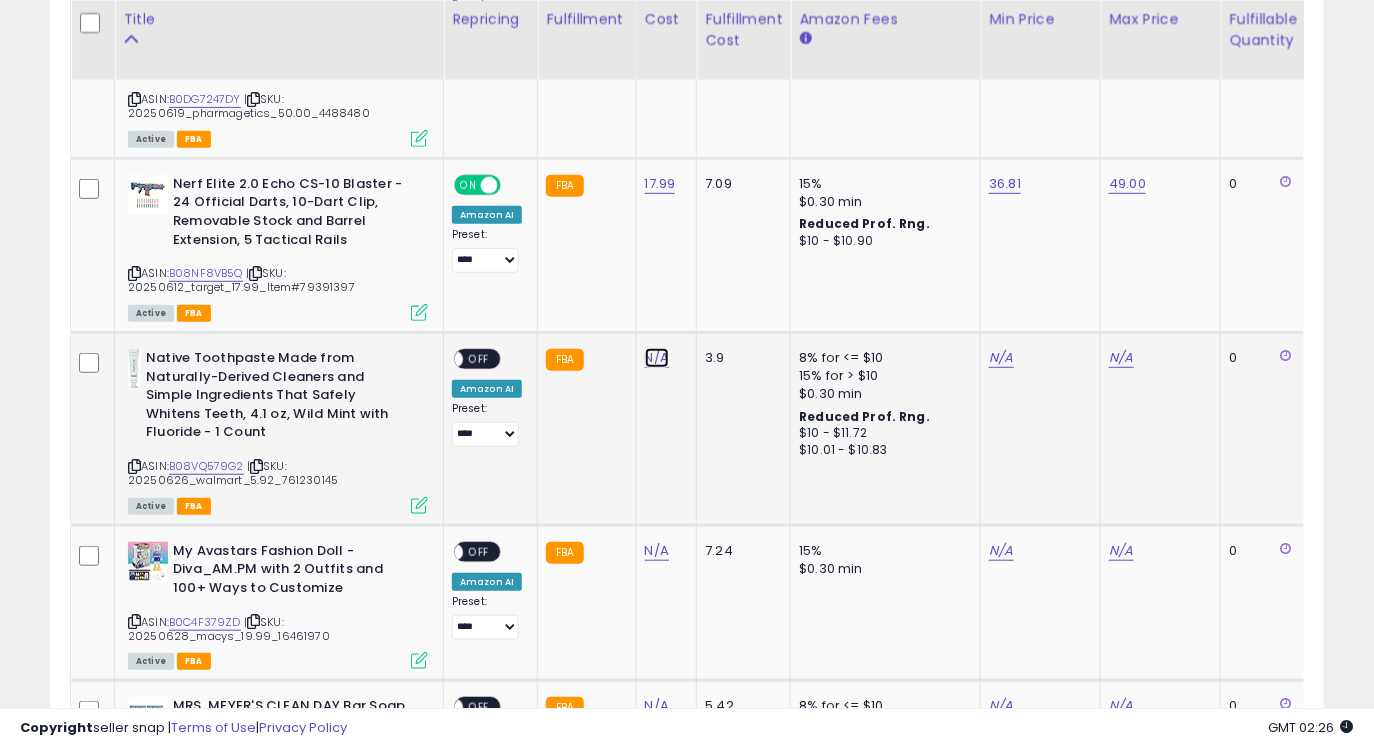 click on "N/A" at bounding box center (657, 358) 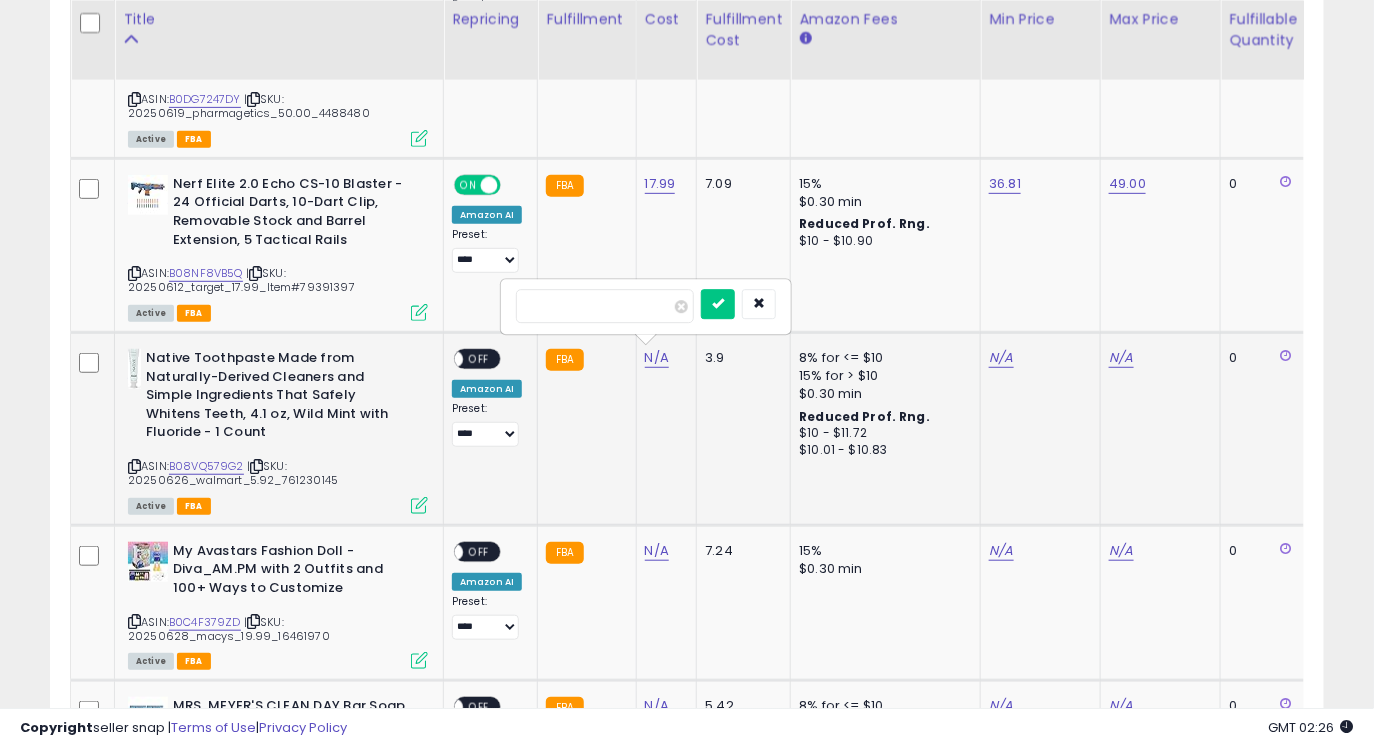 type on "****" 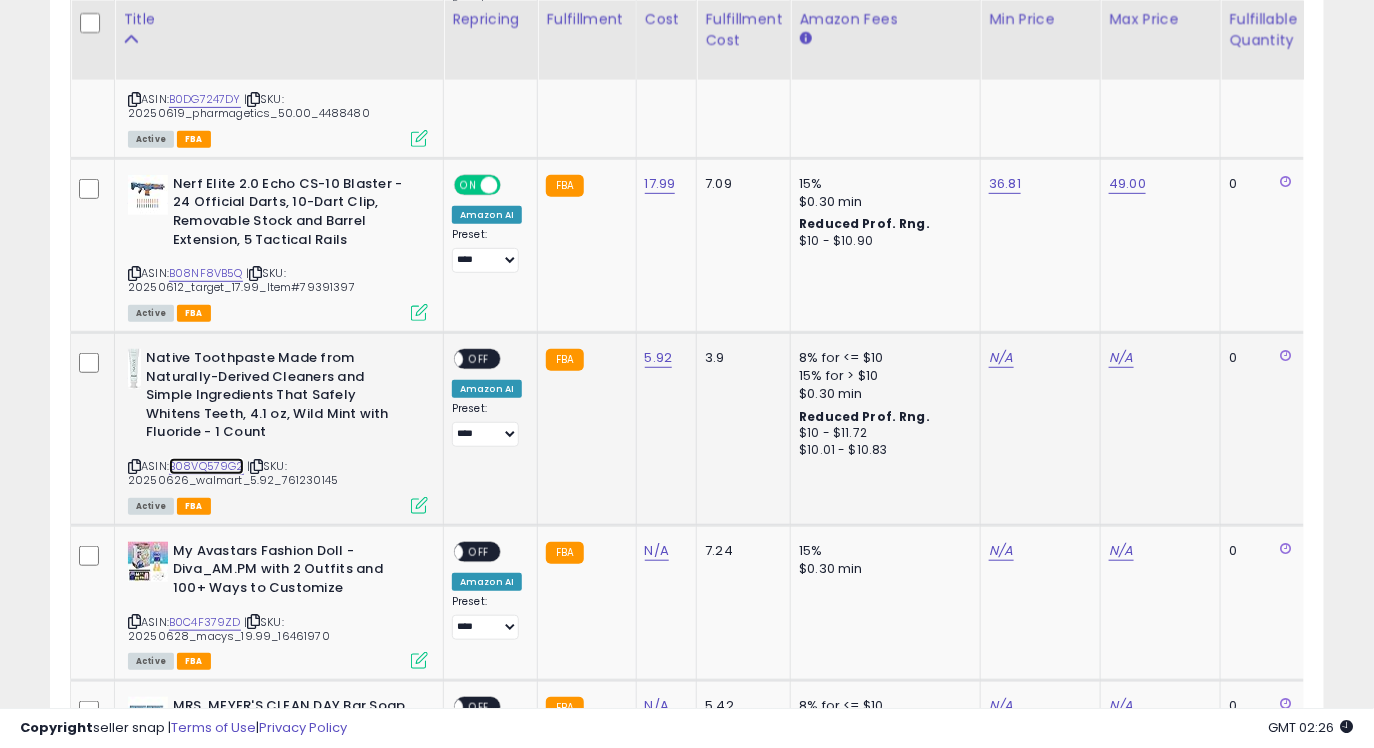 click on "B08VQ579G2" at bounding box center [206, 466] 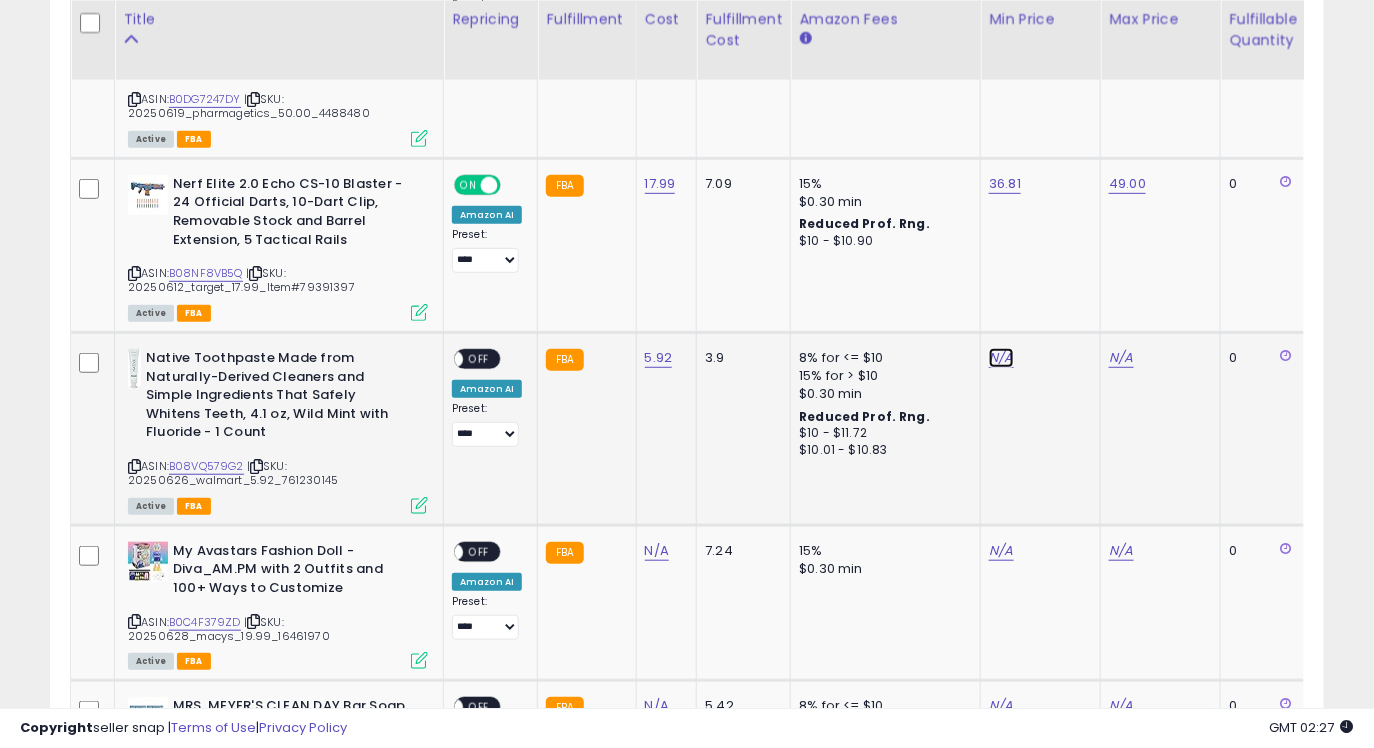 click on "N/A" at bounding box center [1001, 358] 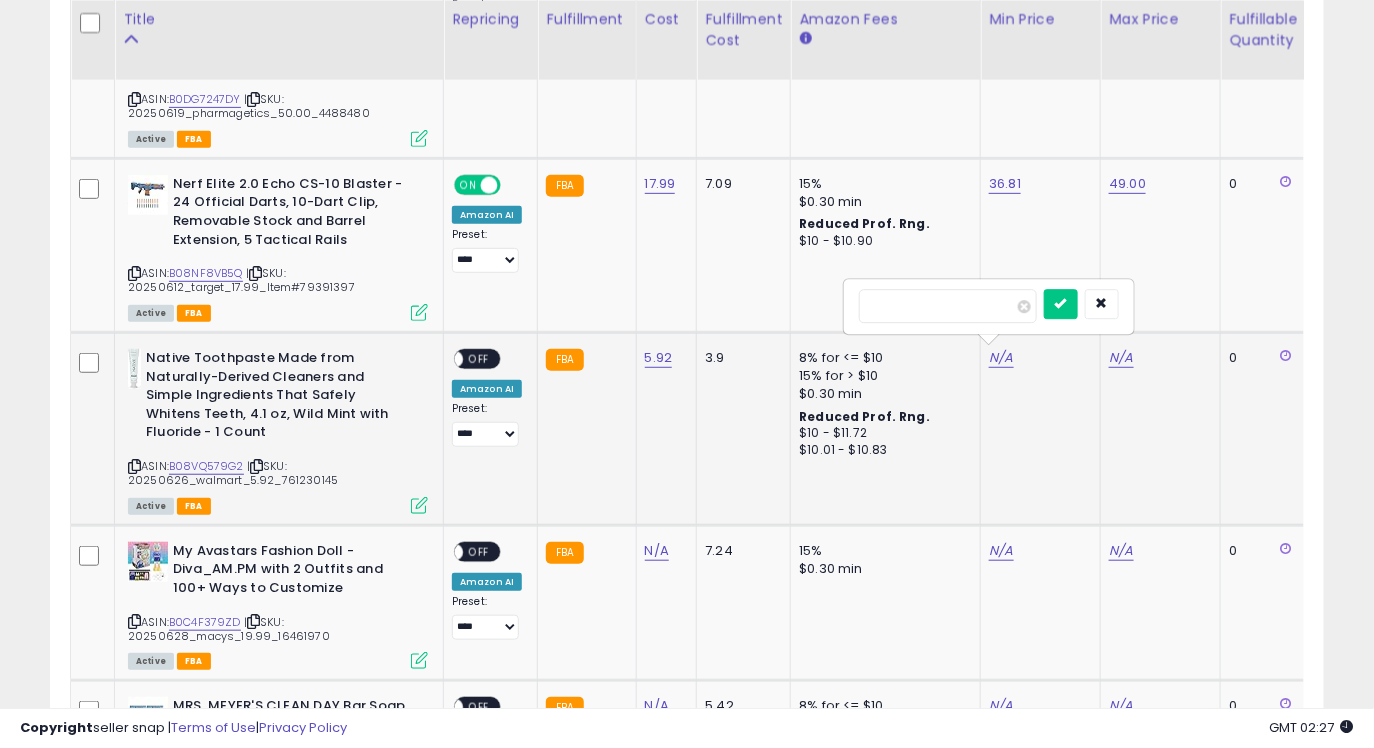 type on "*****" 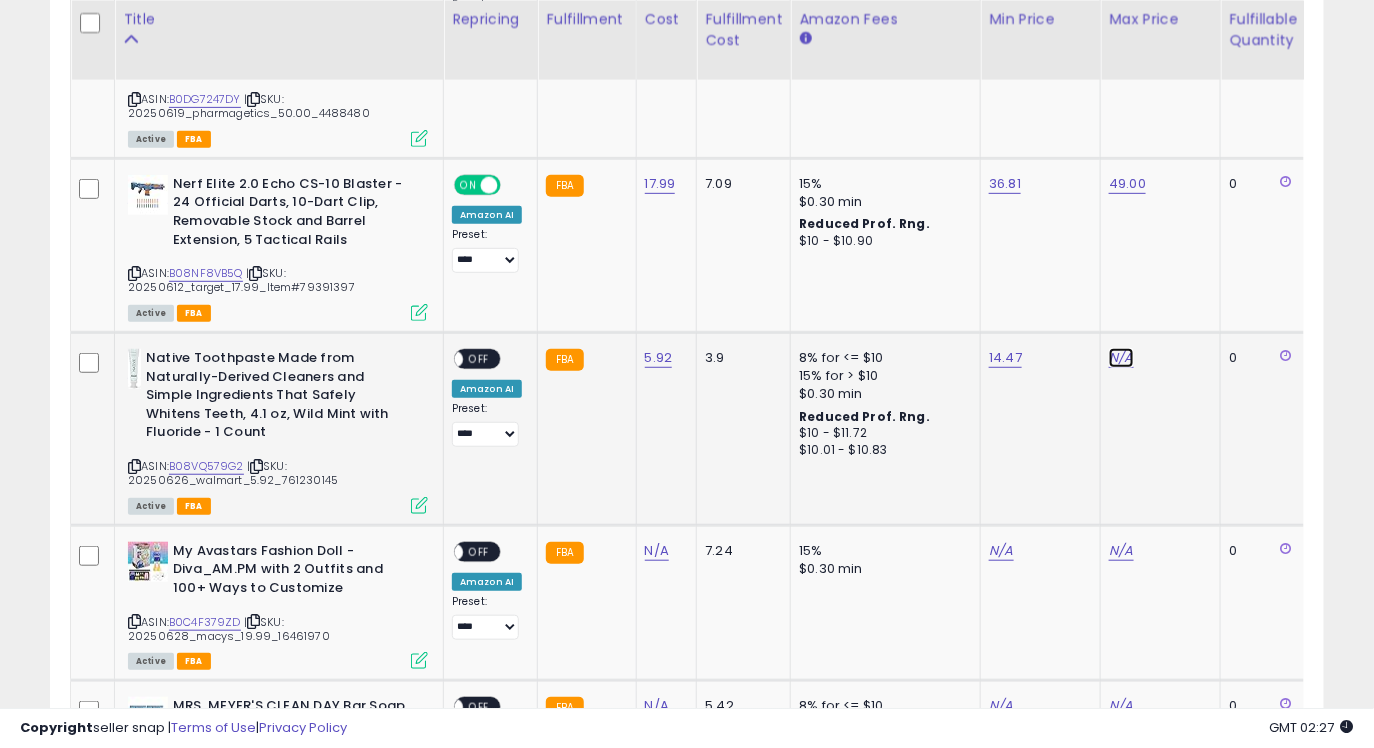 click on "N/A" at bounding box center (1121, 358) 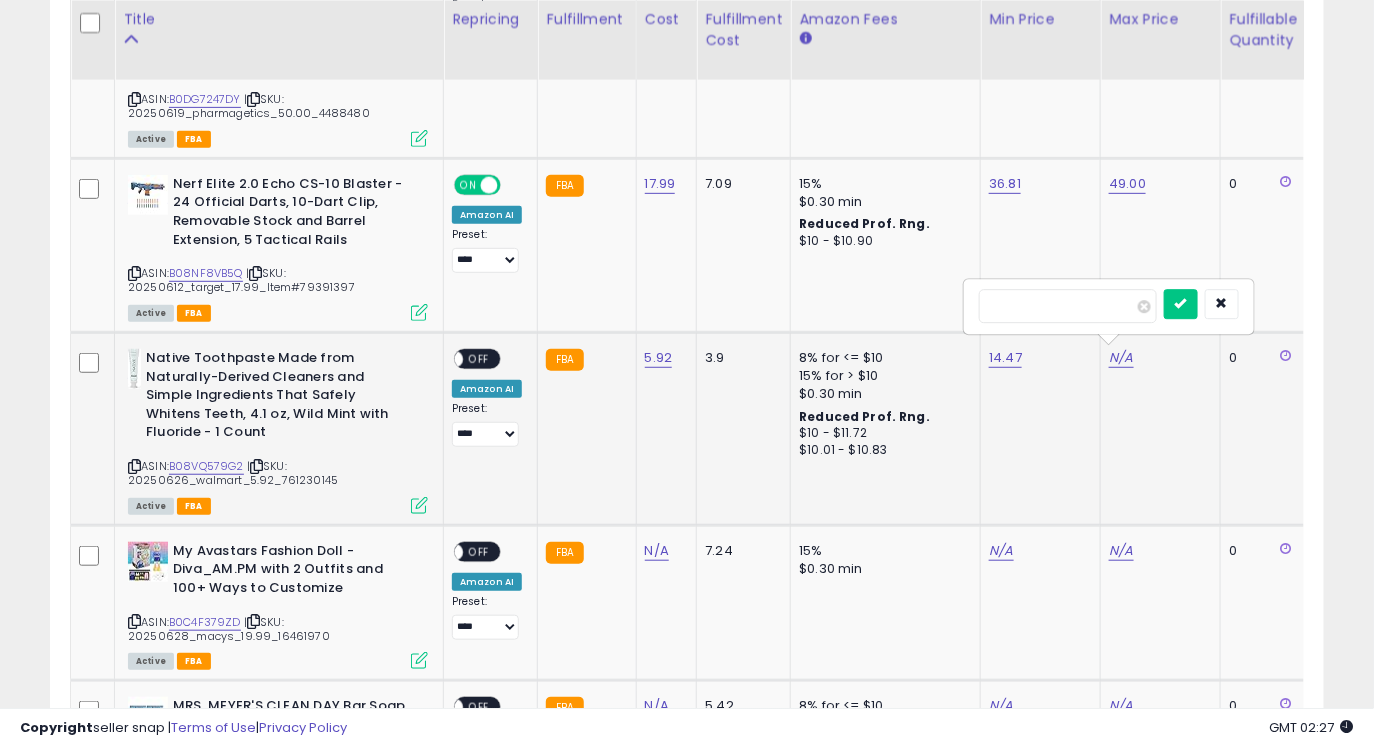 type on "****" 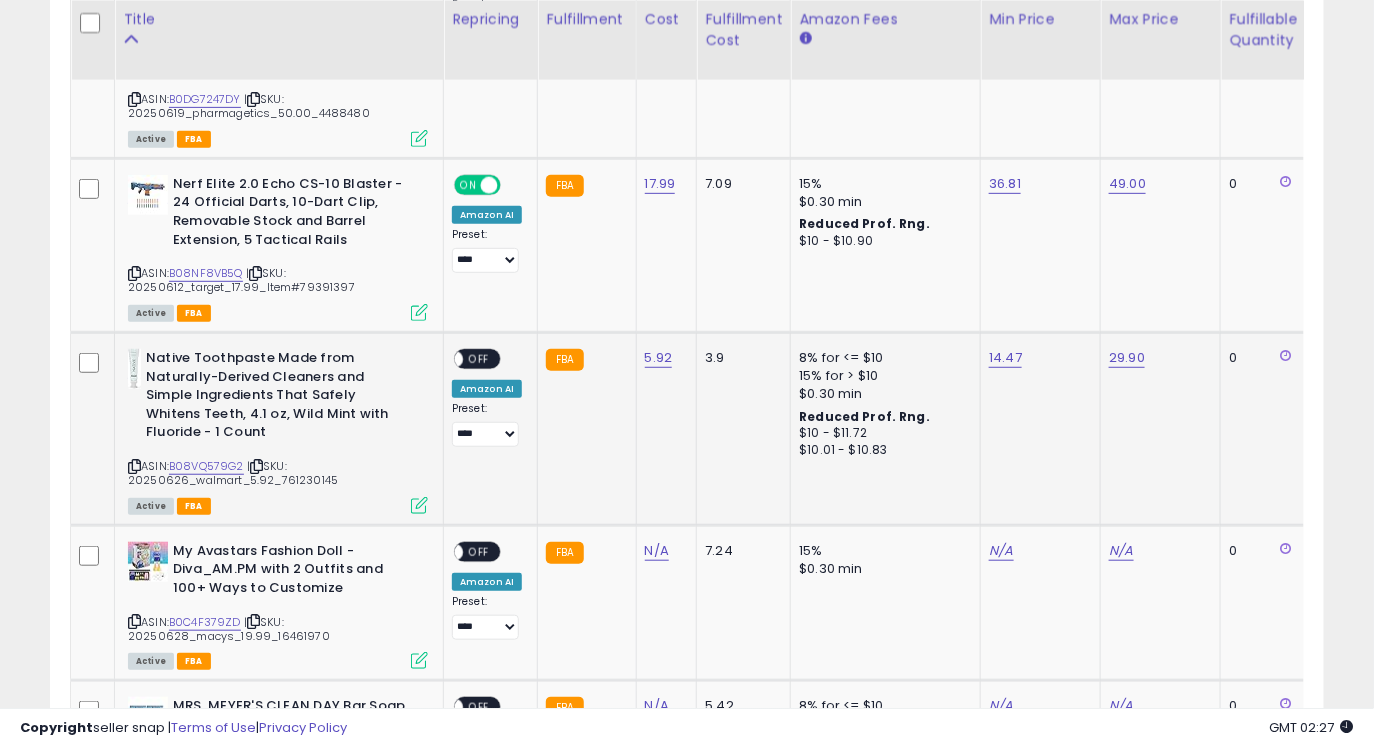 click on "OFF" at bounding box center [479, 359] 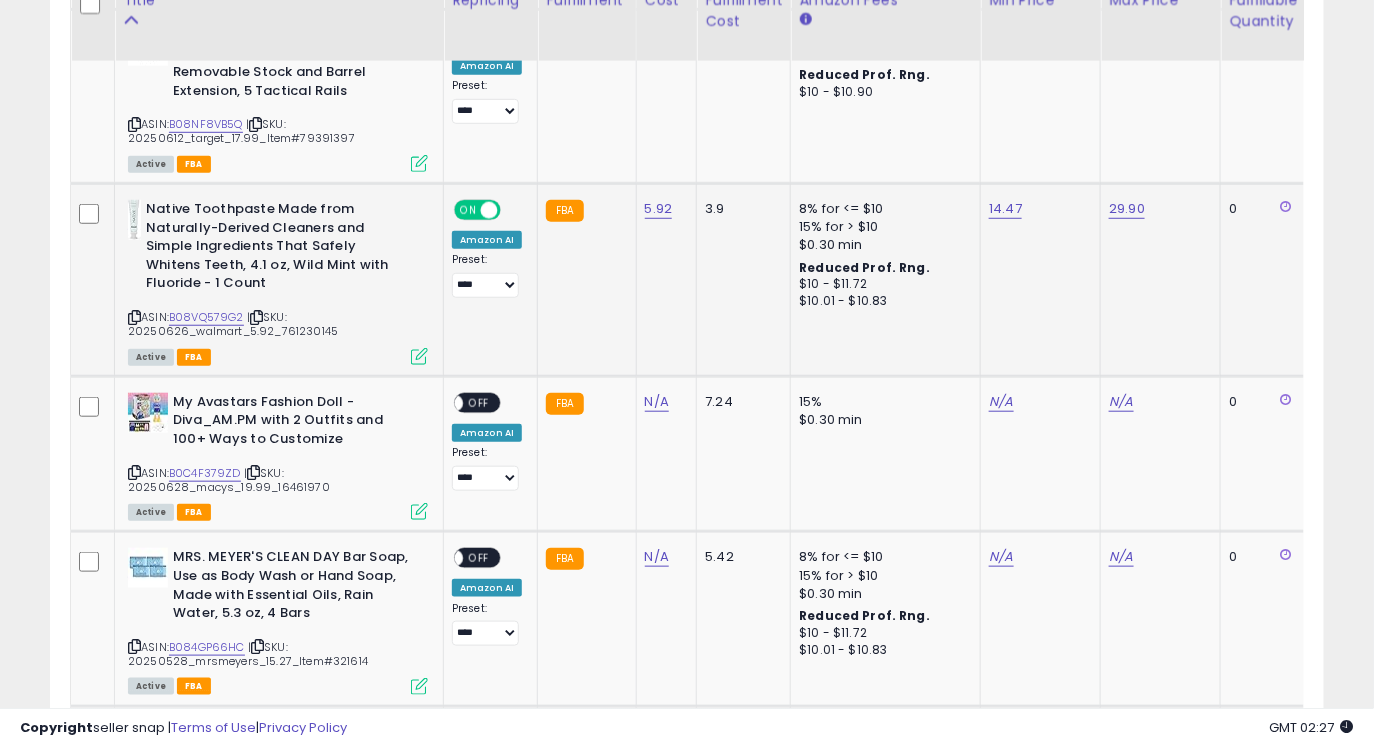 scroll, scrollTop: 2904, scrollLeft: 0, axis: vertical 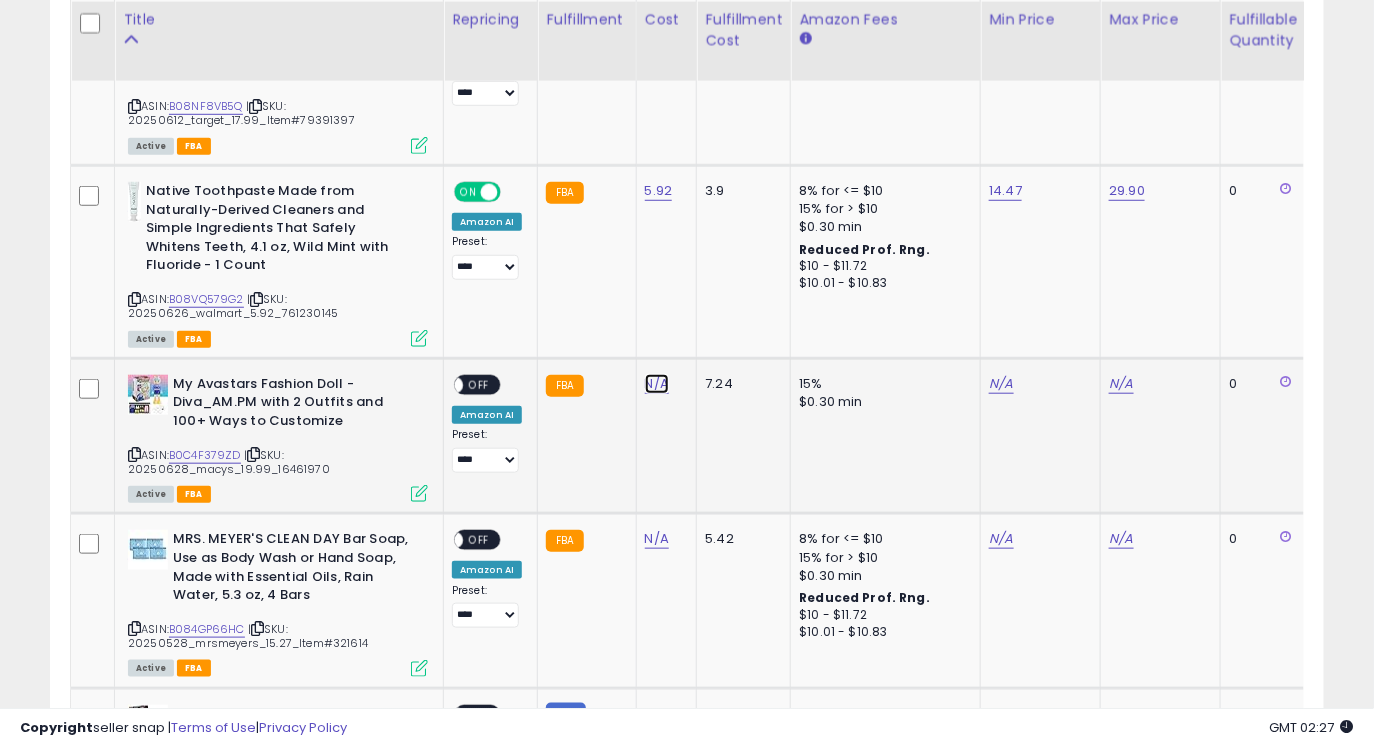 click on "N/A" at bounding box center (657, 384) 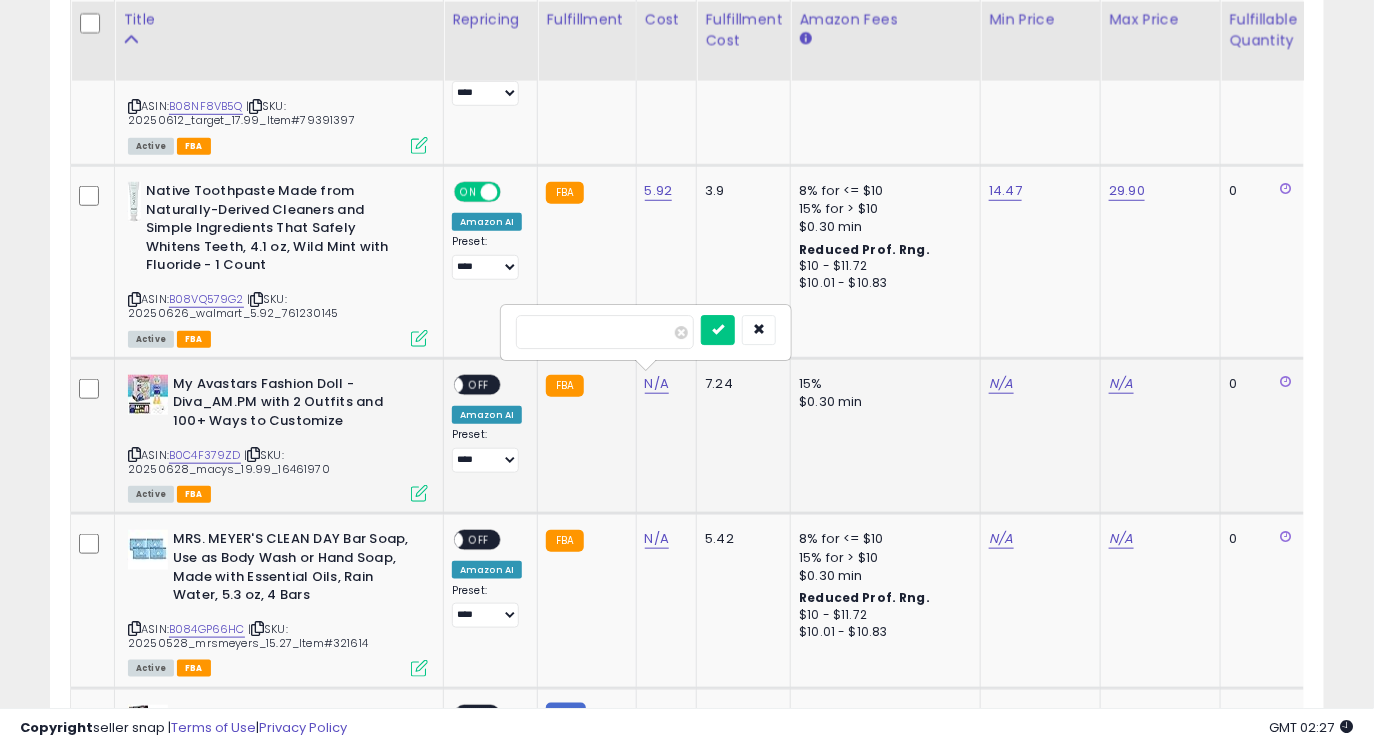 type on "*****" 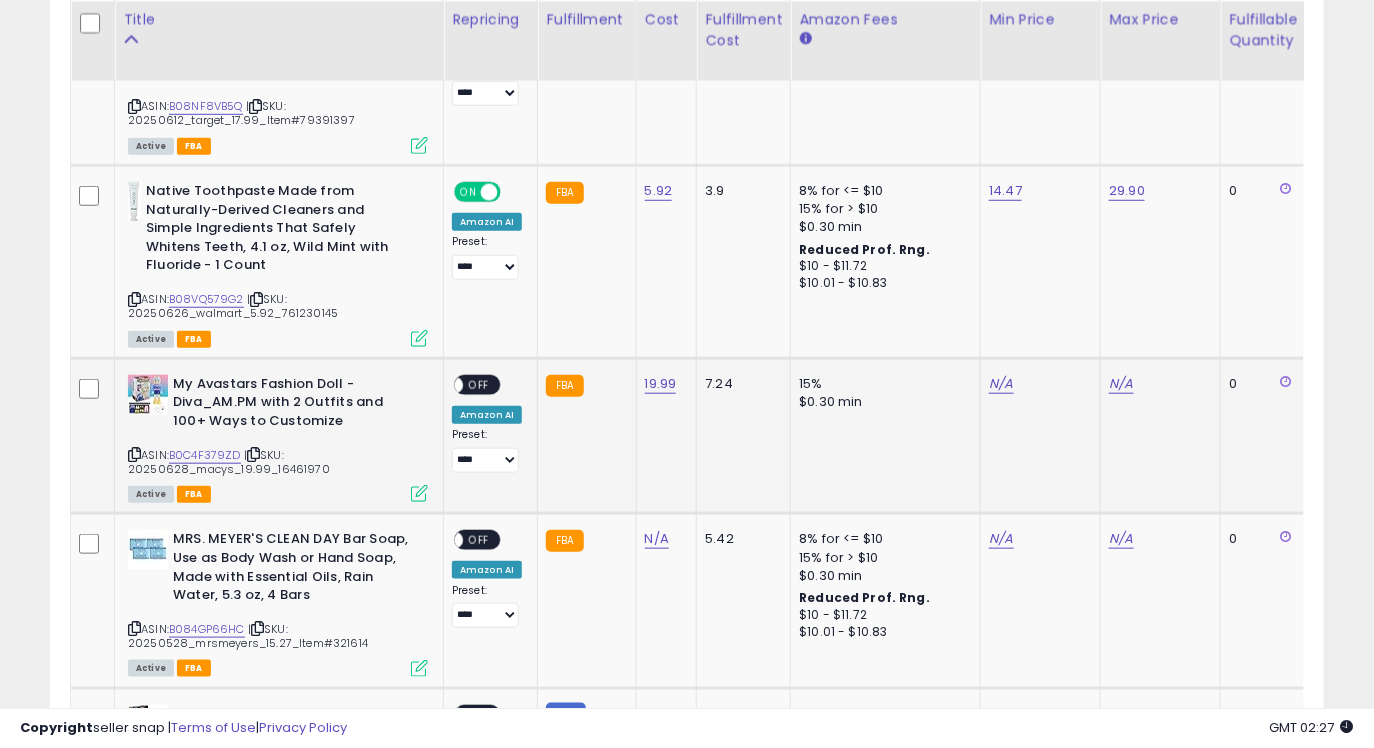 click on "ASIN:  B0C4F379ZD    |   SKU: 20250628_macys_19.99_16461970 Active FBA" at bounding box center [278, 438] 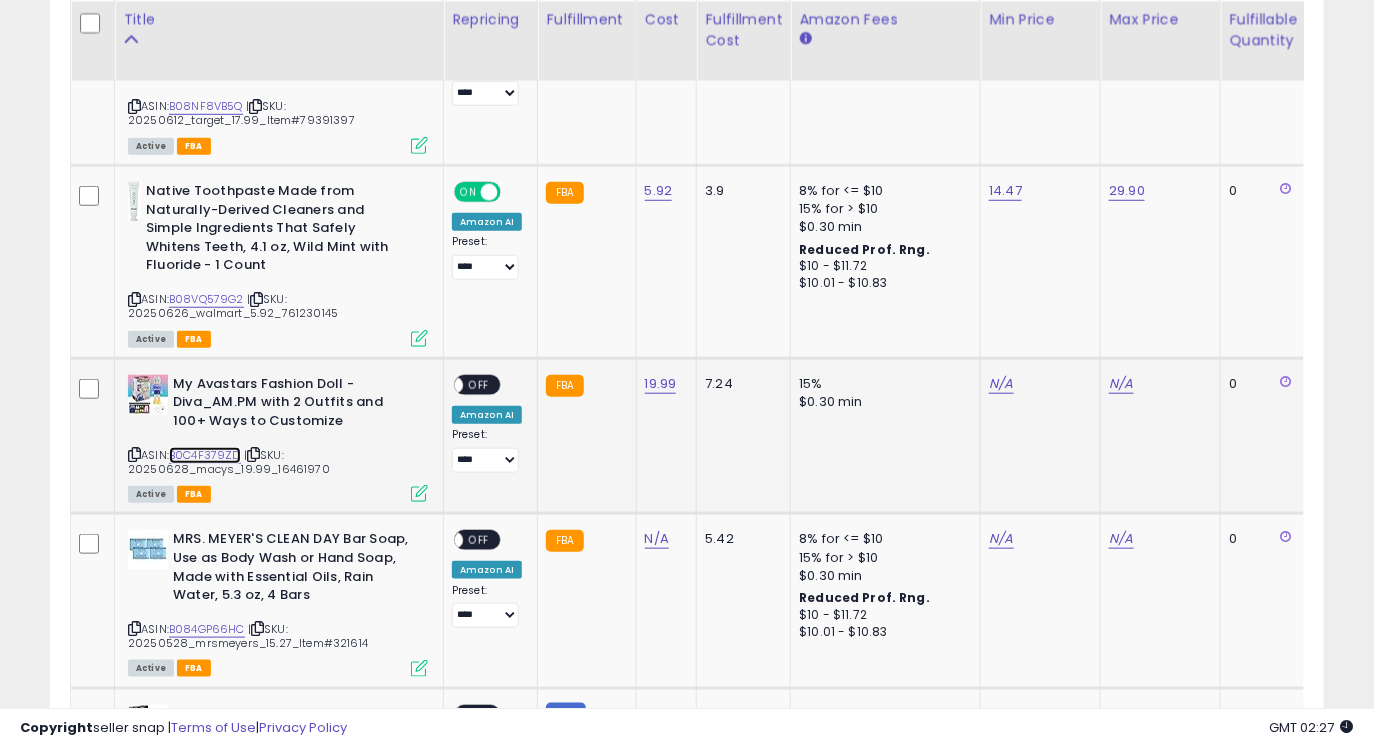 click on "B0C4F379ZD" at bounding box center [205, 455] 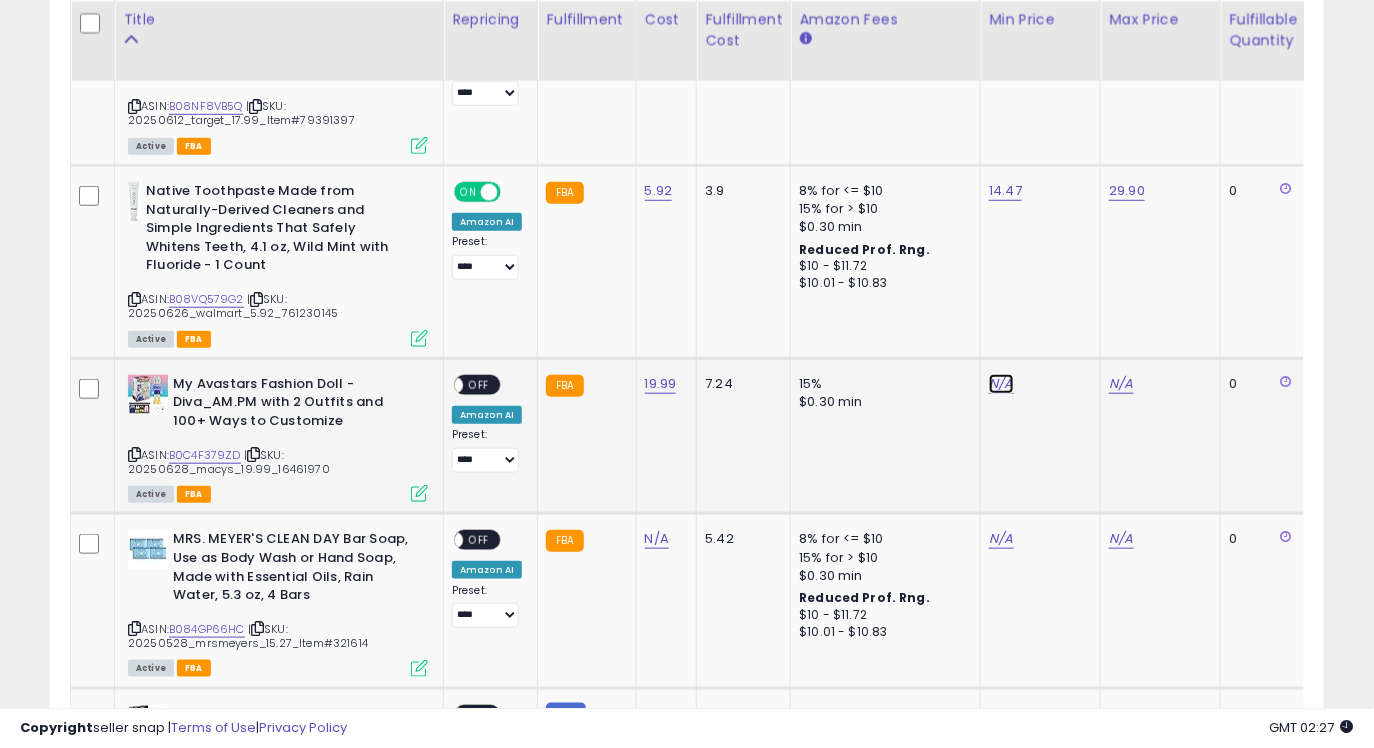 click on "N/A" at bounding box center [1001, 384] 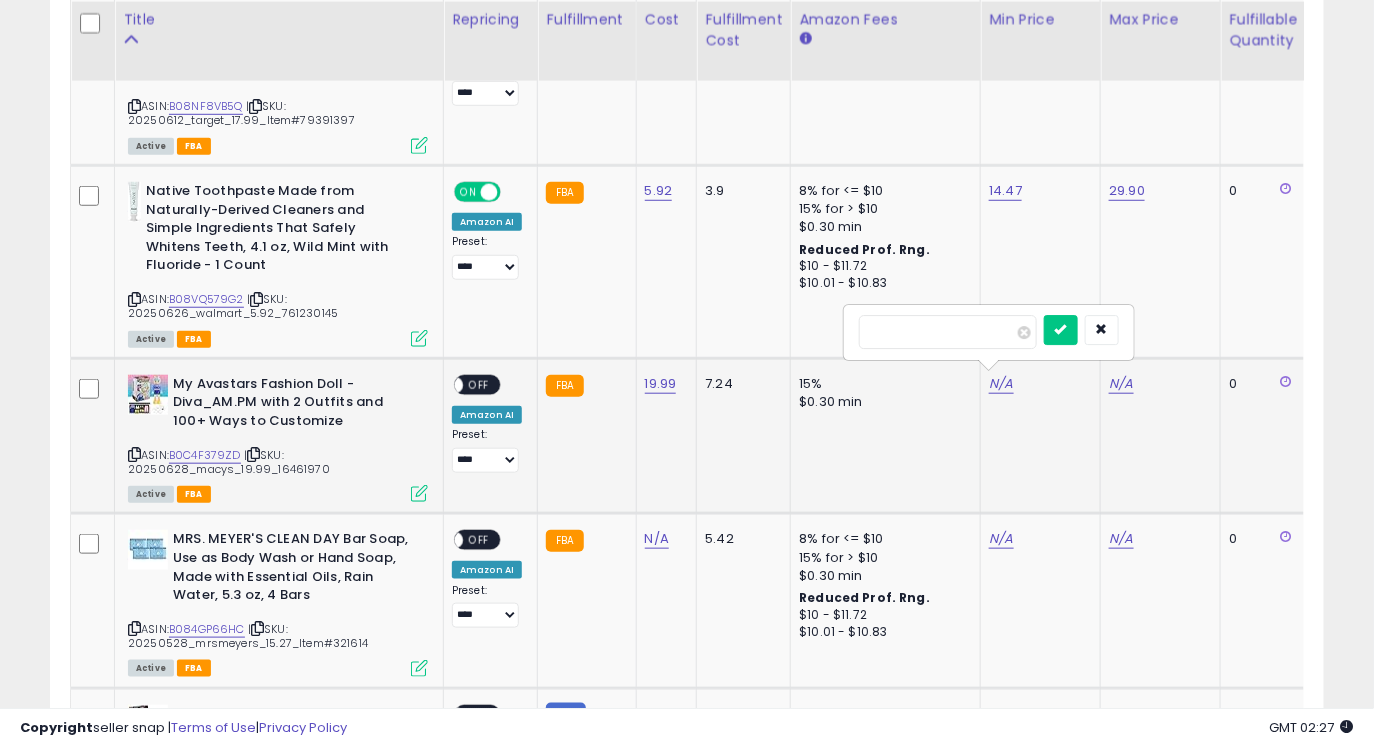 type on "*" 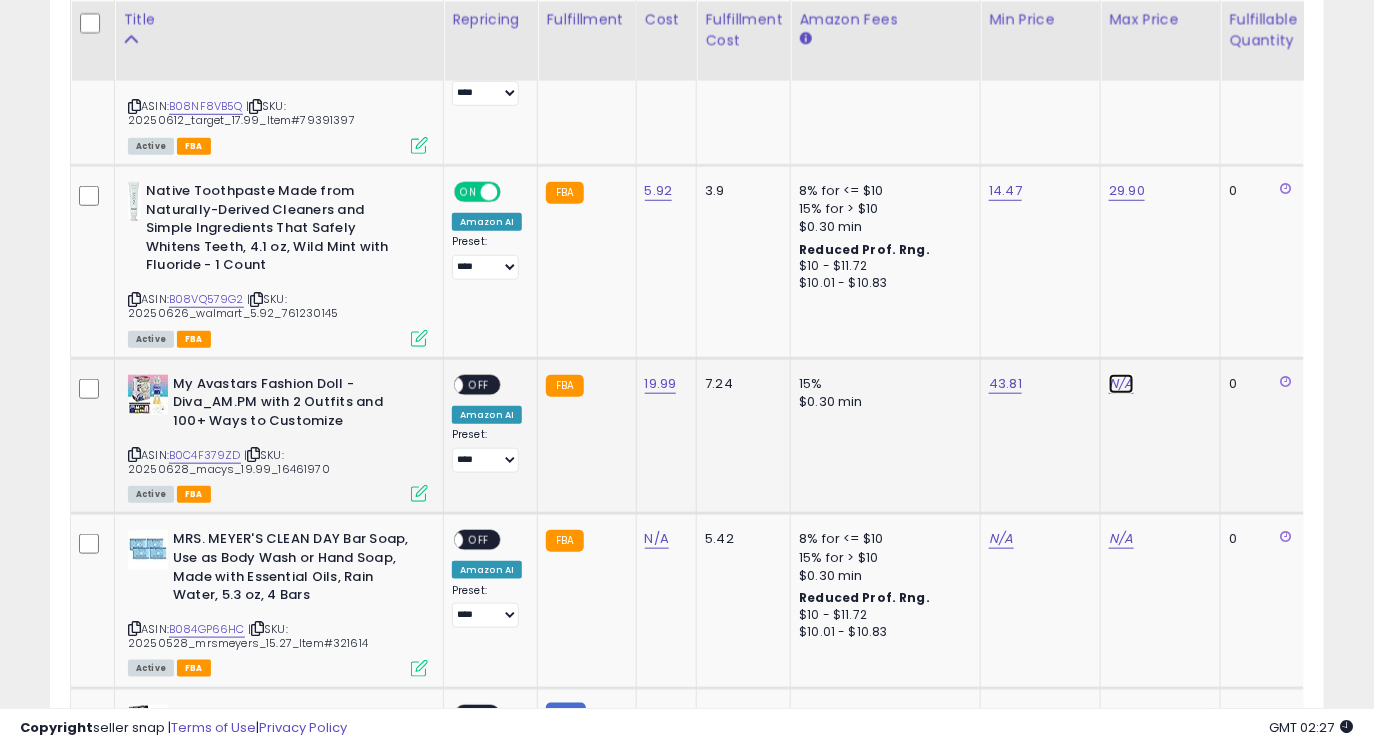 click on "N/A" at bounding box center [1121, 384] 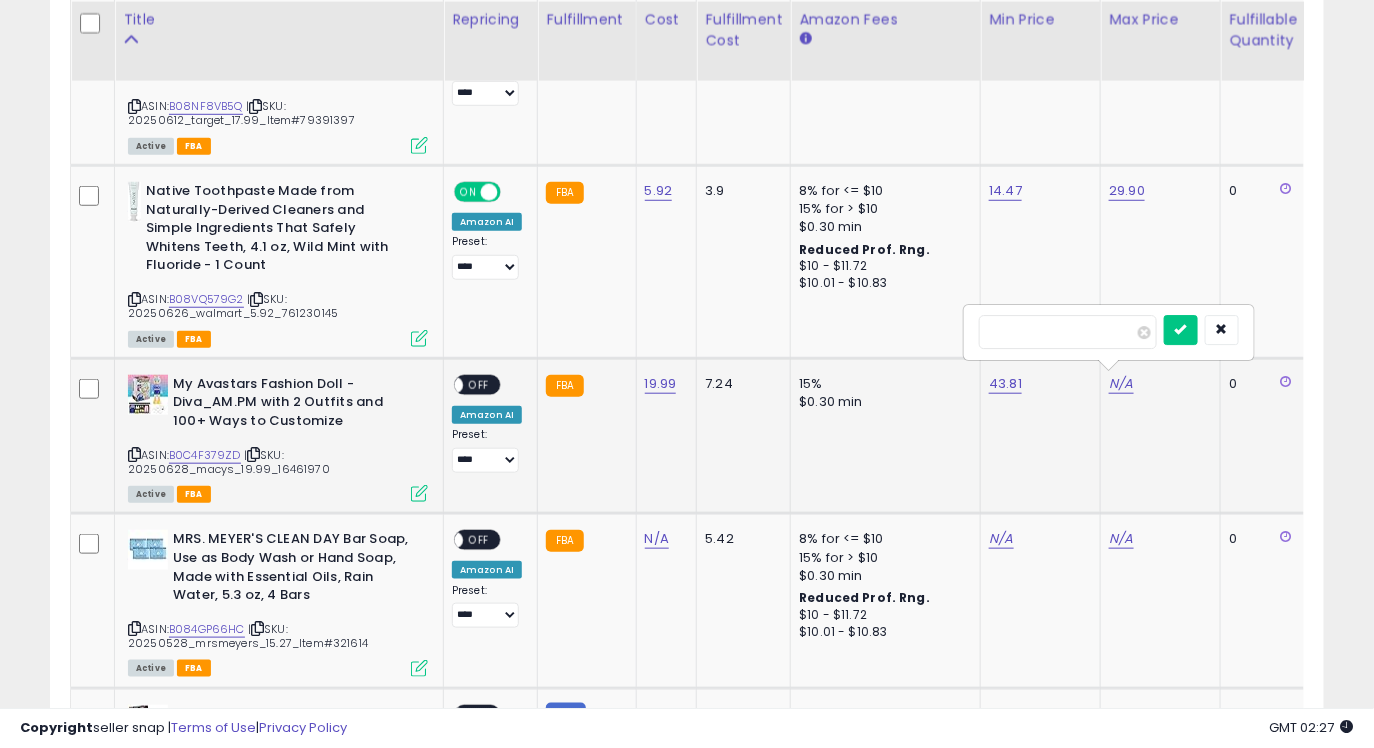 type on "****" 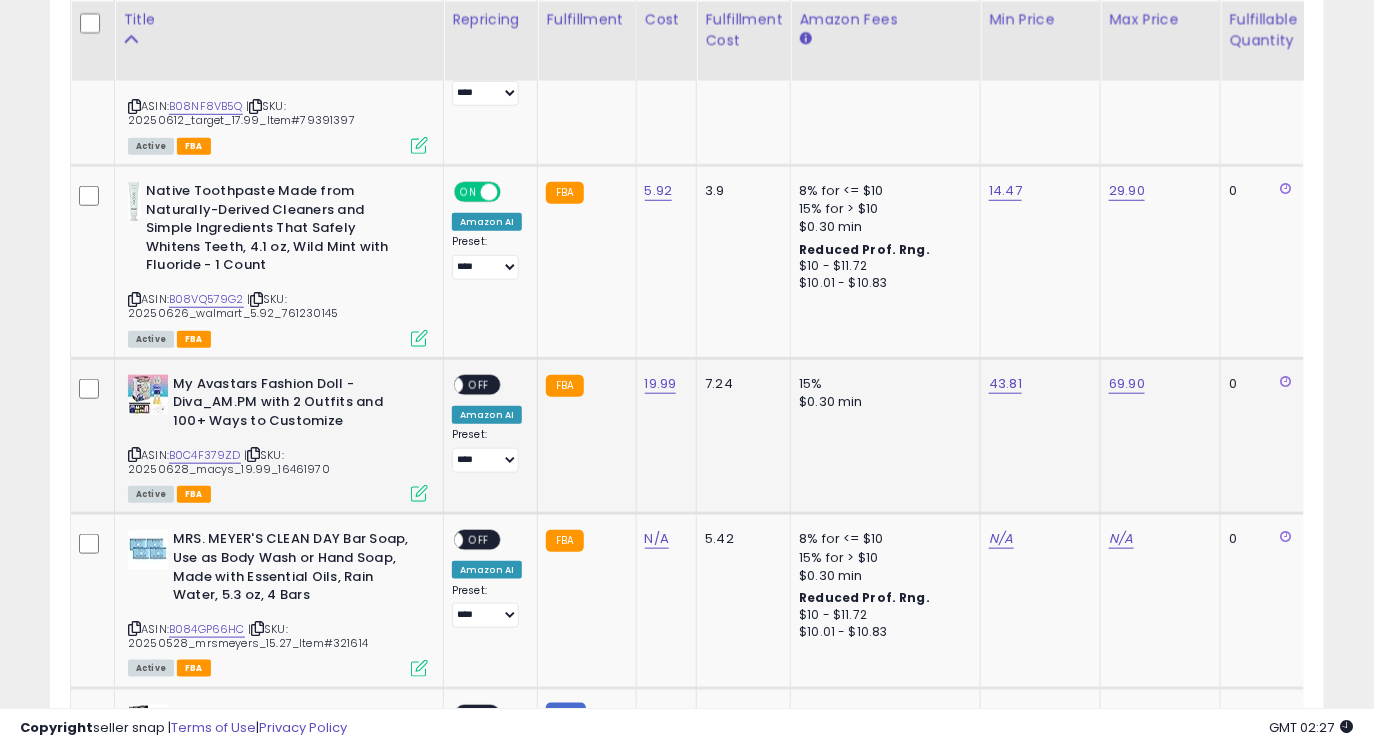 click on "OFF" at bounding box center [479, 384] 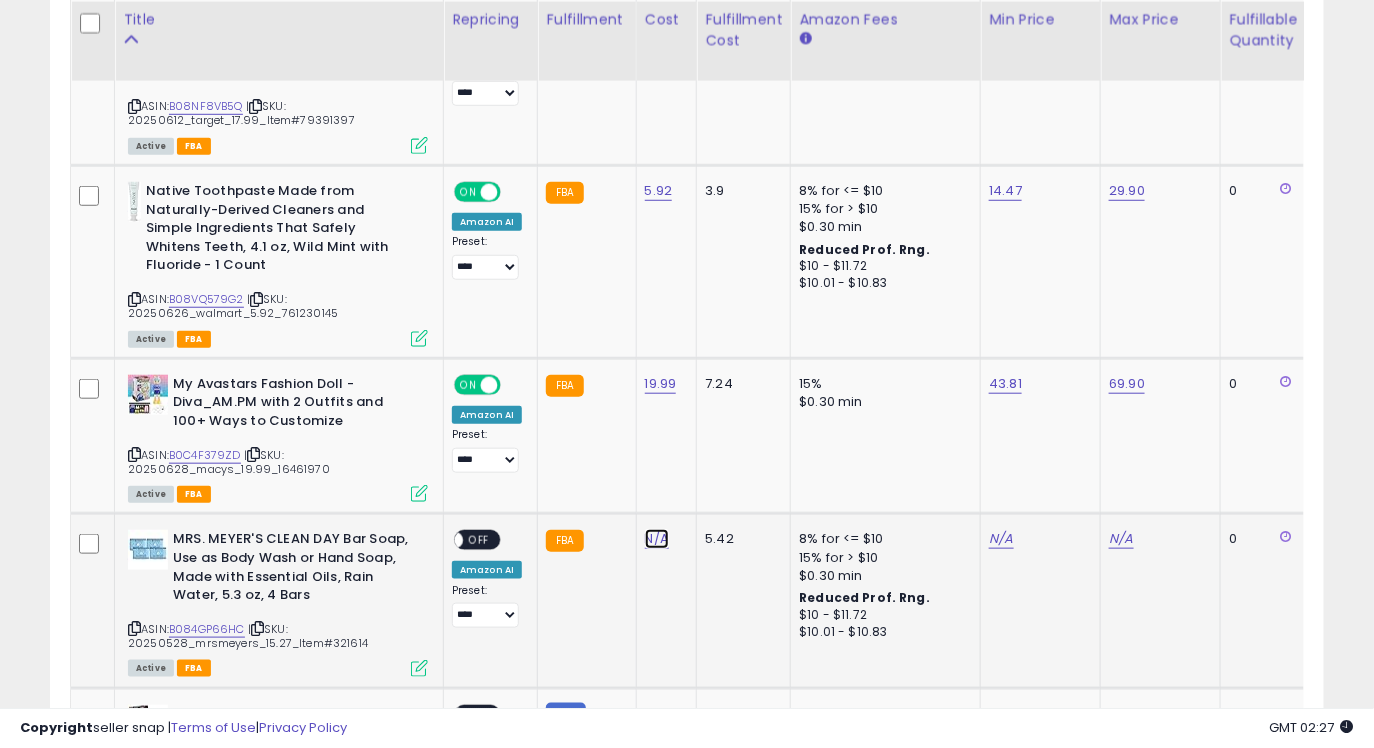 click on "N/A" at bounding box center (657, 539) 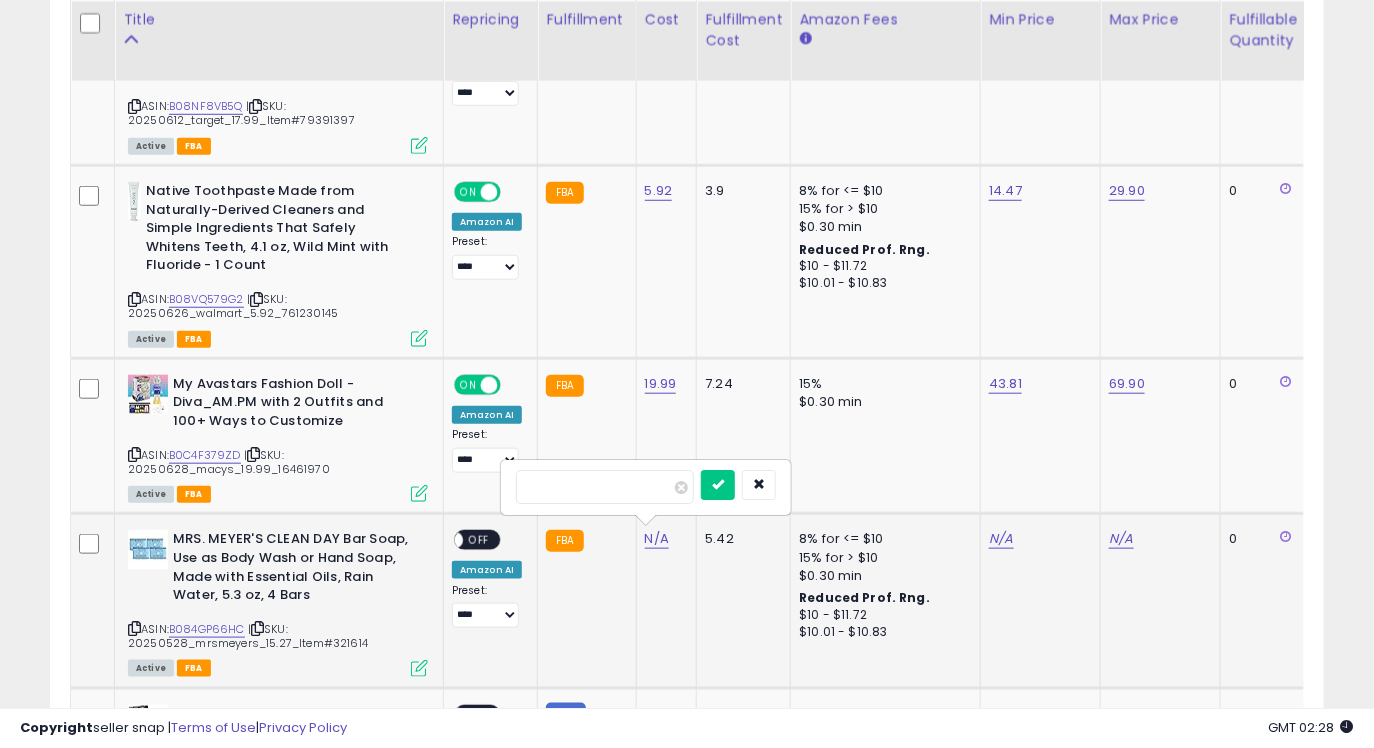 type on "*****" 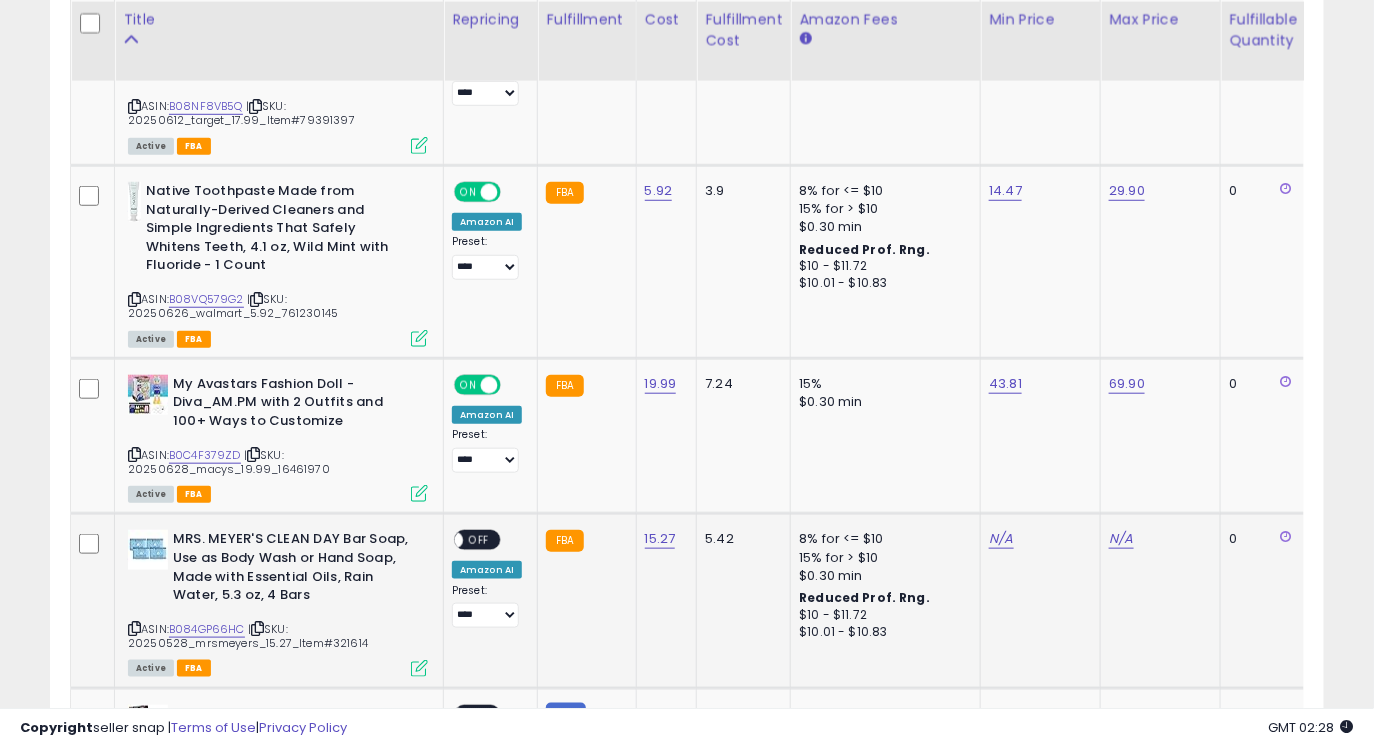 click on "OFF" at bounding box center [479, 540] 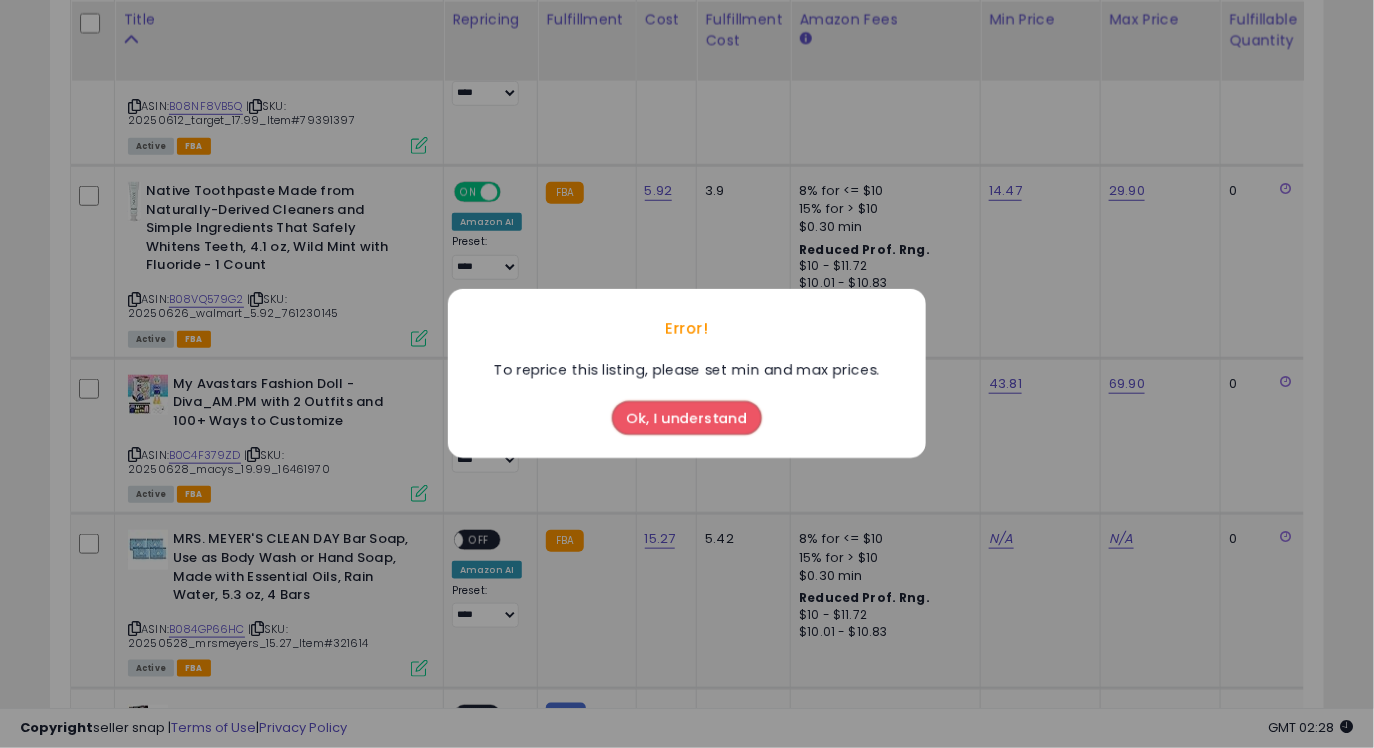 scroll, scrollTop: 3118, scrollLeft: 0, axis: vertical 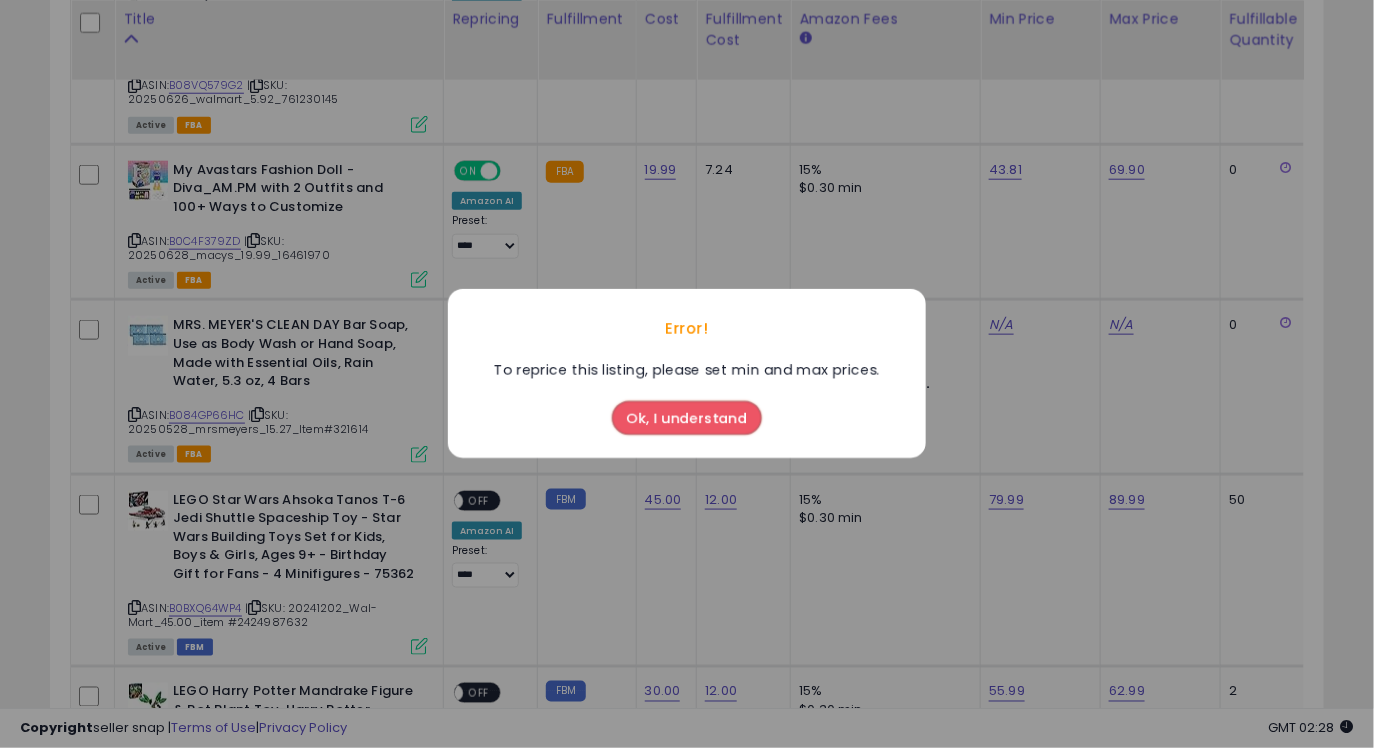 click on "Ok, I understand" at bounding box center (687, 419) 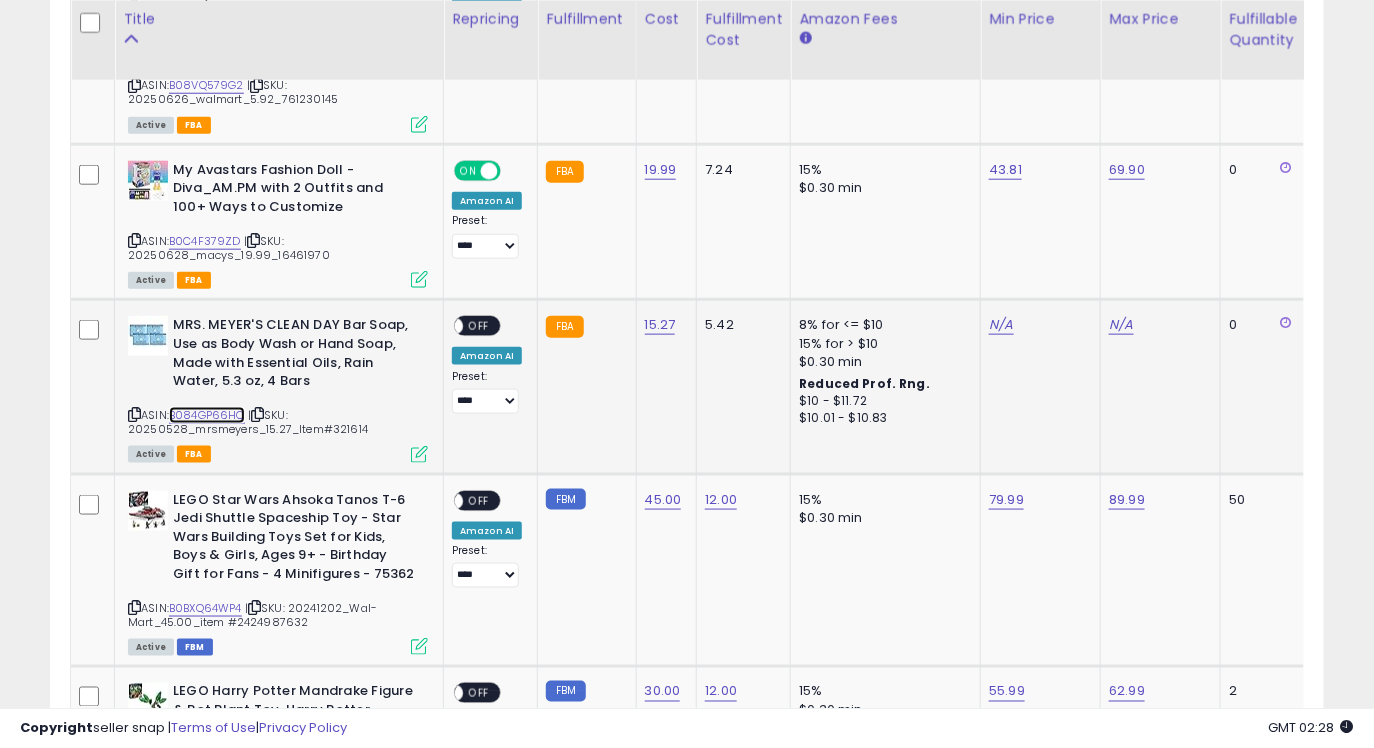 click on "B084GP66HC" at bounding box center (207, 415) 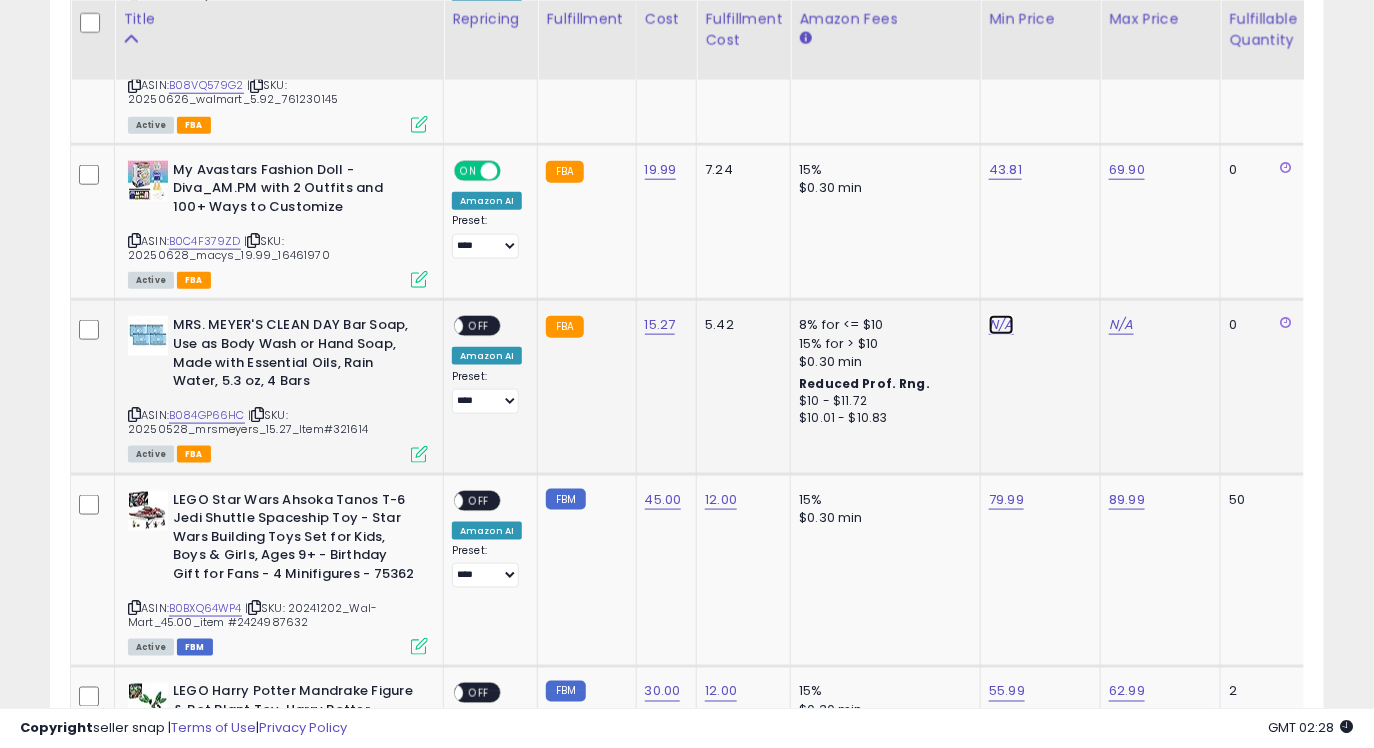 click on "N/A" at bounding box center (1001, 325) 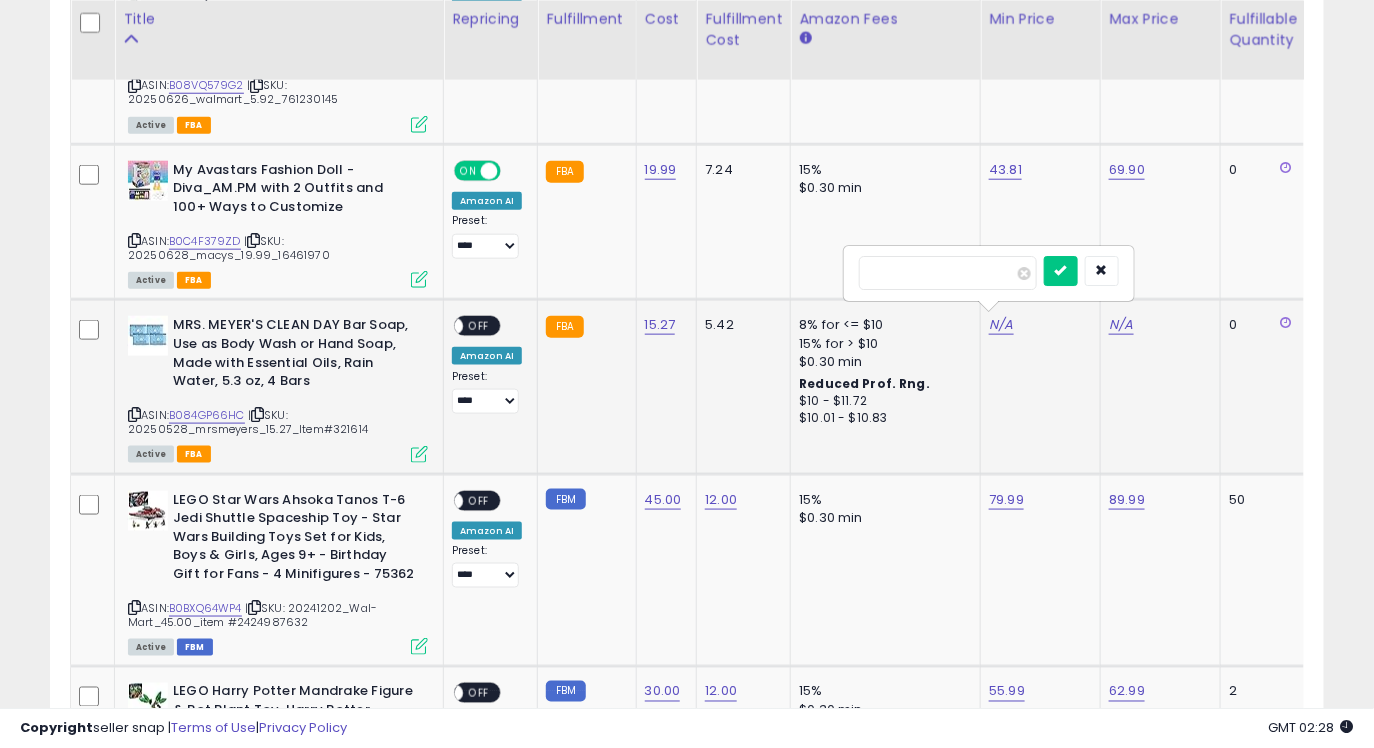 type on "*****" 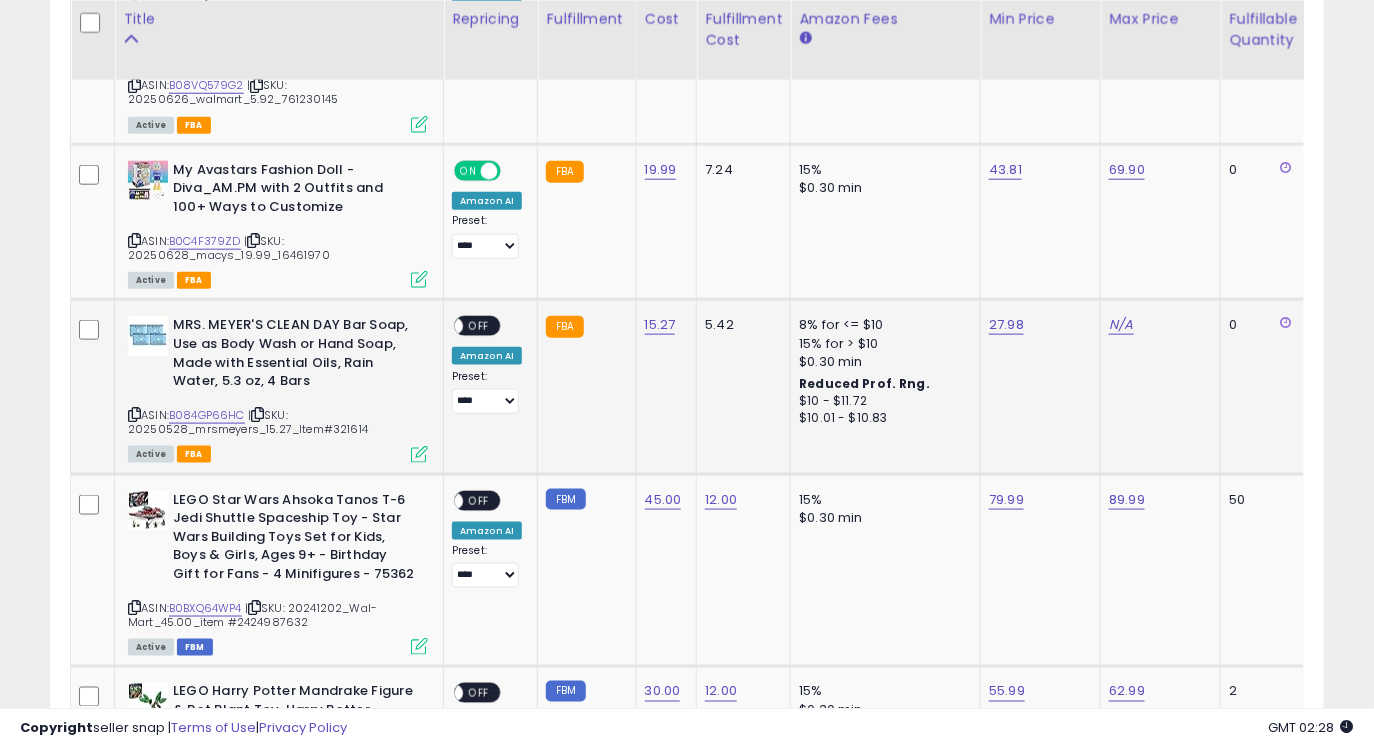 click on "N/A" 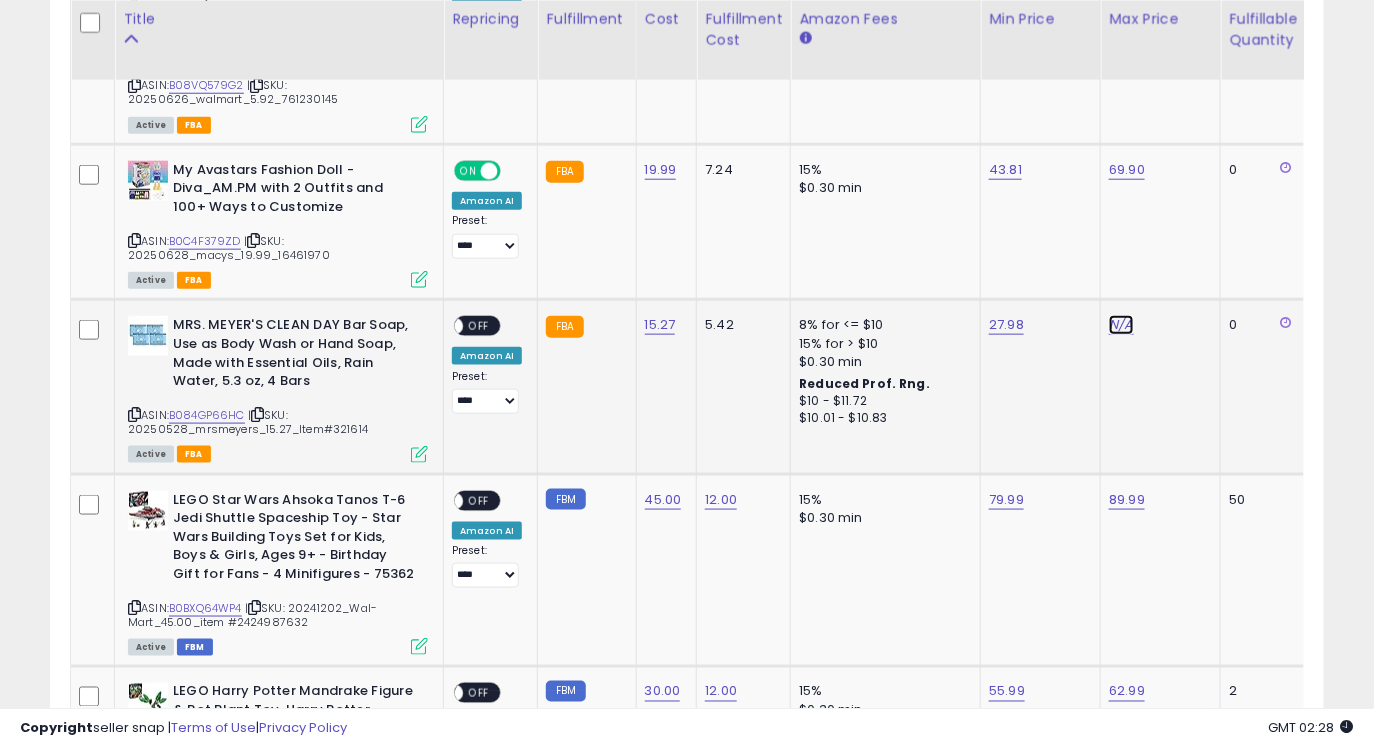 click on "N/A" at bounding box center (1121, 325) 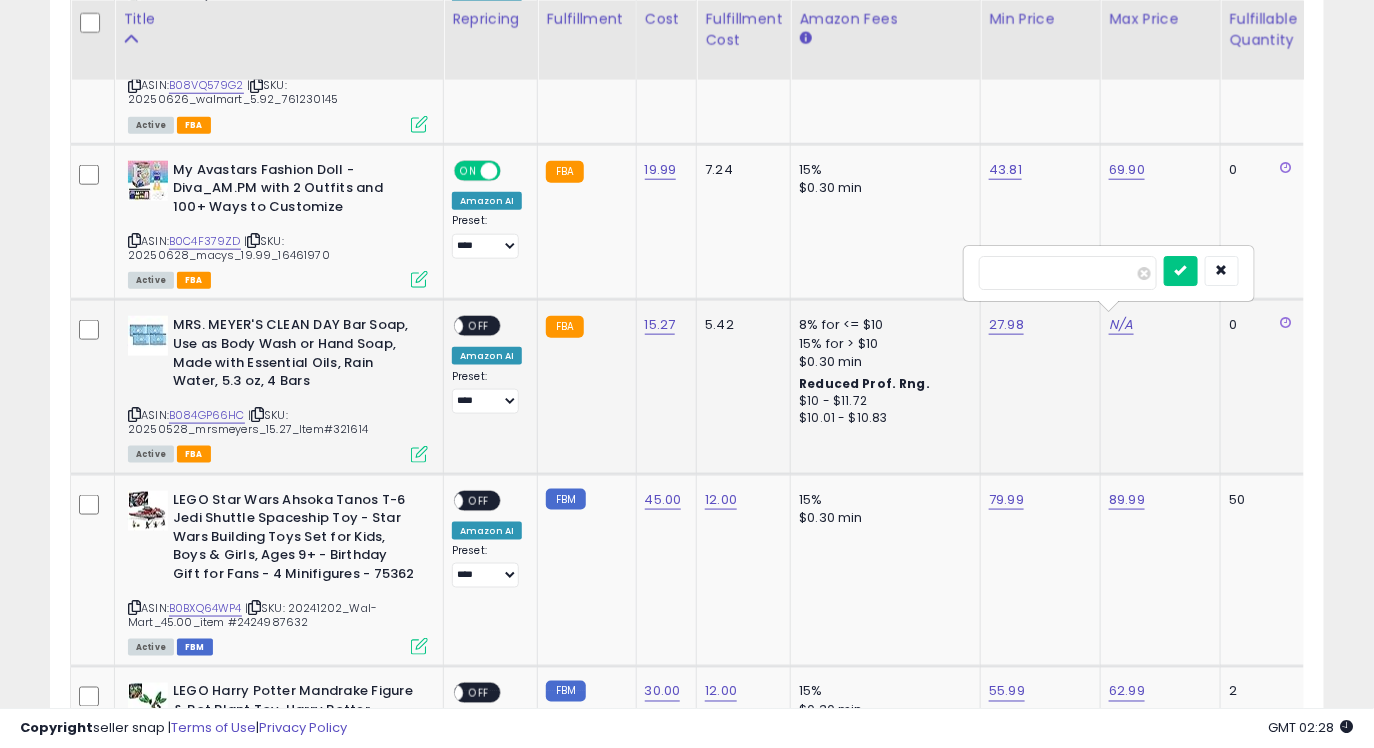 click at bounding box center (1181, 271) 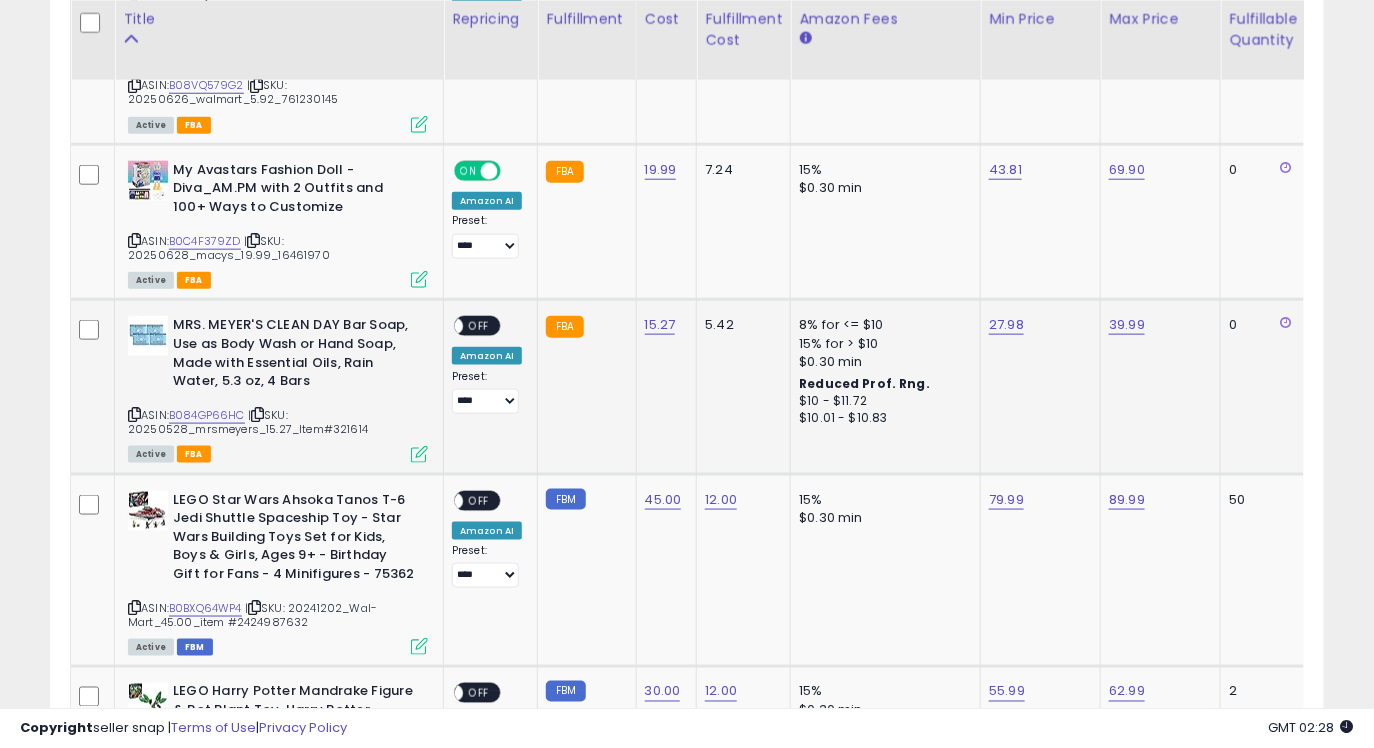 click on "OFF" at bounding box center [479, 326] 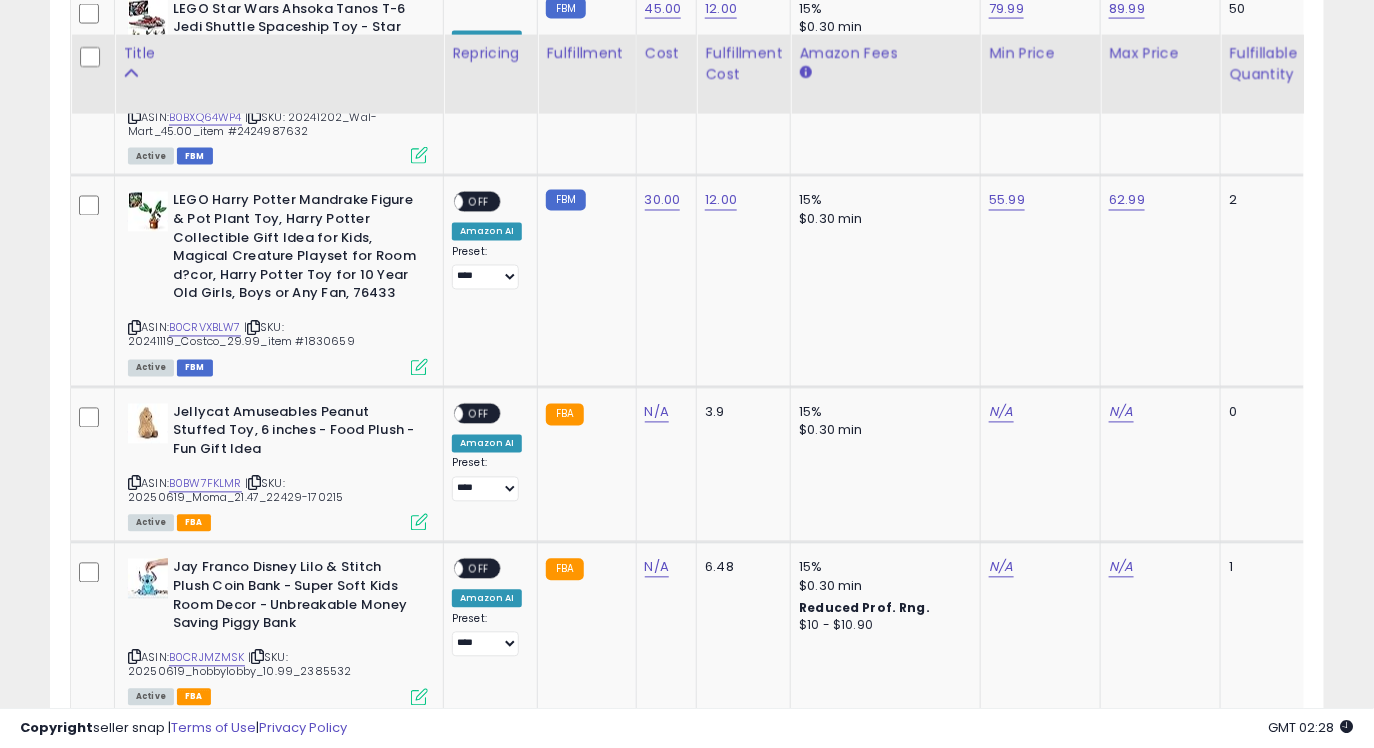 scroll, scrollTop: 3712, scrollLeft: 0, axis: vertical 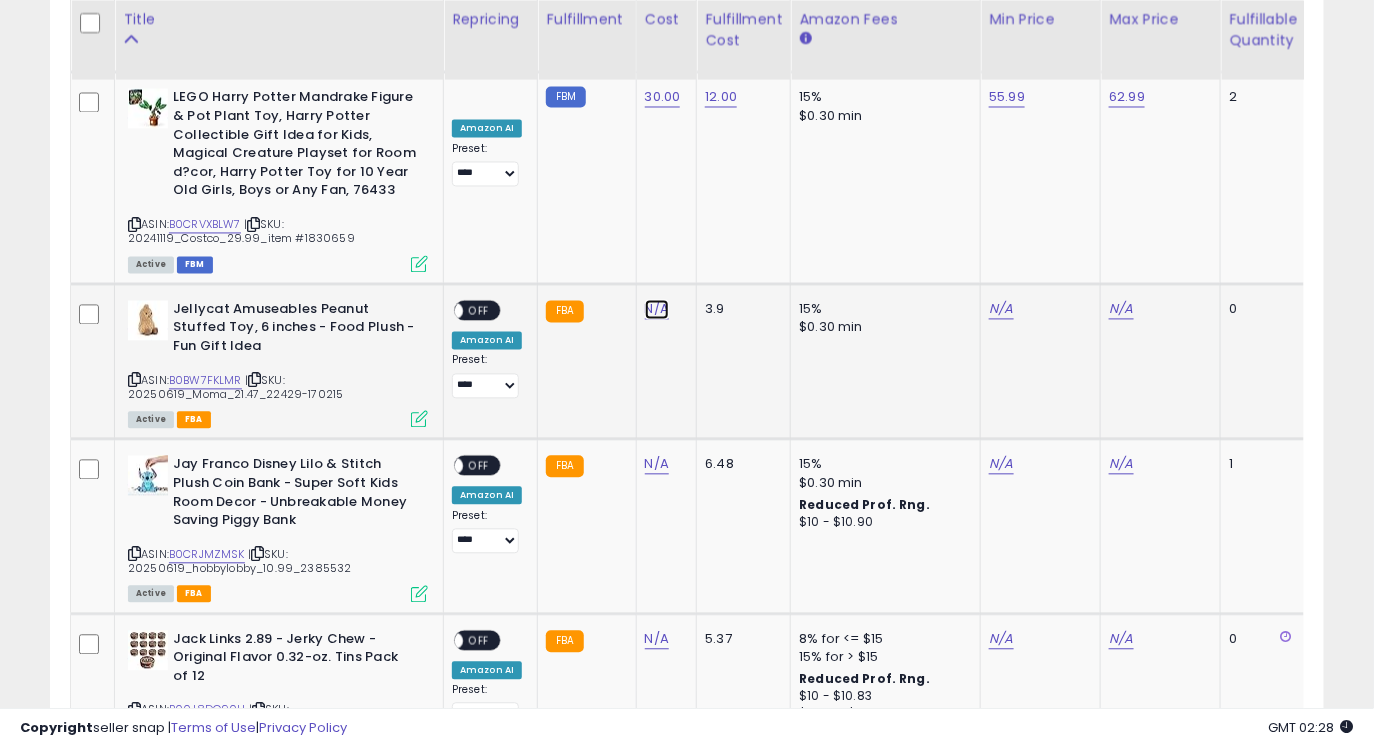 click on "N/A" at bounding box center [657, 310] 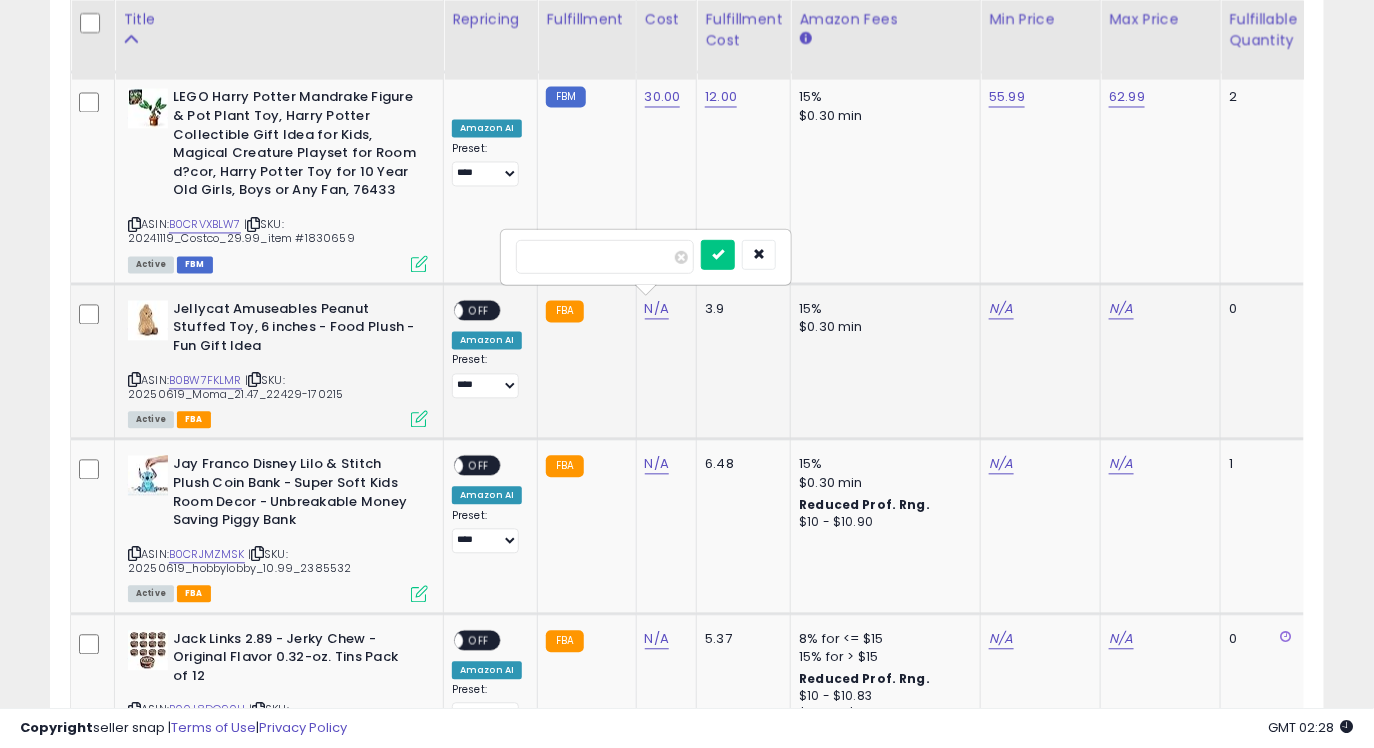 type on "*****" 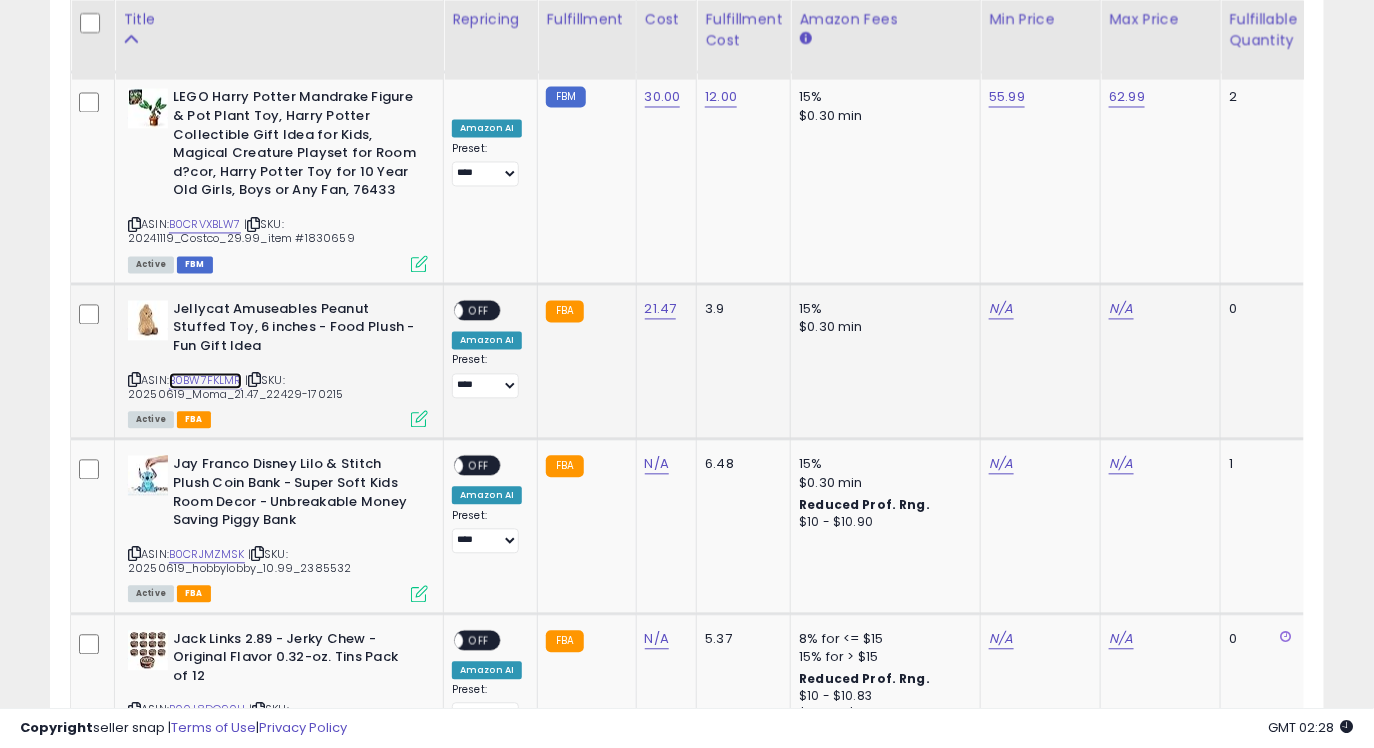 click on "B0BW7FKLMR" at bounding box center (205, 381) 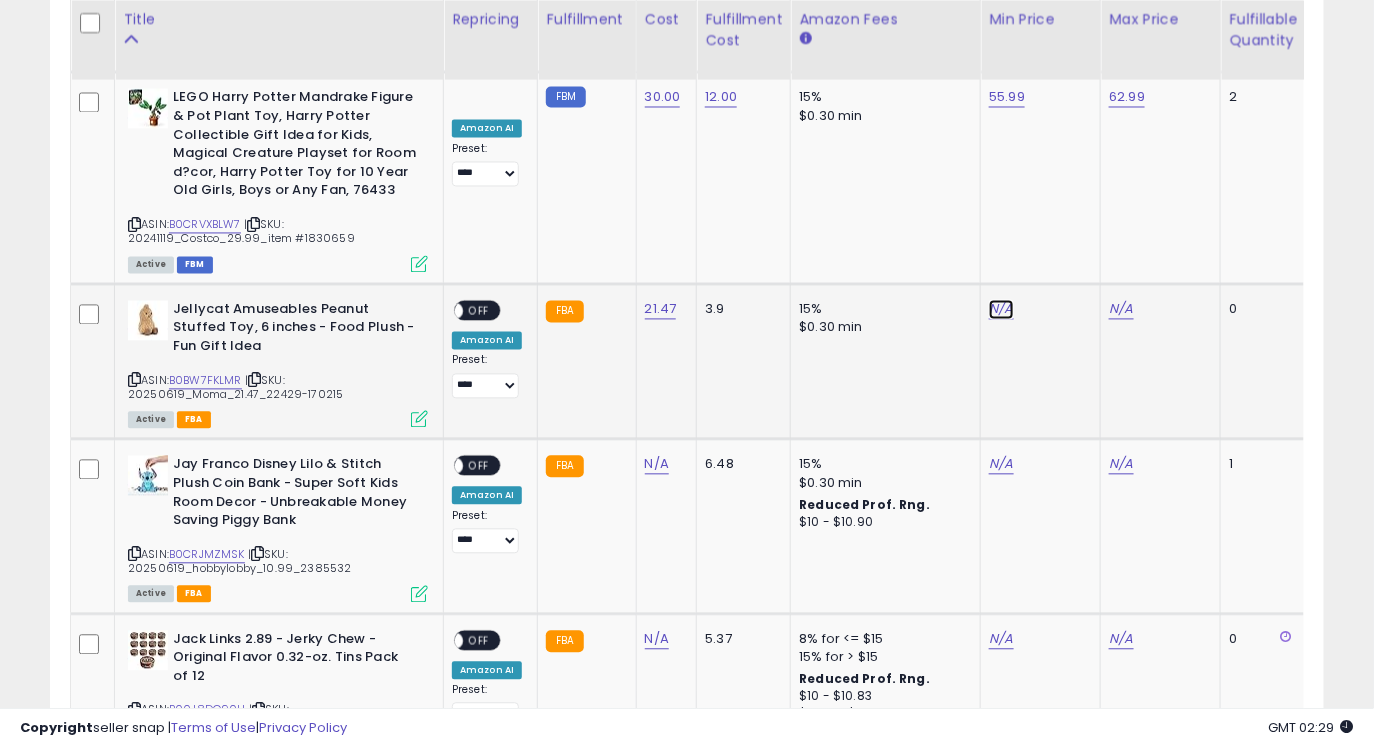 click on "N/A" at bounding box center (1001, 310) 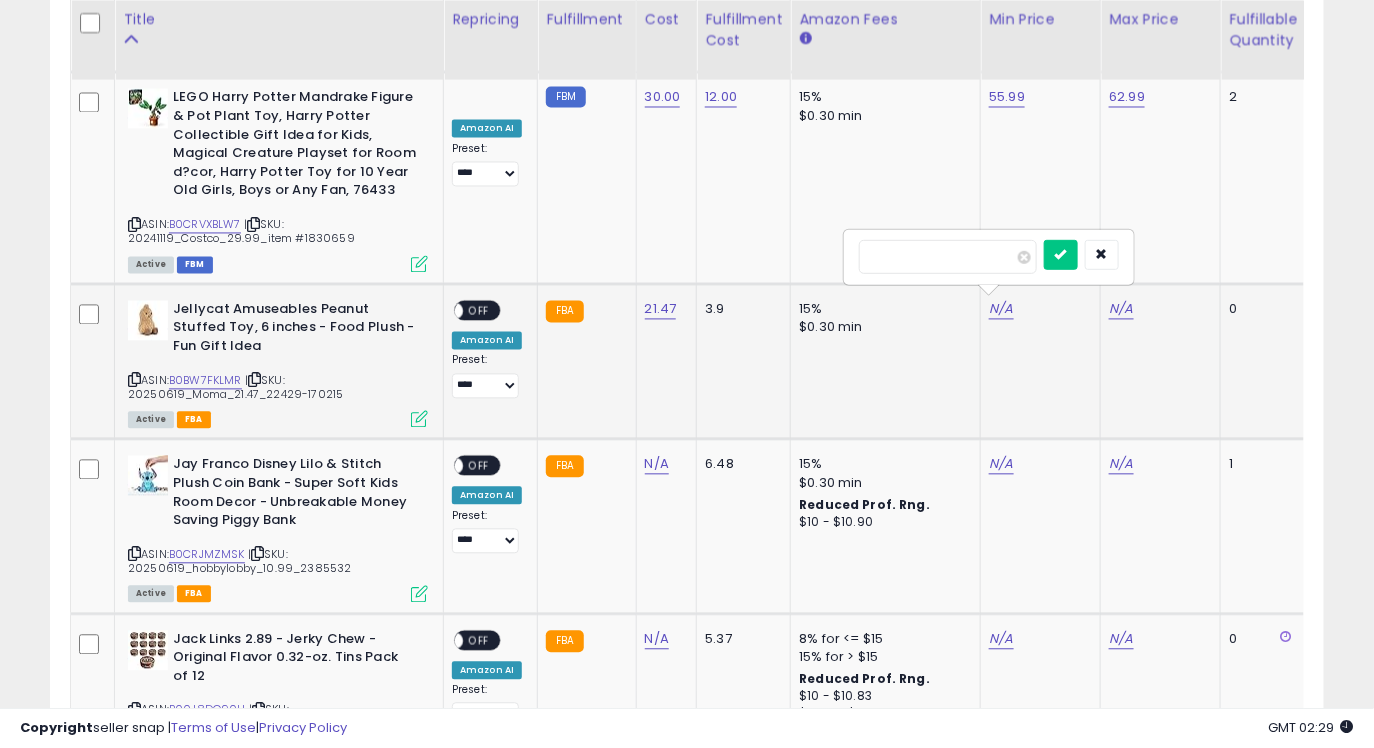 type on "****" 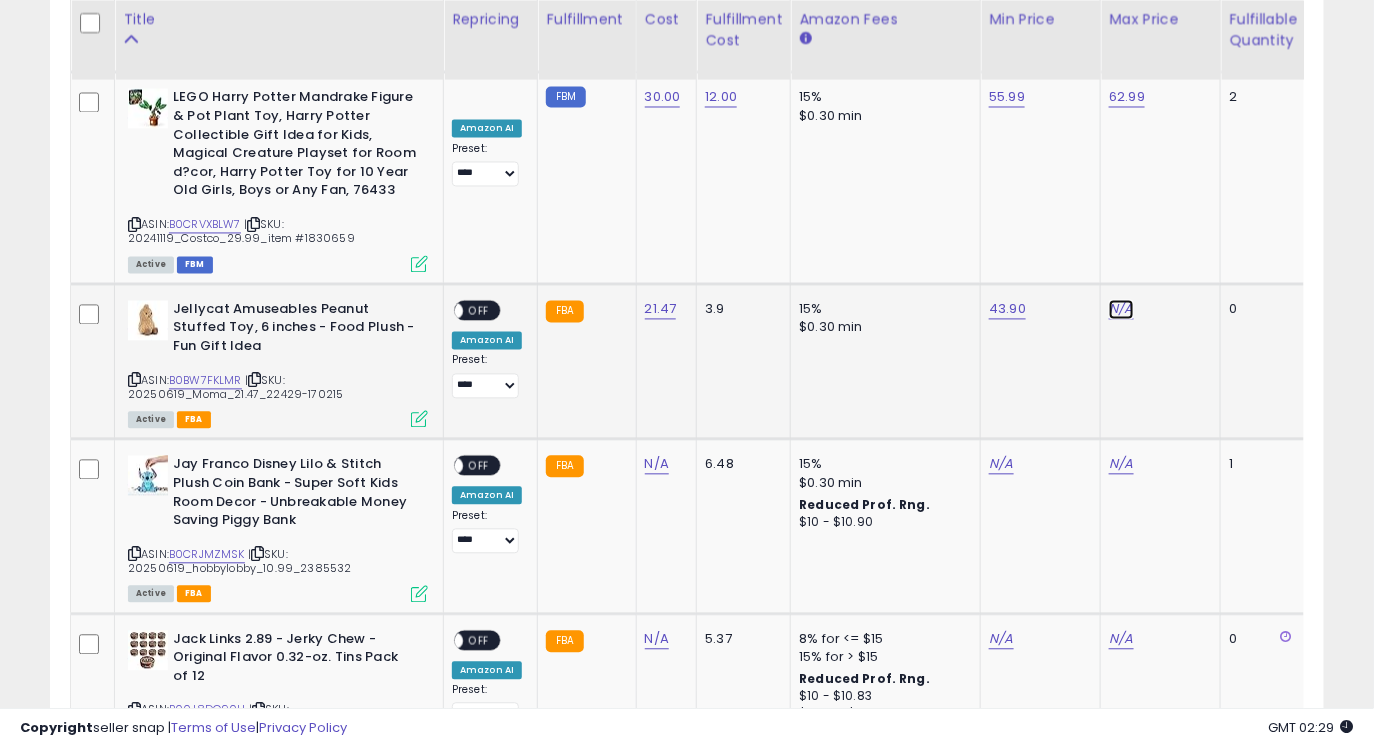 click on "N/A" at bounding box center [1121, 310] 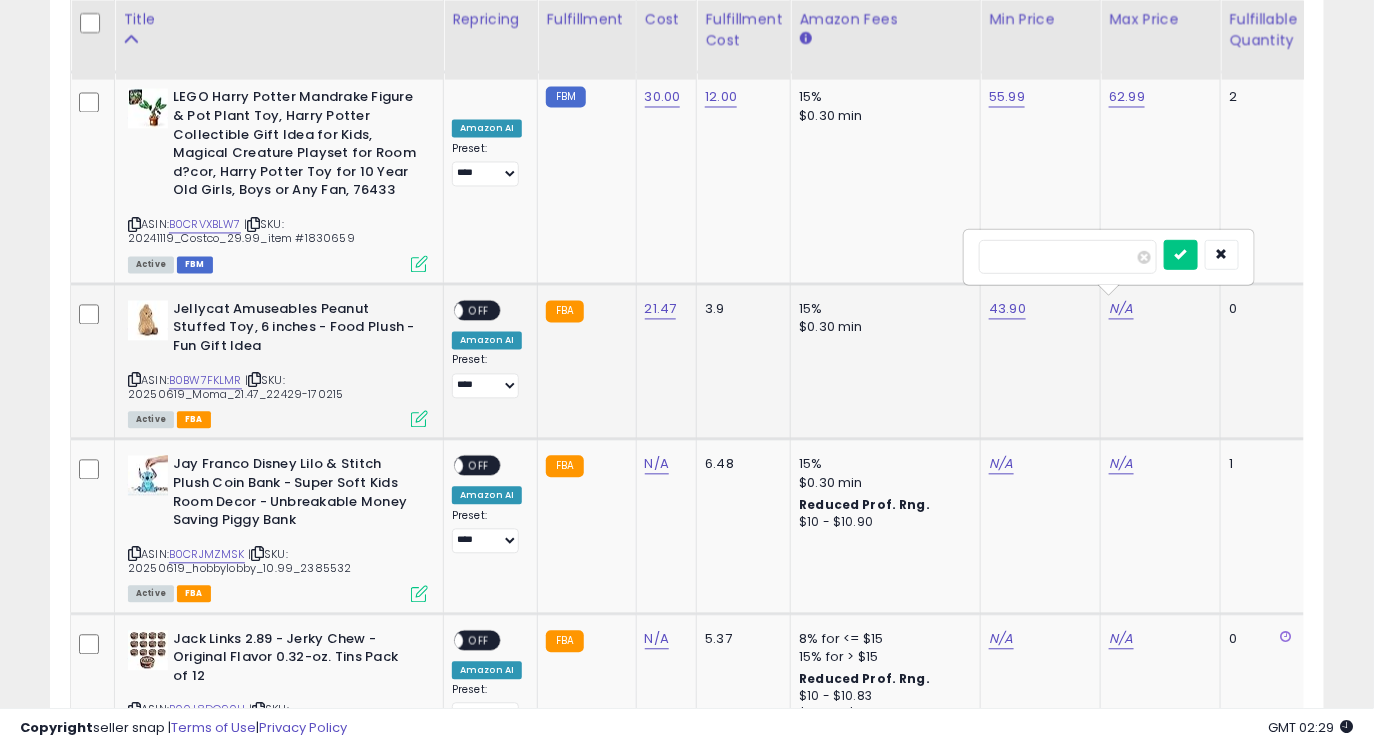 type on "*" 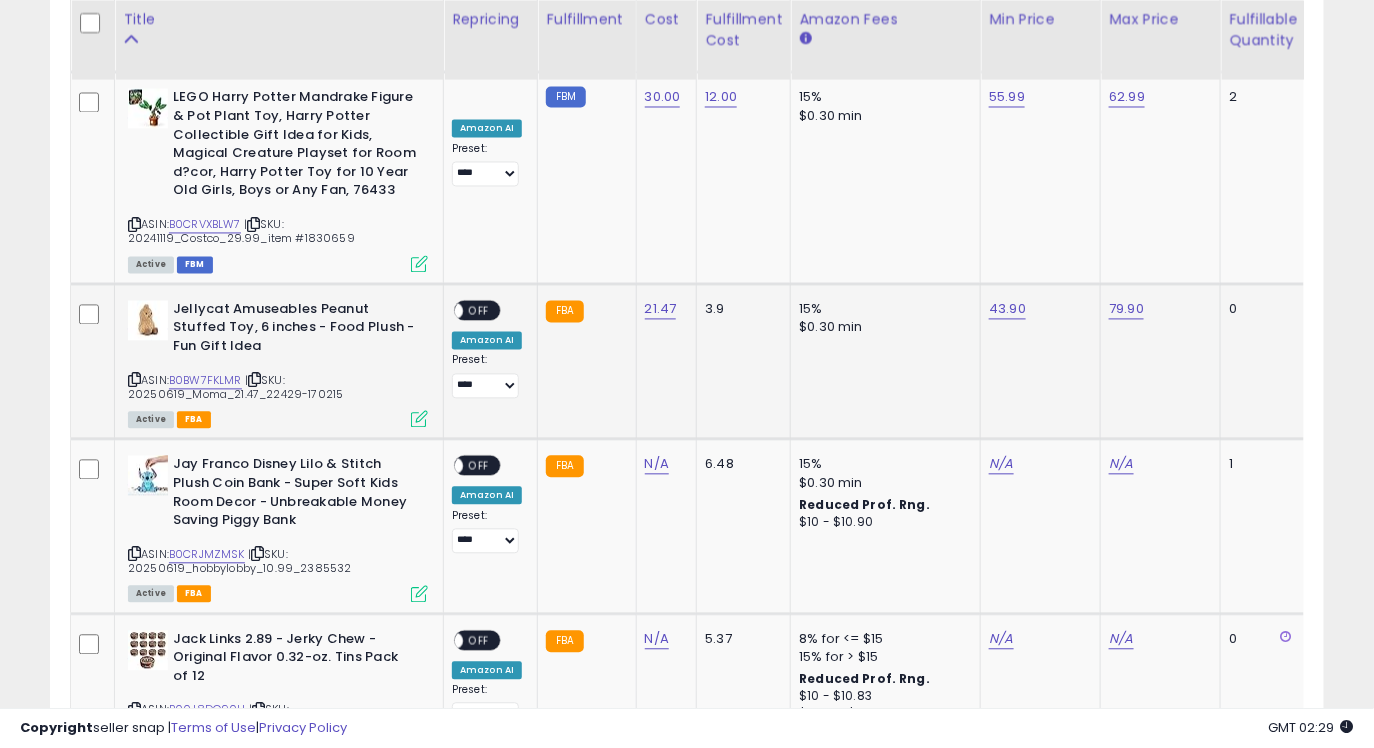 click on "ON   OFF" at bounding box center (477, 310) 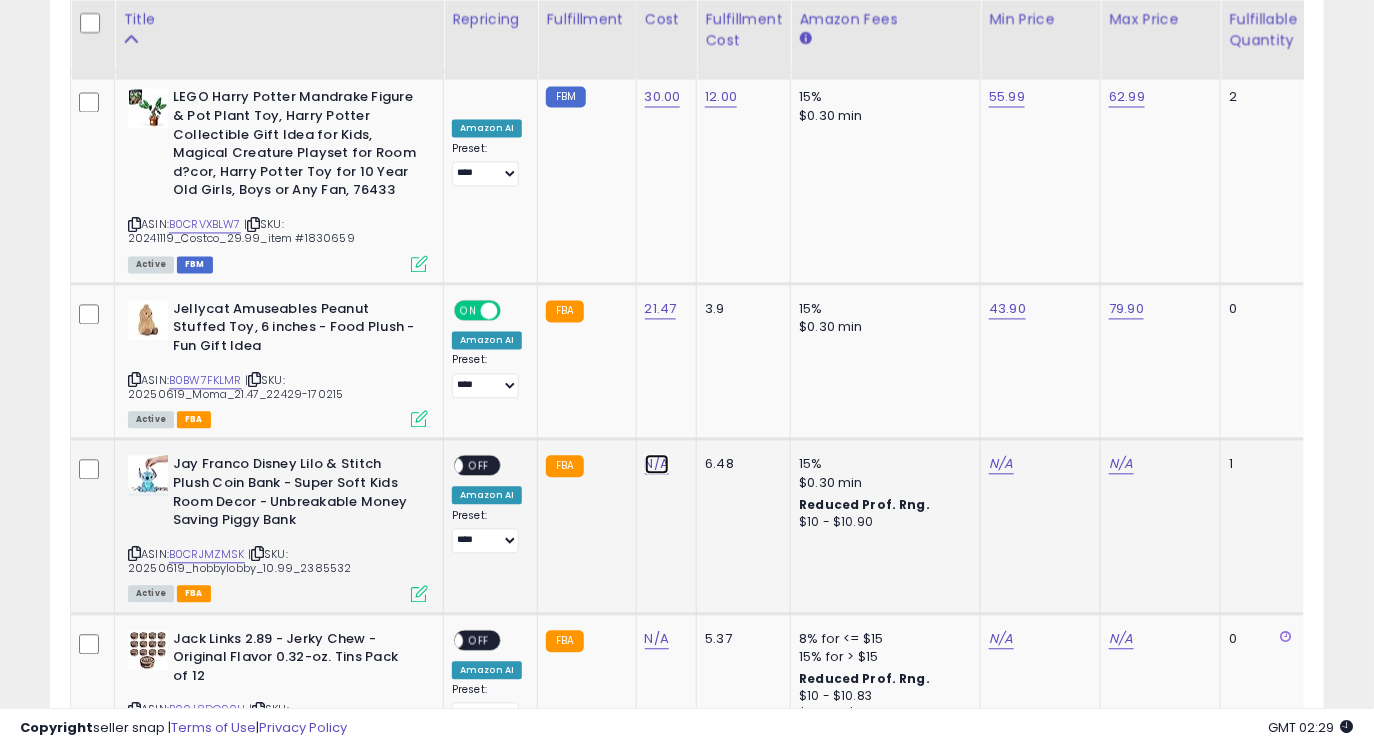 click on "N/A" at bounding box center [657, 465] 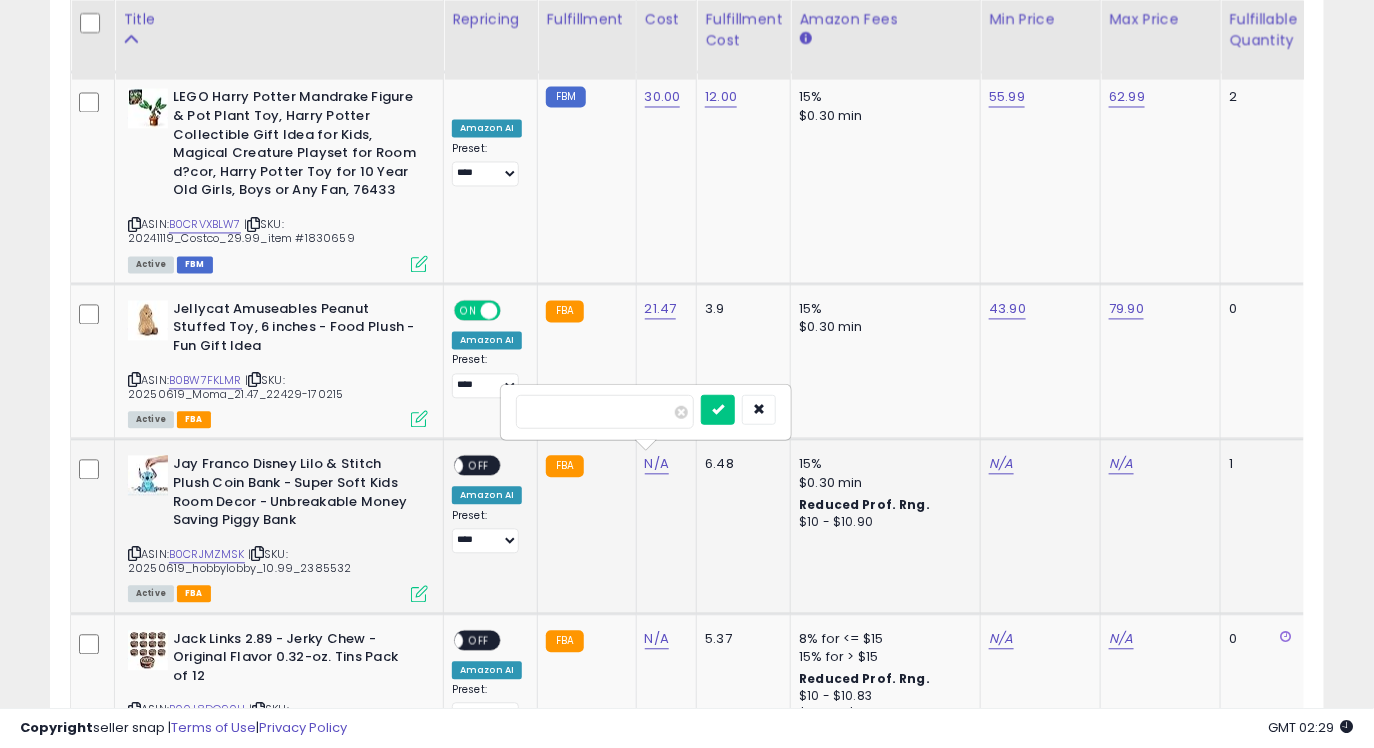 type on "*****" 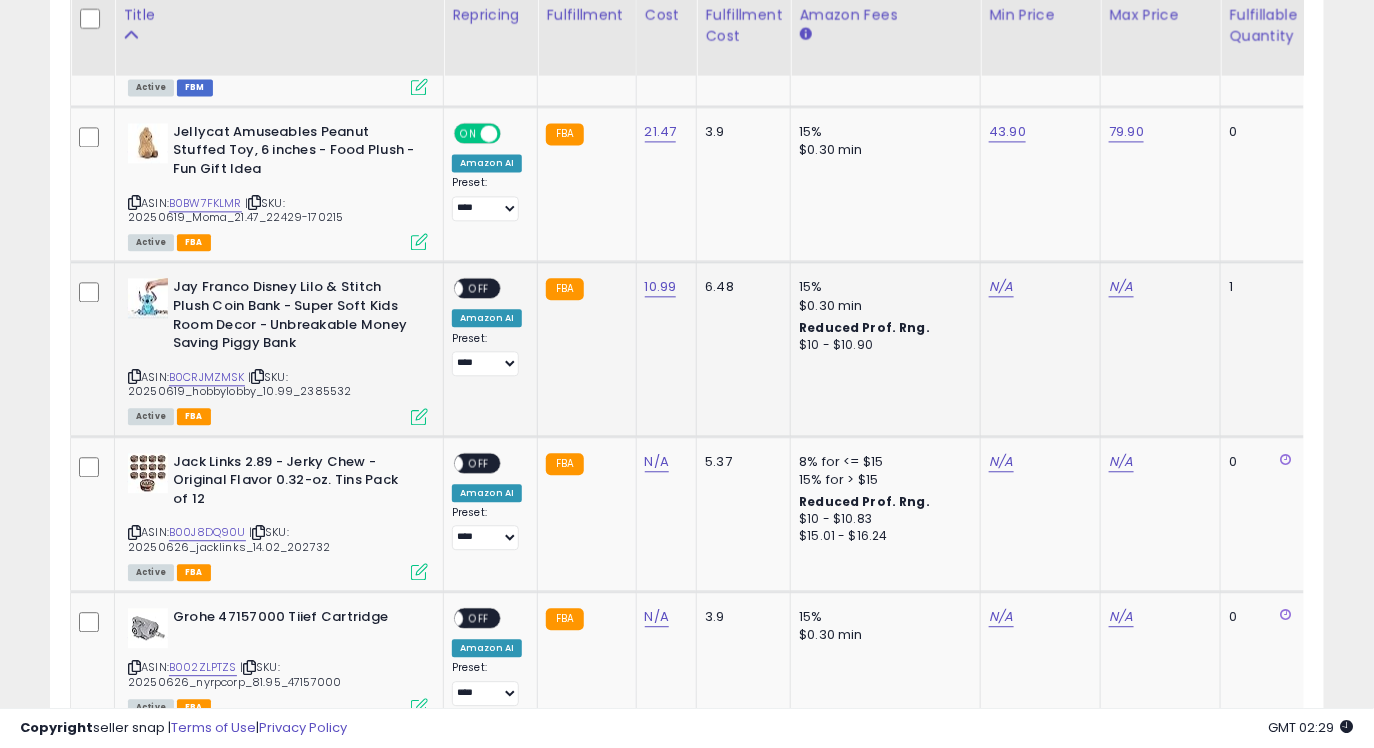 scroll, scrollTop: 3912, scrollLeft: 0, axis: vertical 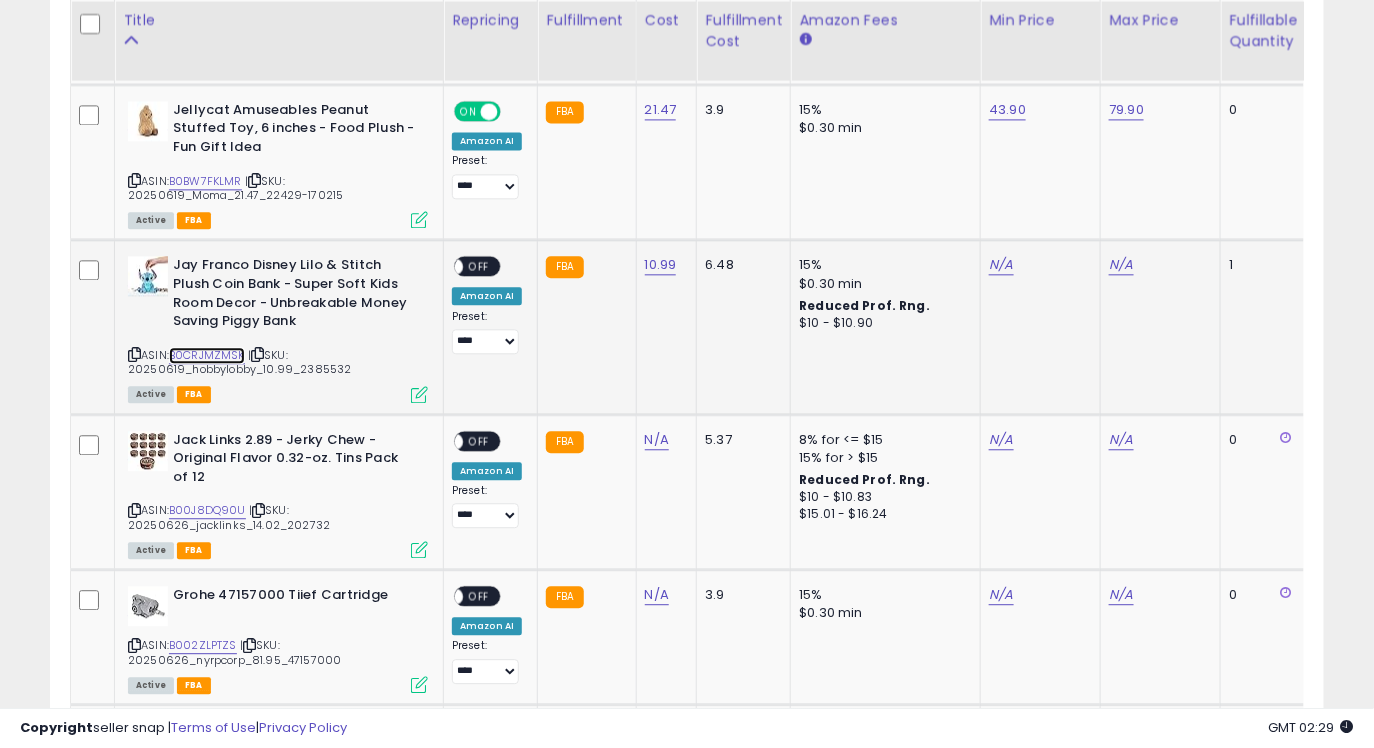 click on "B0CRJMZMSK" at bounding box center [207, 355] 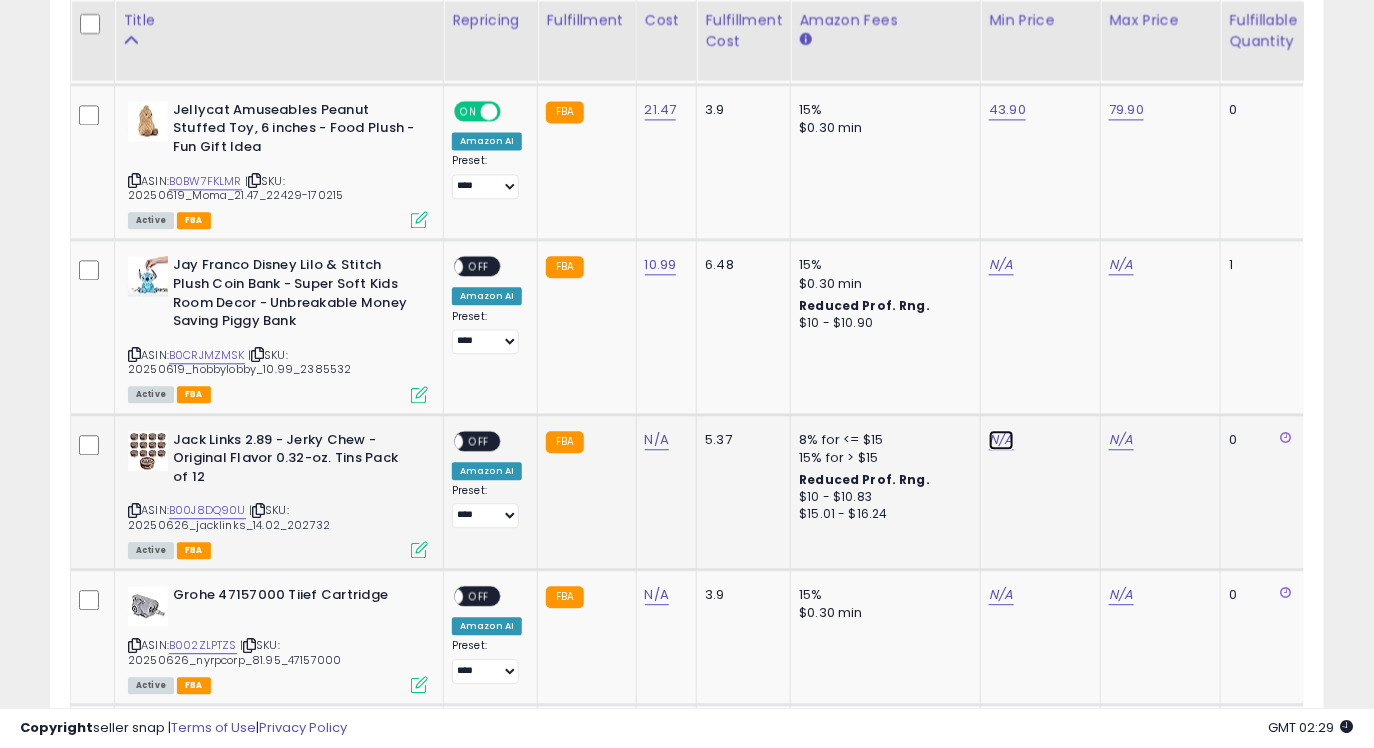 click on "N/A" at bounding box center (1001, 265) 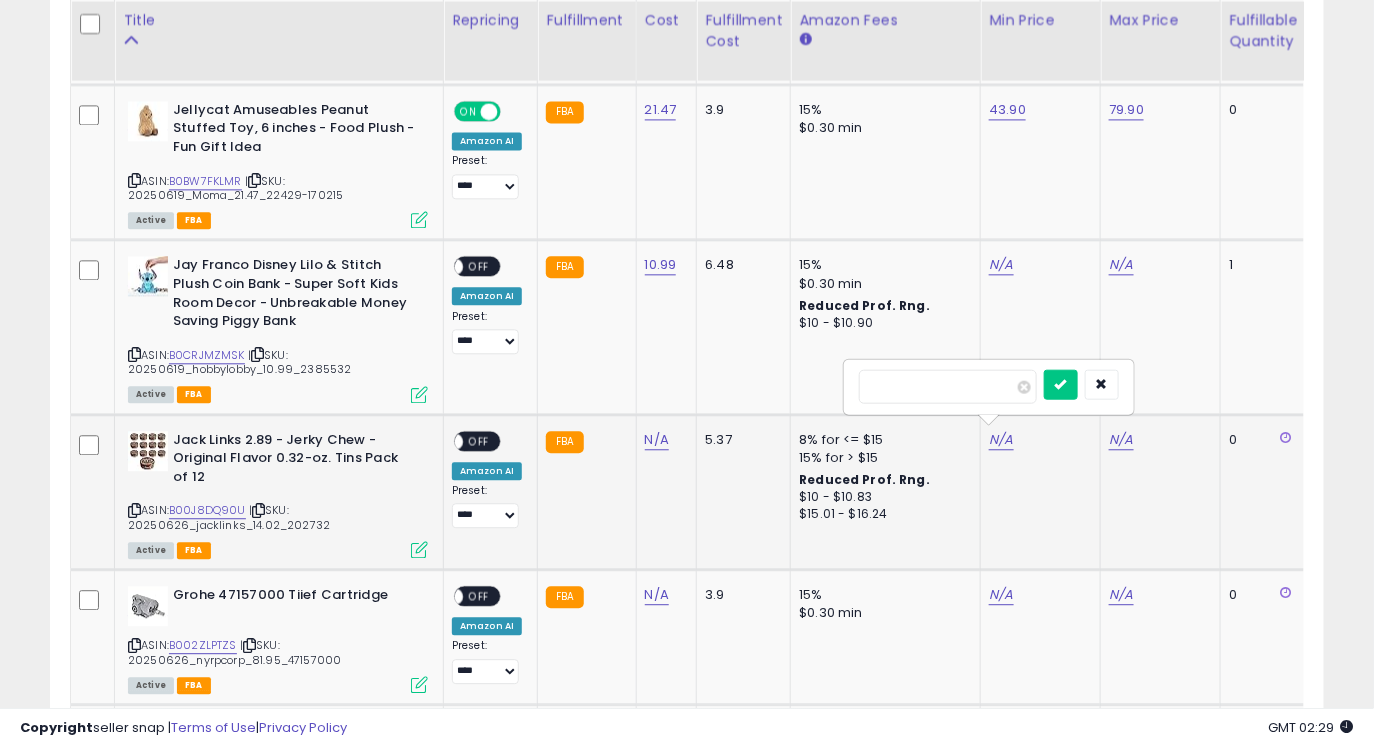 type on "*****" 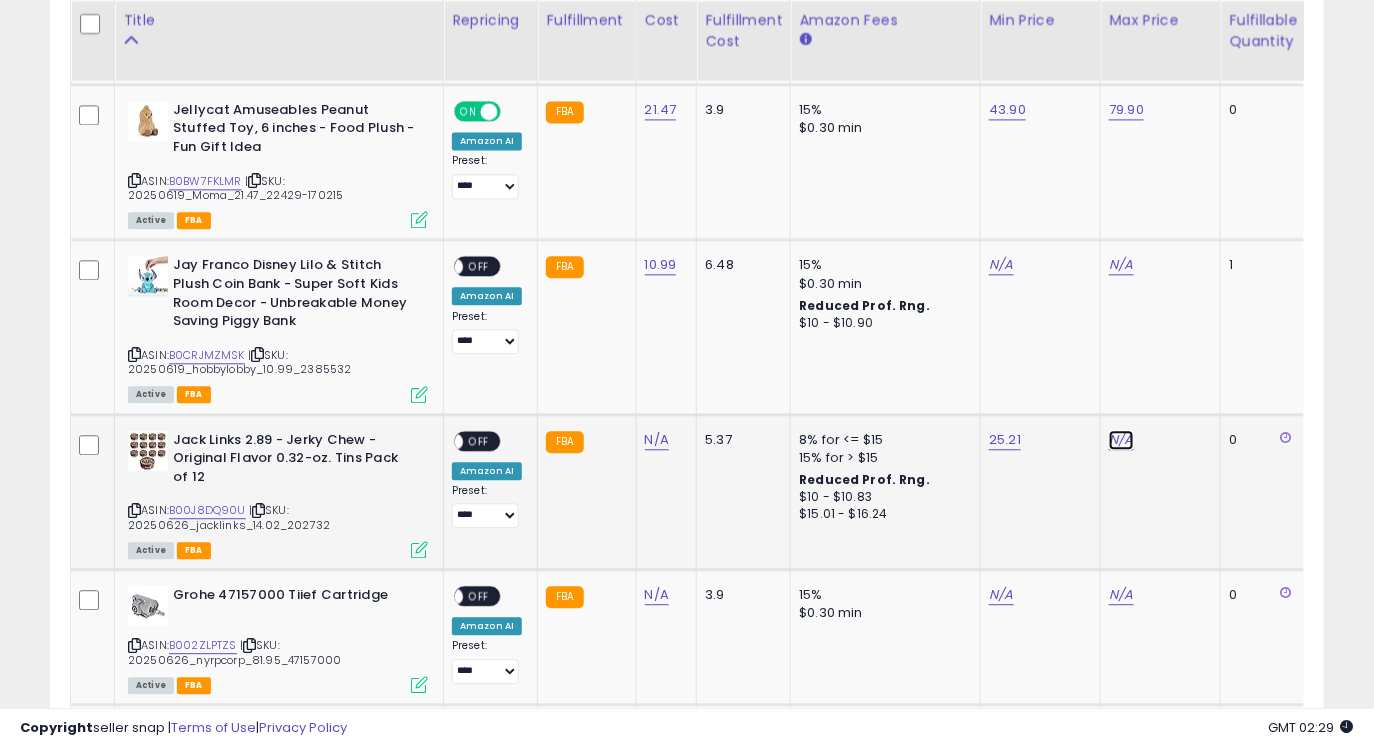 click on "N/A" at bounding box center (1121, 265) 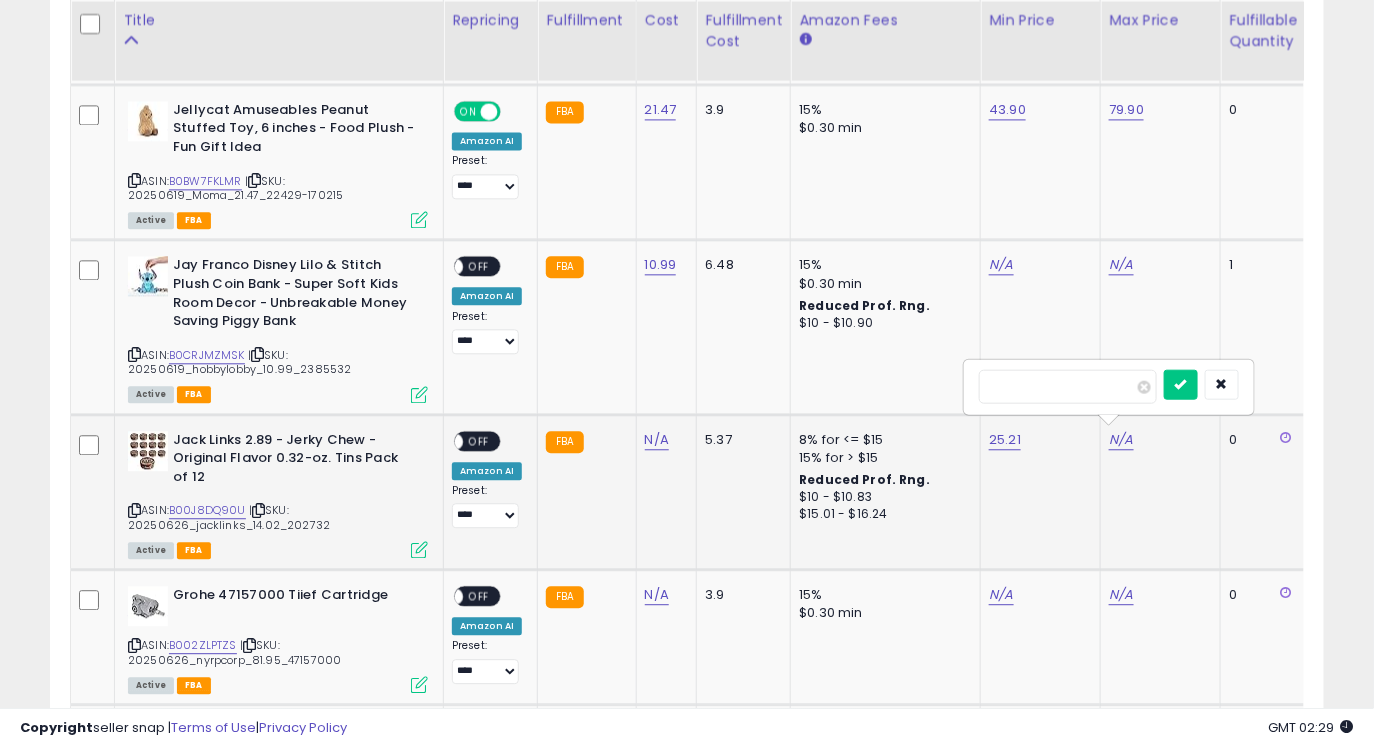 type on "****" 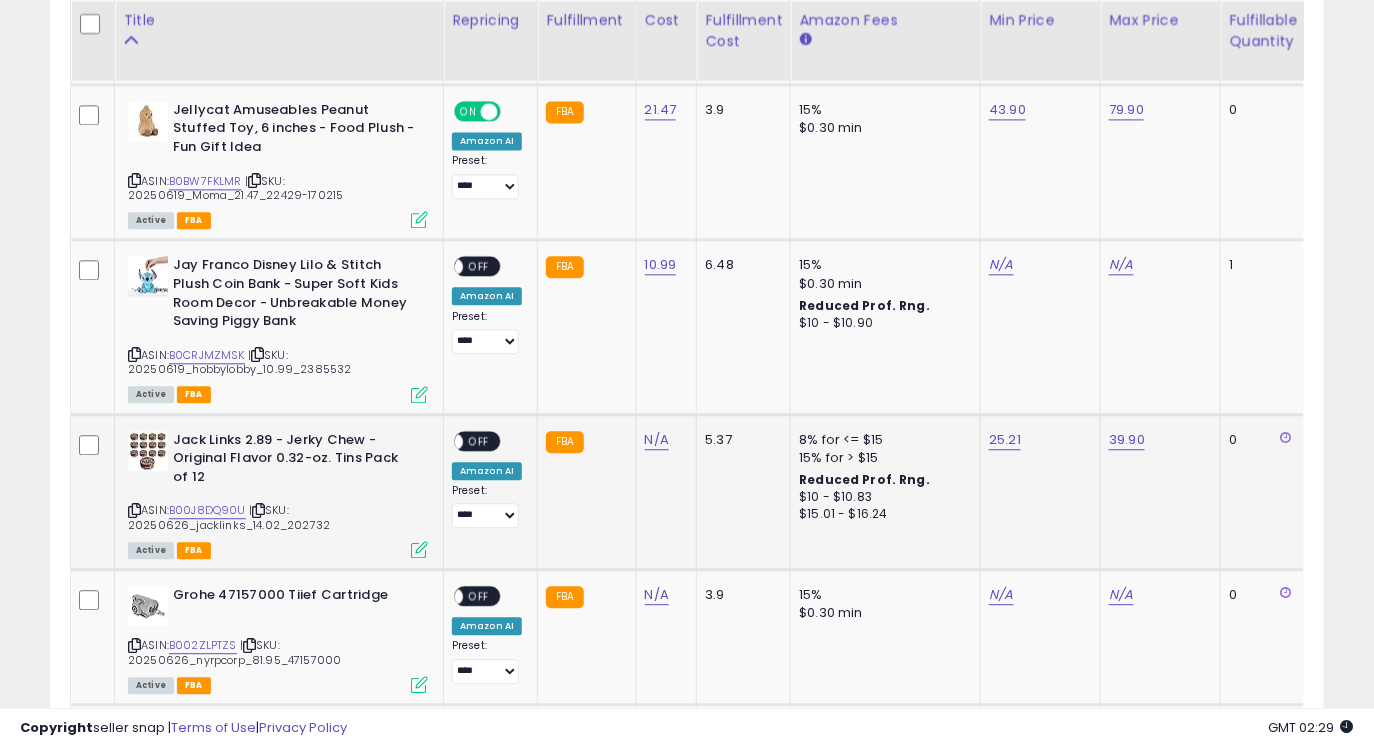 click on "OFF" at bounding box center [479, 440] 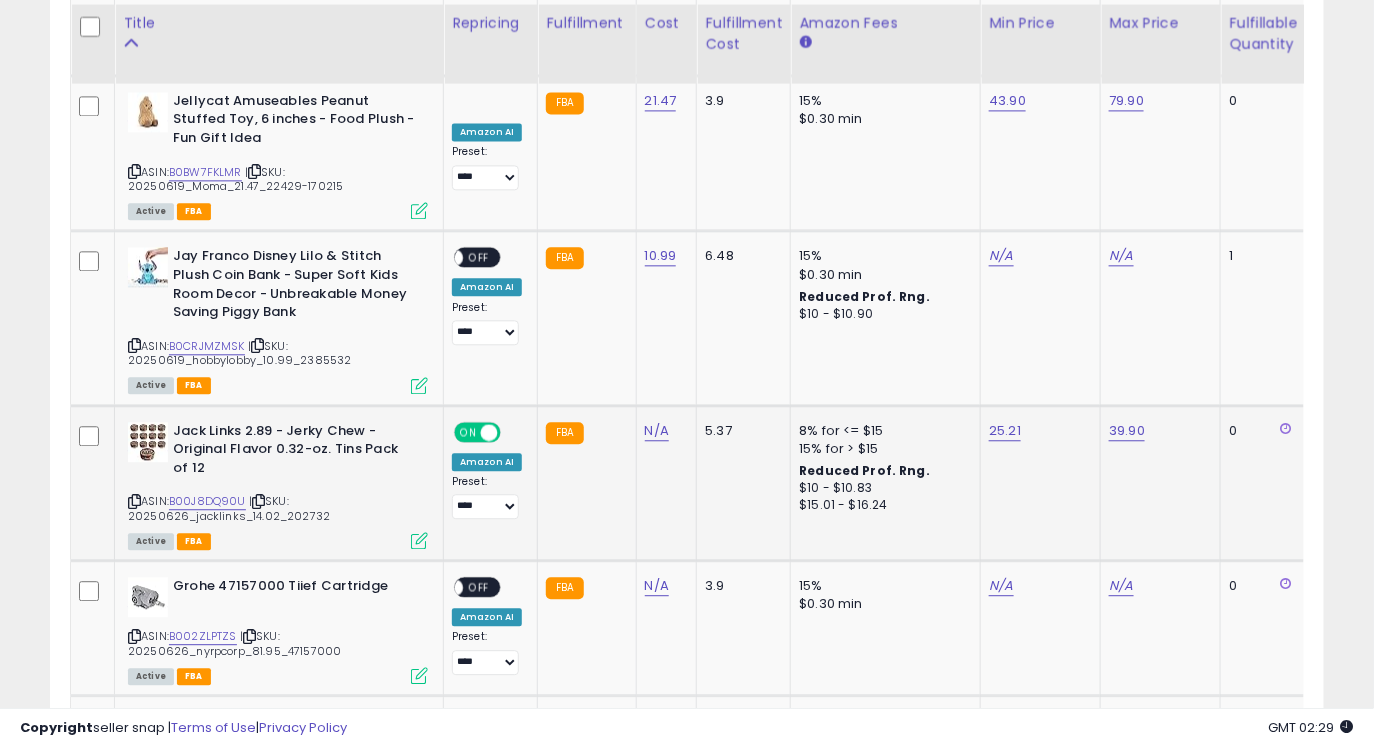 scroll, scrollTop: 3899, scrollLeft: 0, axis: vertical 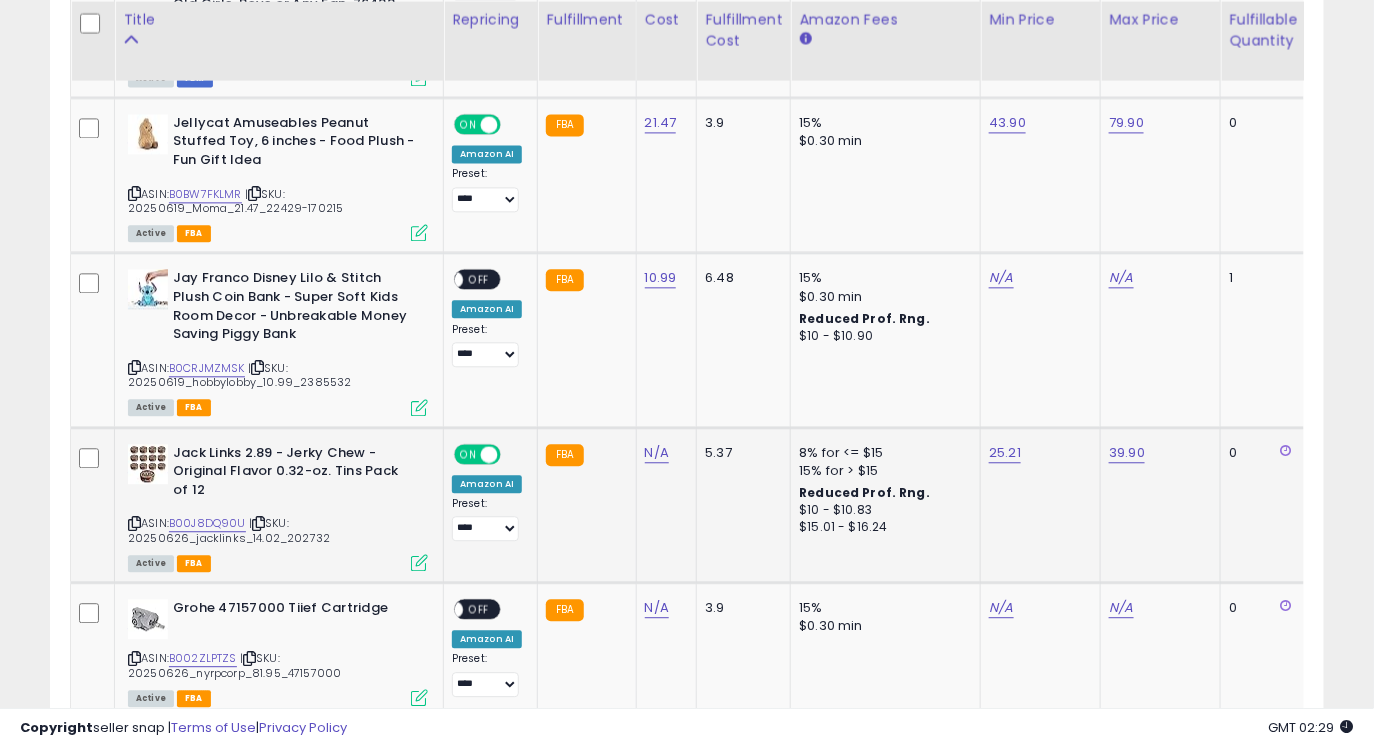 click on "Amazon AI" at bounding box center [487, 484] 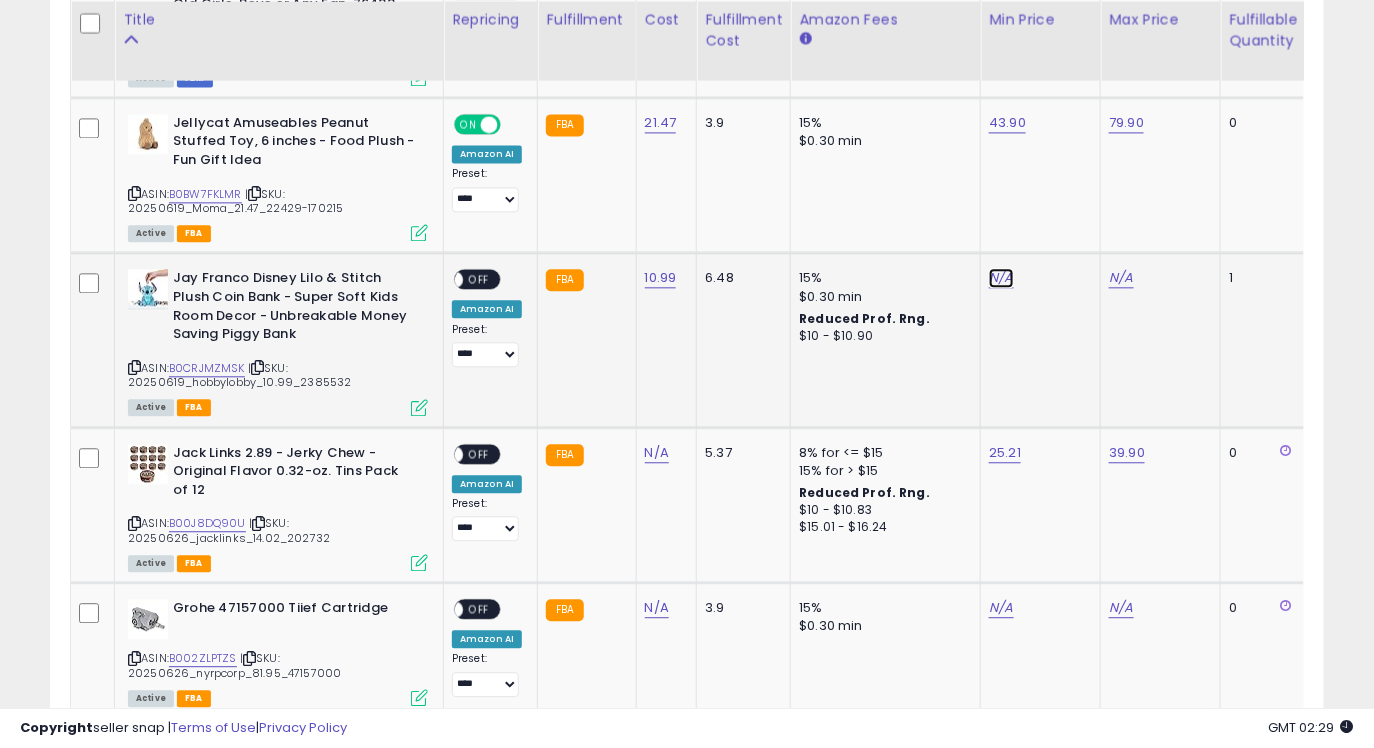 click on "N/A" at bounding box center (1001, 278) 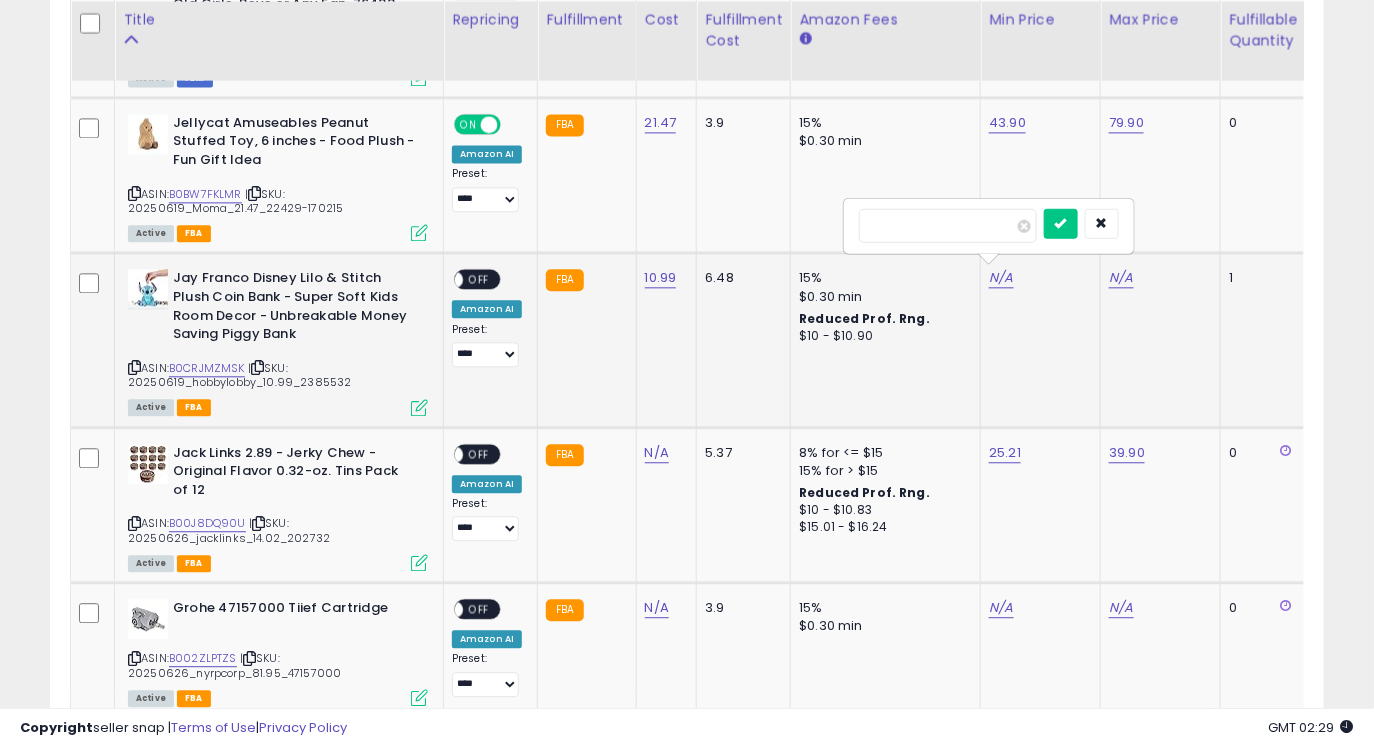 type on "*****" 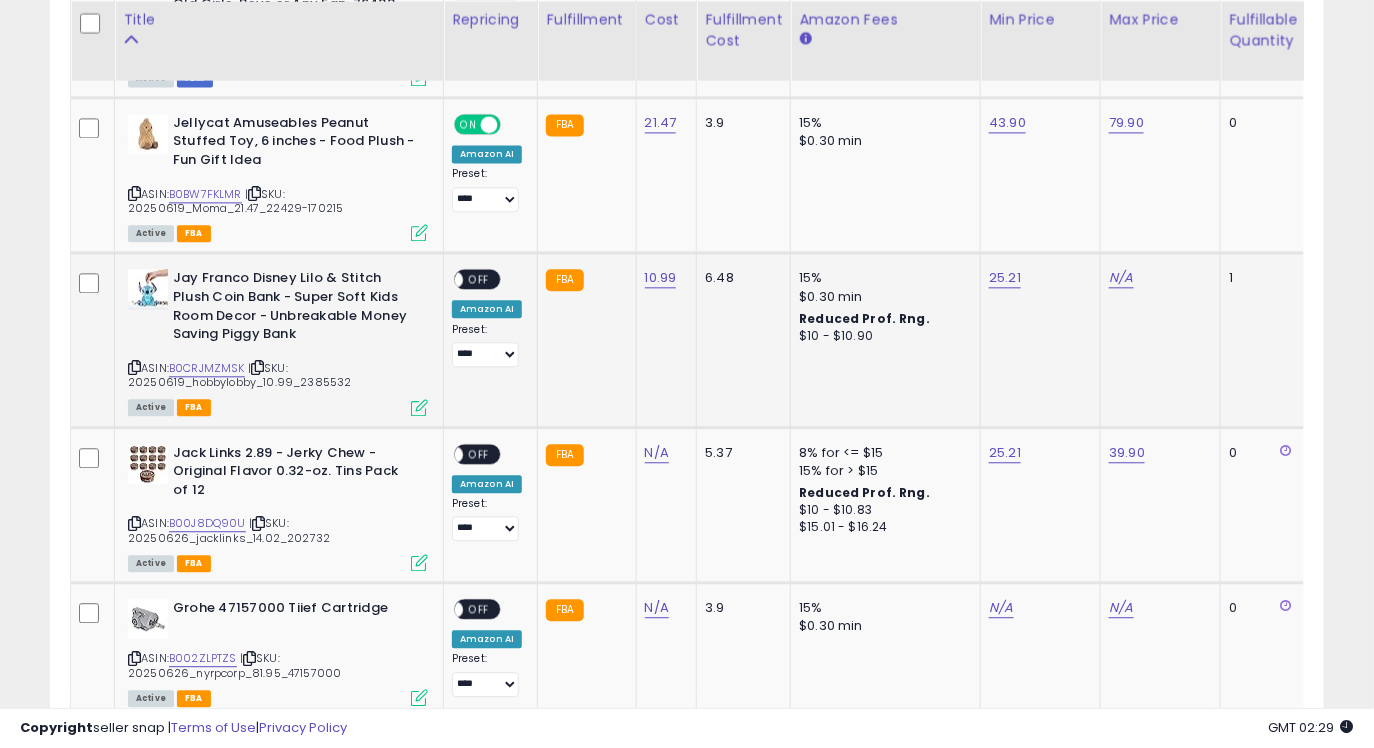 click on "N/A" 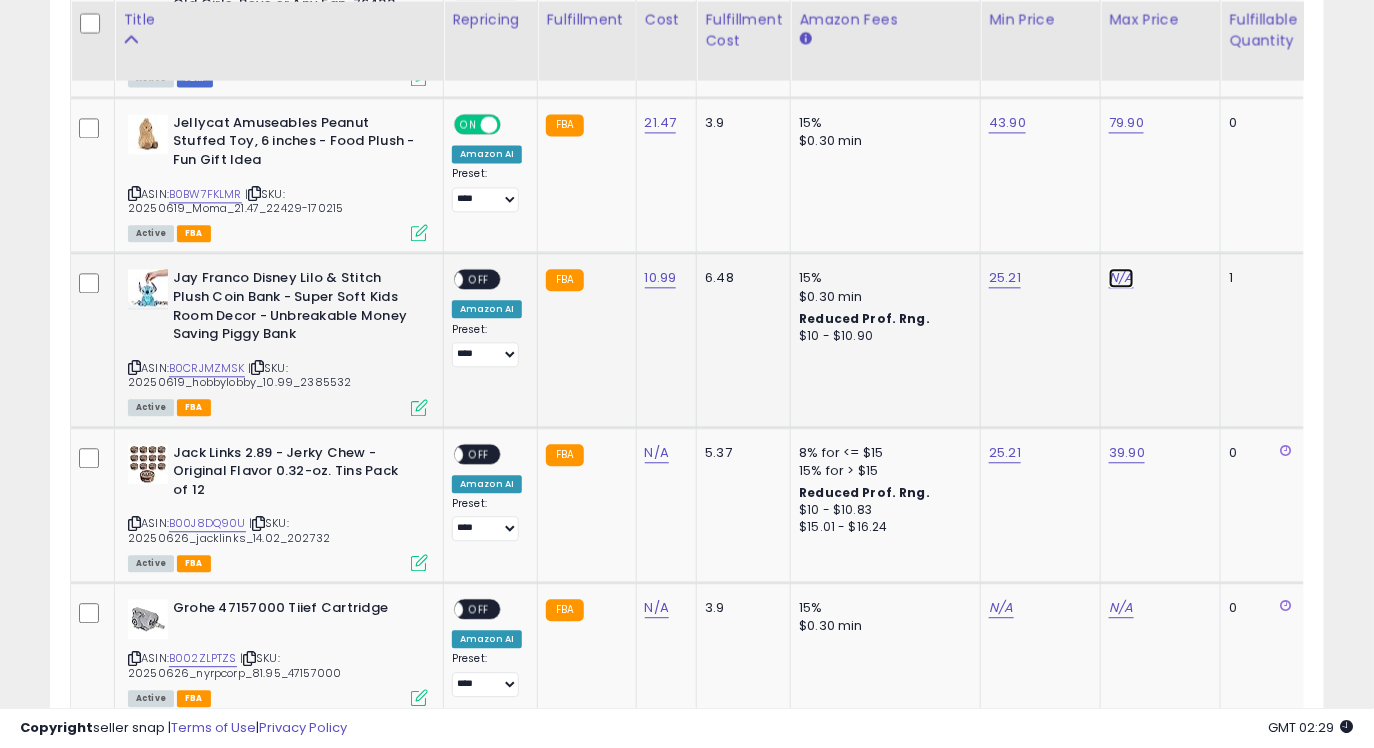 click on "N/A" at bounding box center [1121, 278] 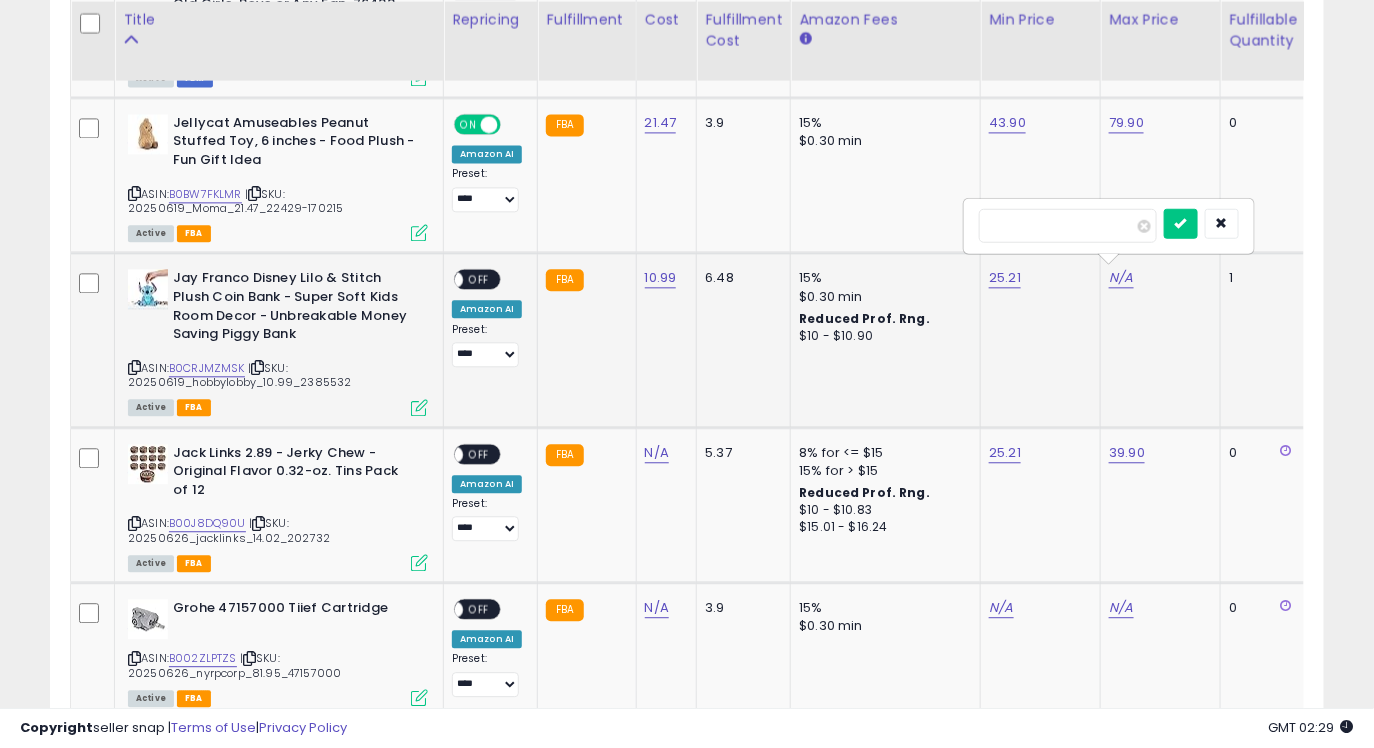 type on "****" 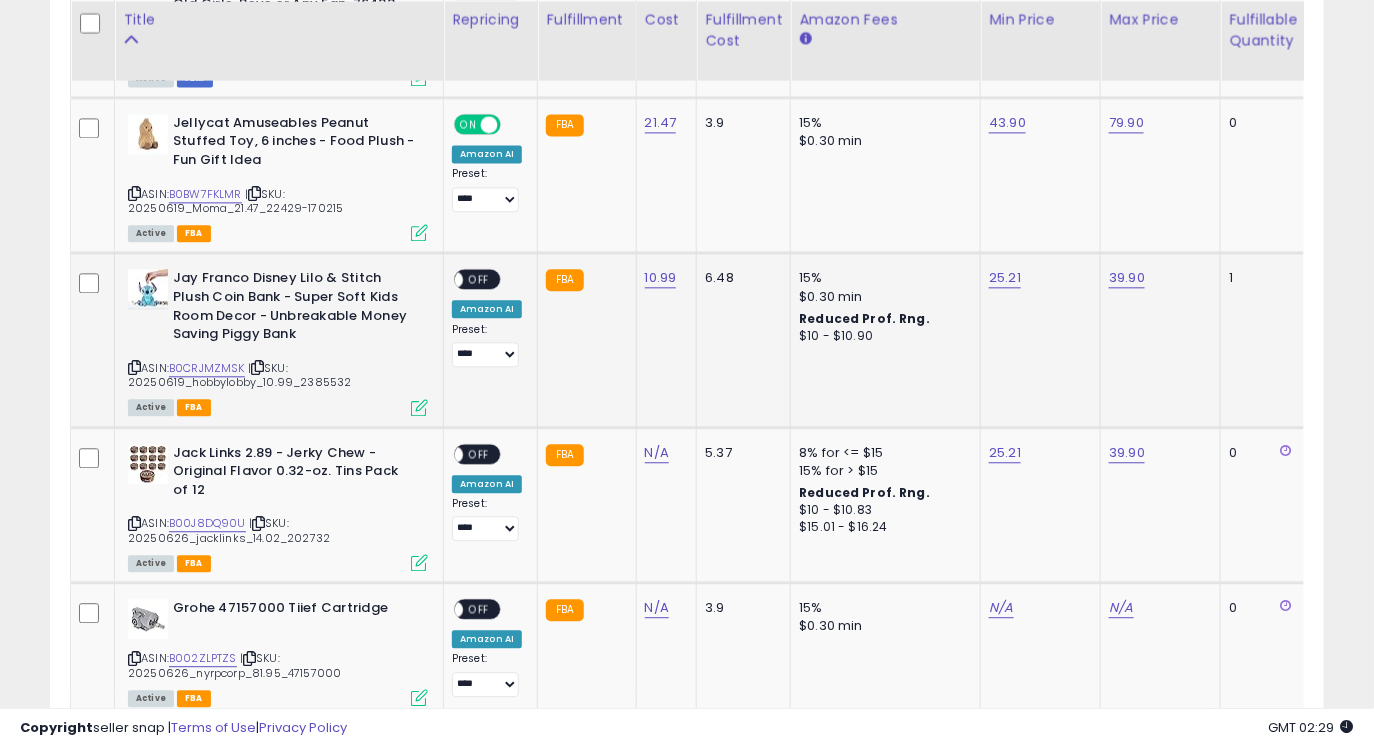 click on "OFF" at bounding box center [479, 279] 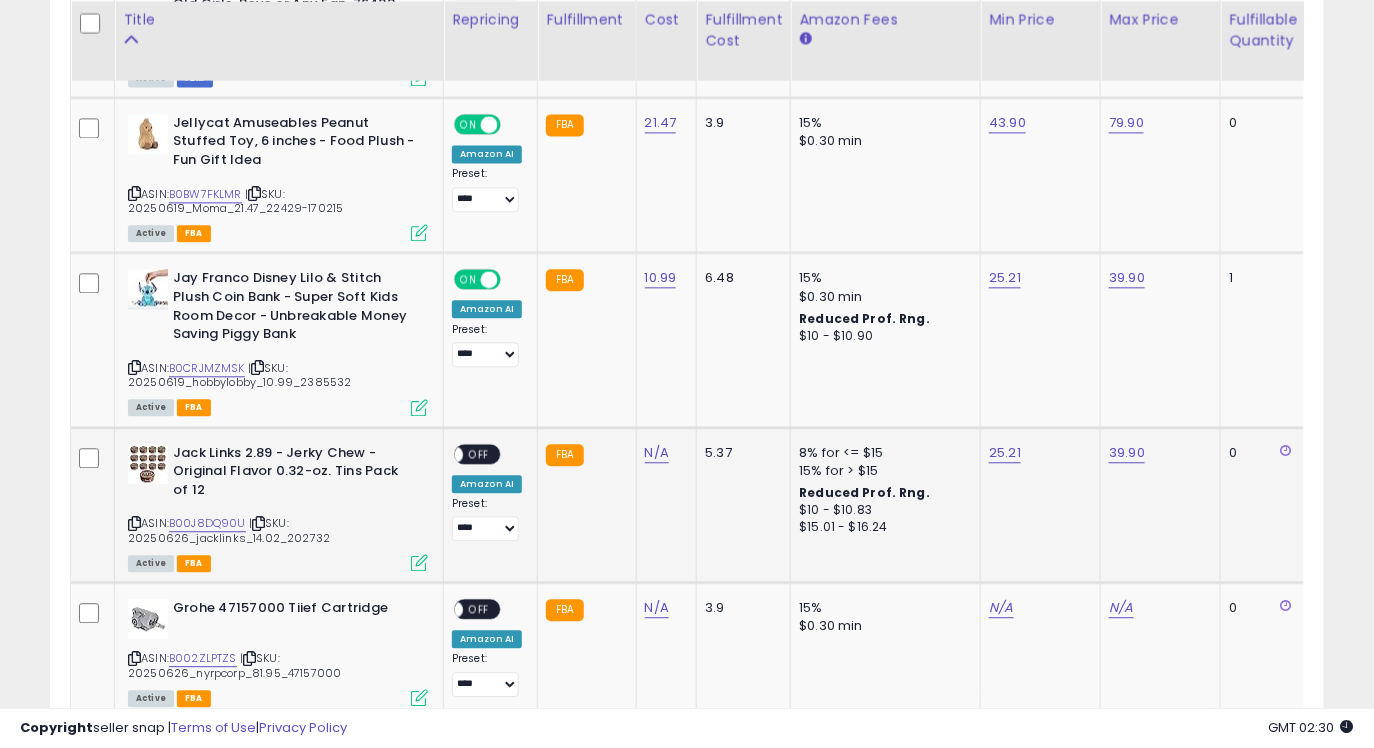 click on "ASIN:  B00J8DQ90U    |   SKU: 20250626_jacklinks_14.02_202732 Active FBA" at bounding box center (278, 507) 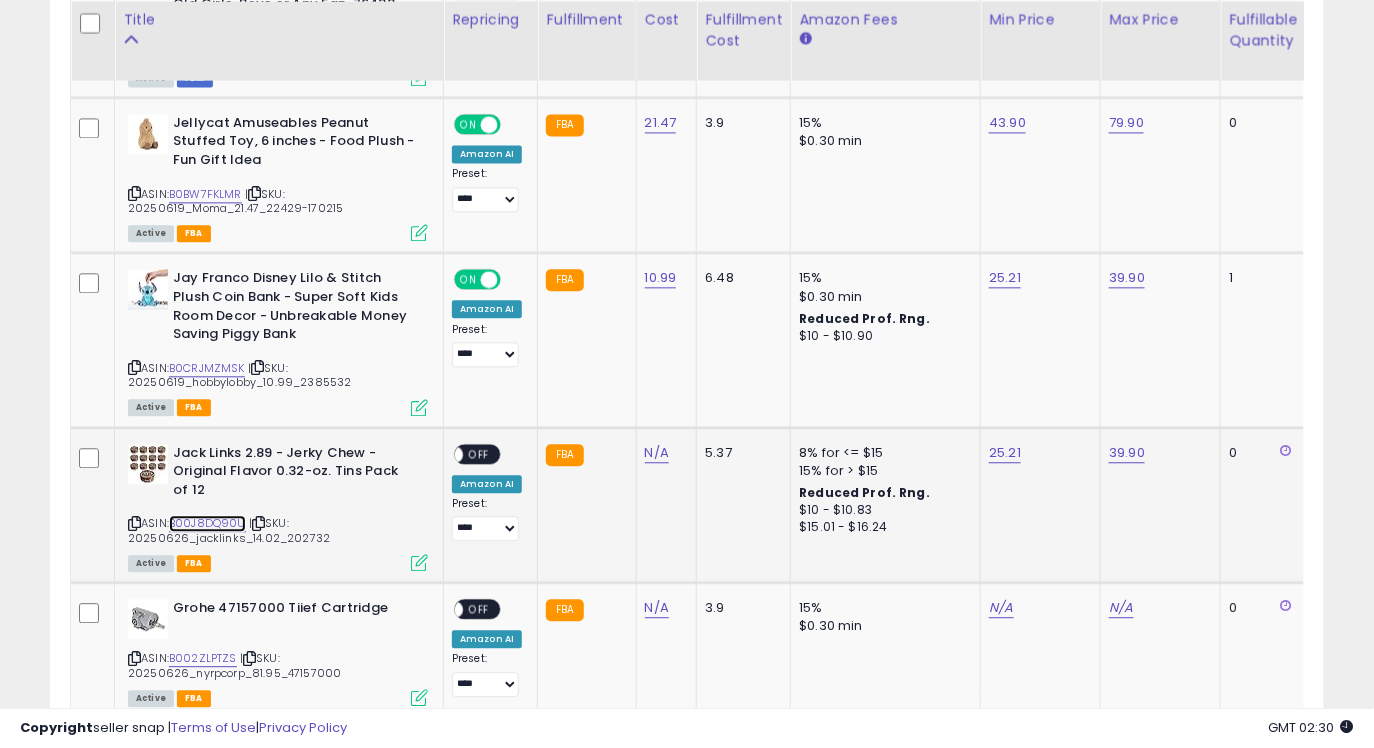click on "B00J8DQ90U" at bounding box center [207, 523] 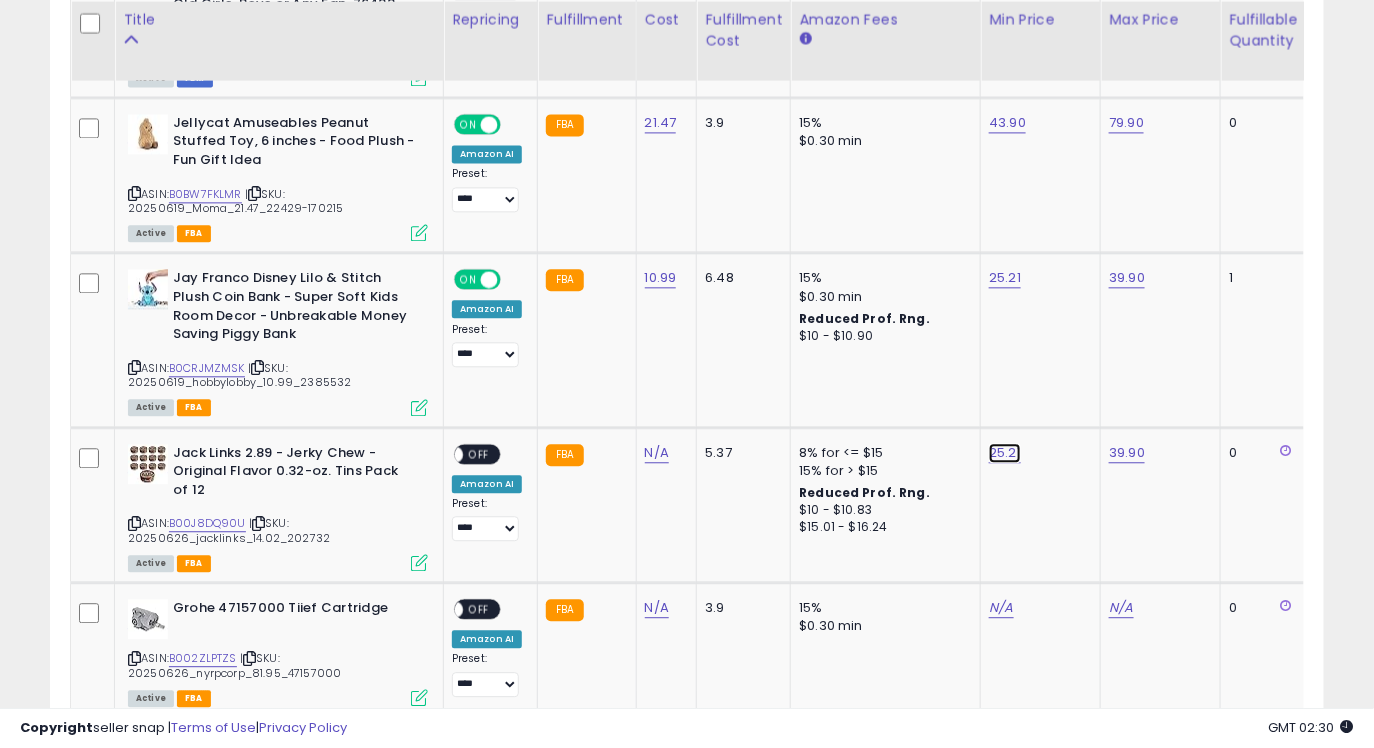 click on "25.21" at bounding box center (1005, -2825) 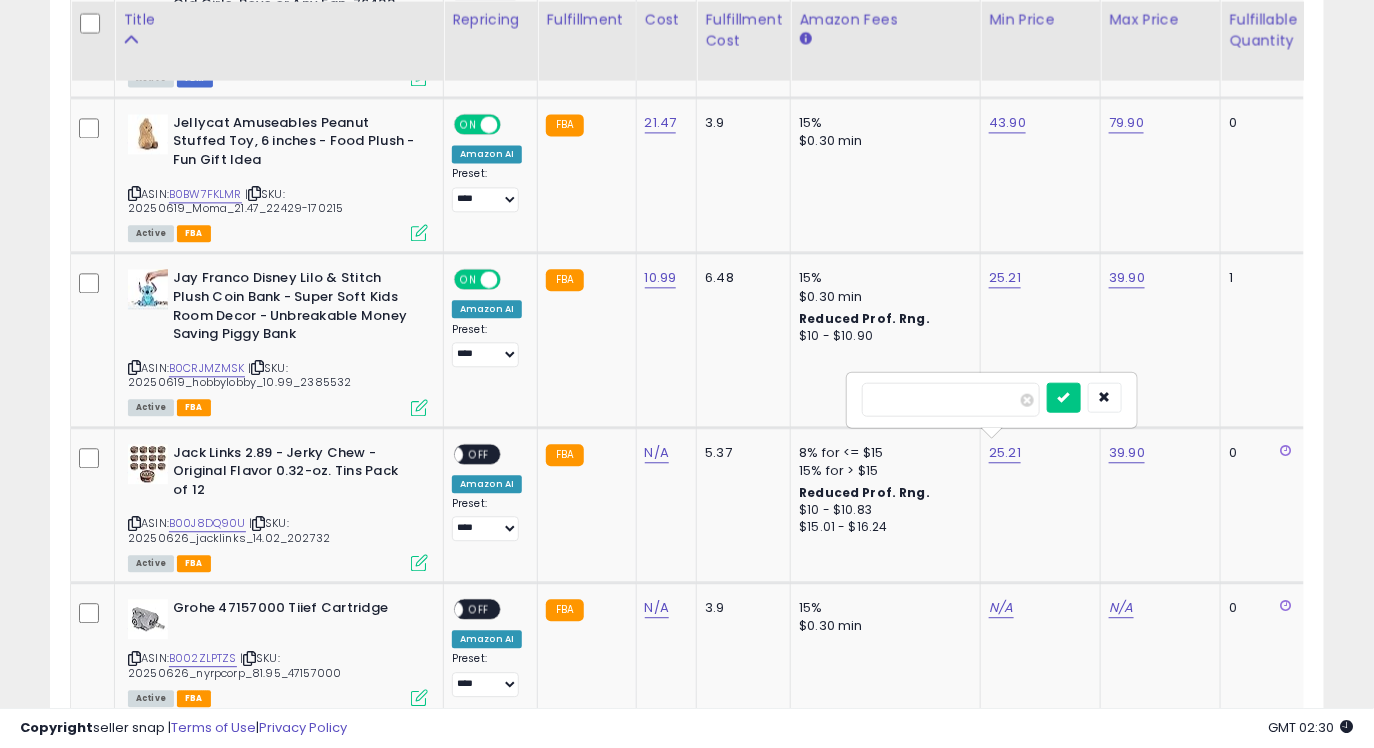 click on "*****" at bounding box center [951, 399] 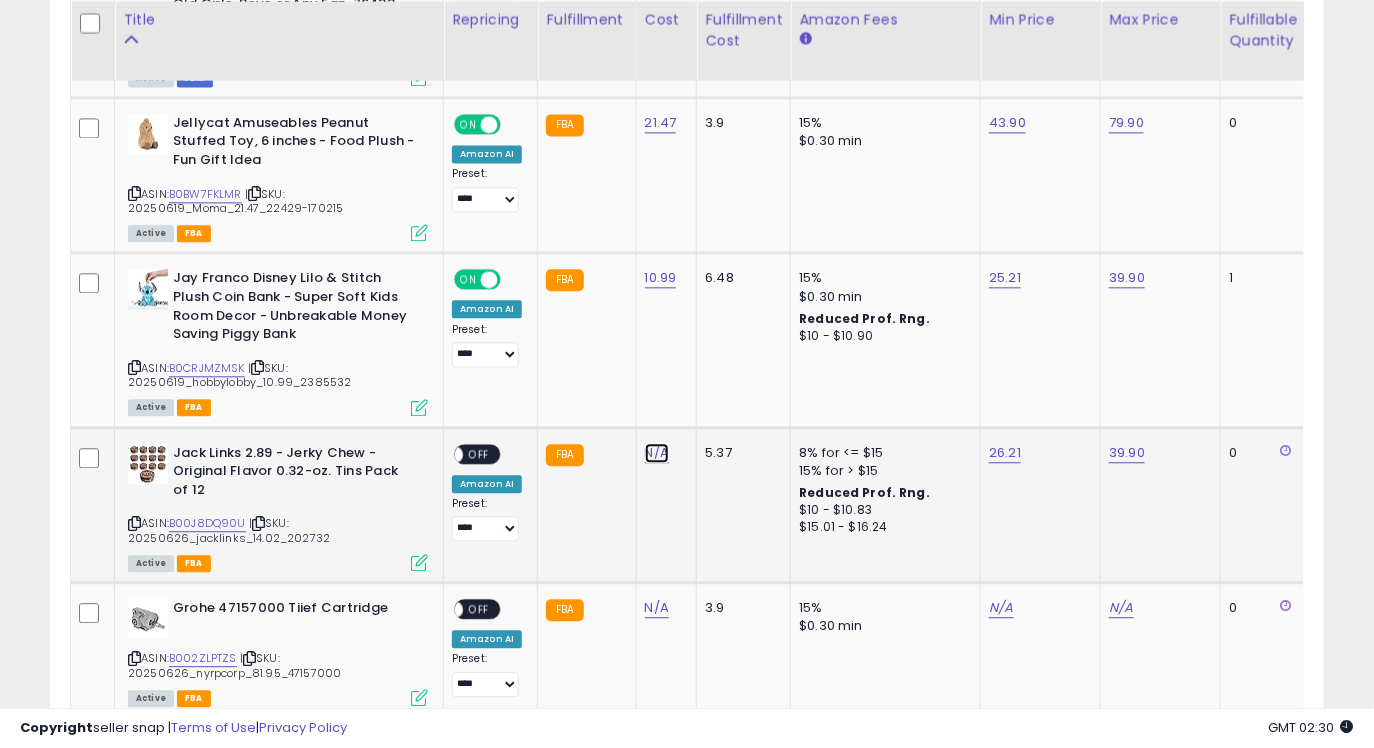 click on "N/A" at bounding box center [657, 453] 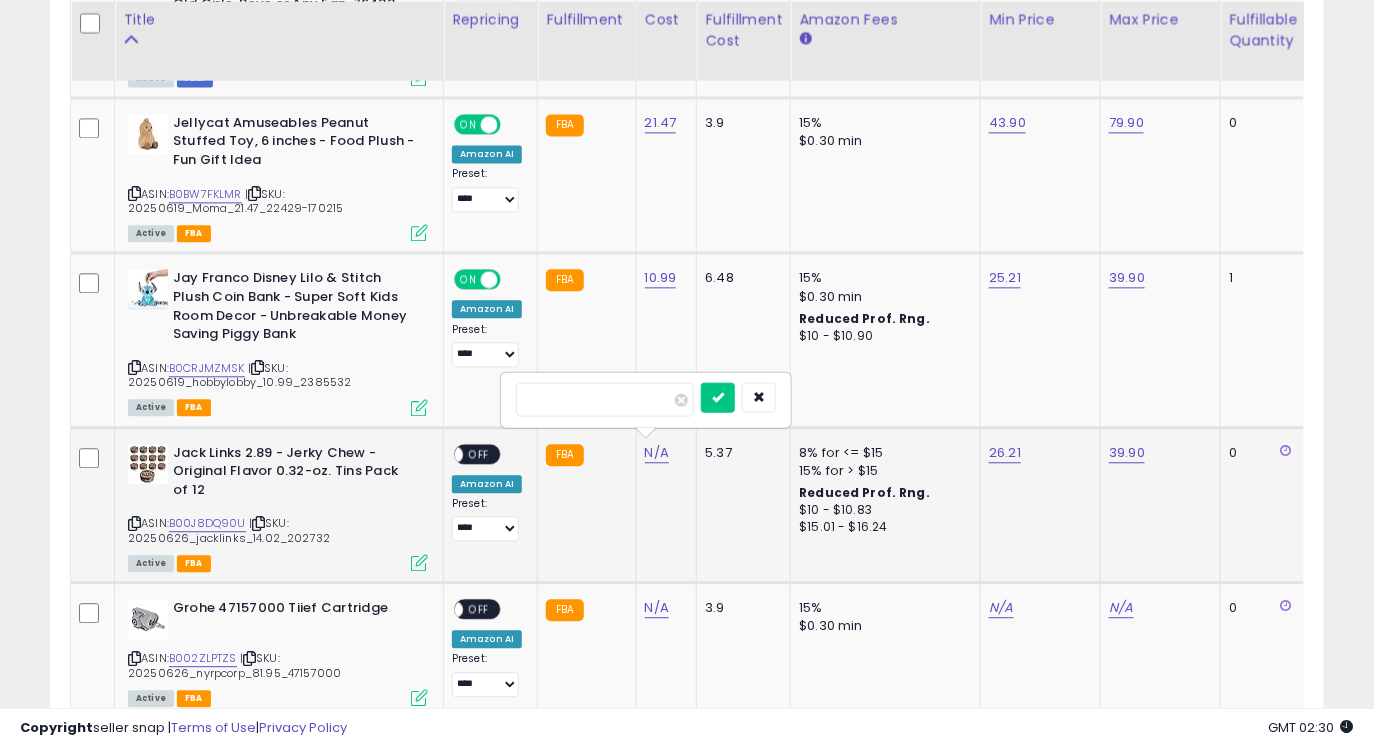 type on "*****" 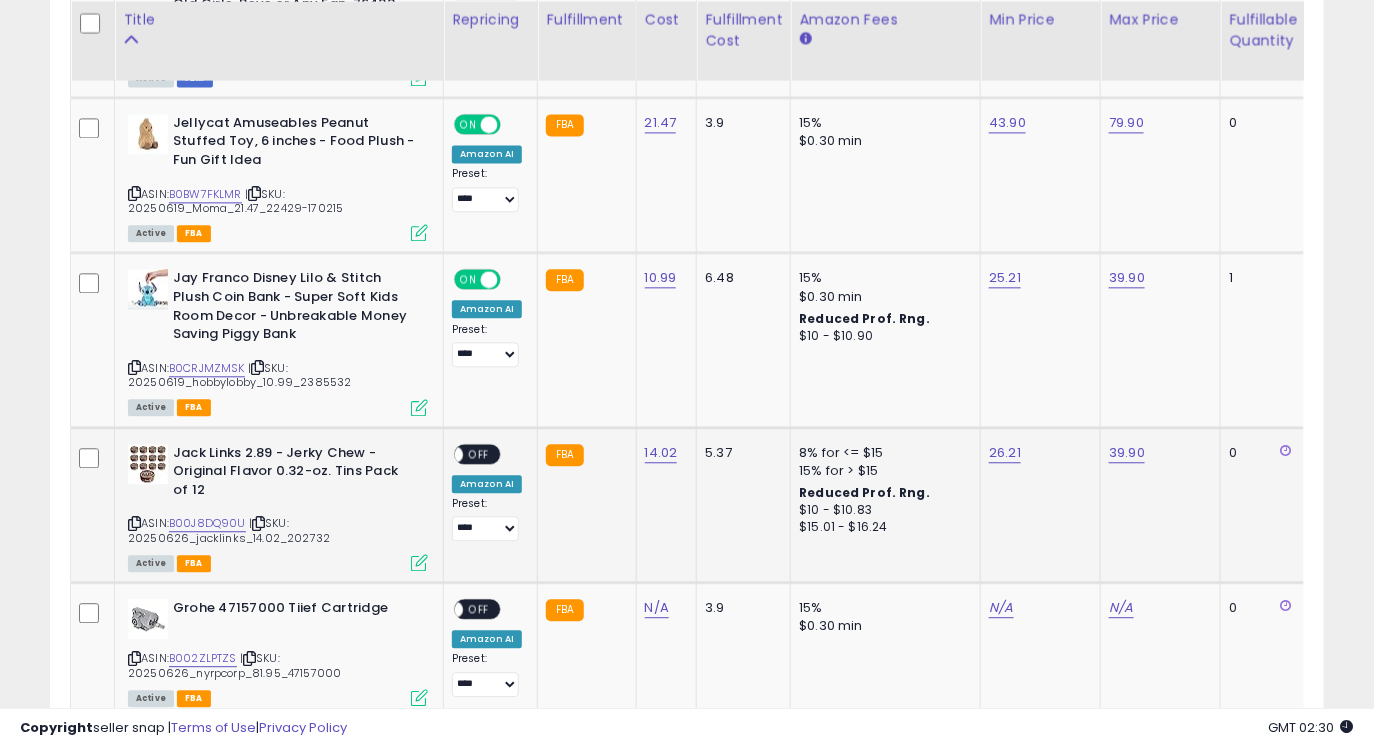 click on "ON   OFF" at bounding box center (477, 453) 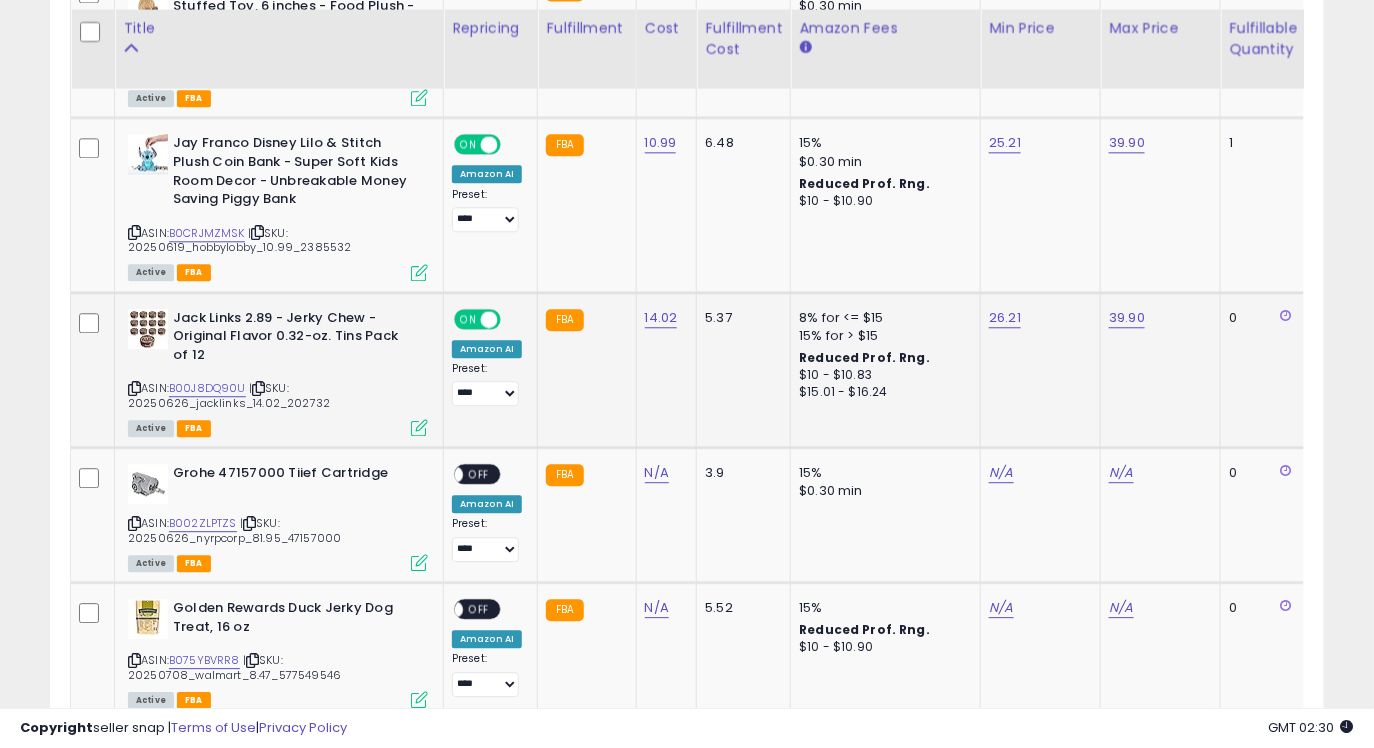 scroll, scrollTop: 4043, scrollLeft: 0, axis: vertical 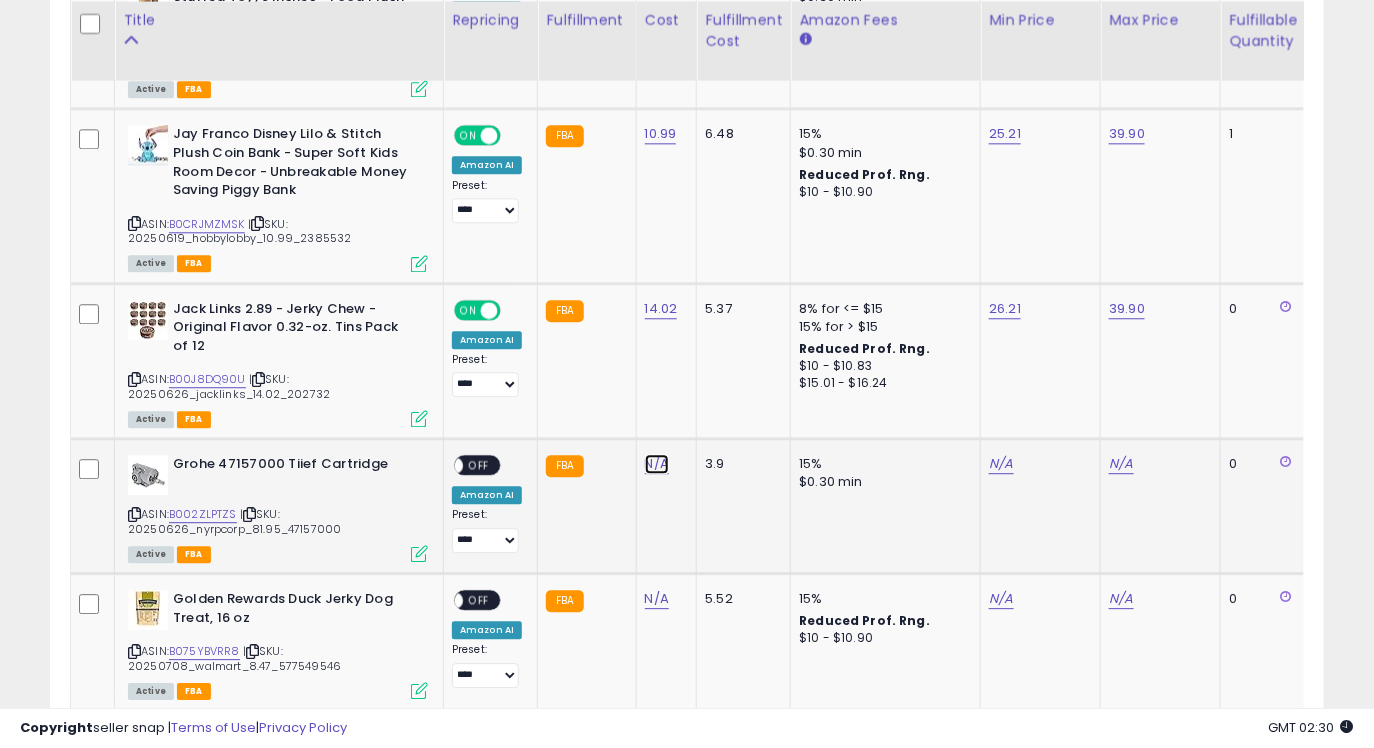 click on "N/A" at bounding box center (657, 464) 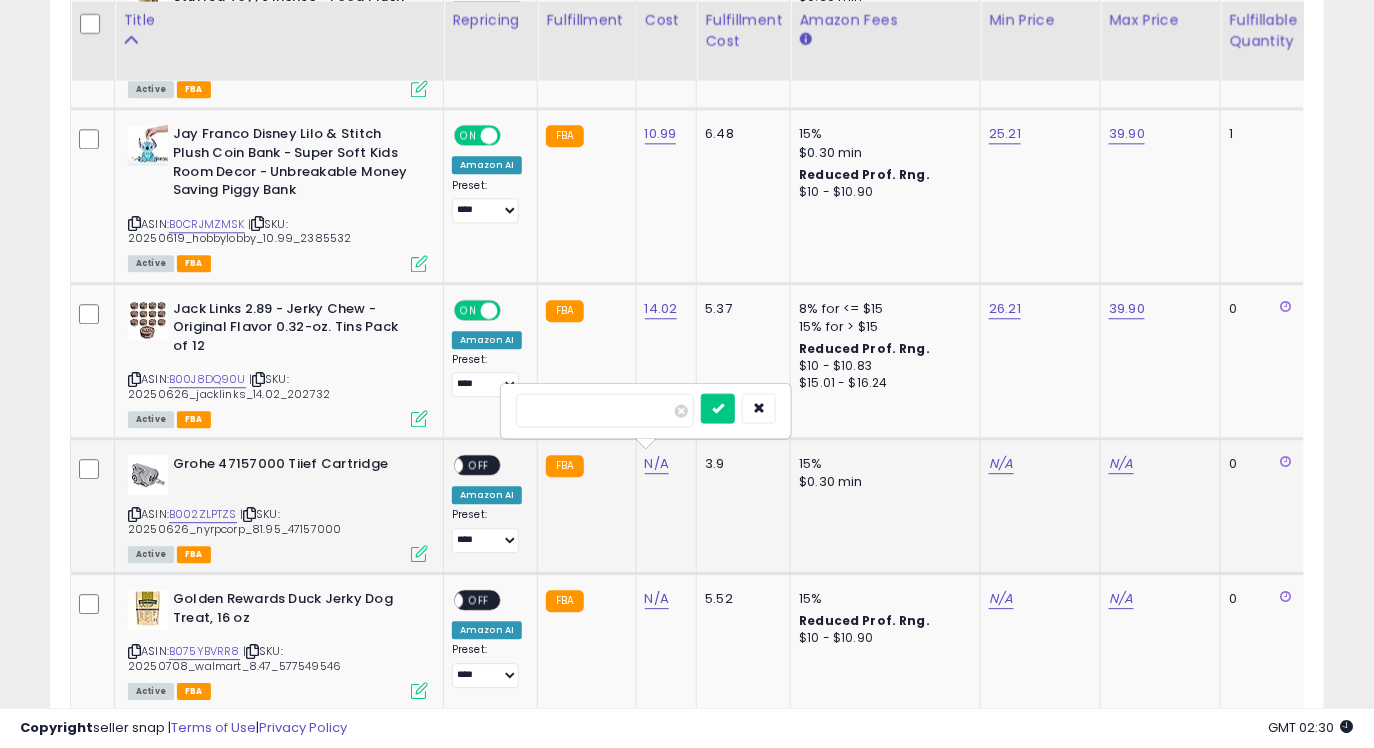 type on "*****" 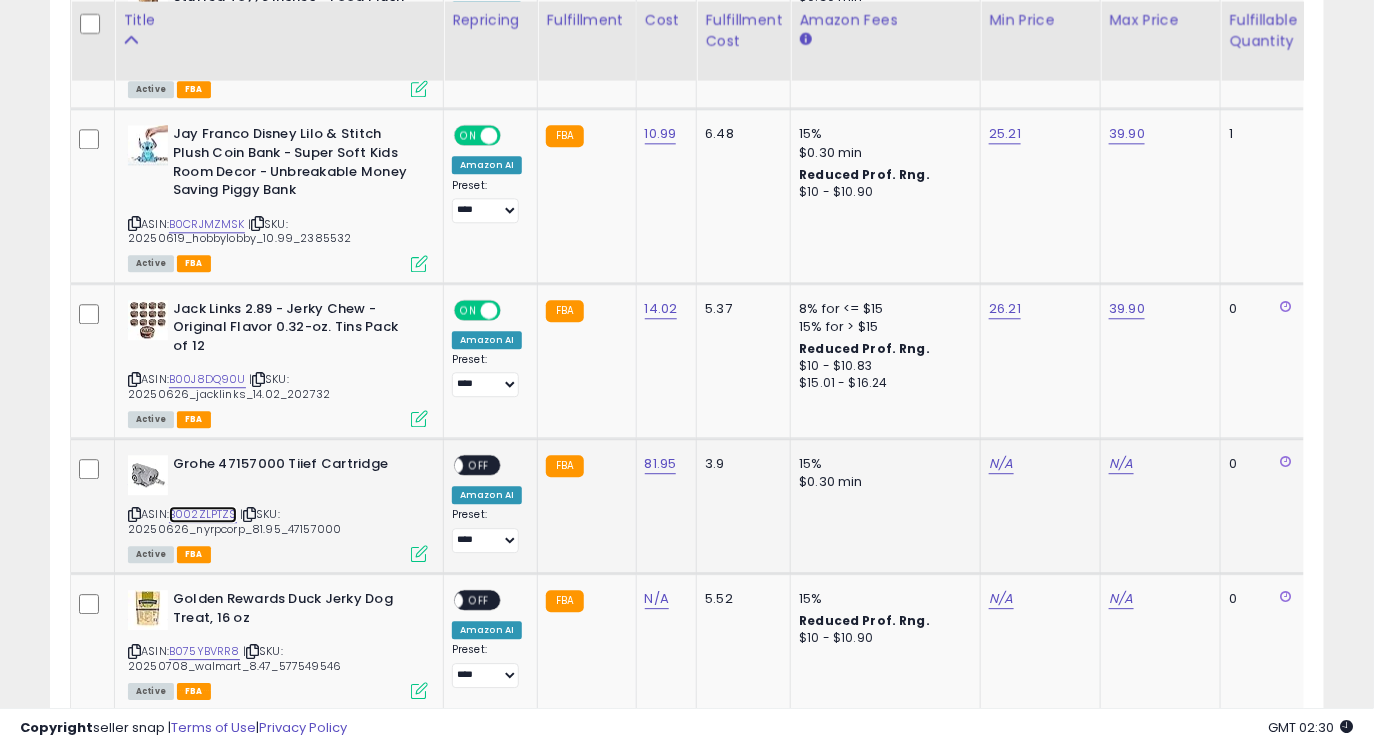 click on "B002ZLPTZS" at bounding box center [203, 514] 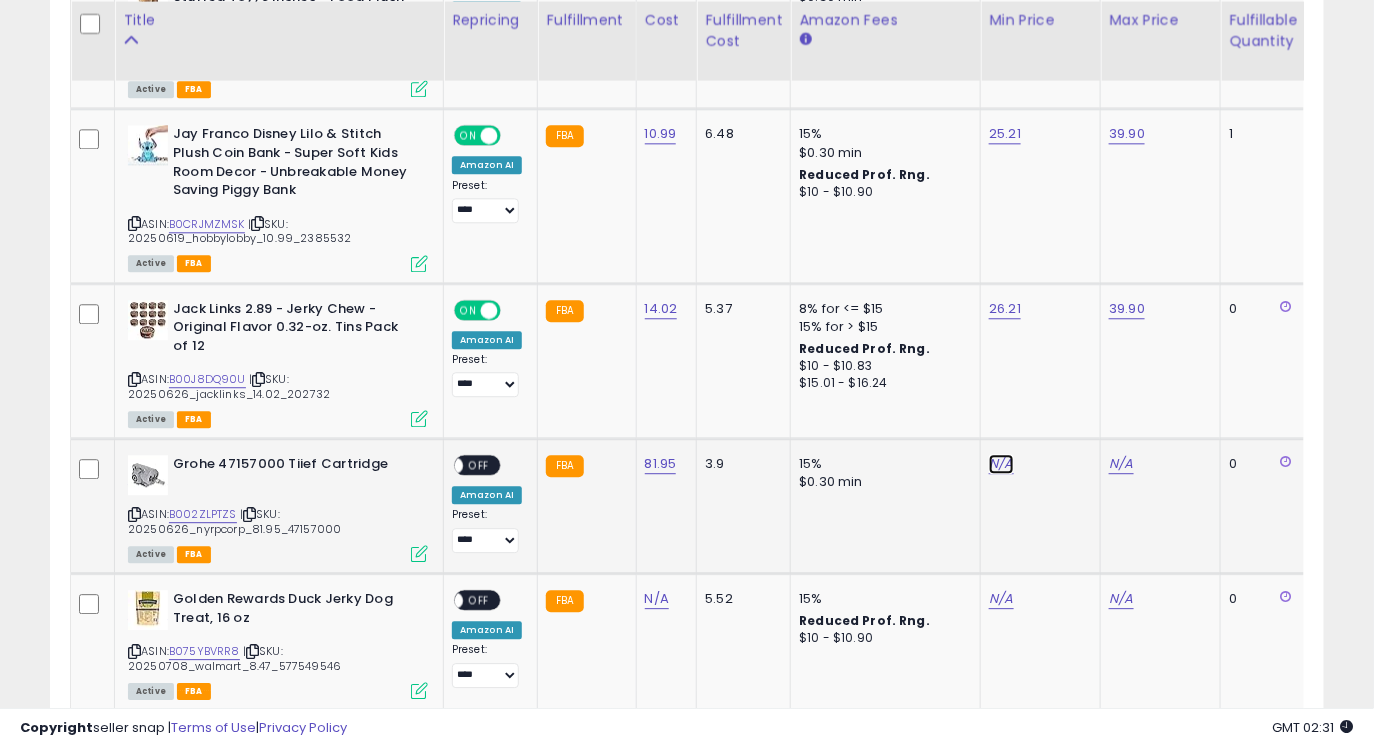 click on "N/A" at bounding box center (1001, 464) 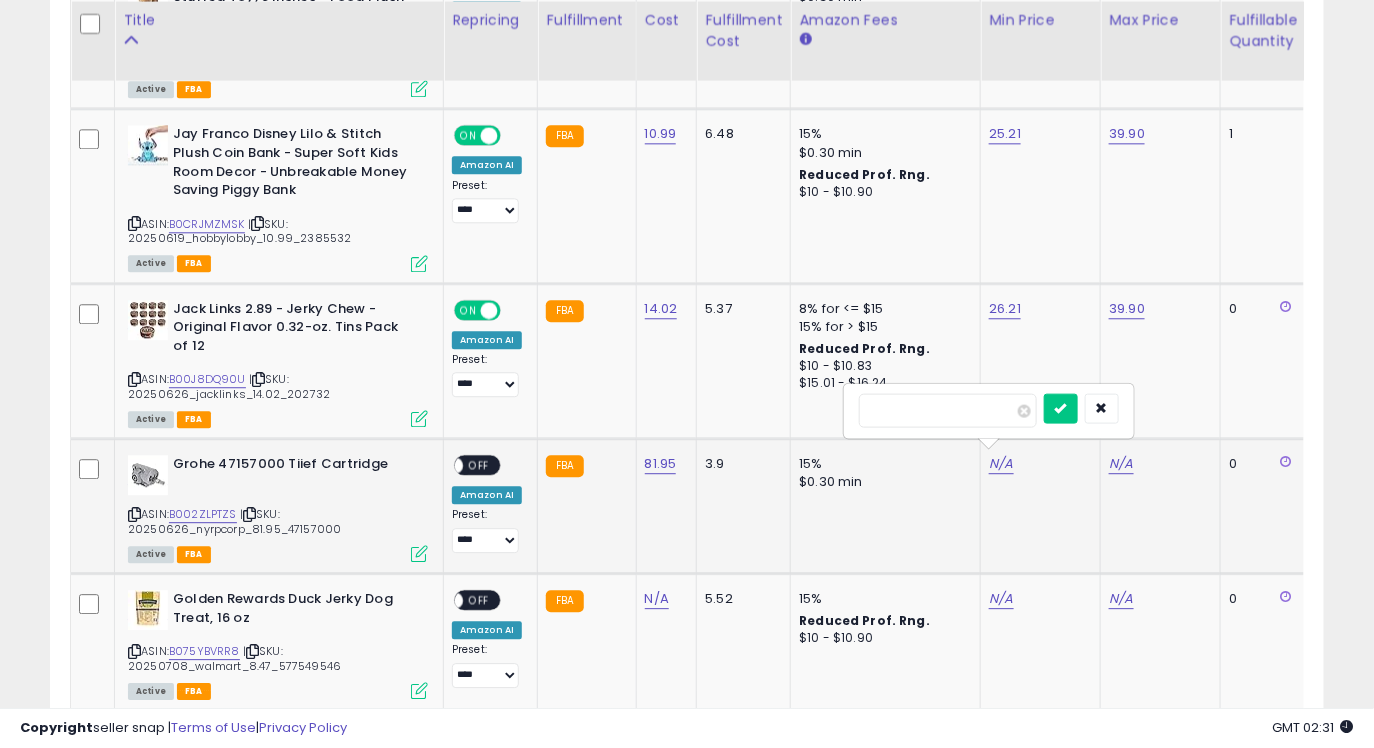 type on "******" 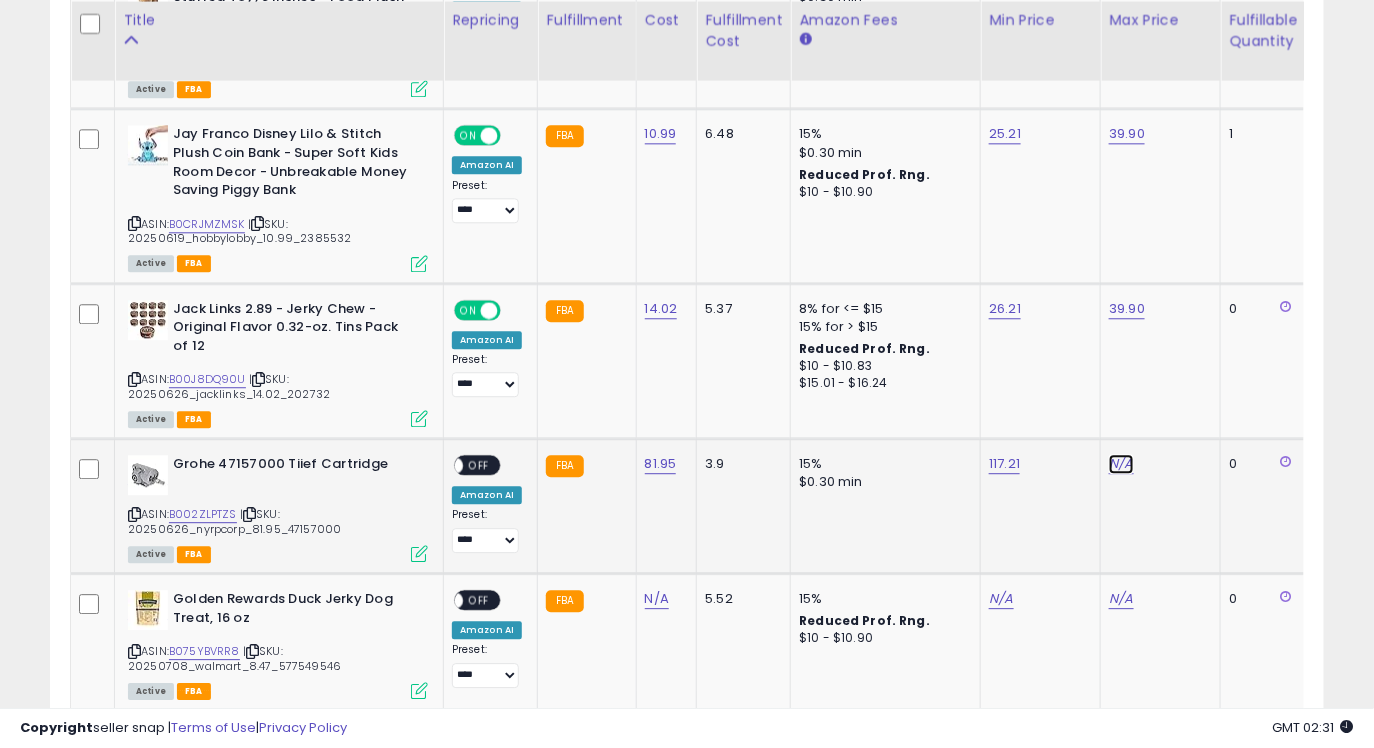 click on "N/A" at bounding box center (1121, 464) 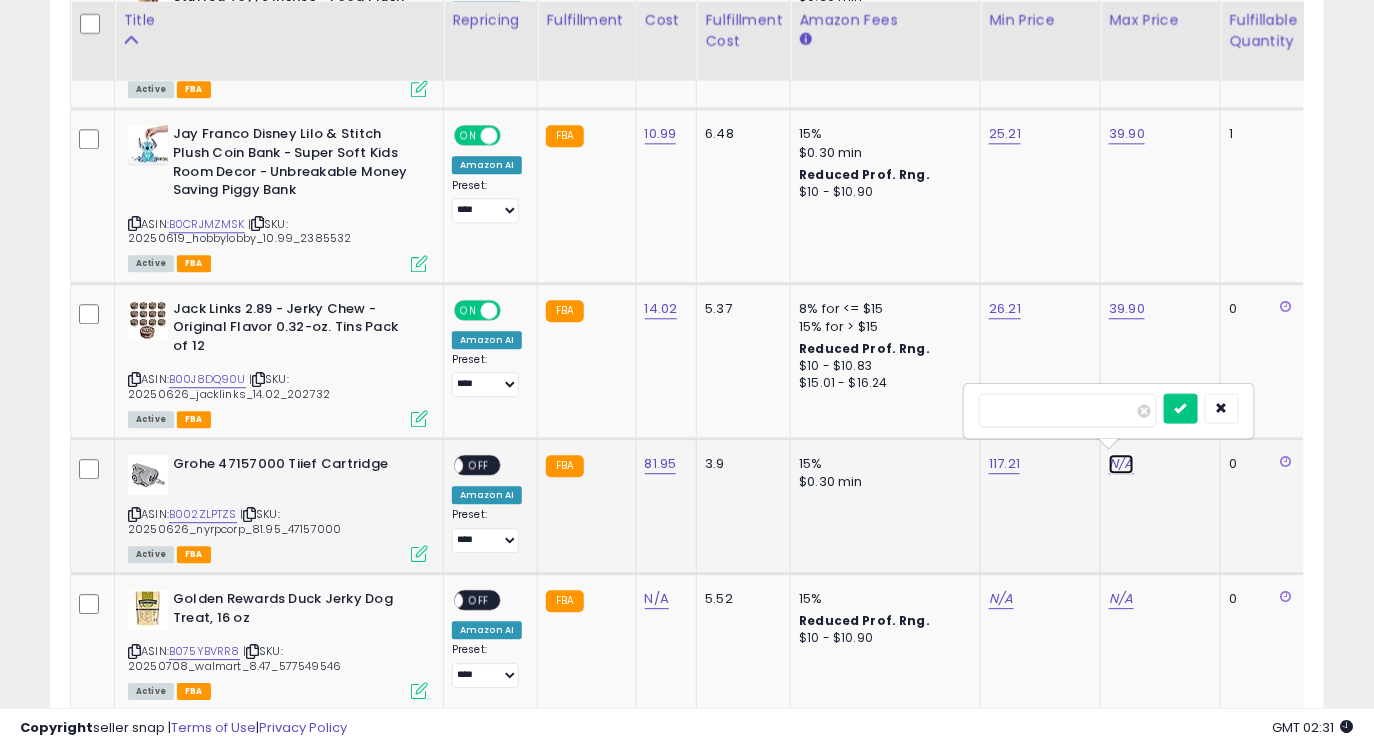 click on "N/A" at bounding box center (1121, 464) 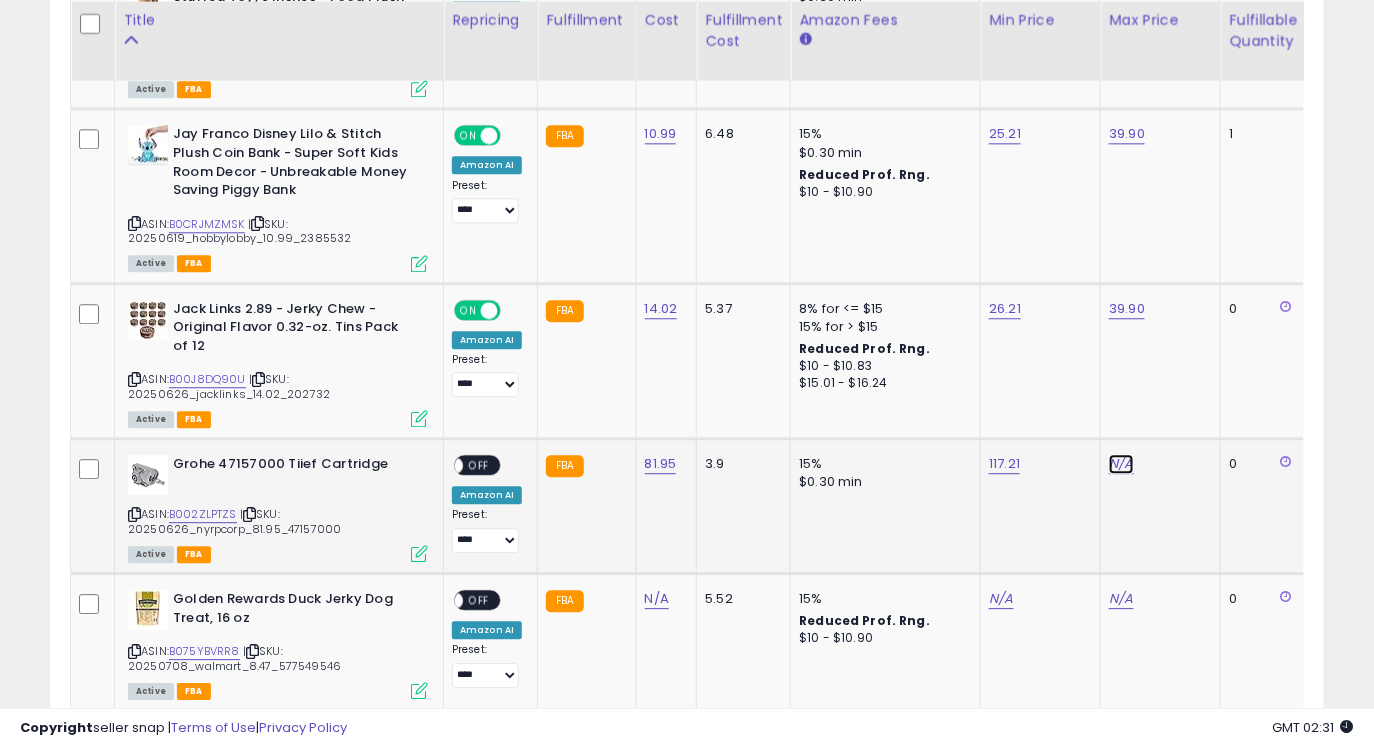 click on "N/A" at bounding box center [1121, 464] 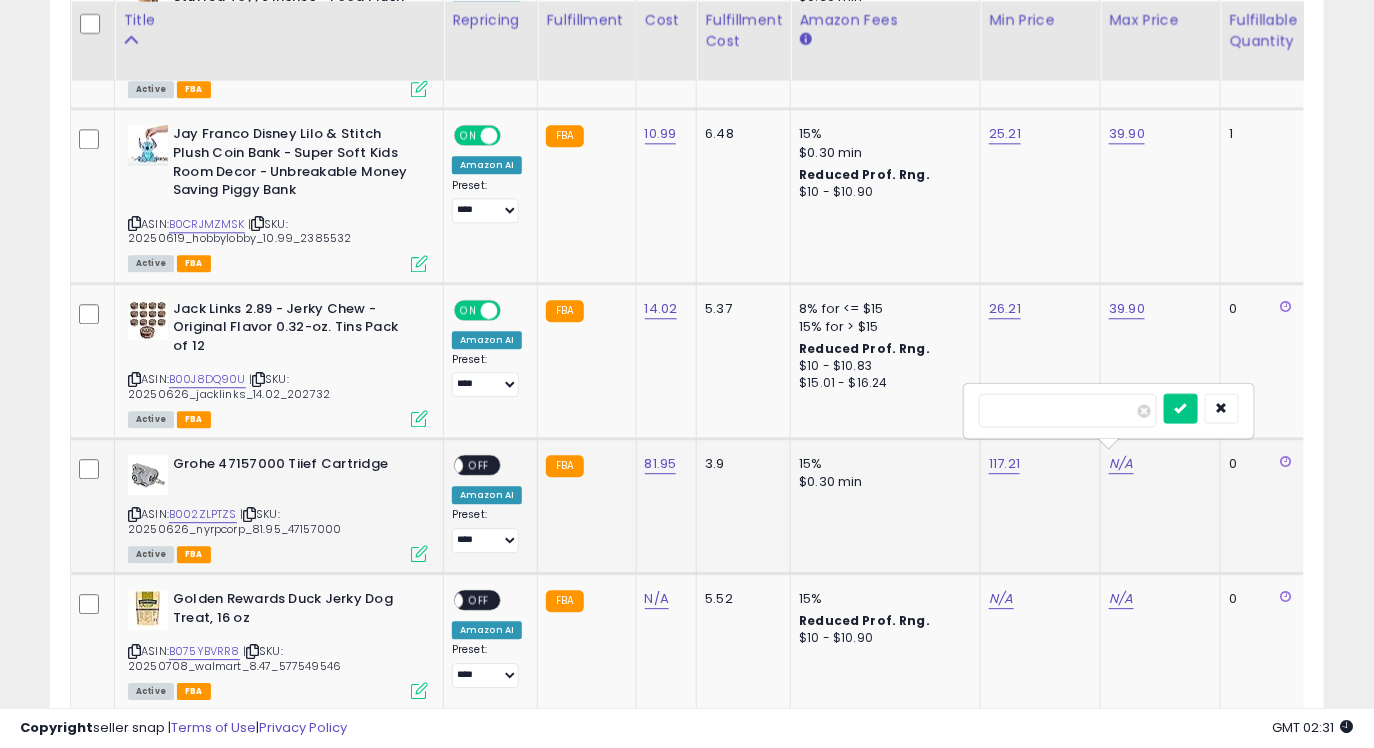 type on "***" 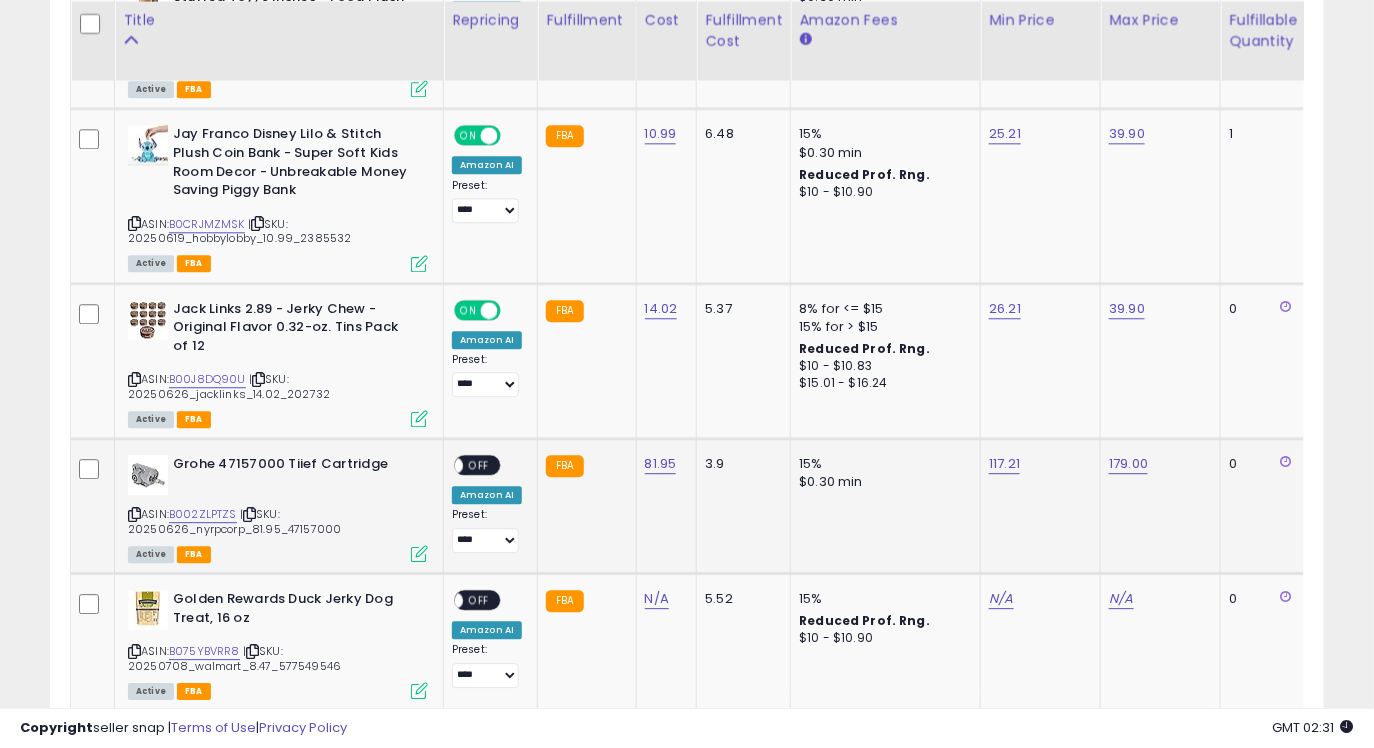 click on "OFF" at bounding box center [479, 465] 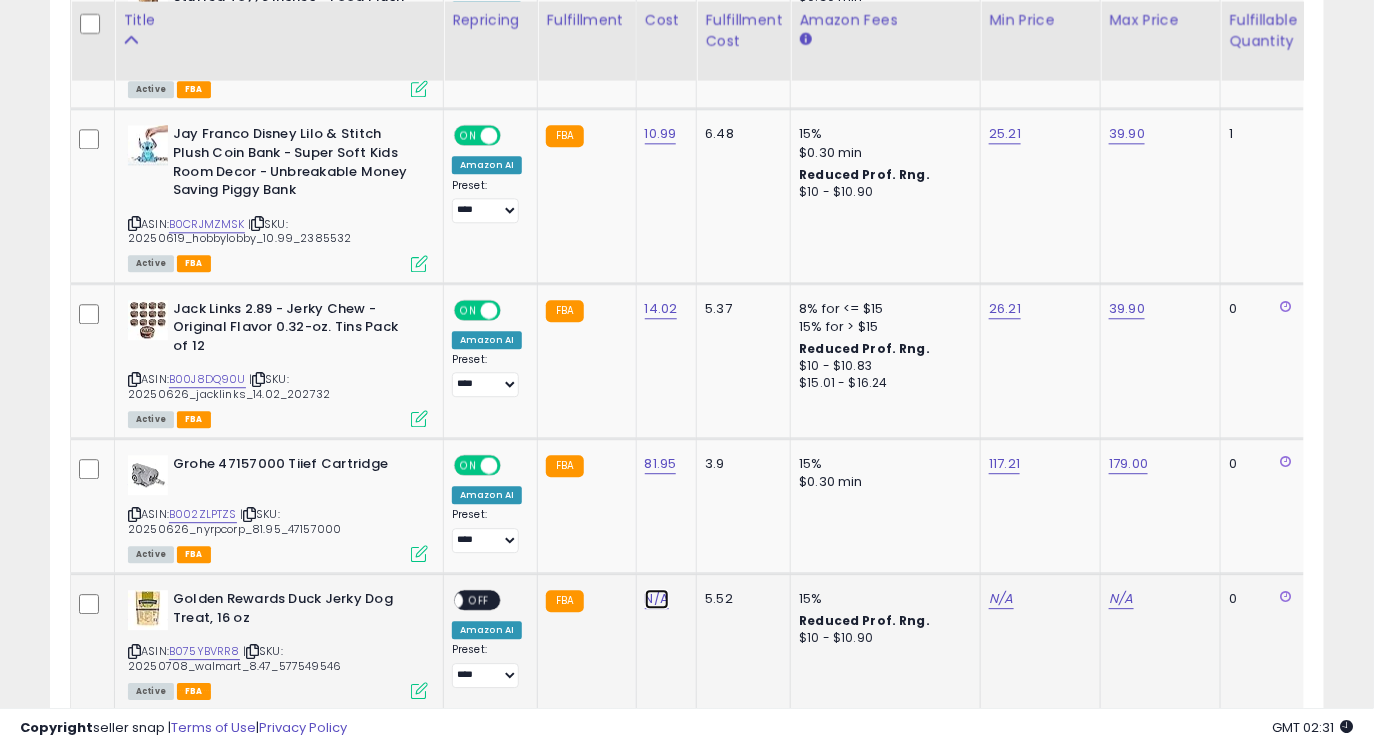 click on "N/A" at bounding box center [657, 599] 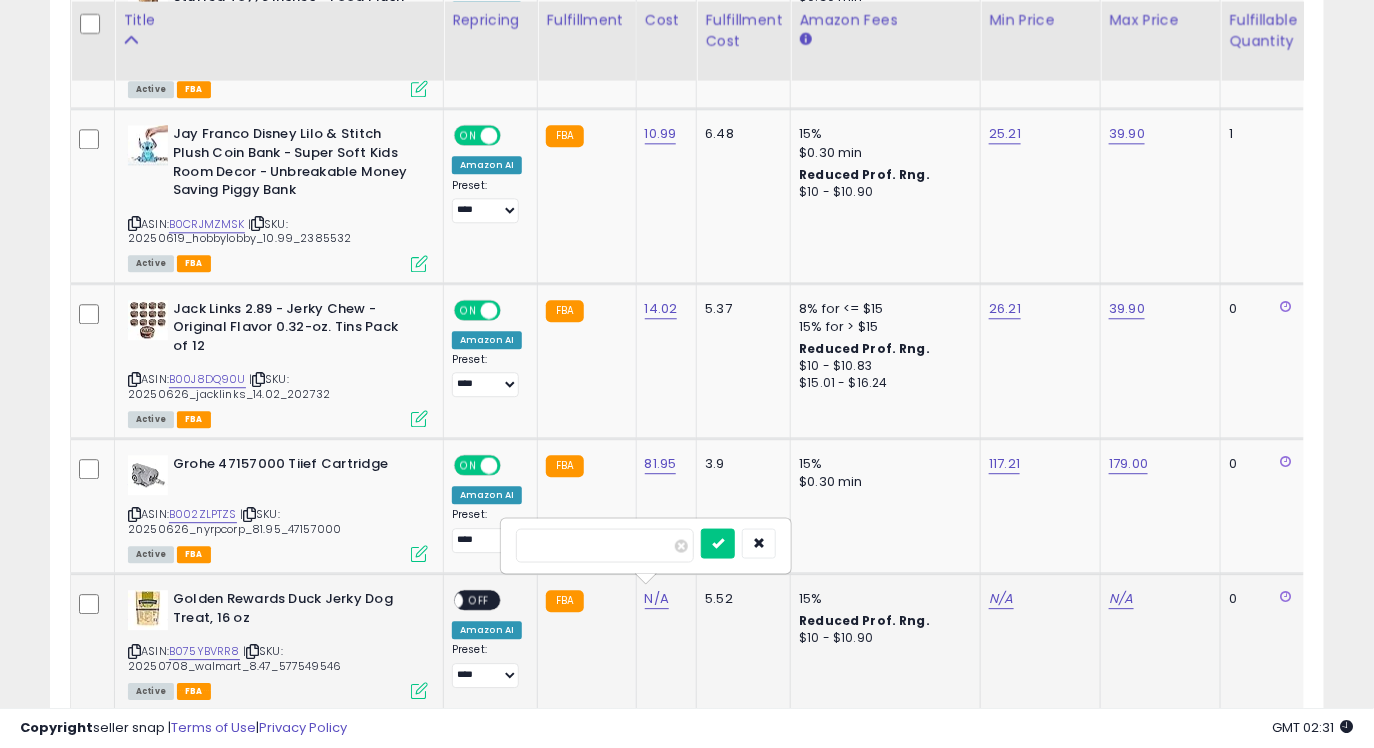 type on "****" 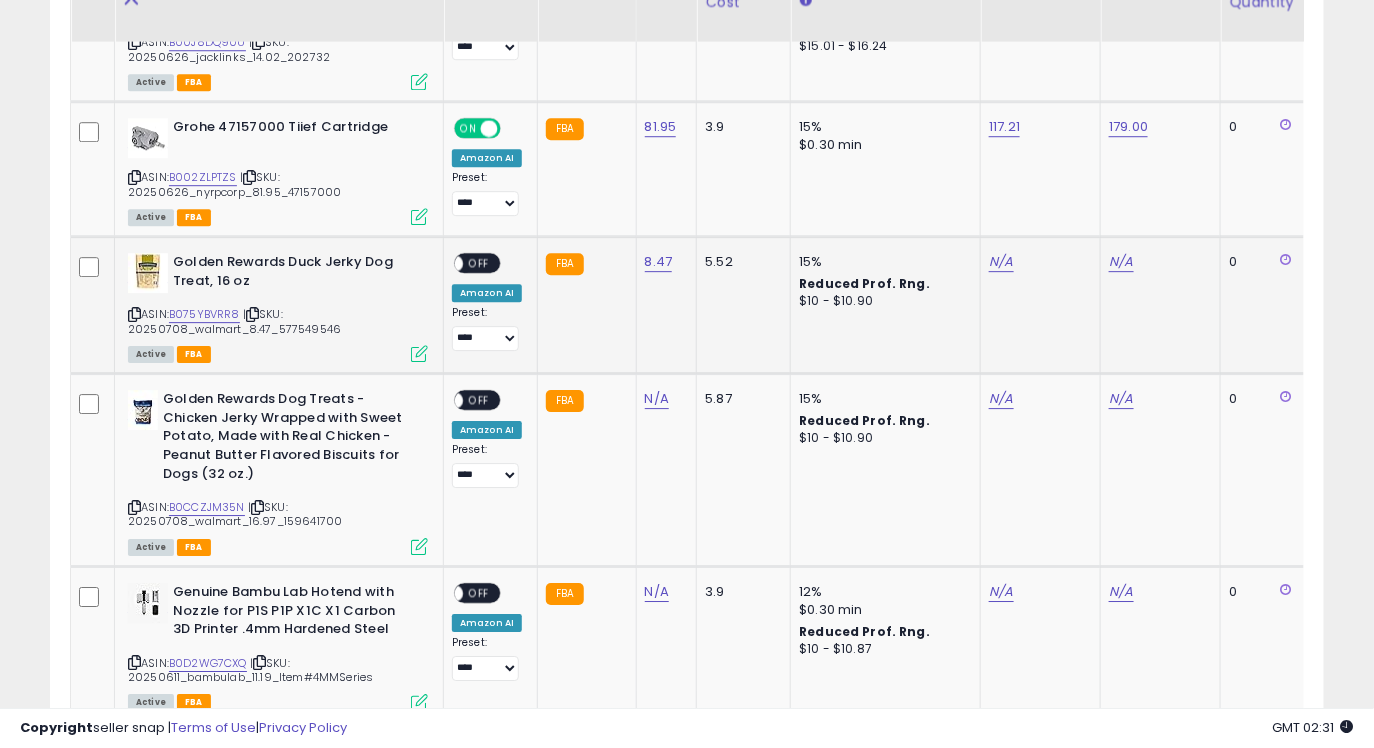 scroll, scrollTop: 4384, scrollLeft: 0, axis: vertical 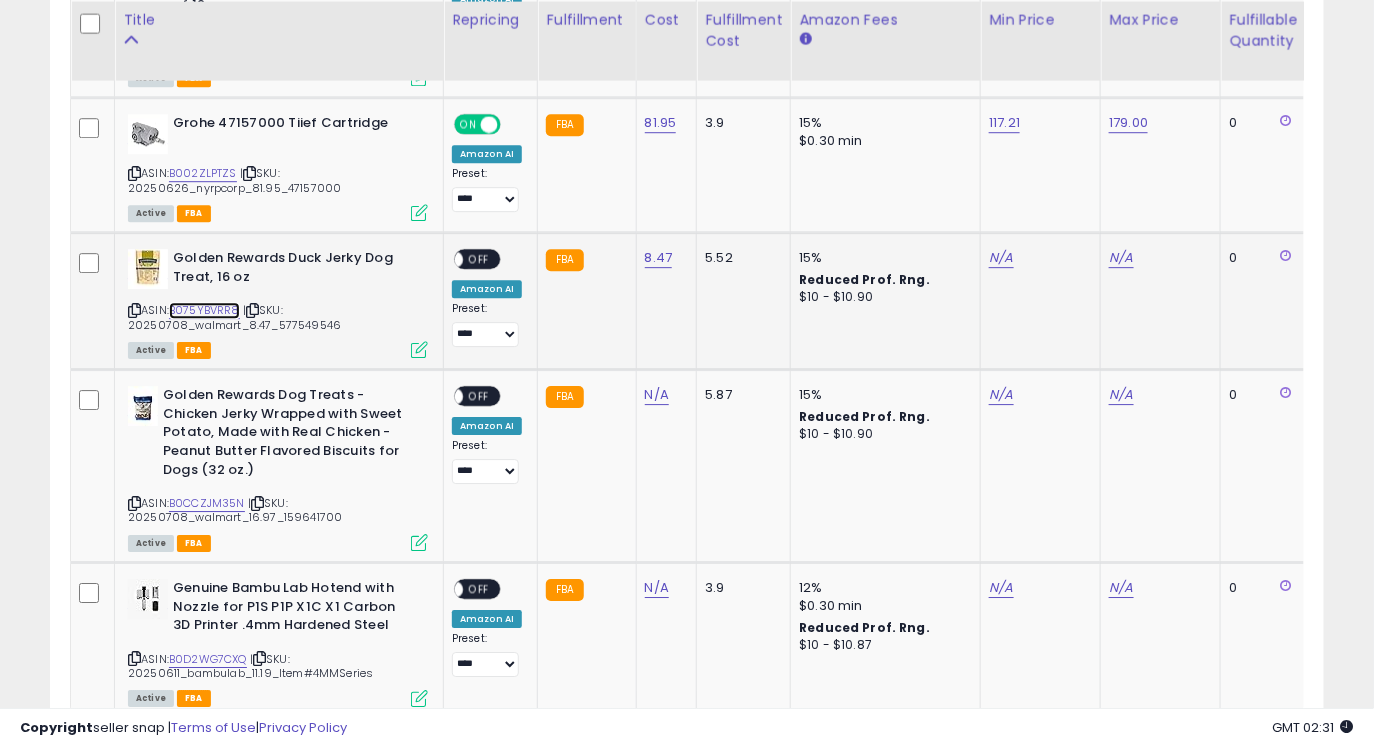 click on "B075YBVRR8" at bounding box center [204, 310] 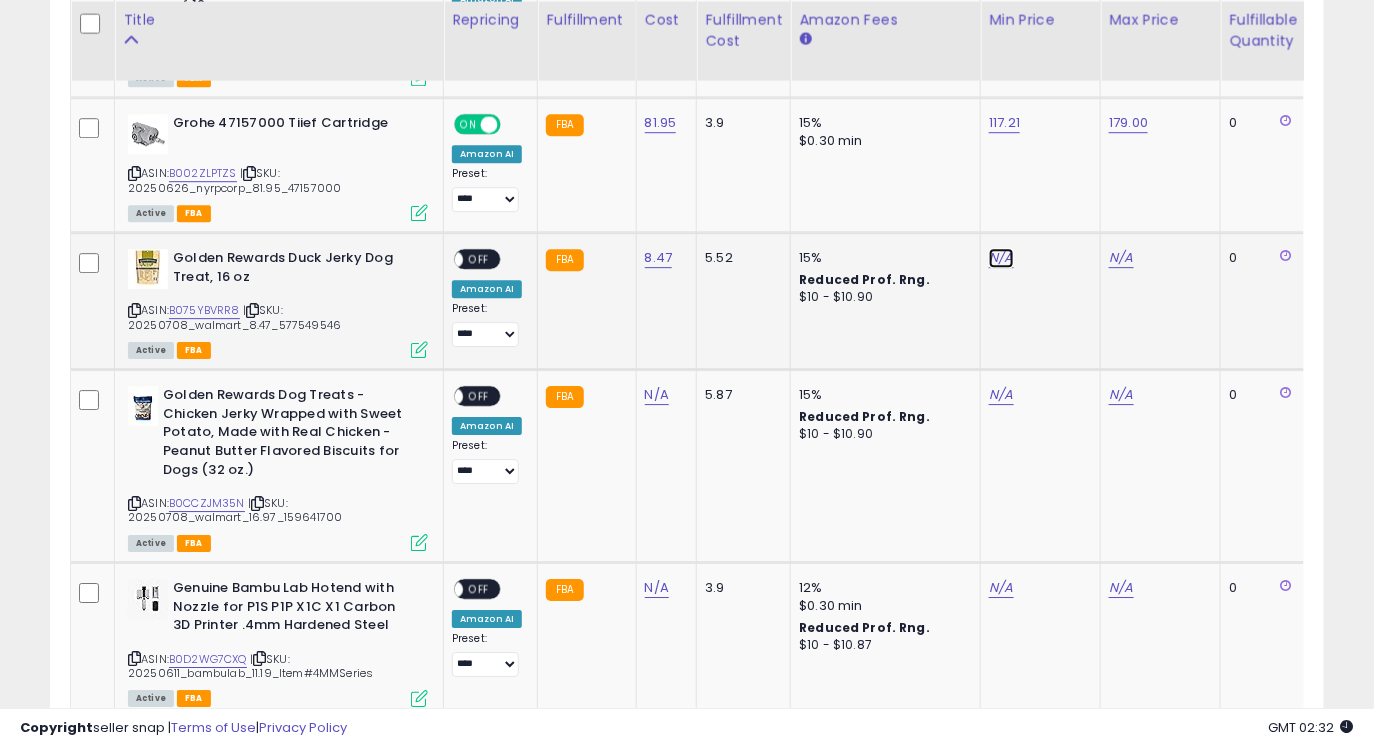 click on "N/A" at bounding box center [1001, 258] 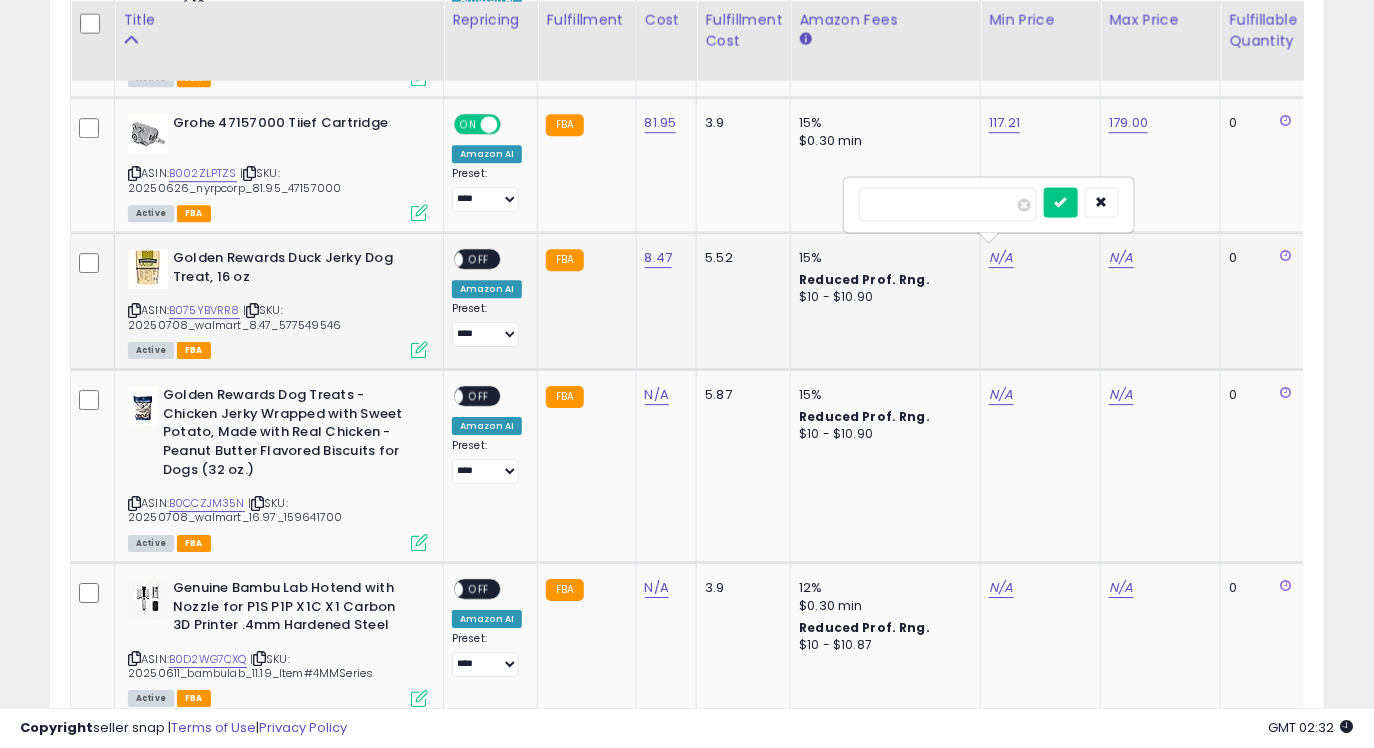 type on "*****" 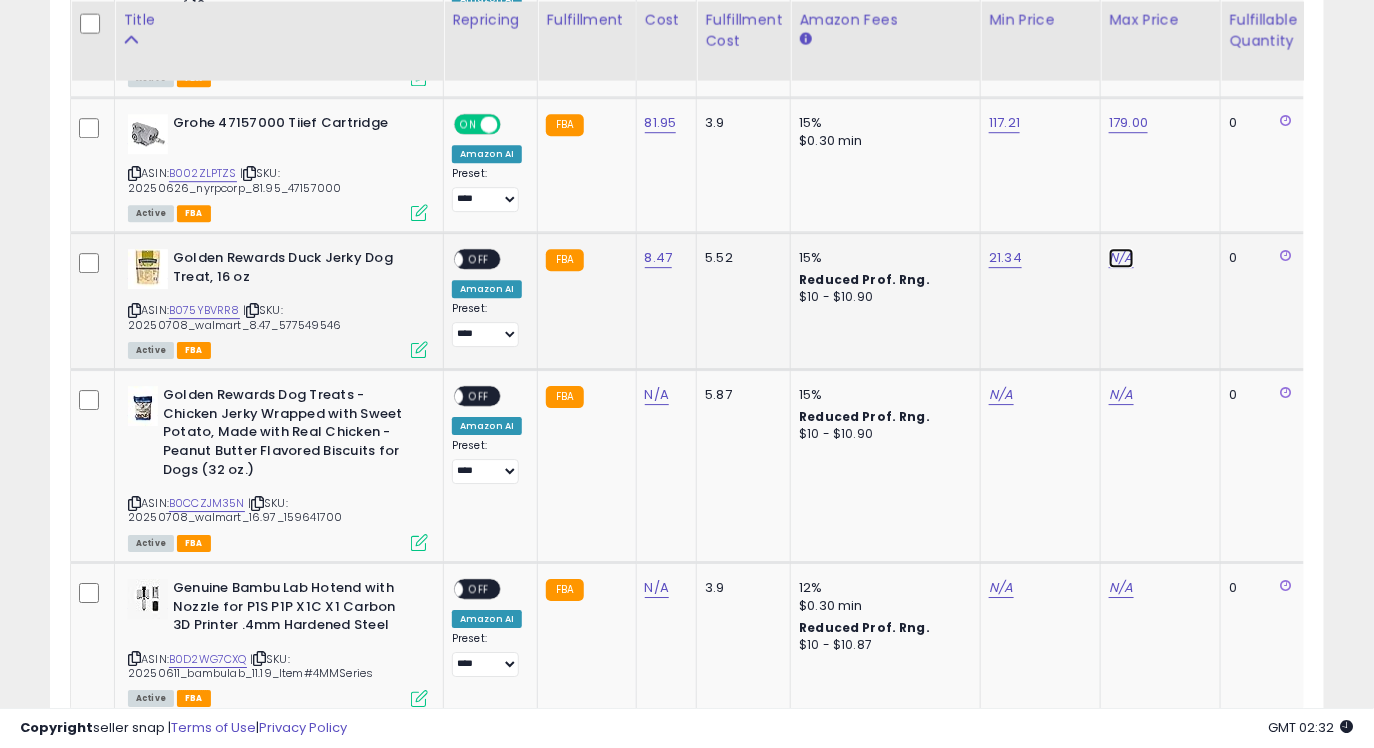 click on "N/A" at bounding box center (1121, 258) 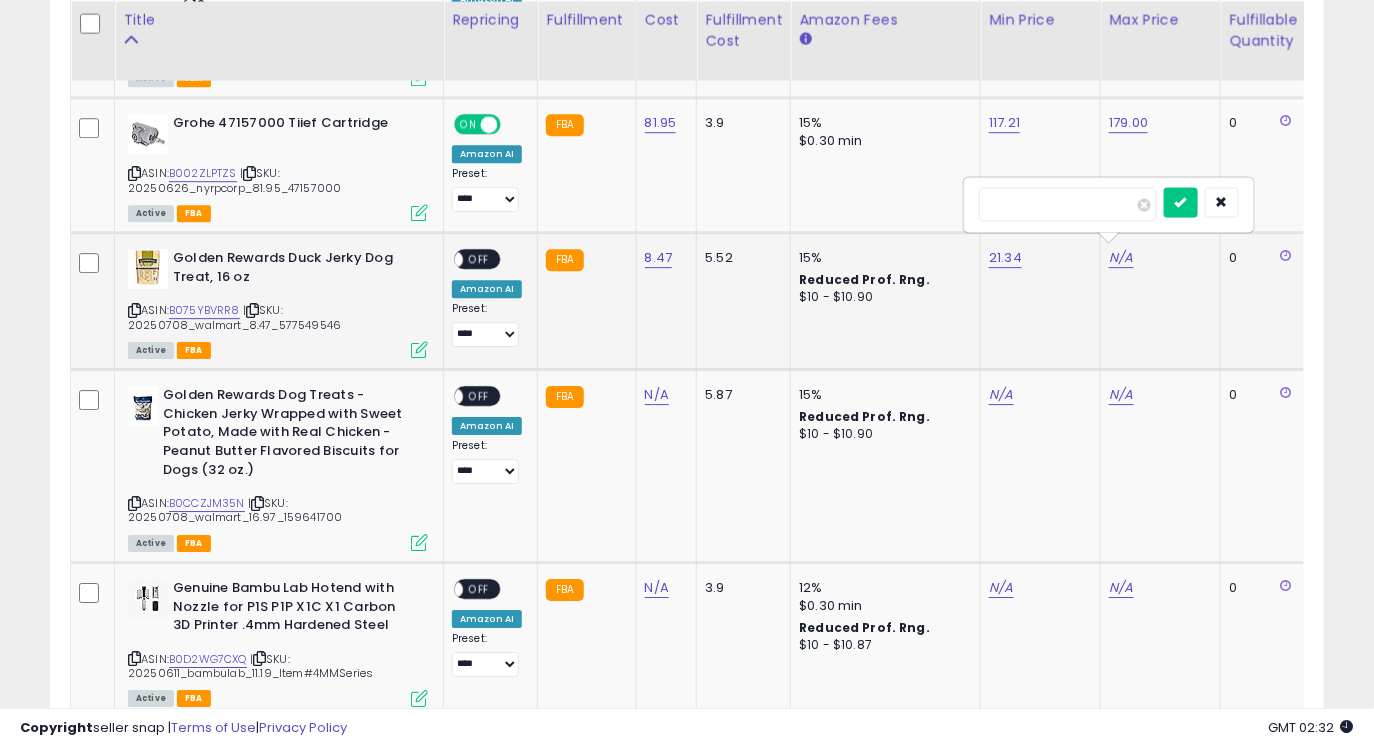 type on "*" 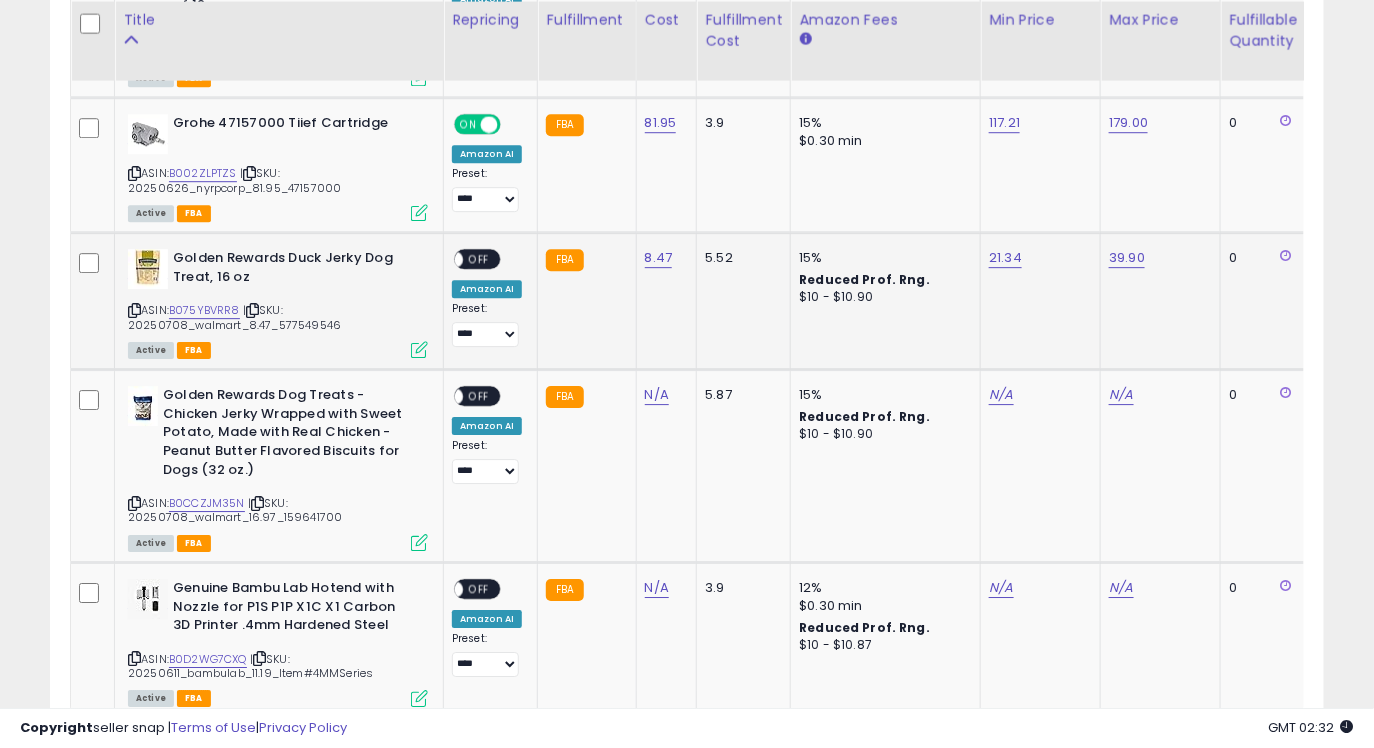 click at bounding box center [454, 259] 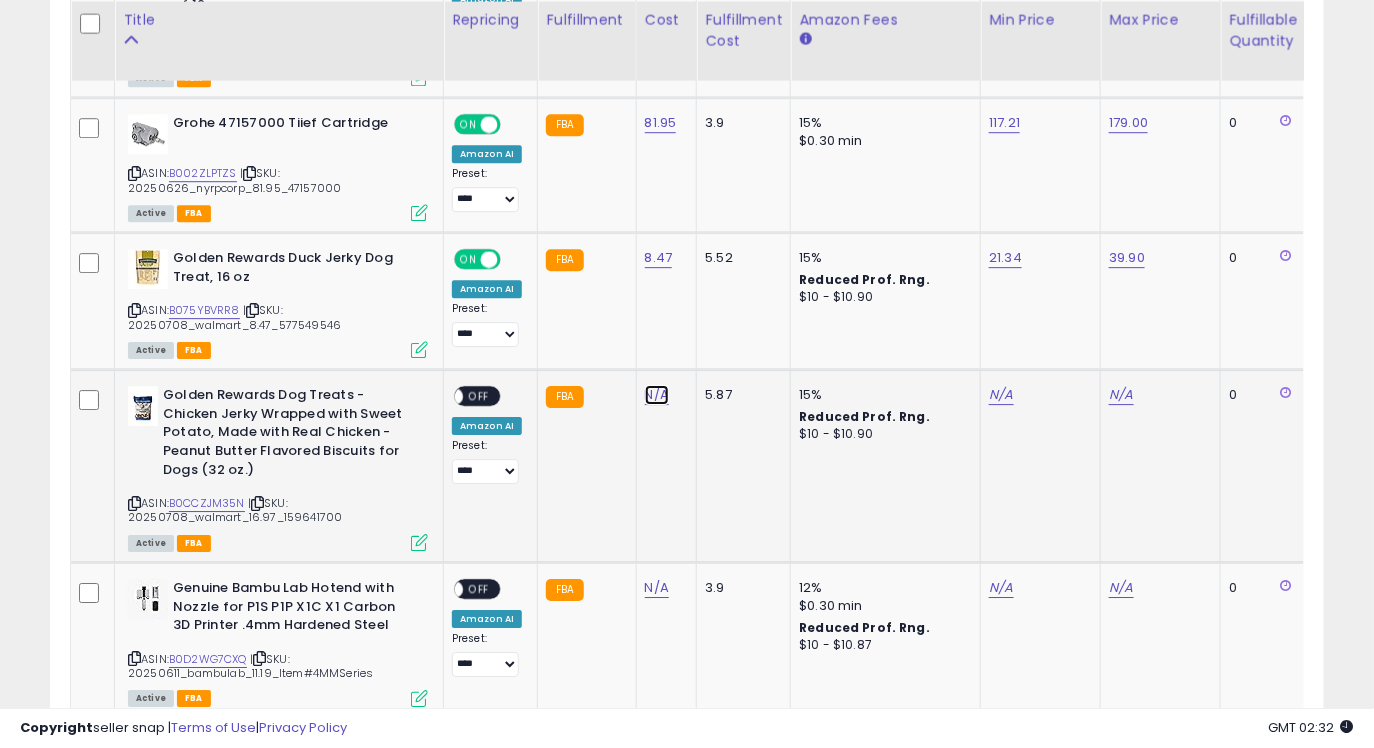 click on "N/A" at bounding box center (657, 395) 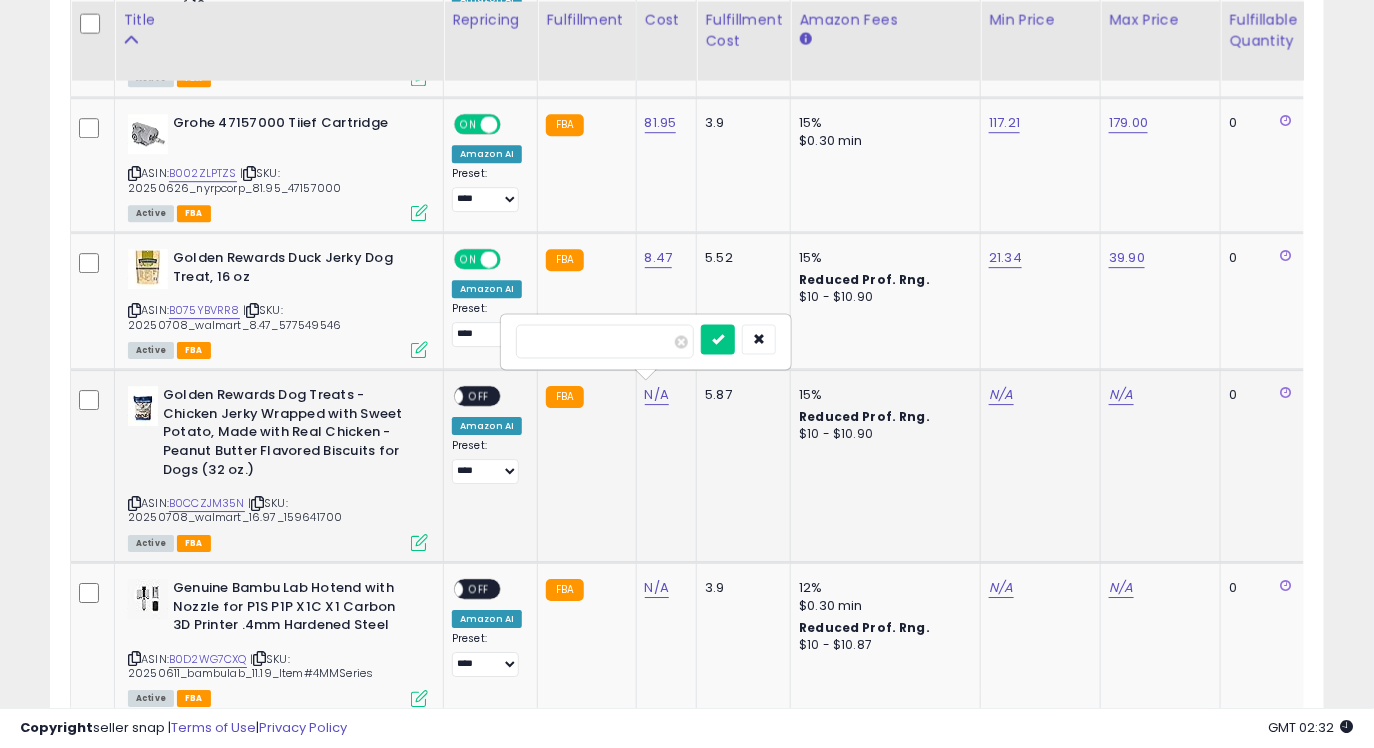 type on "*****" 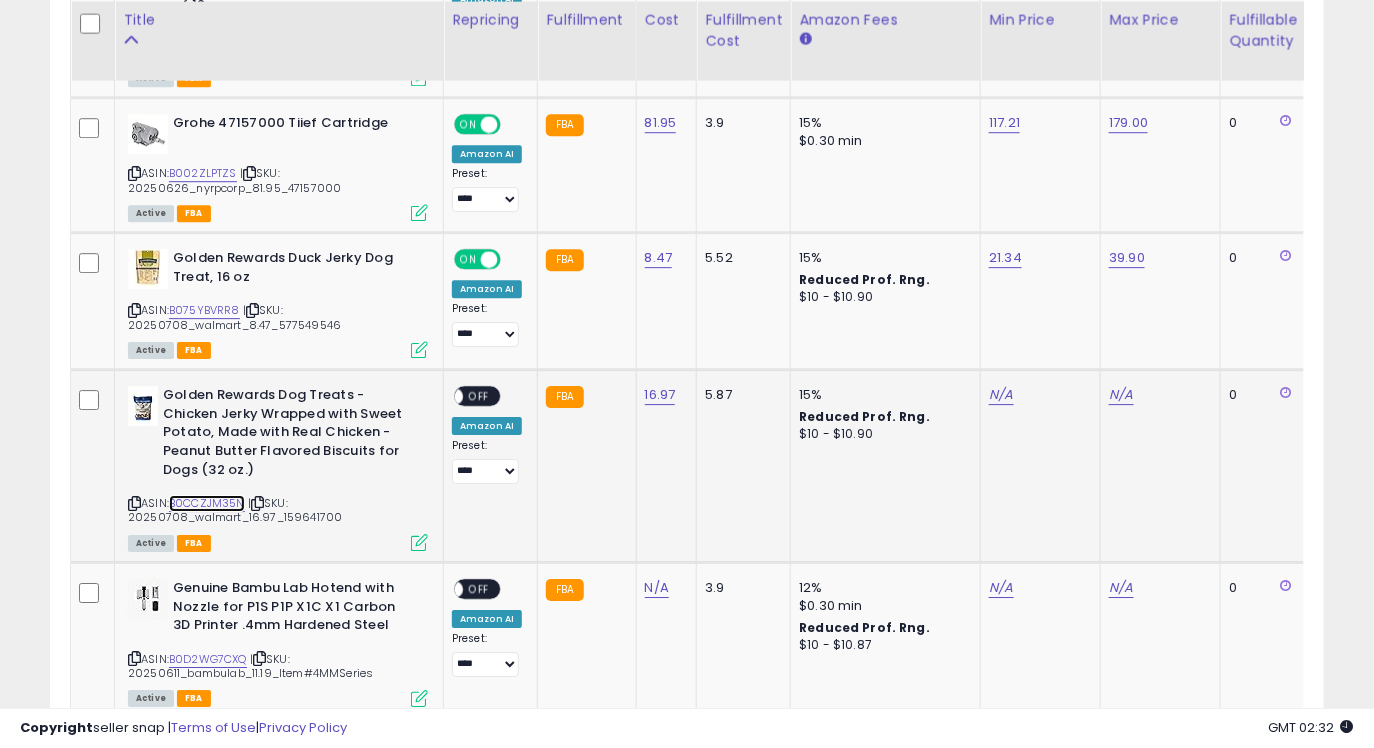 click on "B0CCZJM35N" at bounding box center (207, 503) 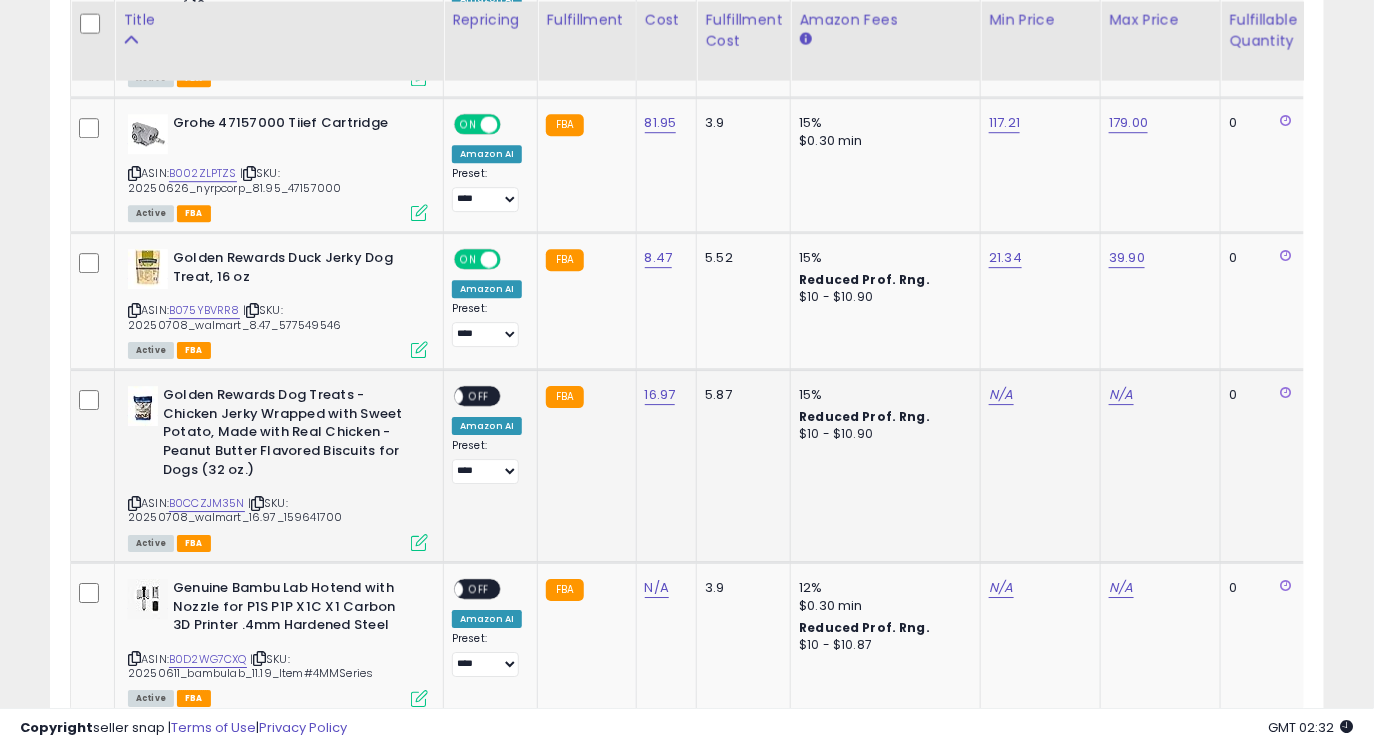 click on "N/A" 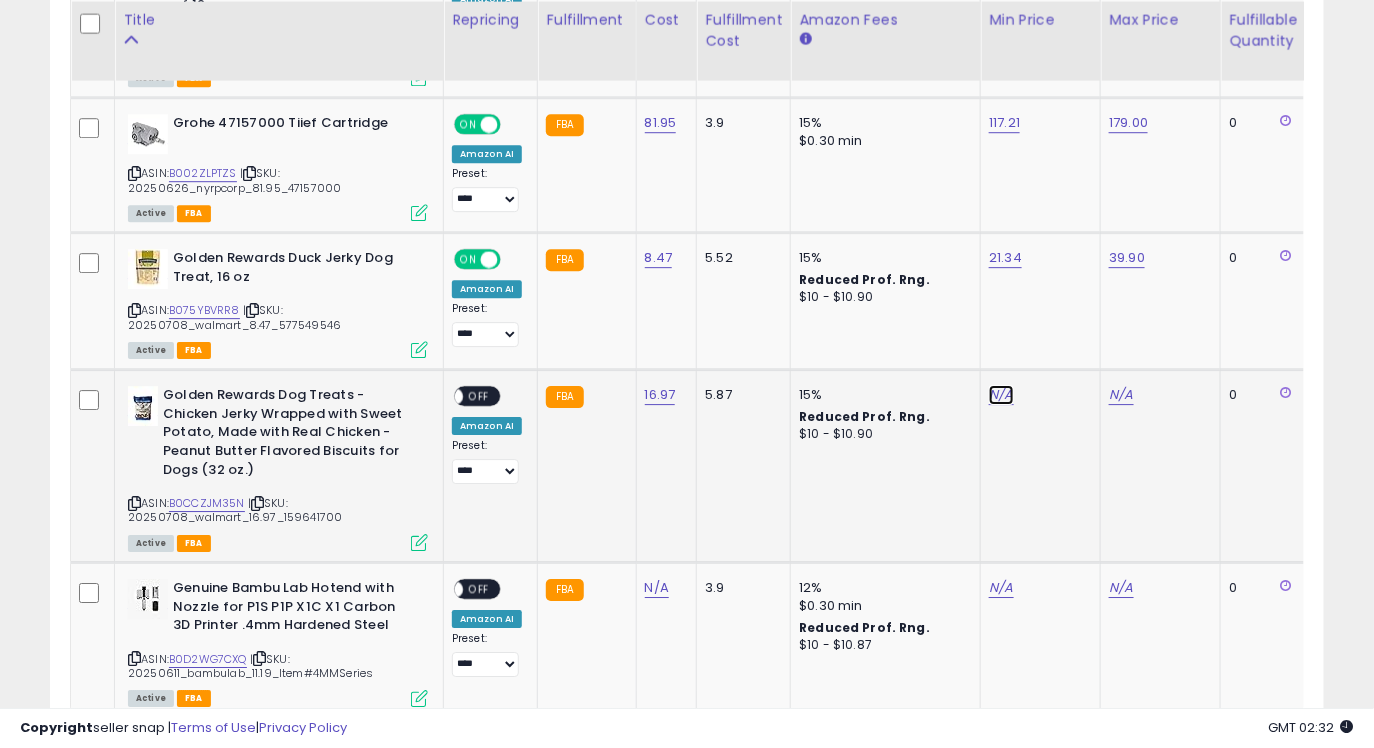 click on "N/A" at bounding box center (1001, 395) 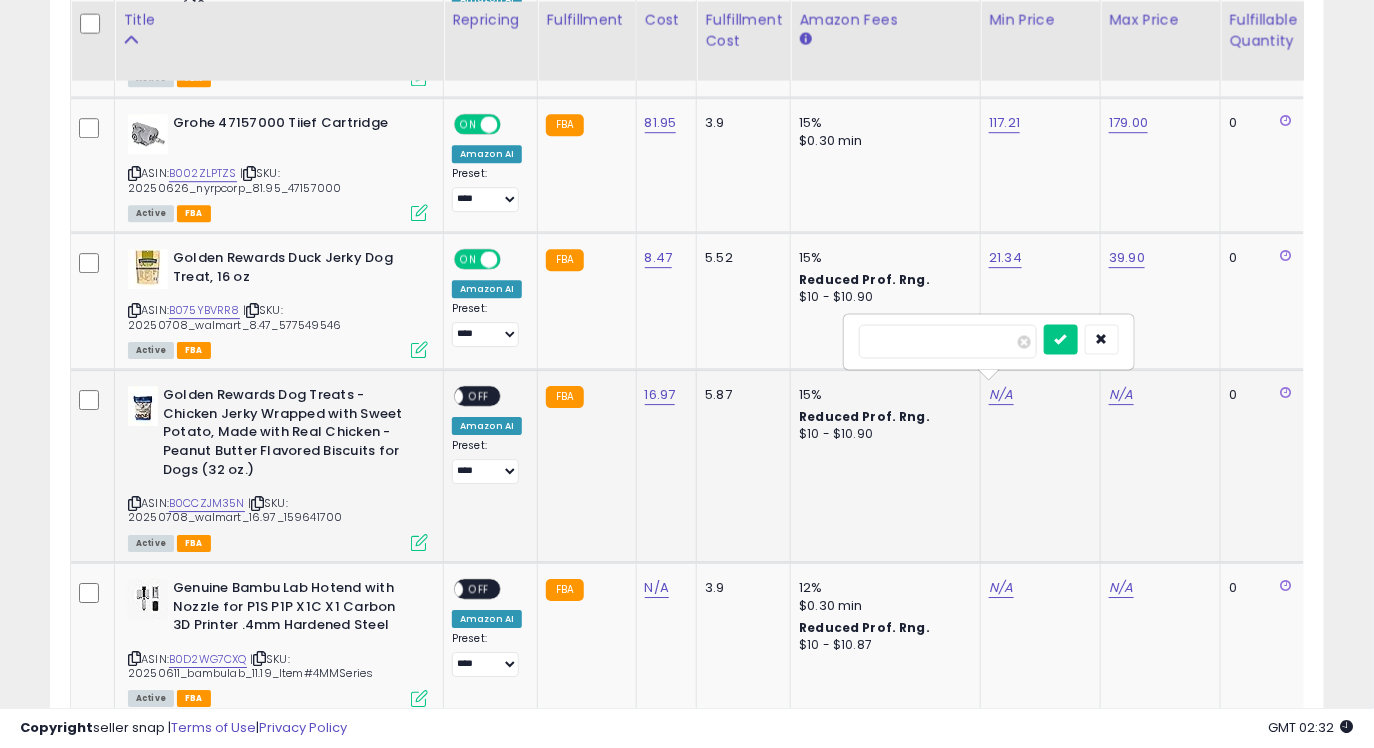 type on "*****" 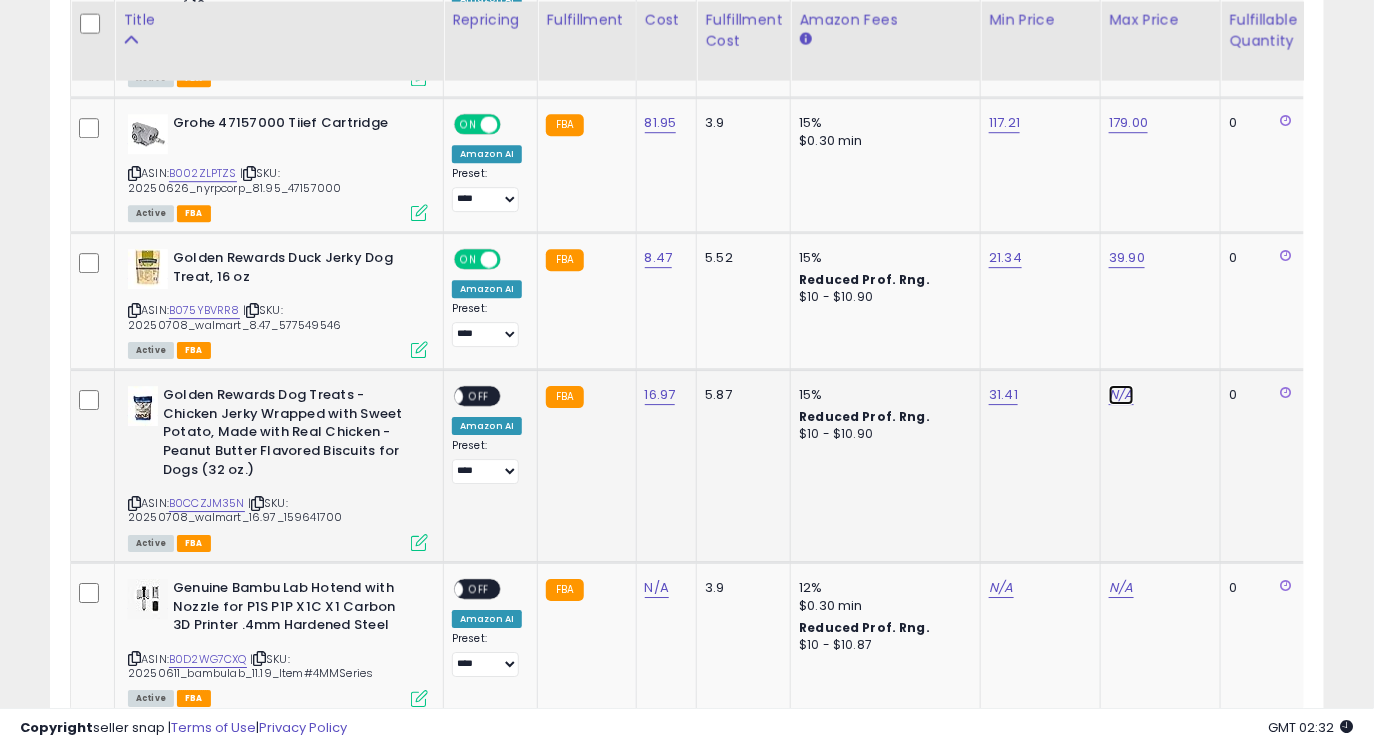 click on "N/A" at bounding box center [1121, 395] 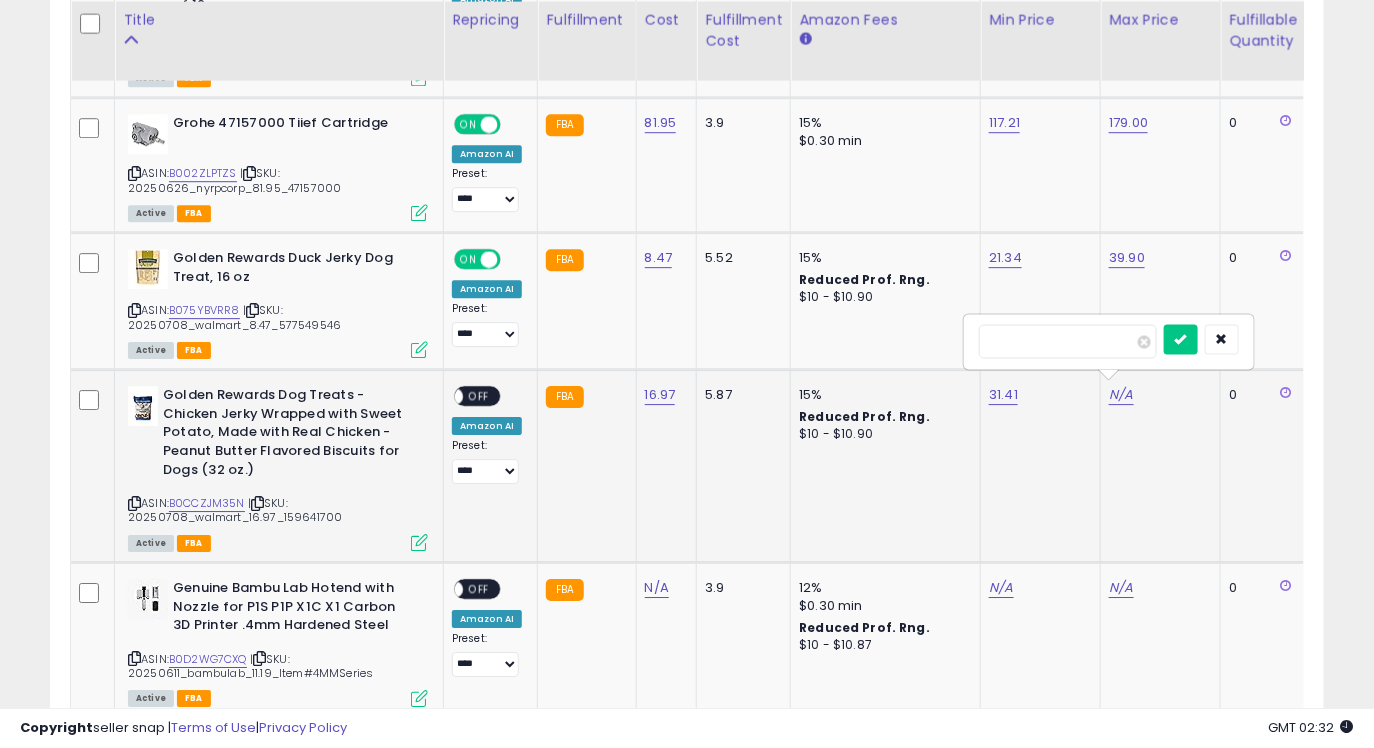 type on "**" 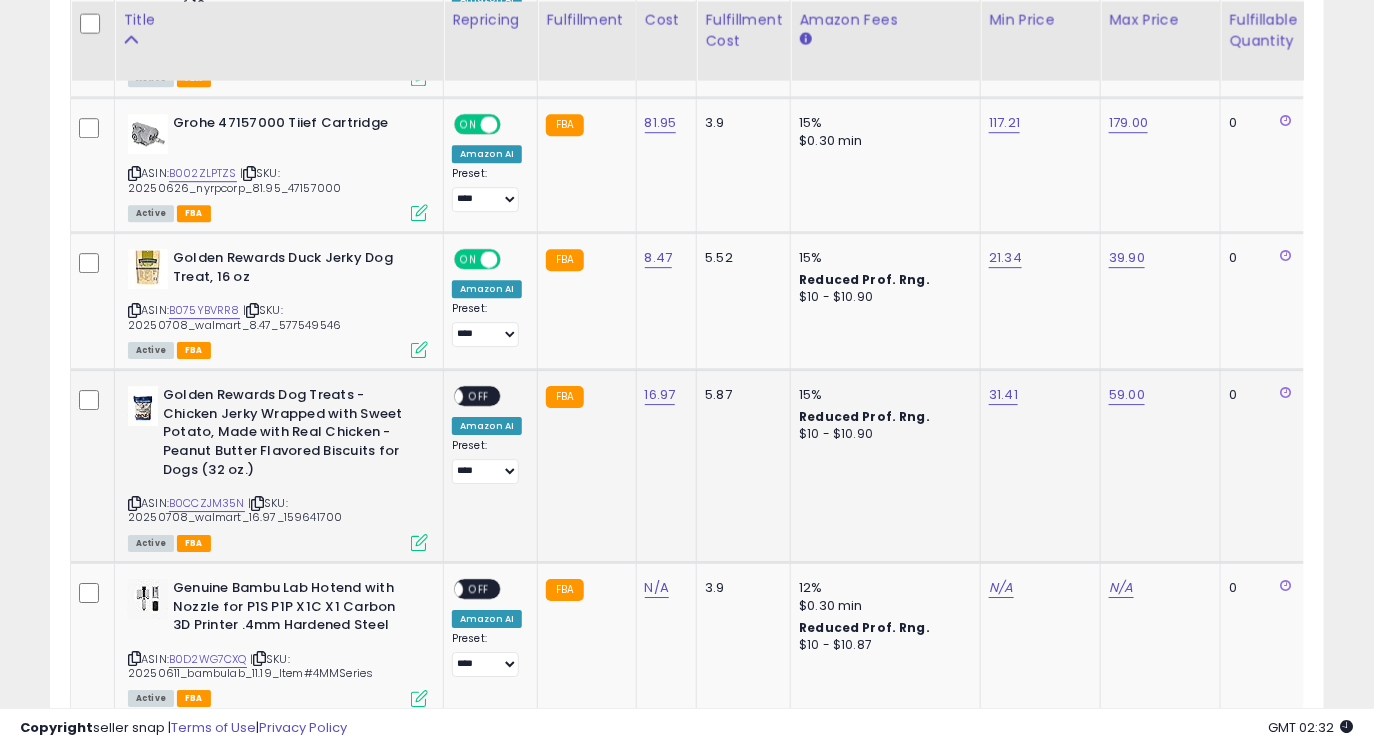 click on "**********" at bounding box center (487, 435) 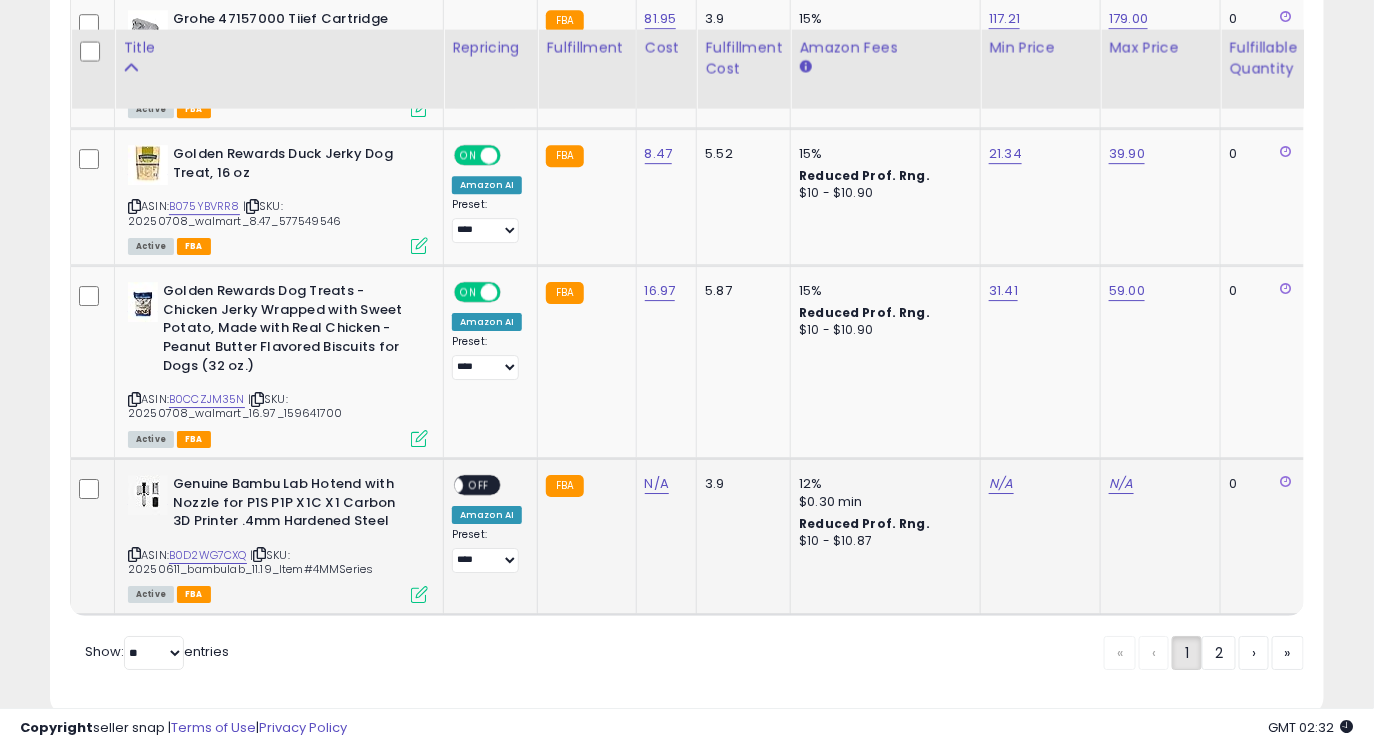 scroll, scrollTop: 4521, scrollLeft: 0, axis: vertical 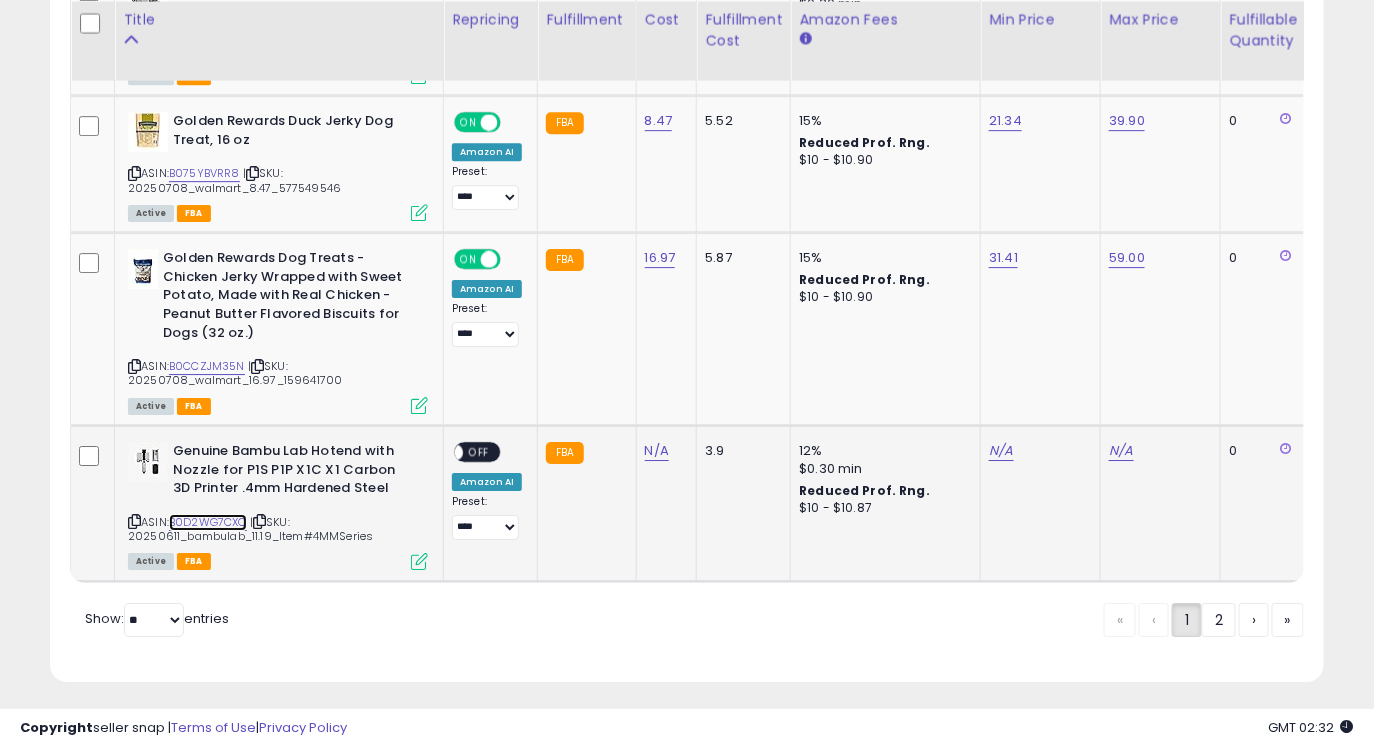 click on "B0D2WG7CXQ" at bounding box center (208, 522) 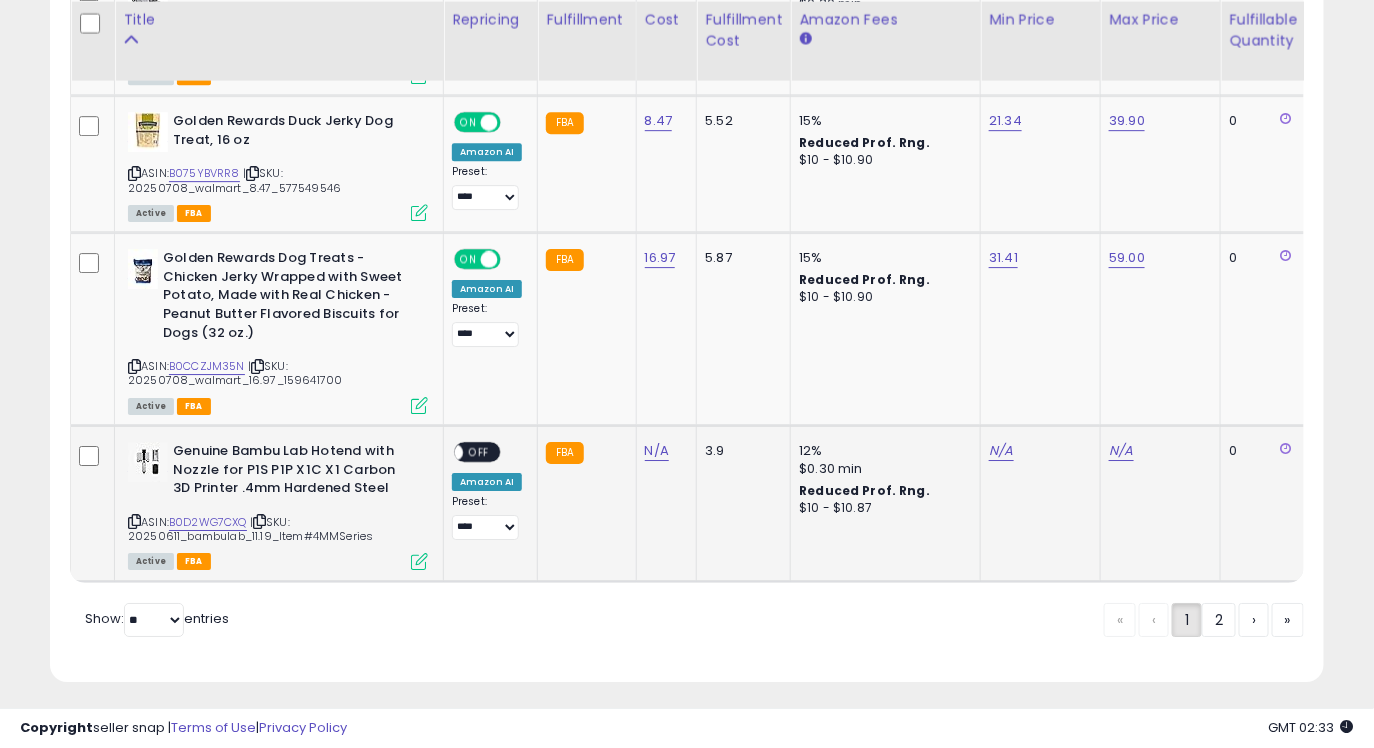 click on "N/A" 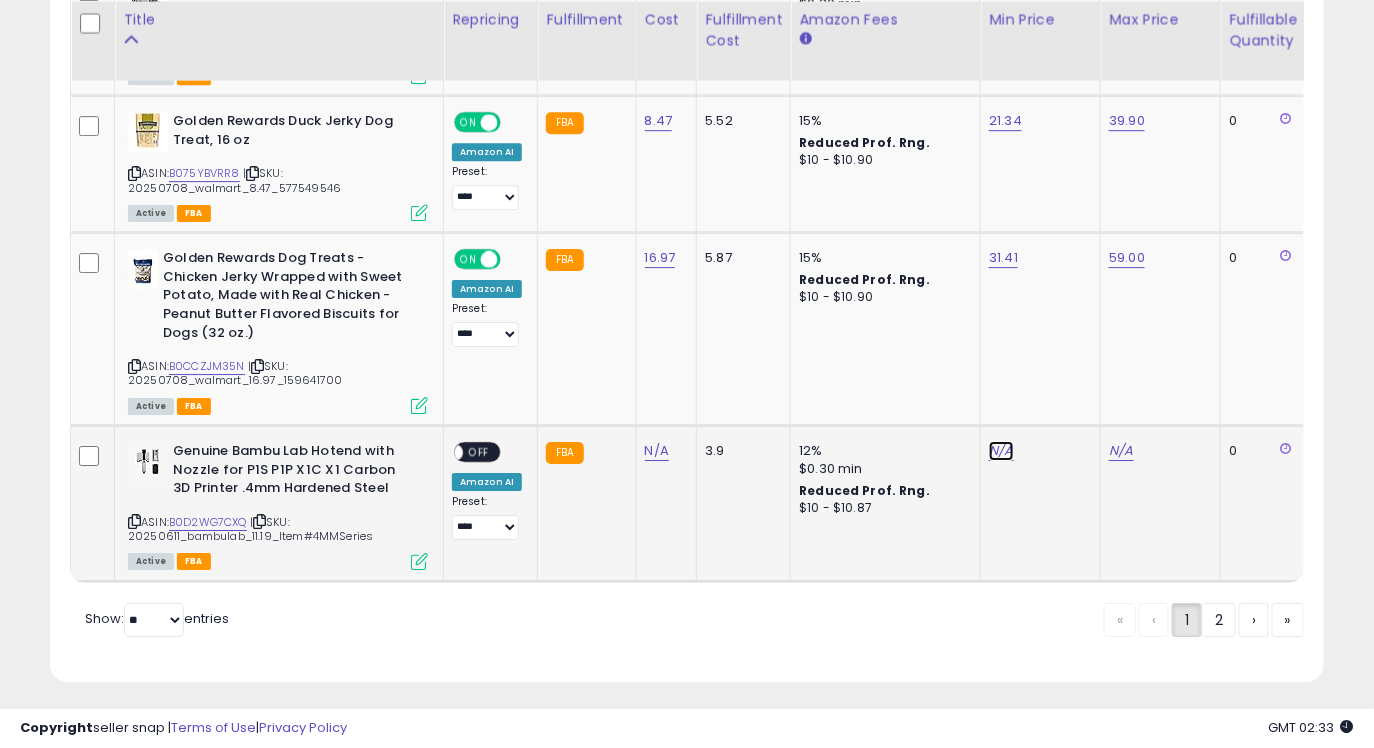click on "N/A" at bounding box center (1001, 451) 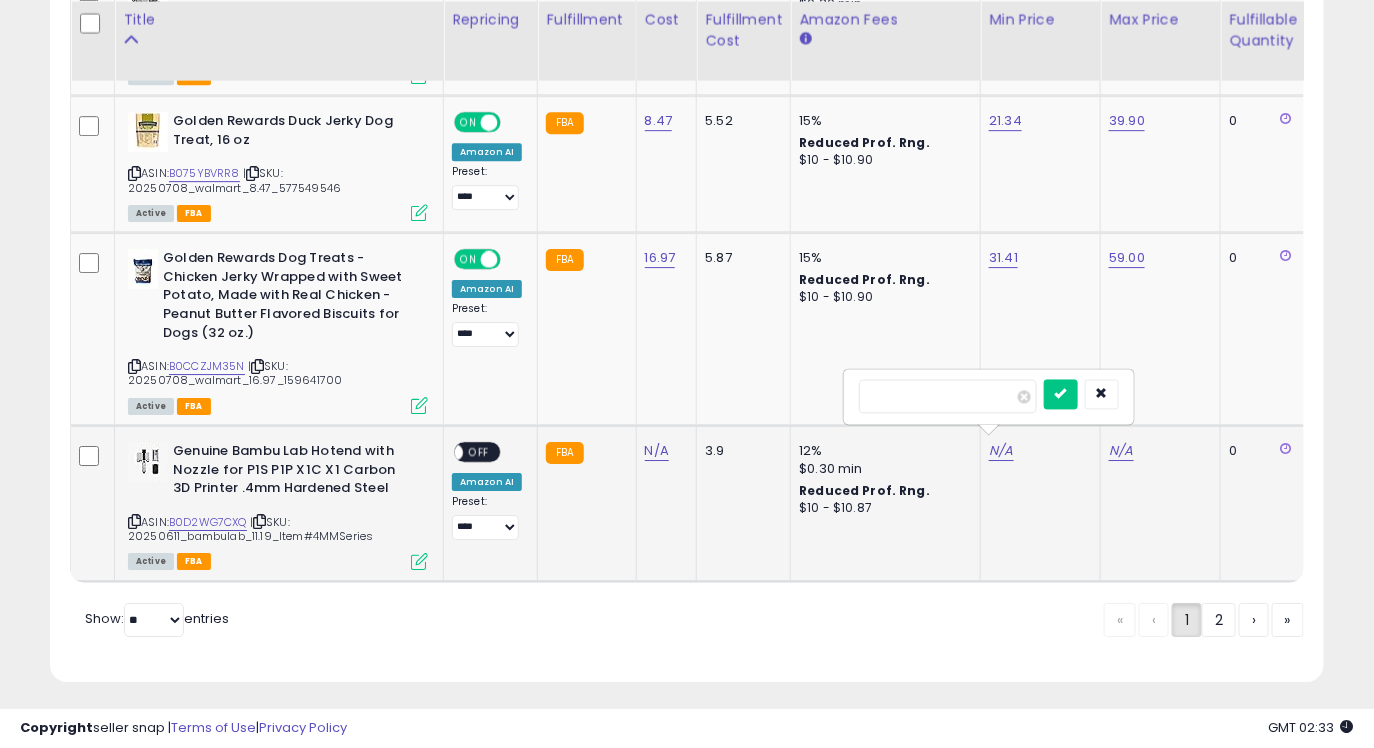 type on "*****" 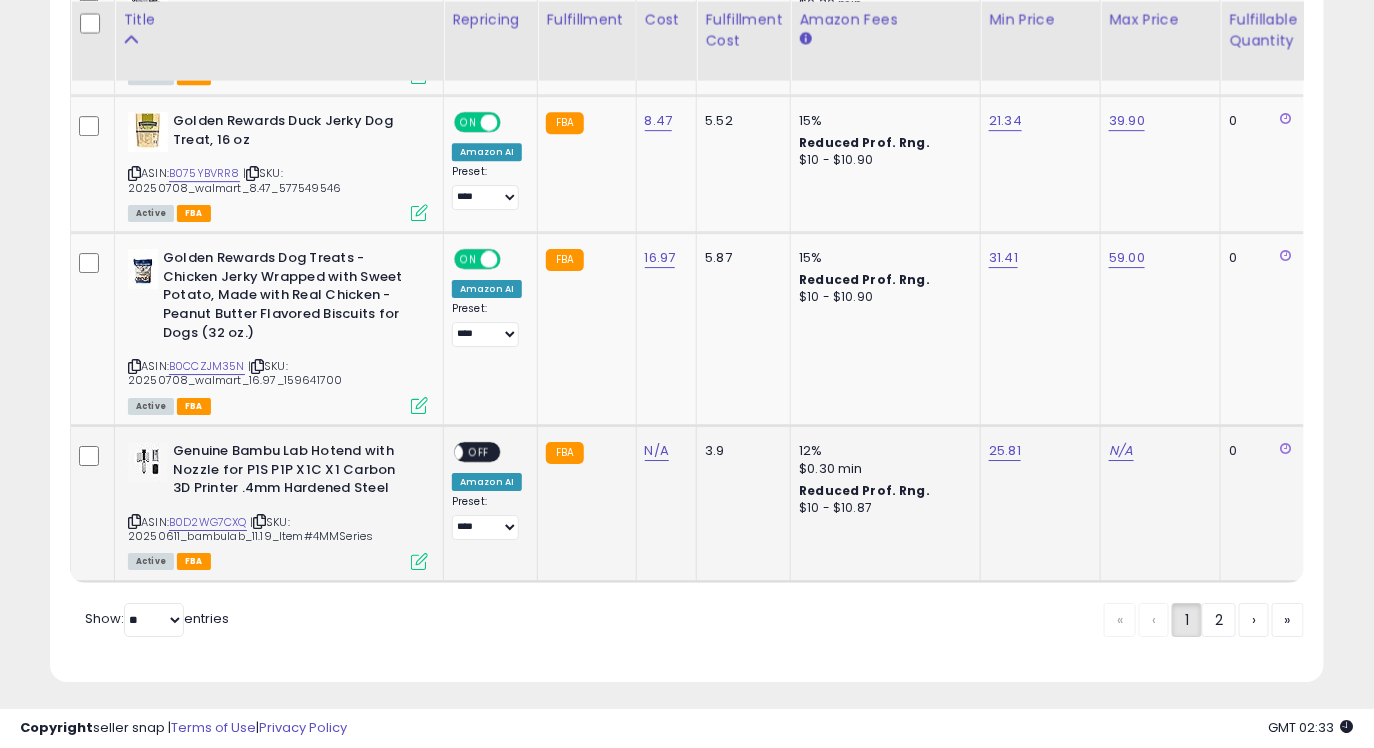 click on "N/A" at bounding box center (1157, 451) 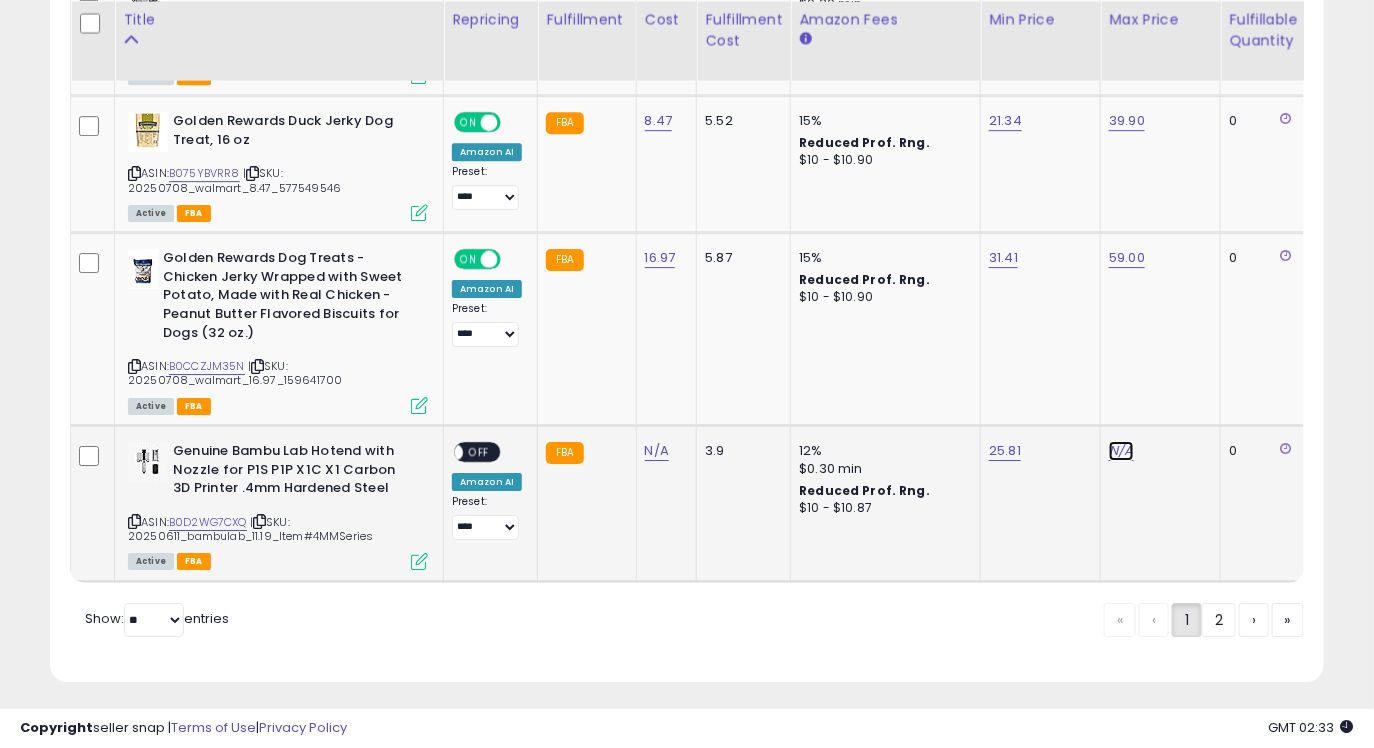 click on "N/A" at bounding box center [1121, 451] 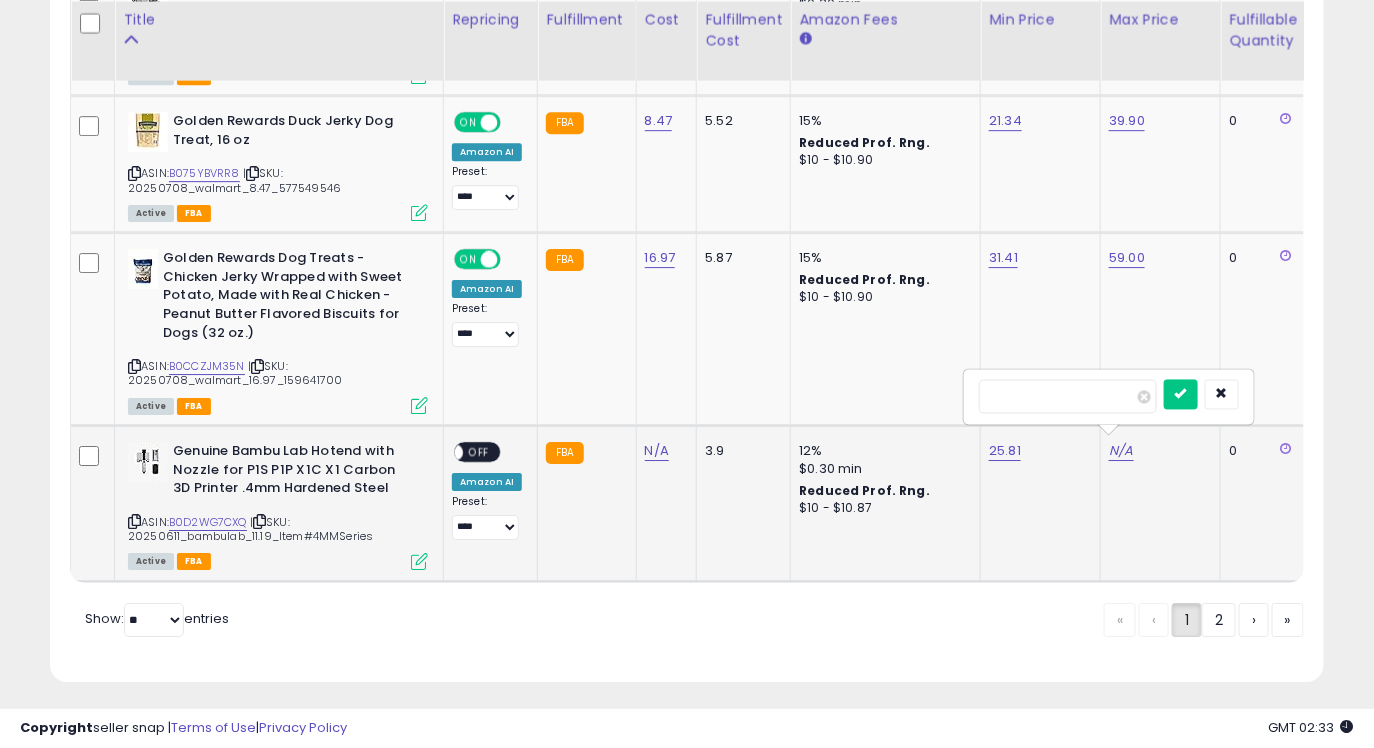 type on "**" 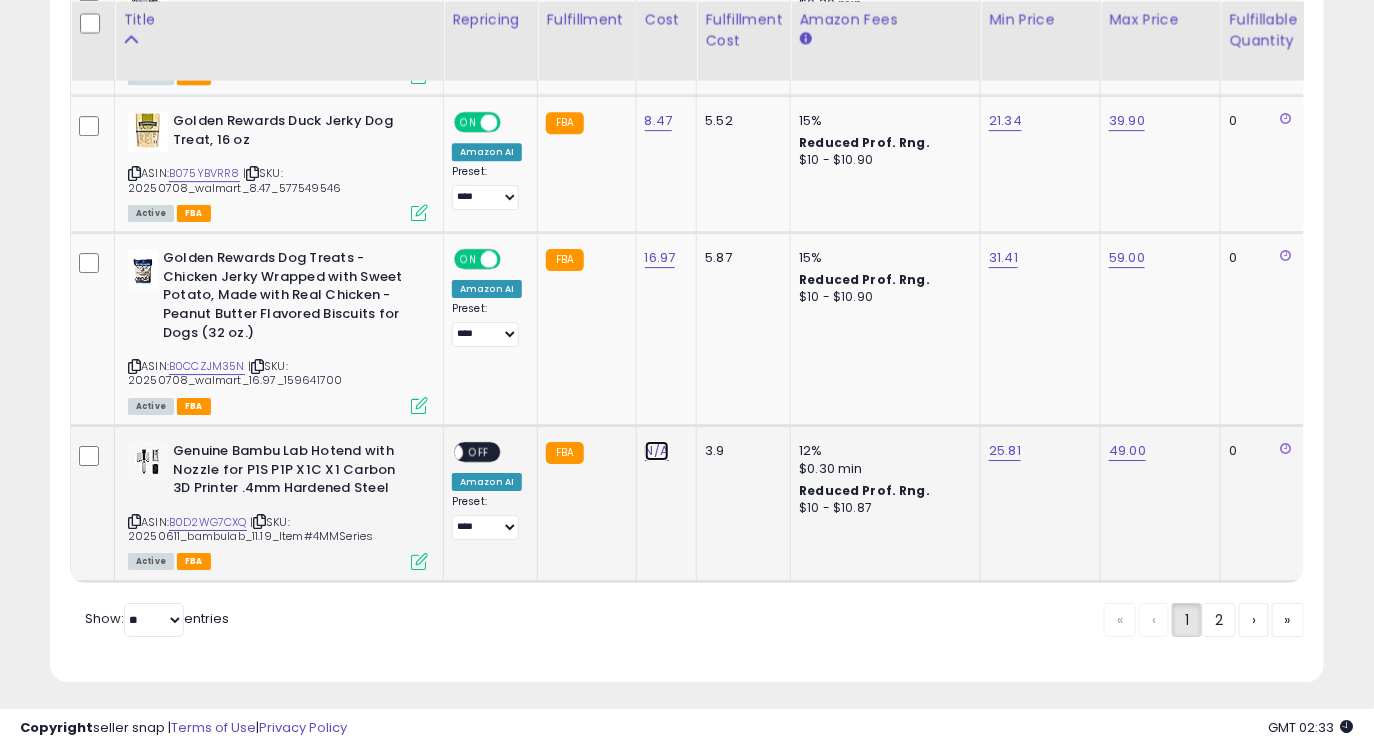 click on "N/A" at bounding box center [657, 451] 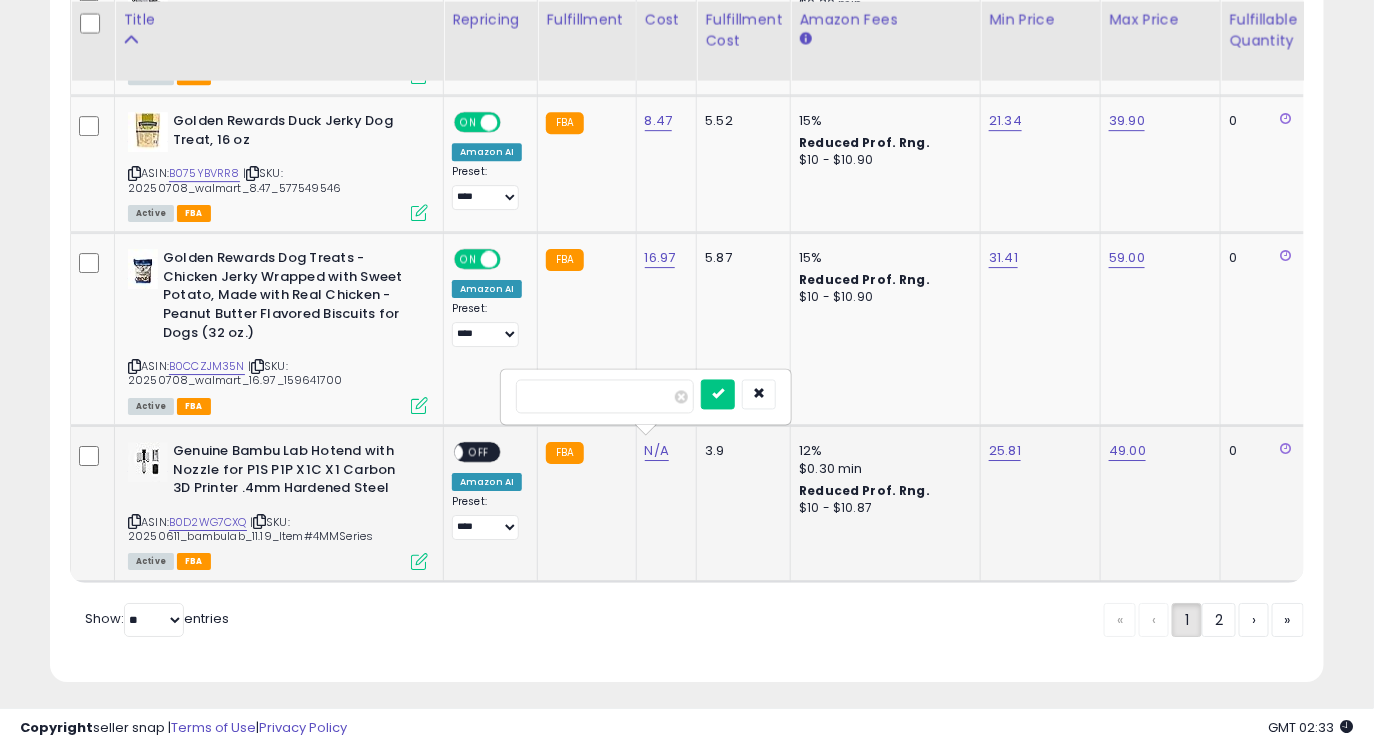 type on "*****" 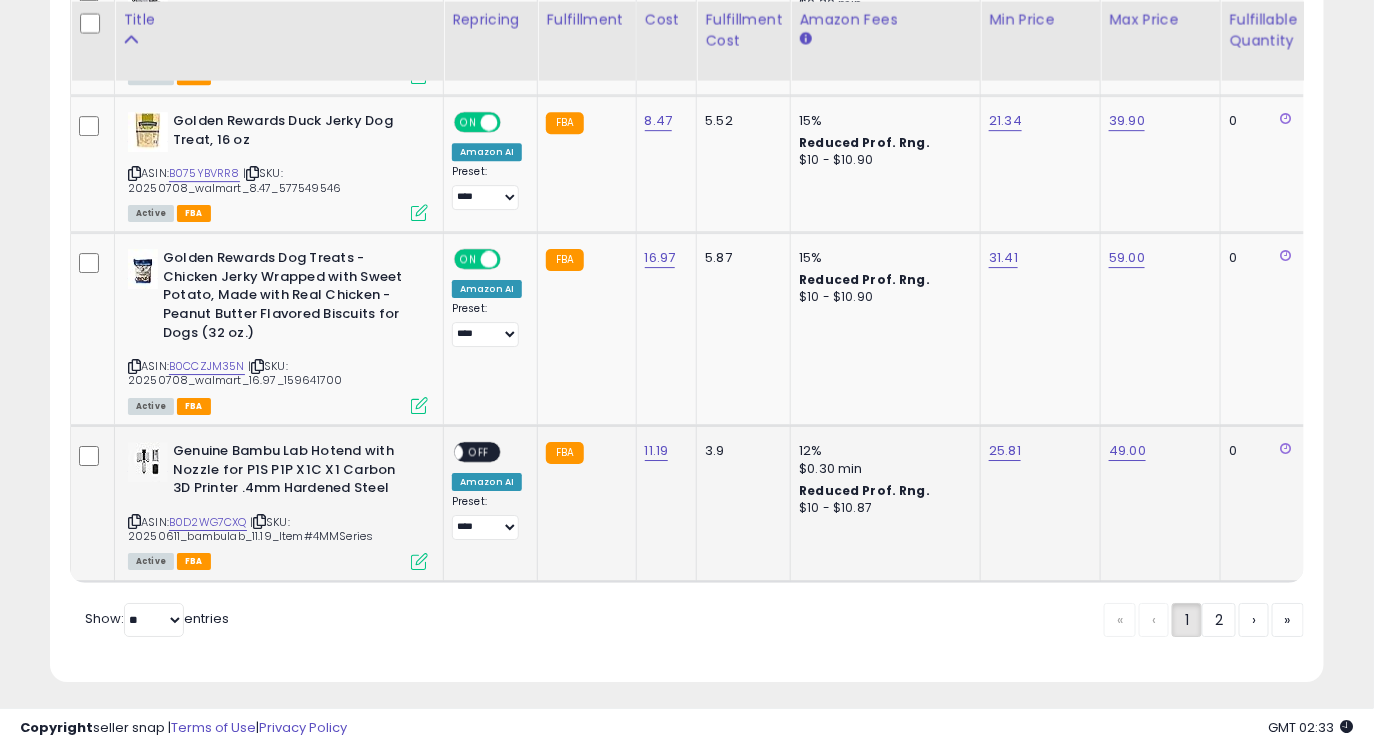 click on "OFF" at bounding box center [479, 452] 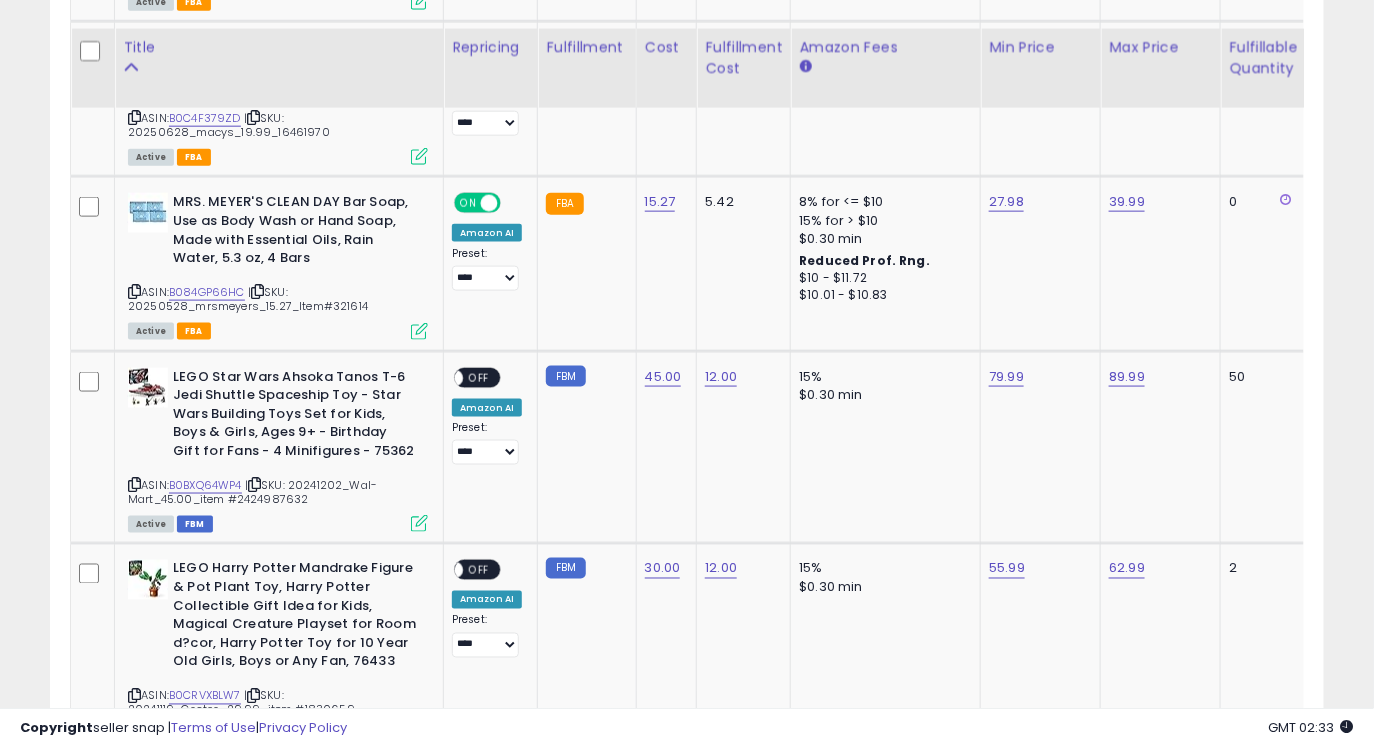 scroll, scrollTop: 3232, scrollLeft: 0, axis: vertical 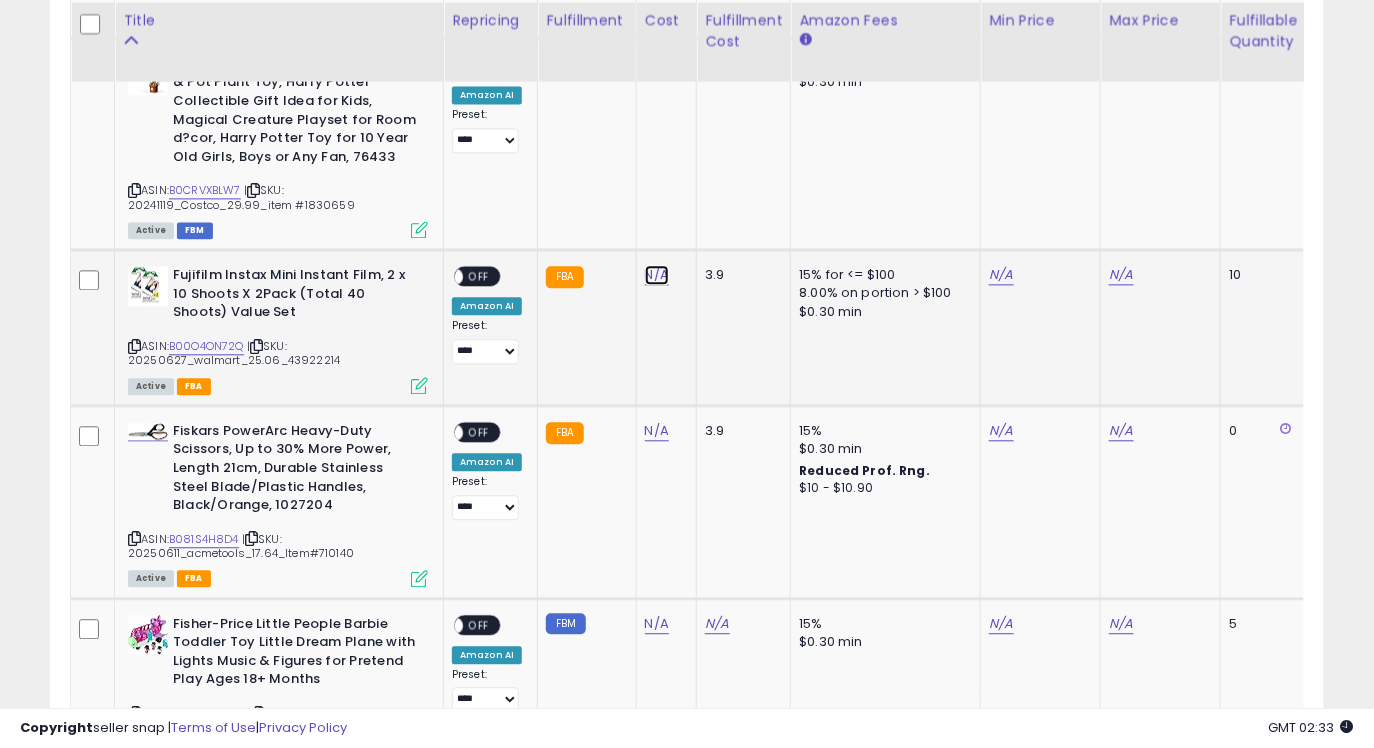 click on "N/A" at bounding box center (657, 275) 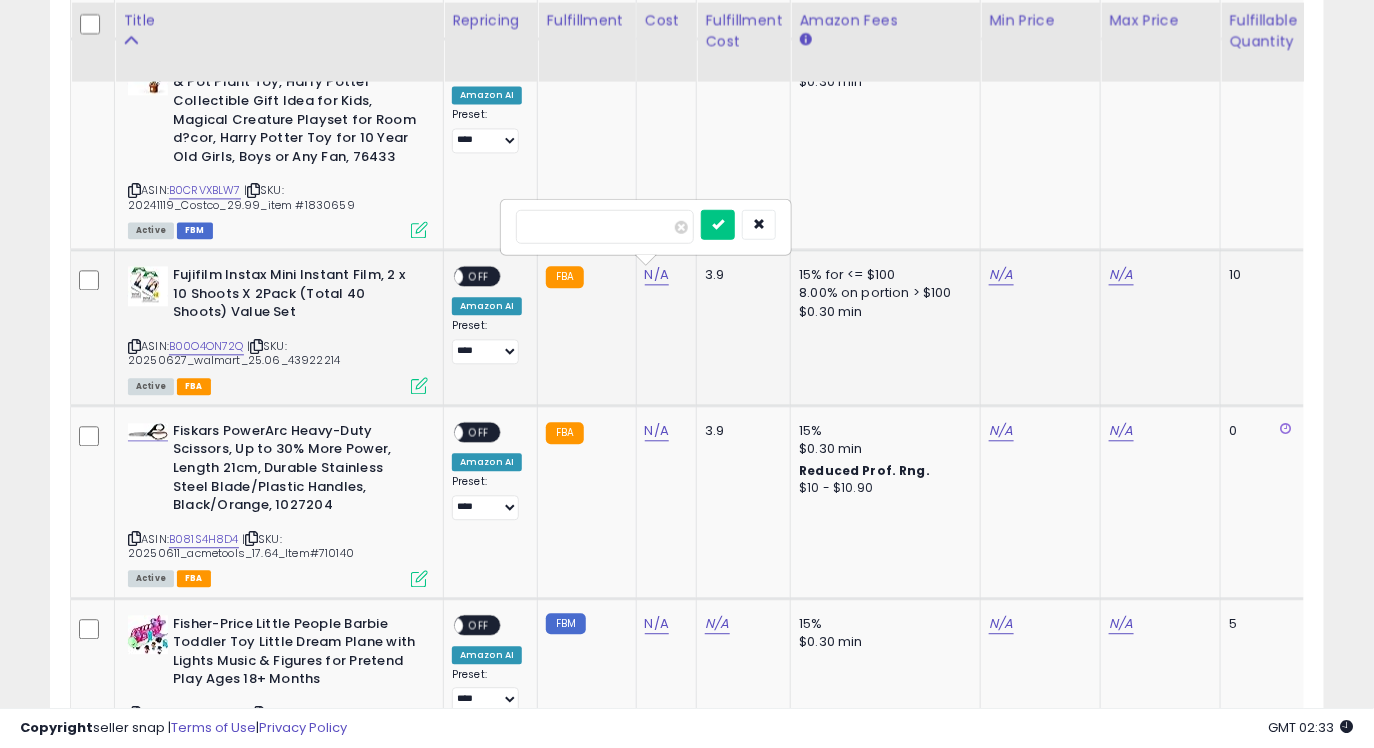 type on "*****" 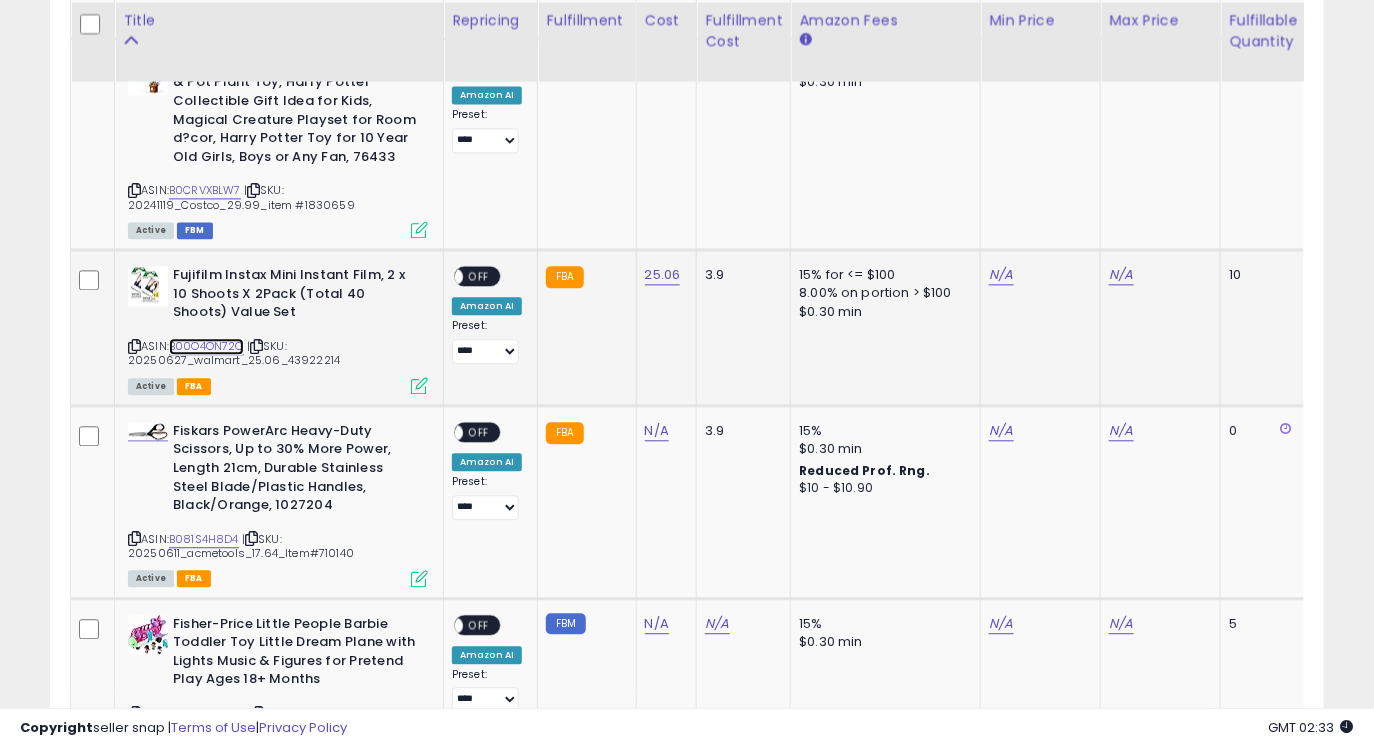click on "B00O4ON72Q" at bounding box center [206, 346] 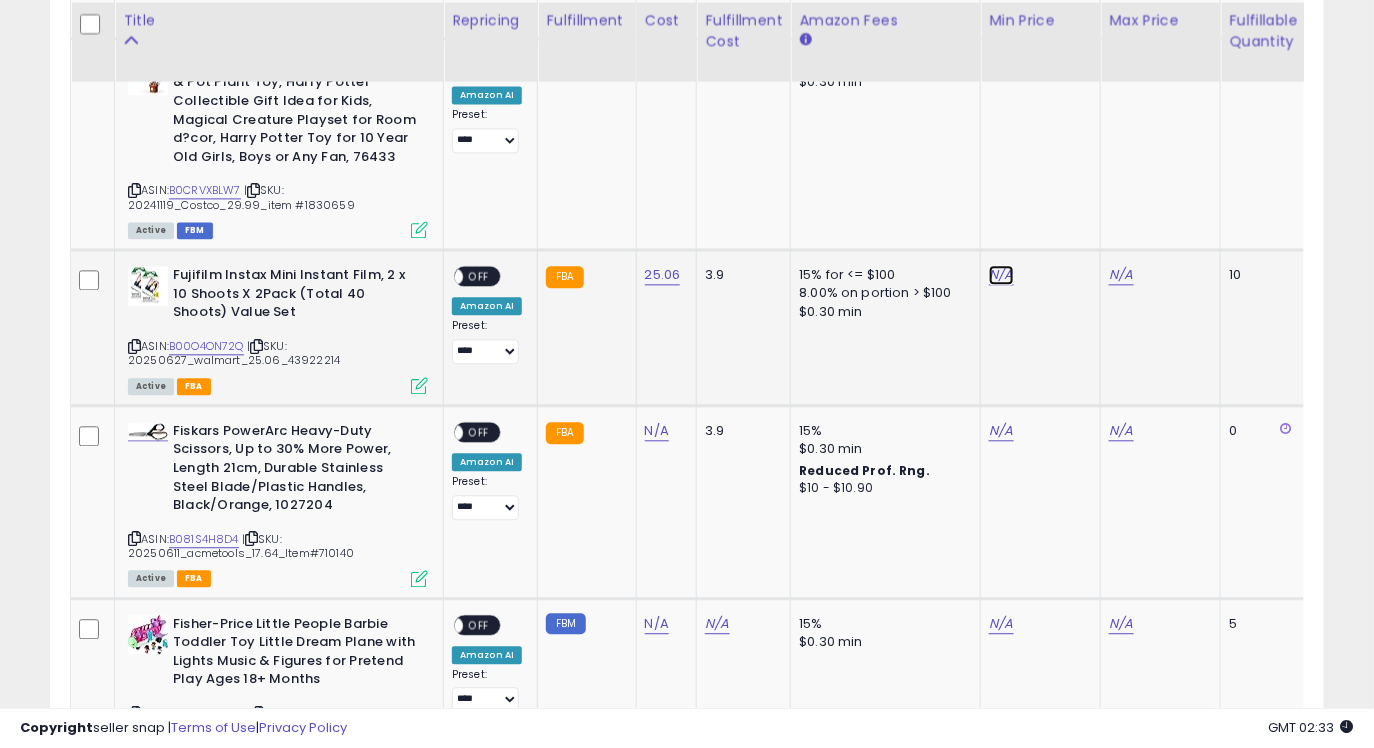 click on "N/A" at bounding box center [1001, 275] 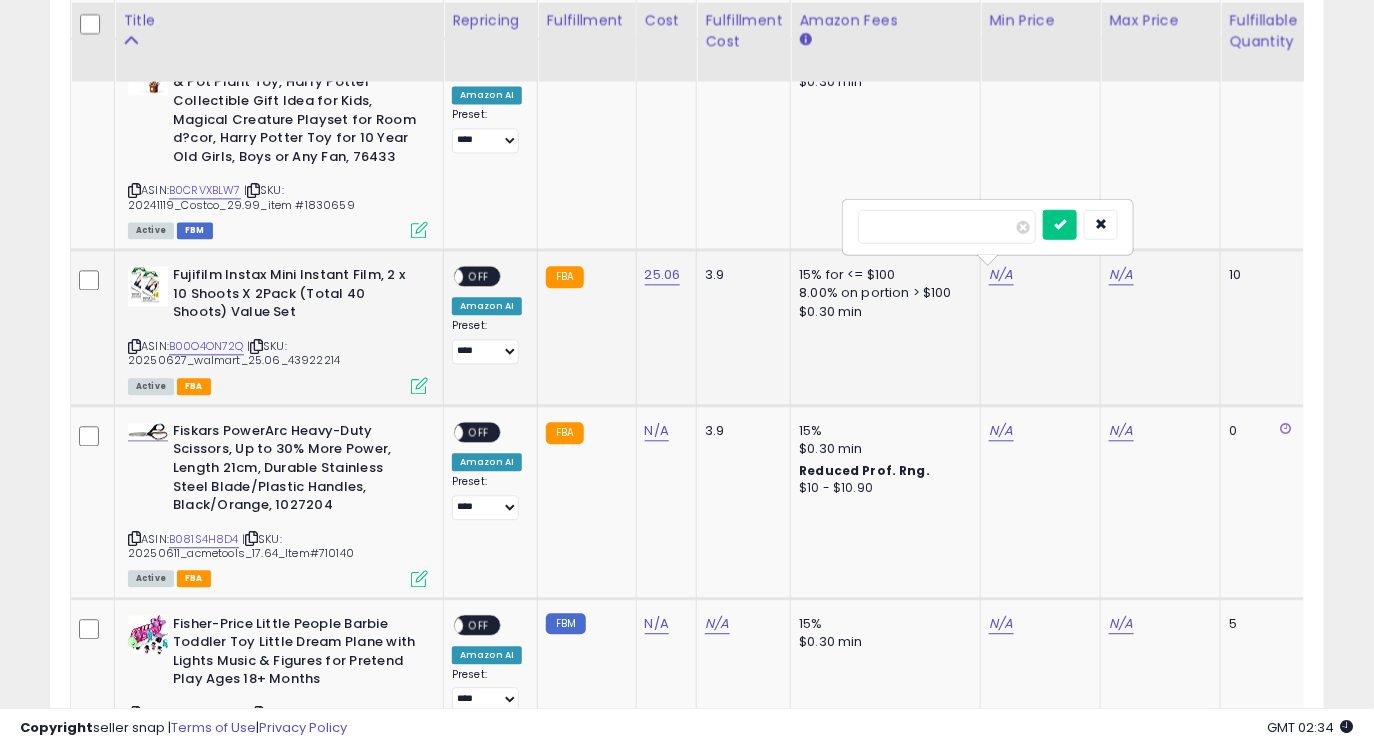 type on "*****" 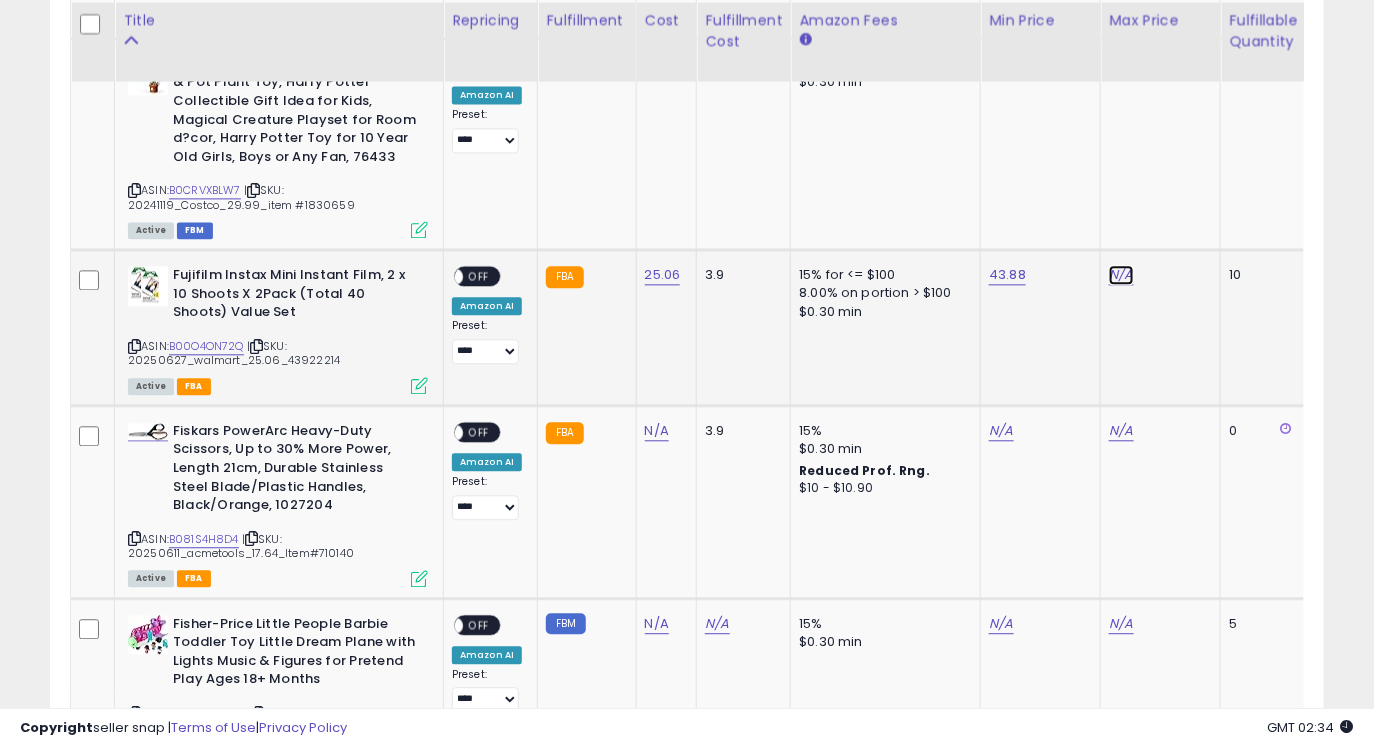 click on "N/A" at bounding box center (1121, 275) 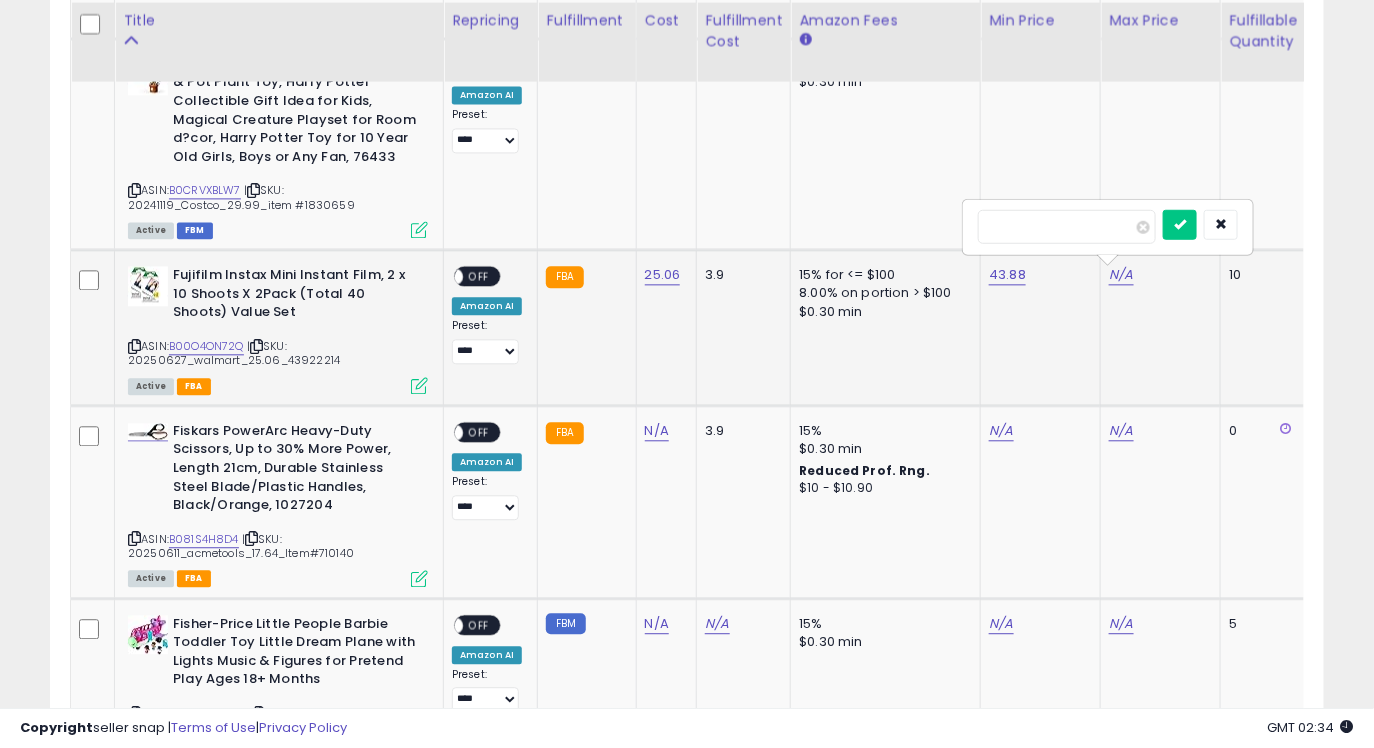 type on "*" 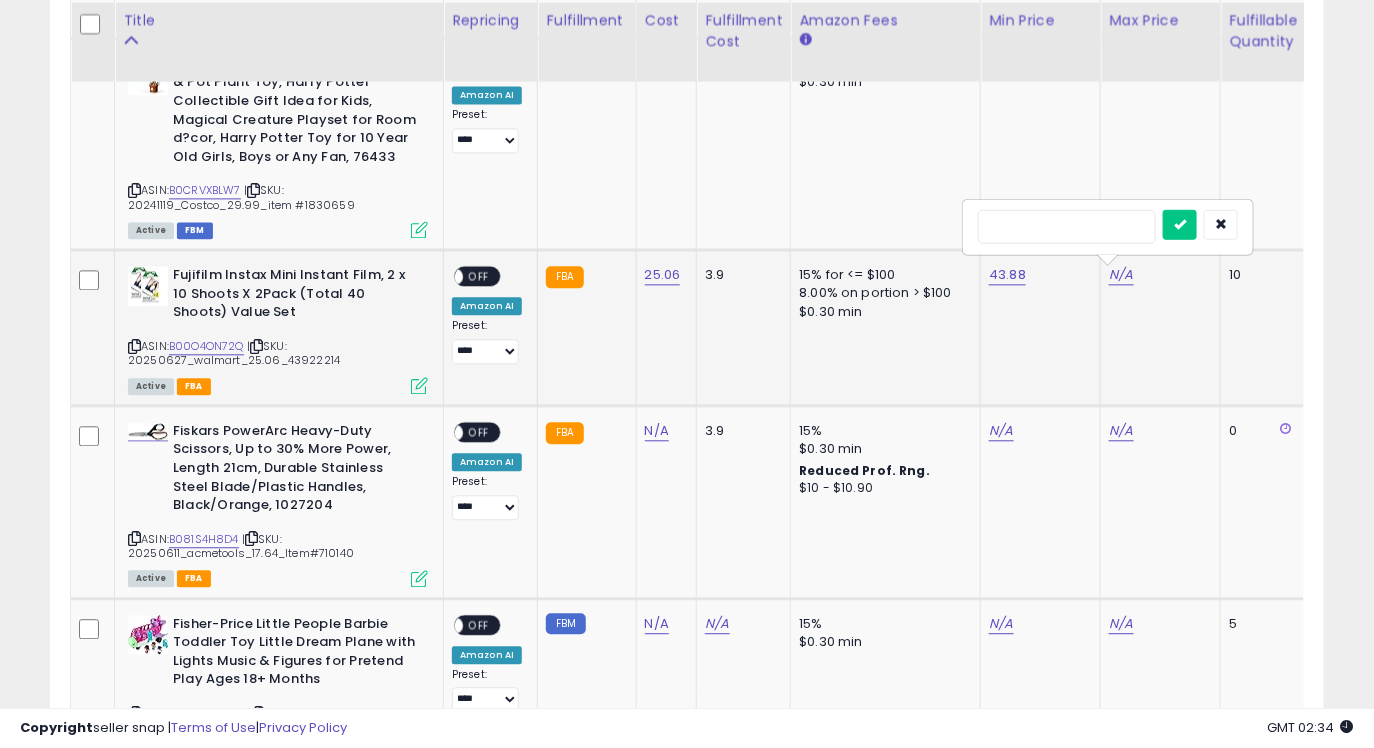 type on "**" 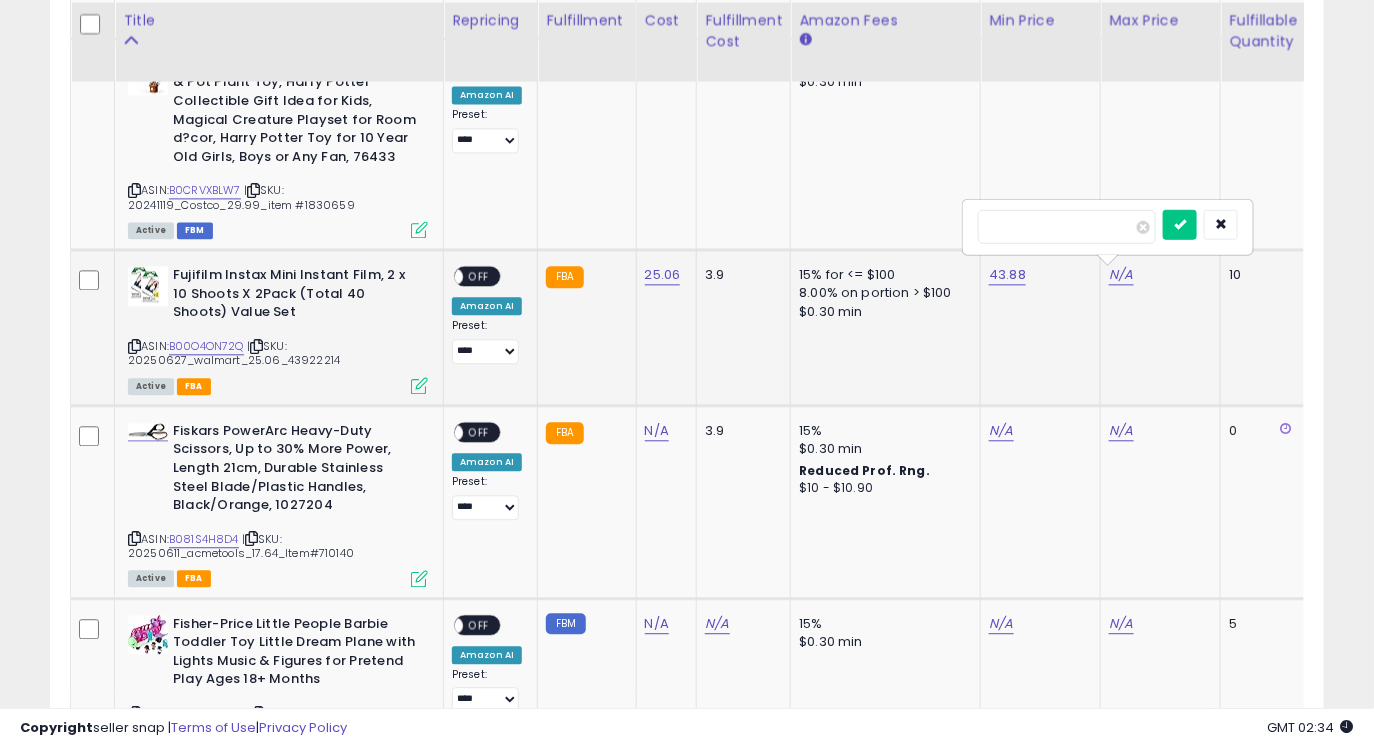 click at bounding box center [1180, 224] 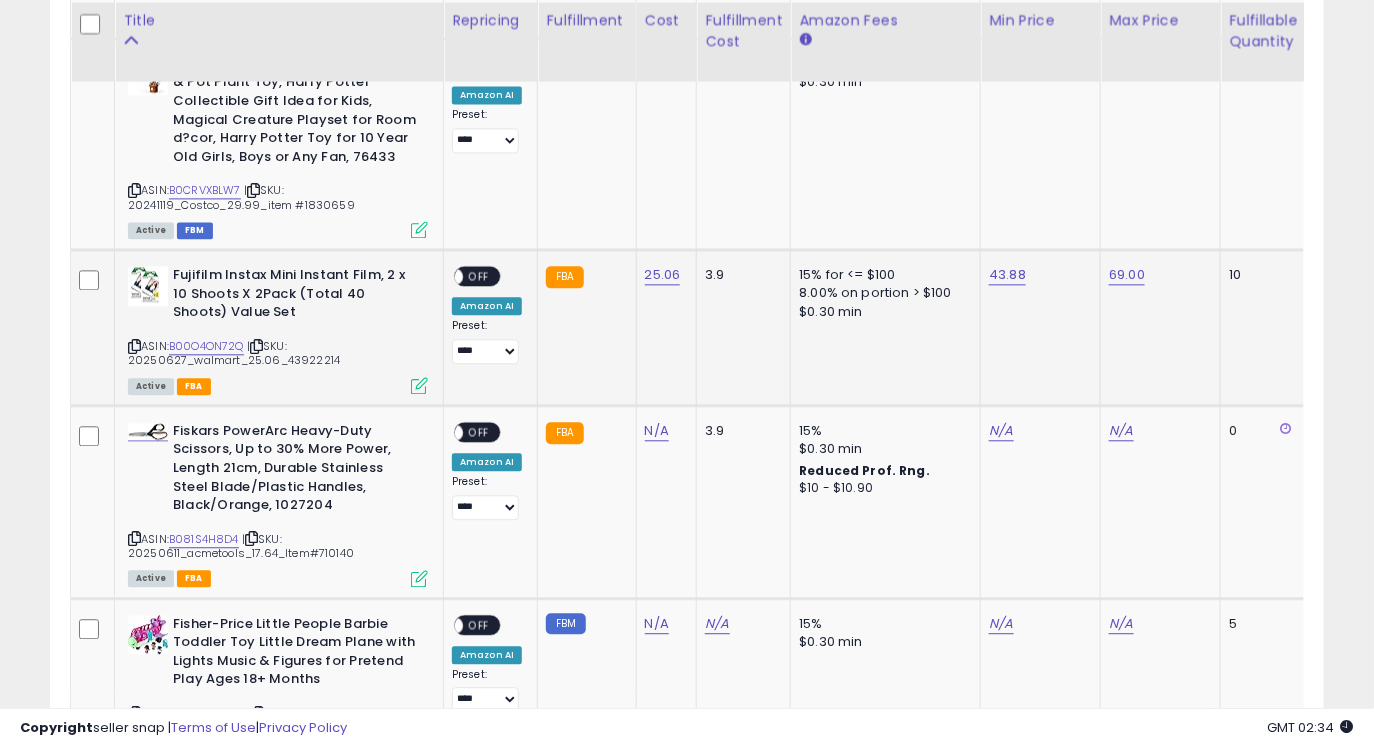click on "OFF" at bounding box center [479, 276] 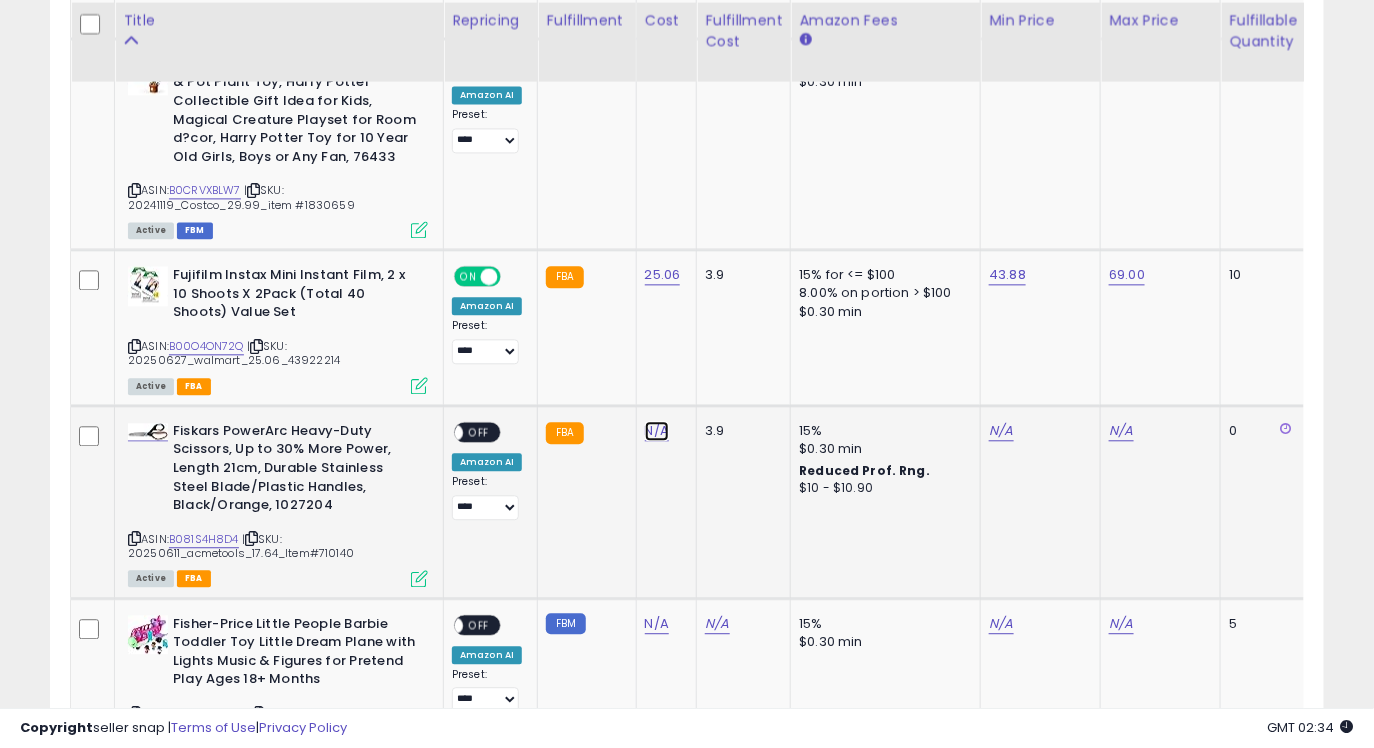 click on "N/A" at bounding box center (657, 431) 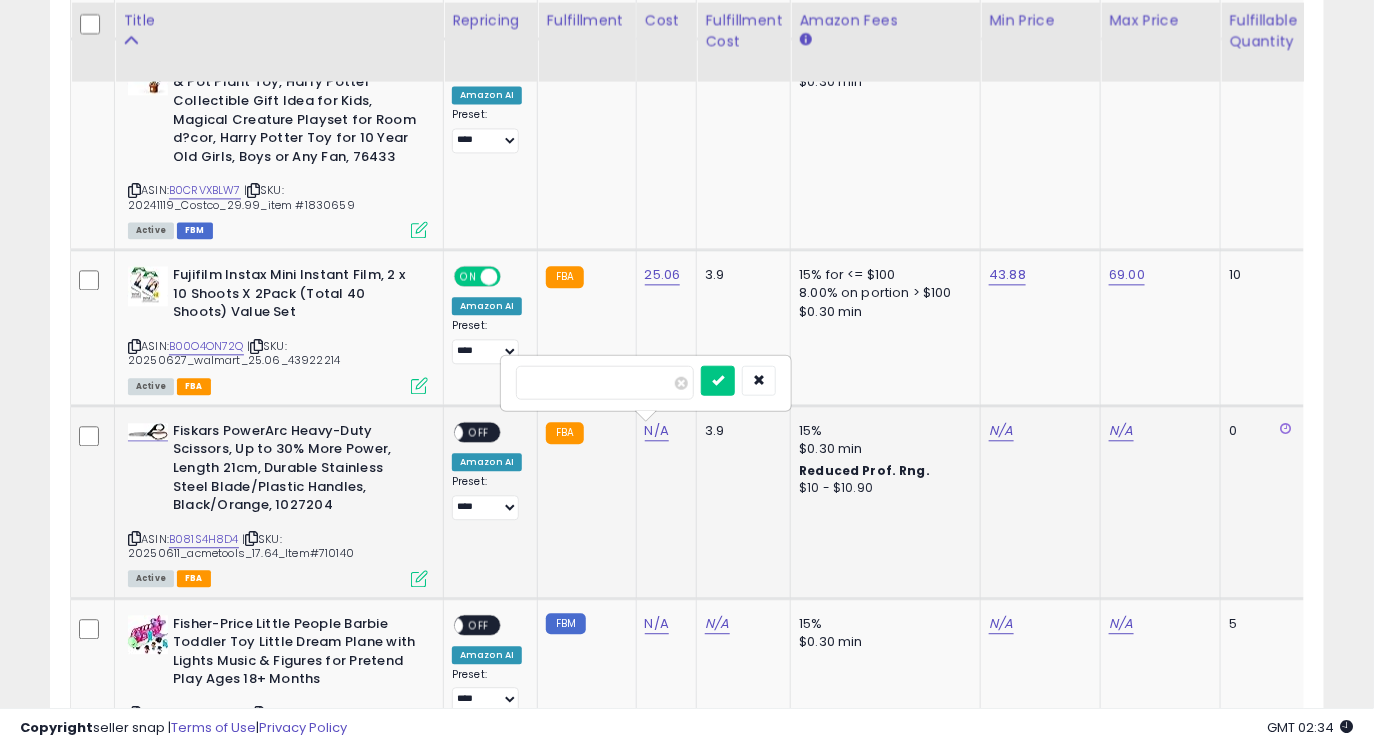 type on "*****" 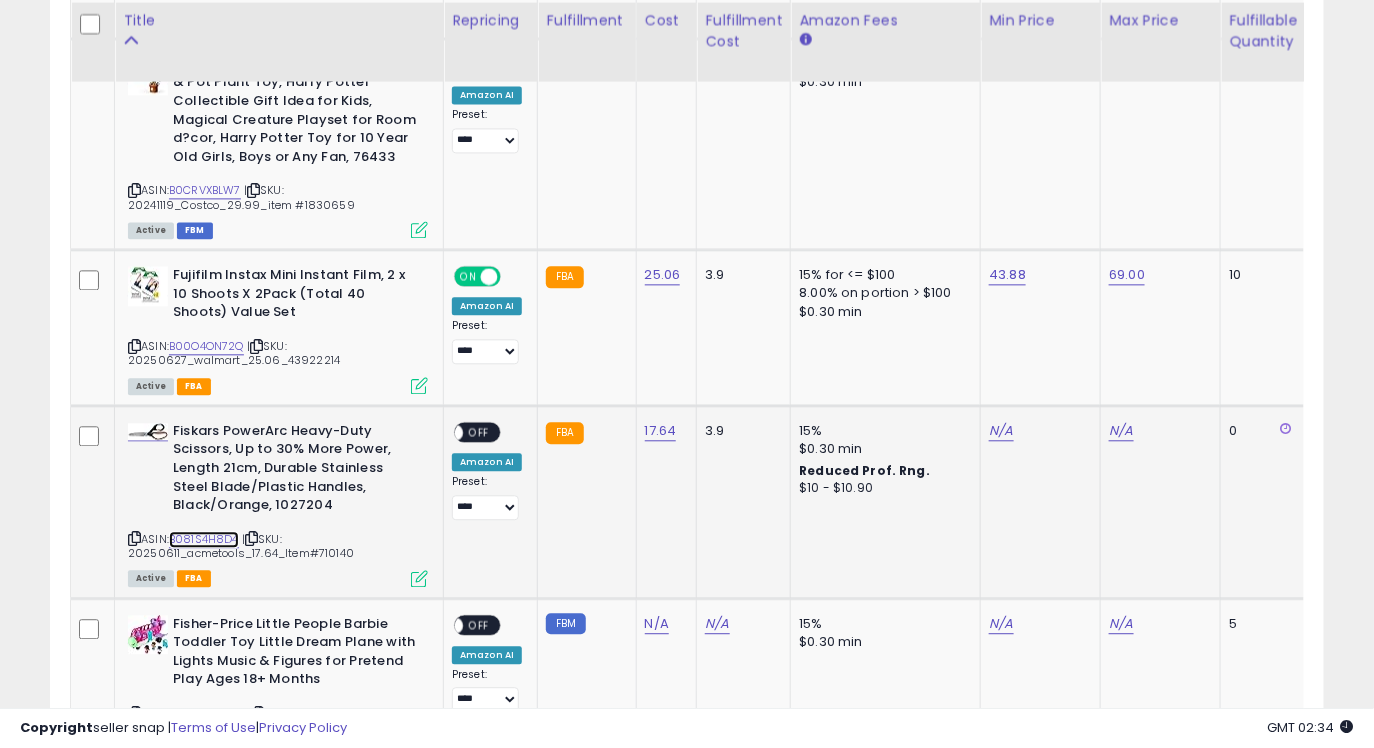 click on "B081S4H8D4" at bounding box center (204, 539) 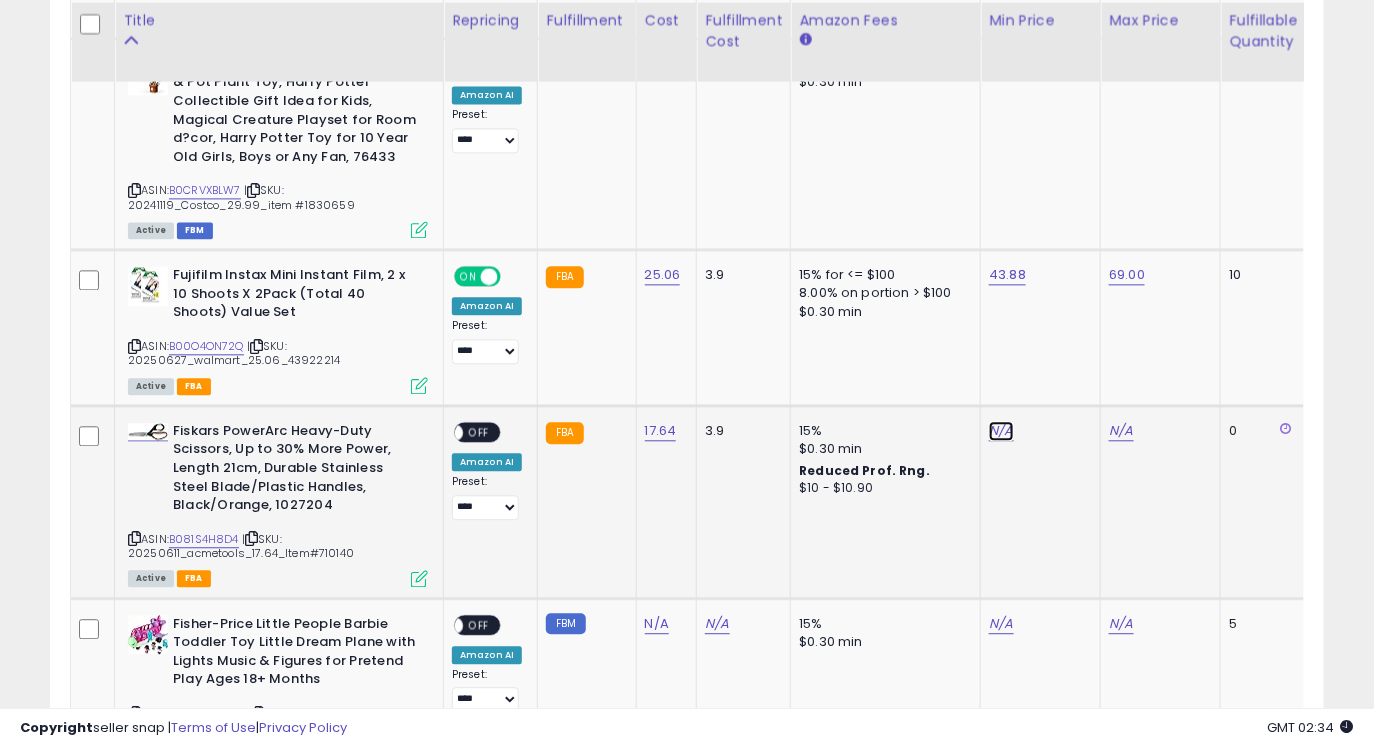 click on "N/A" at bounding box center (1001, 431) 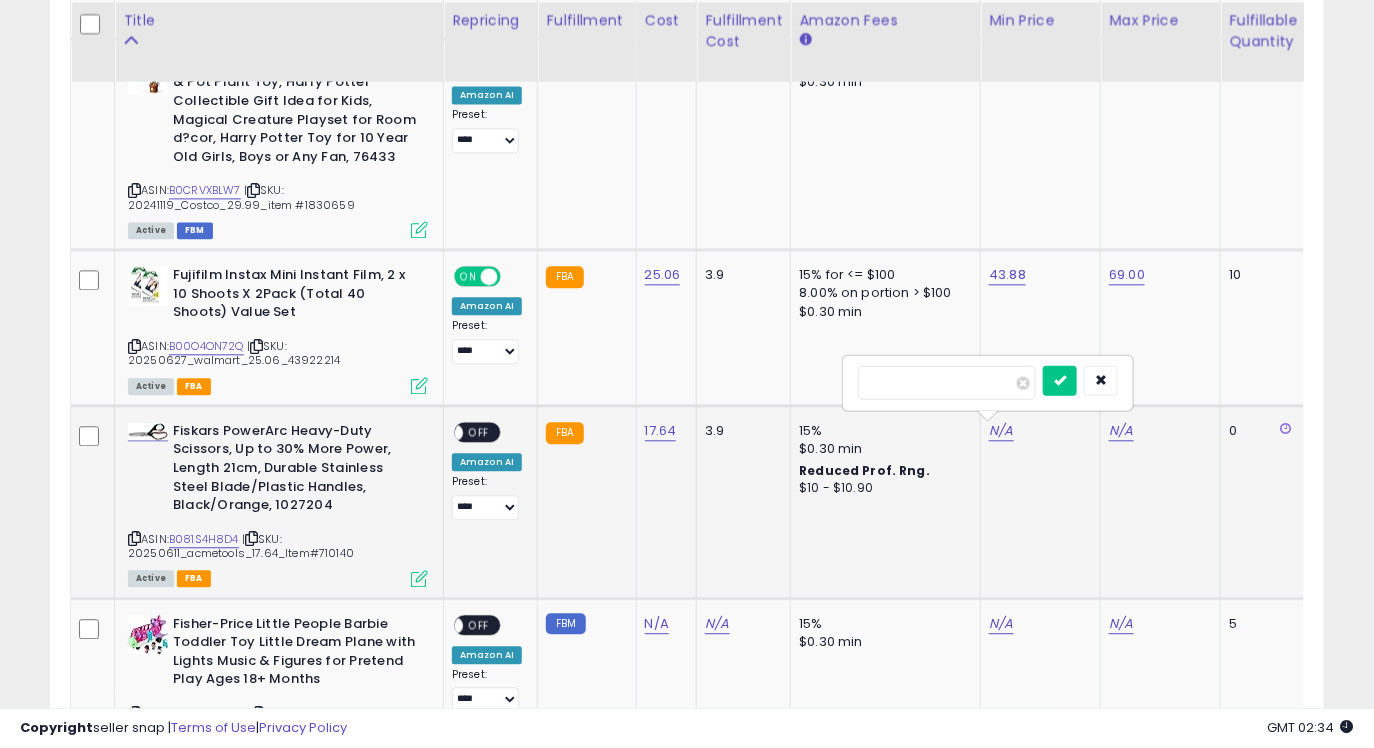 type on "*****" 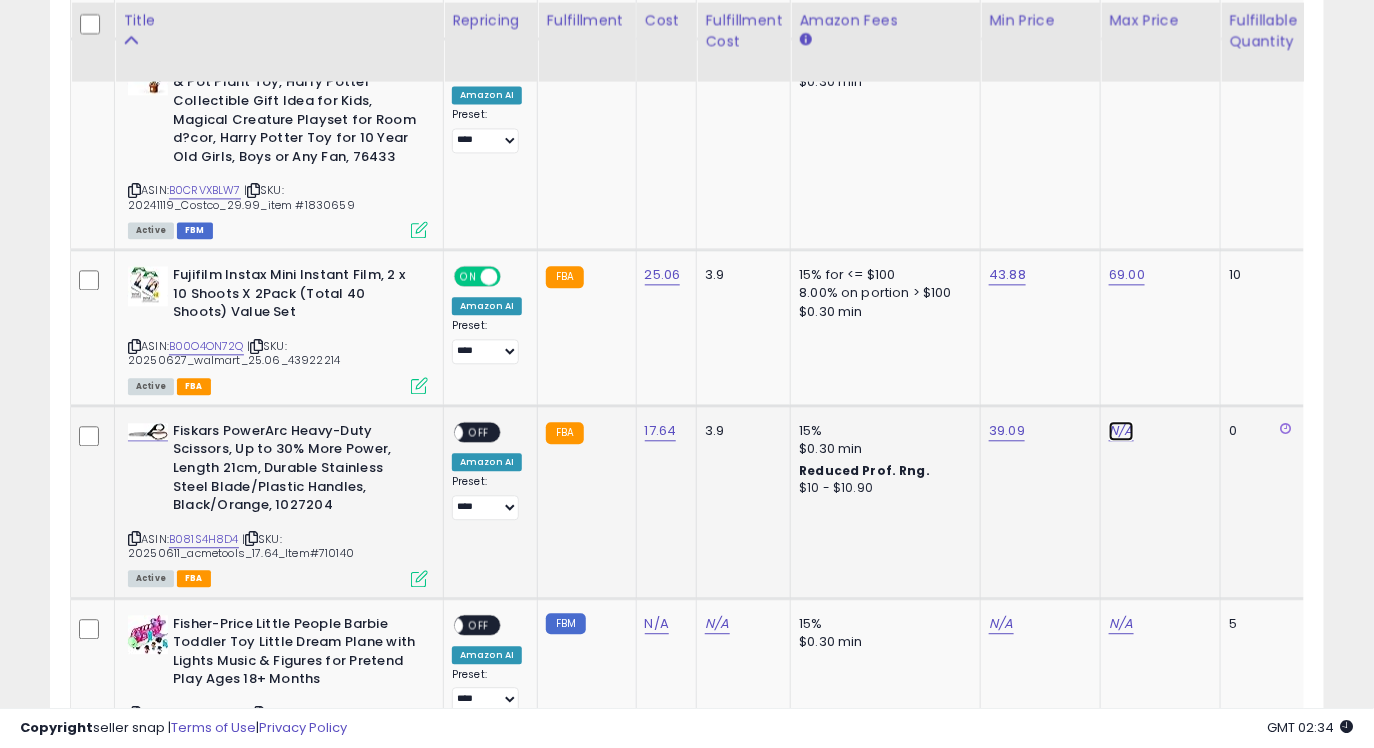click on "N/A" at bounding box center (1121, 431) 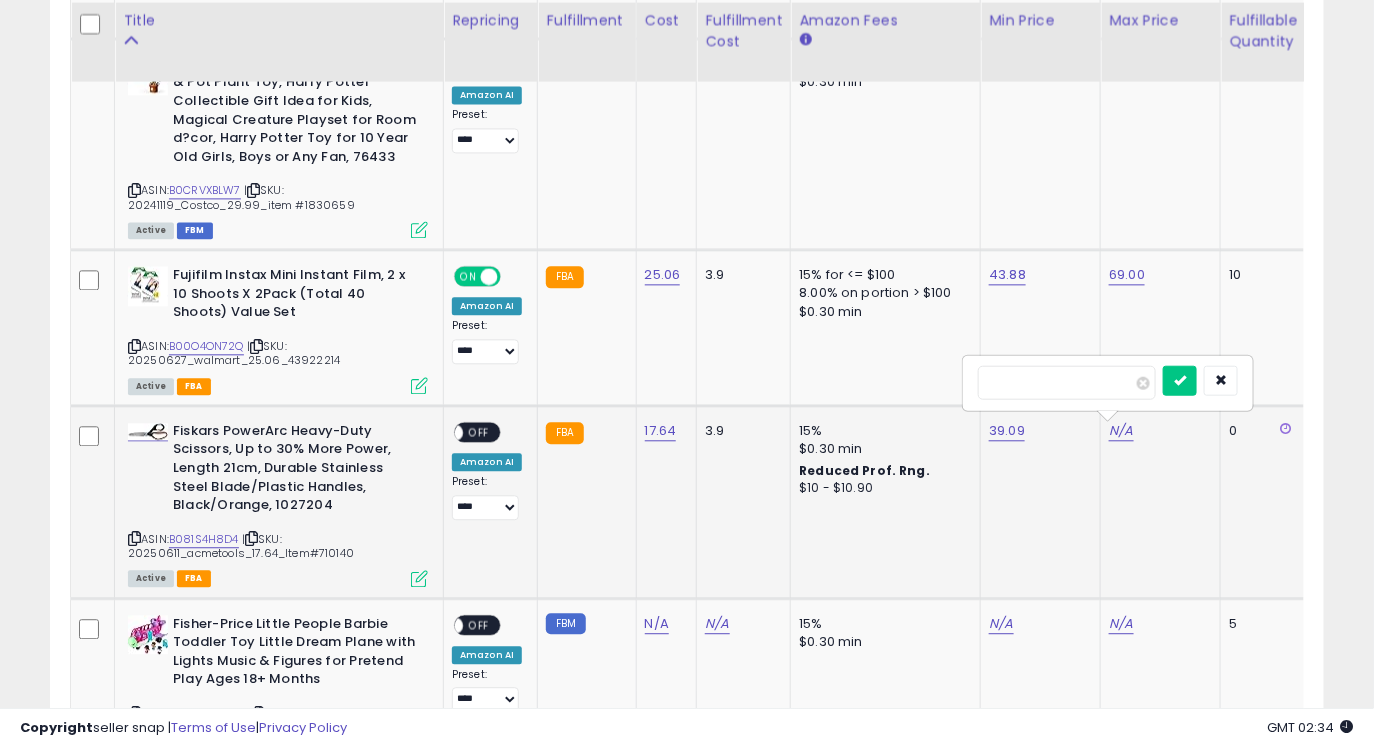 type on "**" 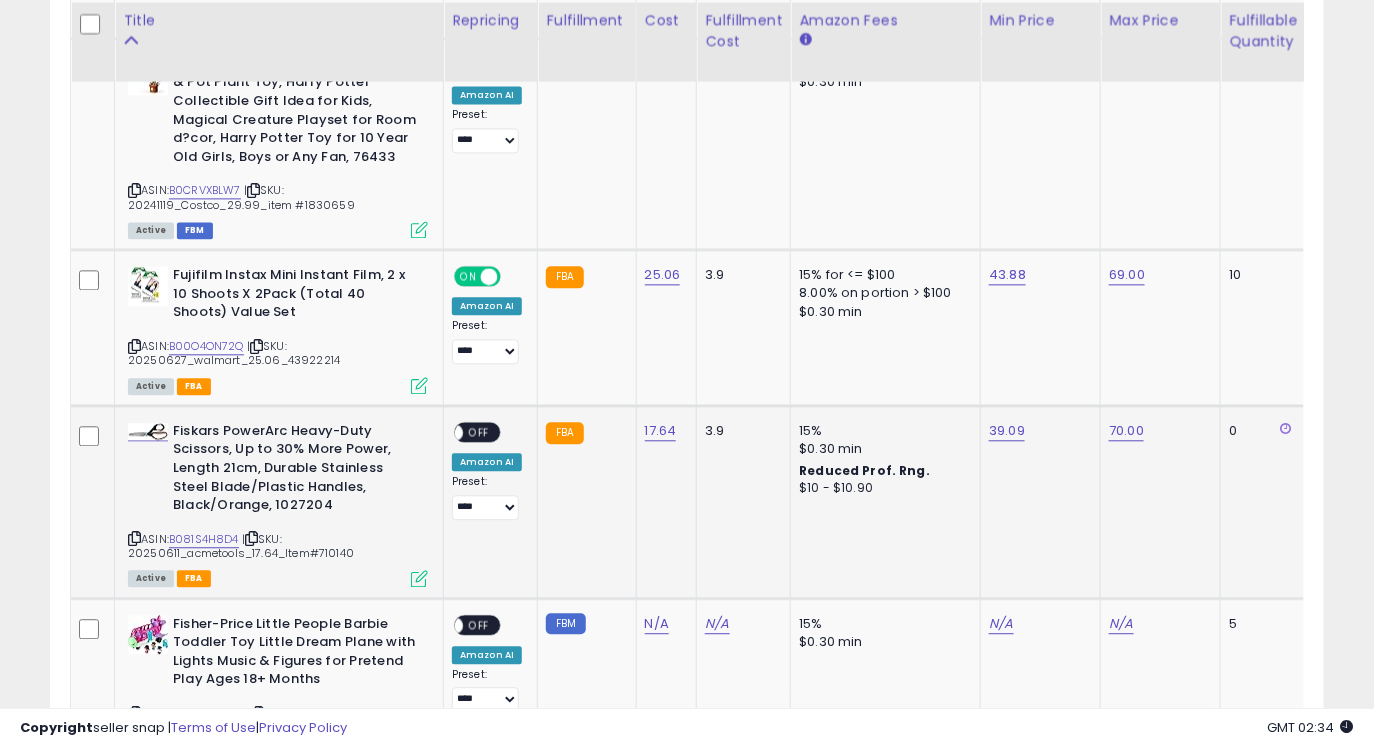 click on "ON   OFF" at bounding box center (445, 431) 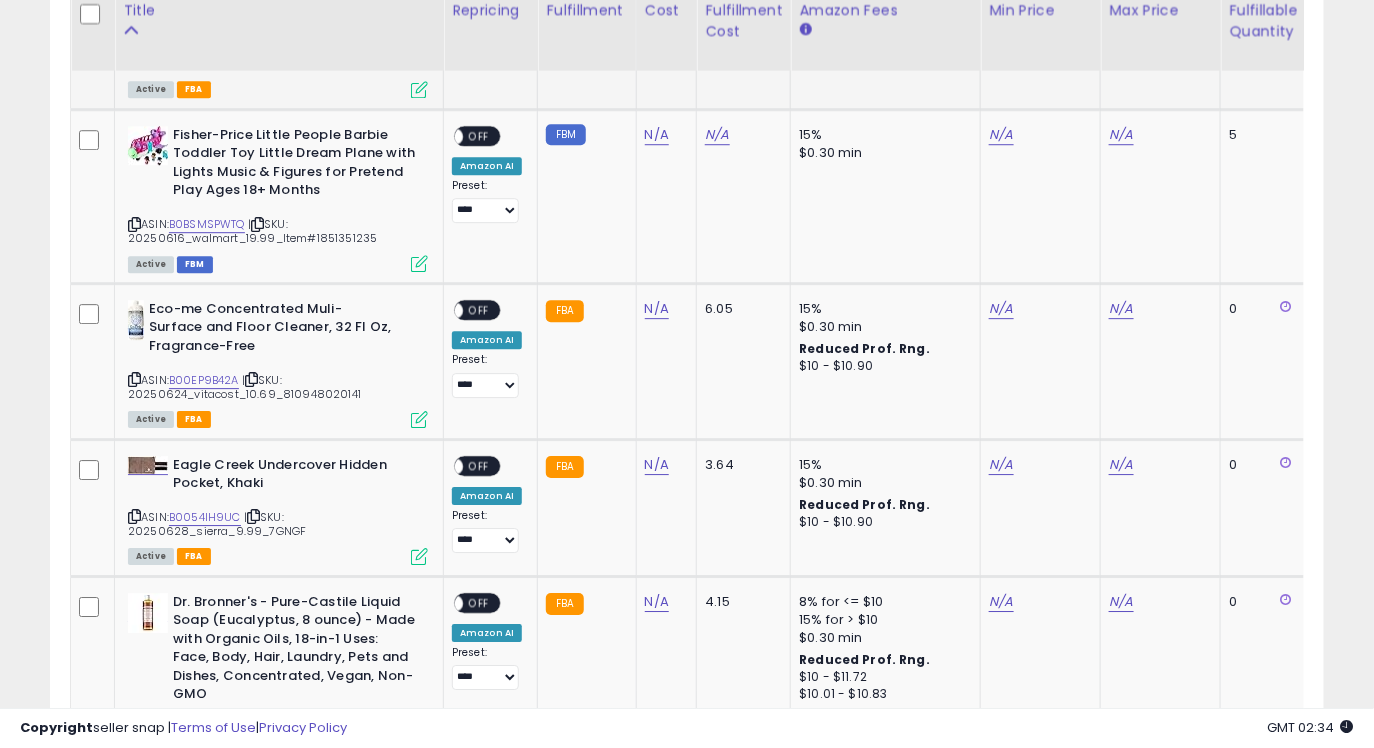 scroll, scrollTop: 1834, scrollLeft: 0, axis: vertical 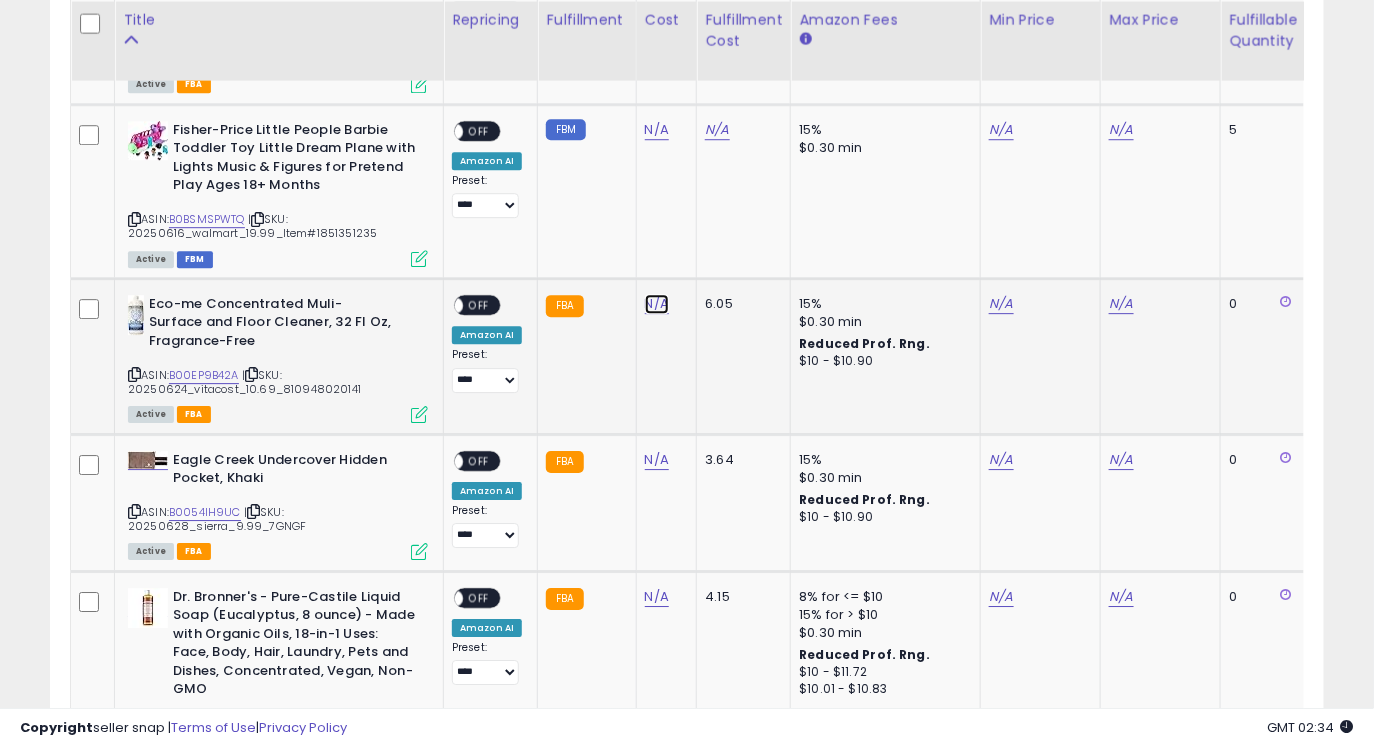 click on "N/A" at bounding box center [657, 130] 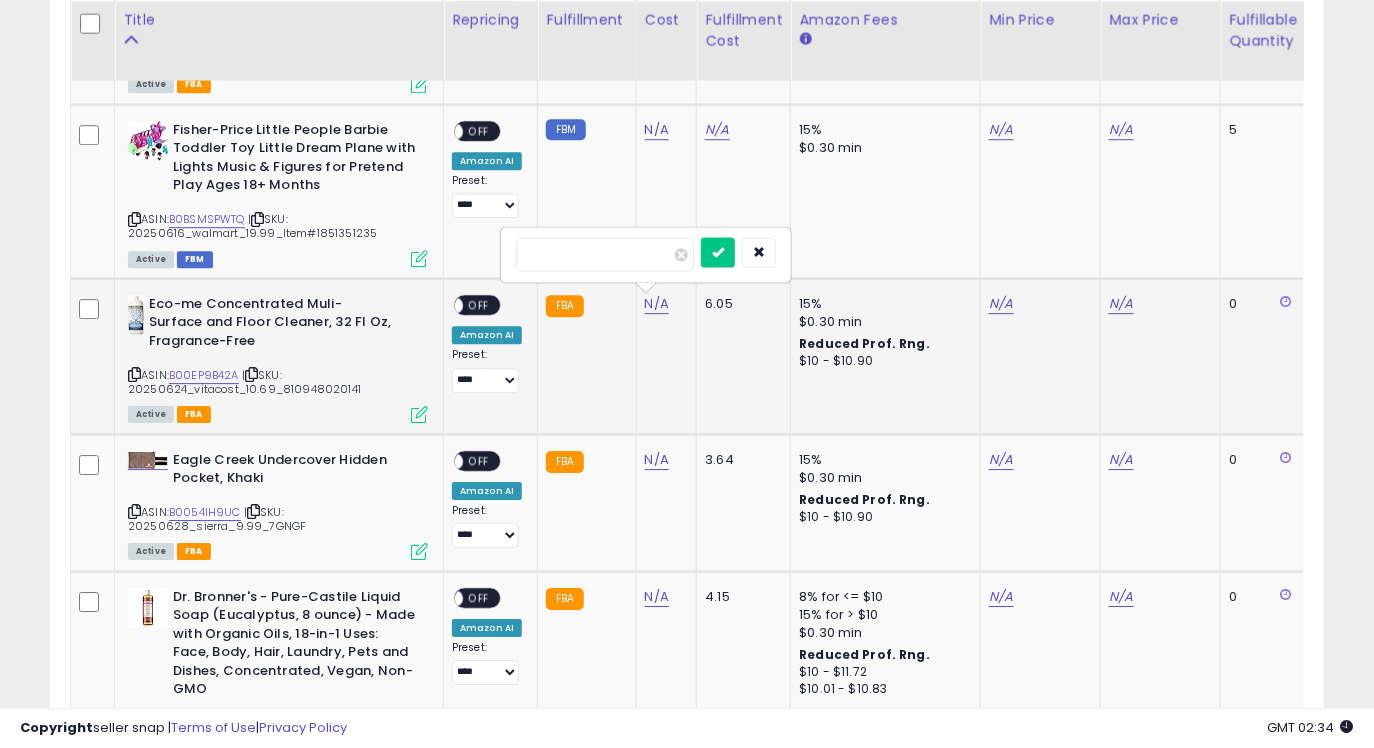 type on "*****" 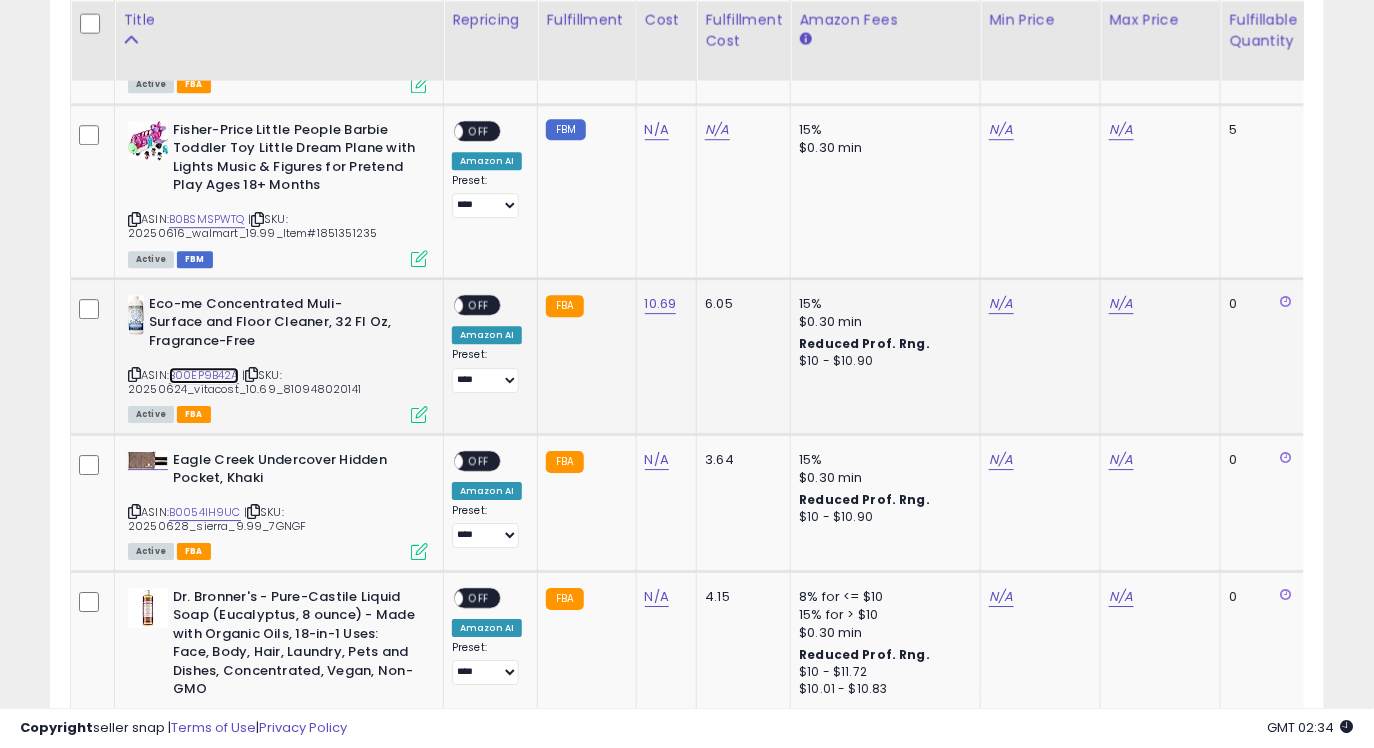 click on "B00EP9B42A" at bounding box center [204, 375] 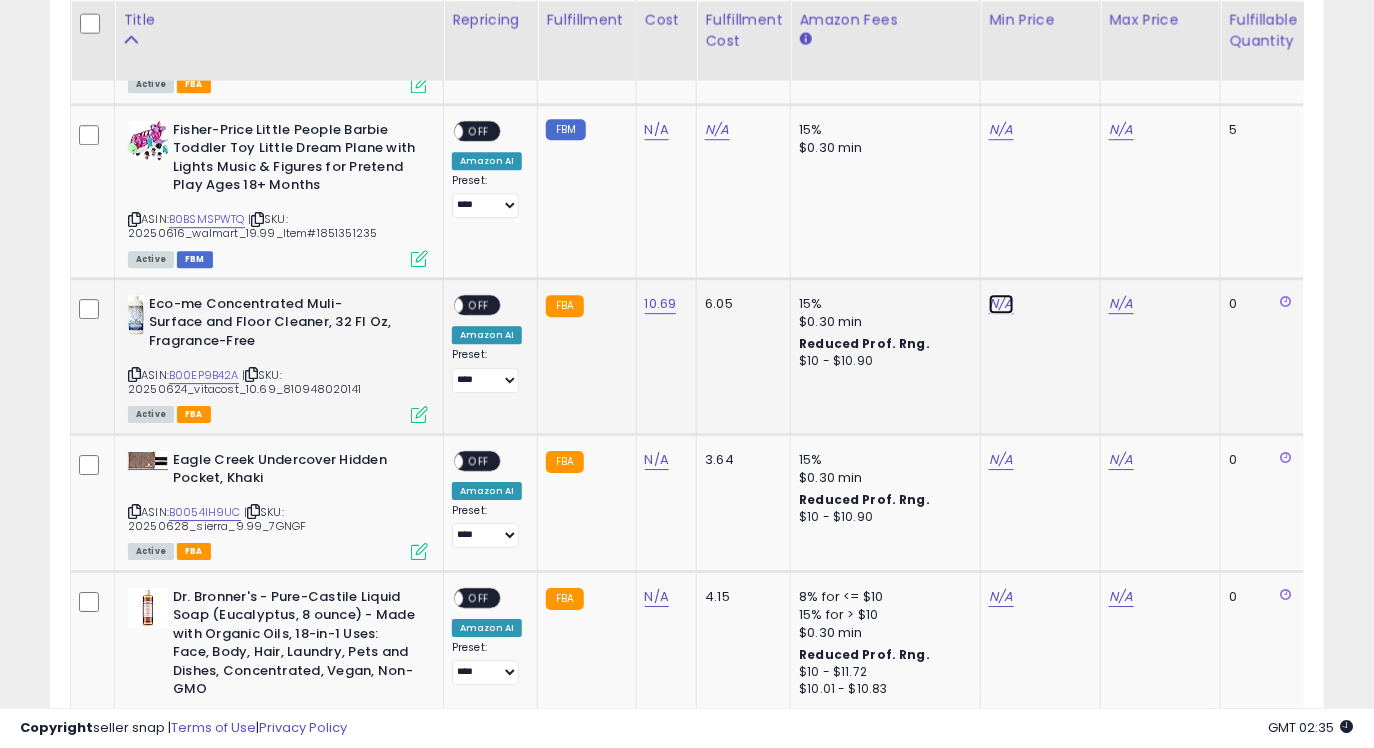 click on "N/A" at bounding box center (1001, 130) 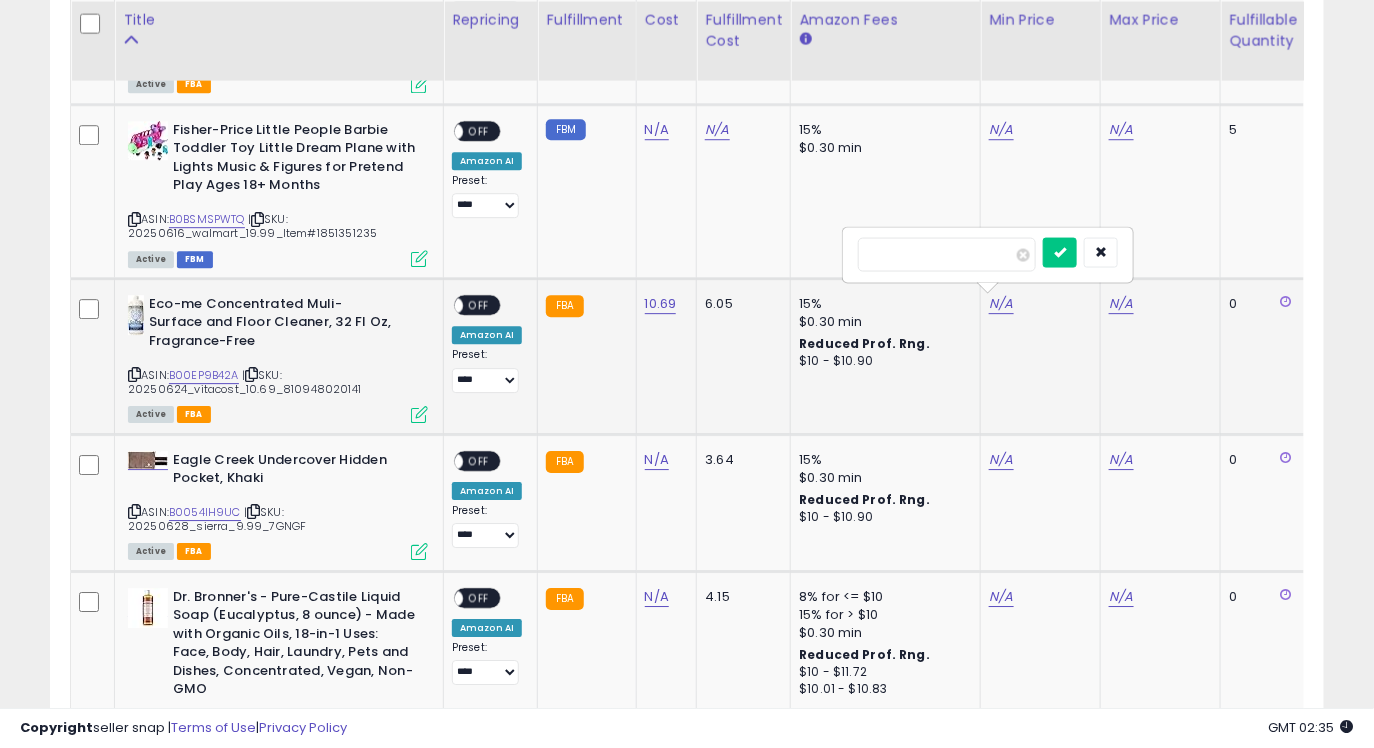 type on "****" 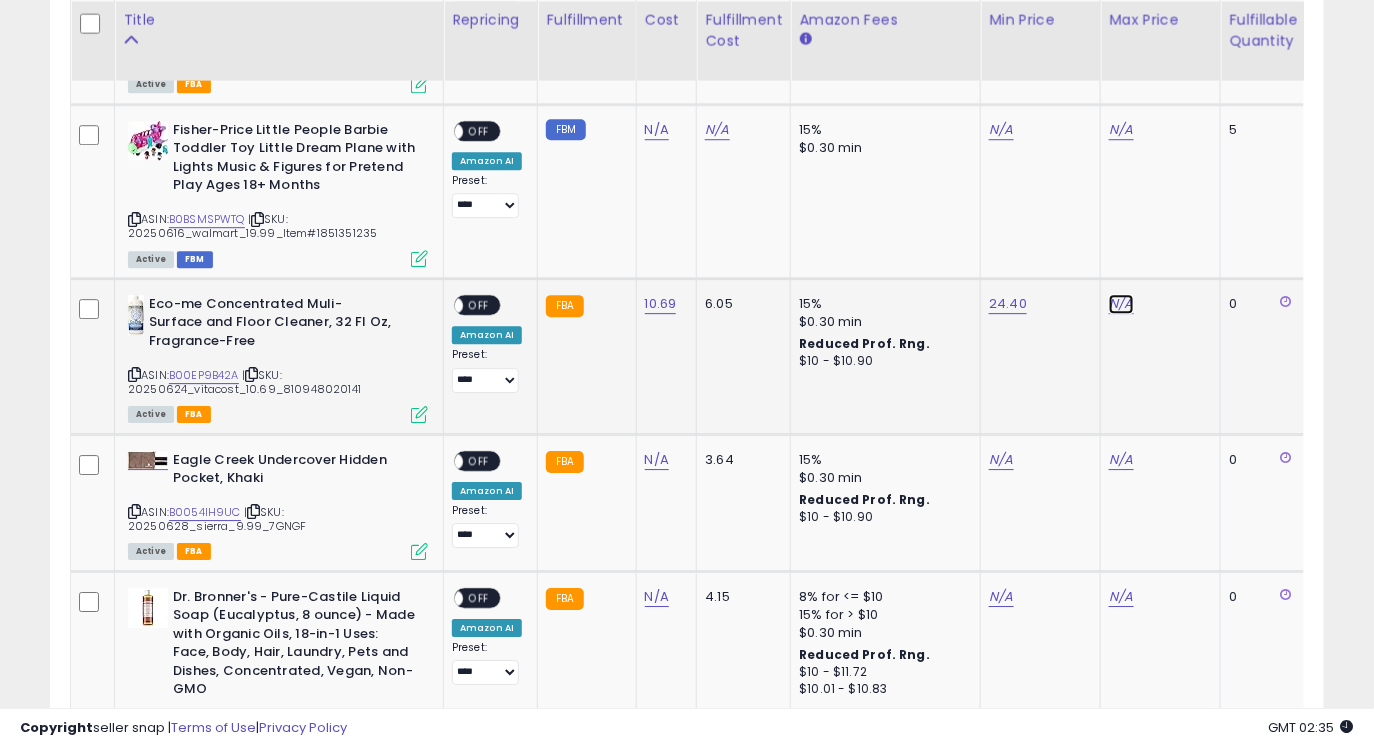 click on "N/A" at bounding box center (1121, 130) 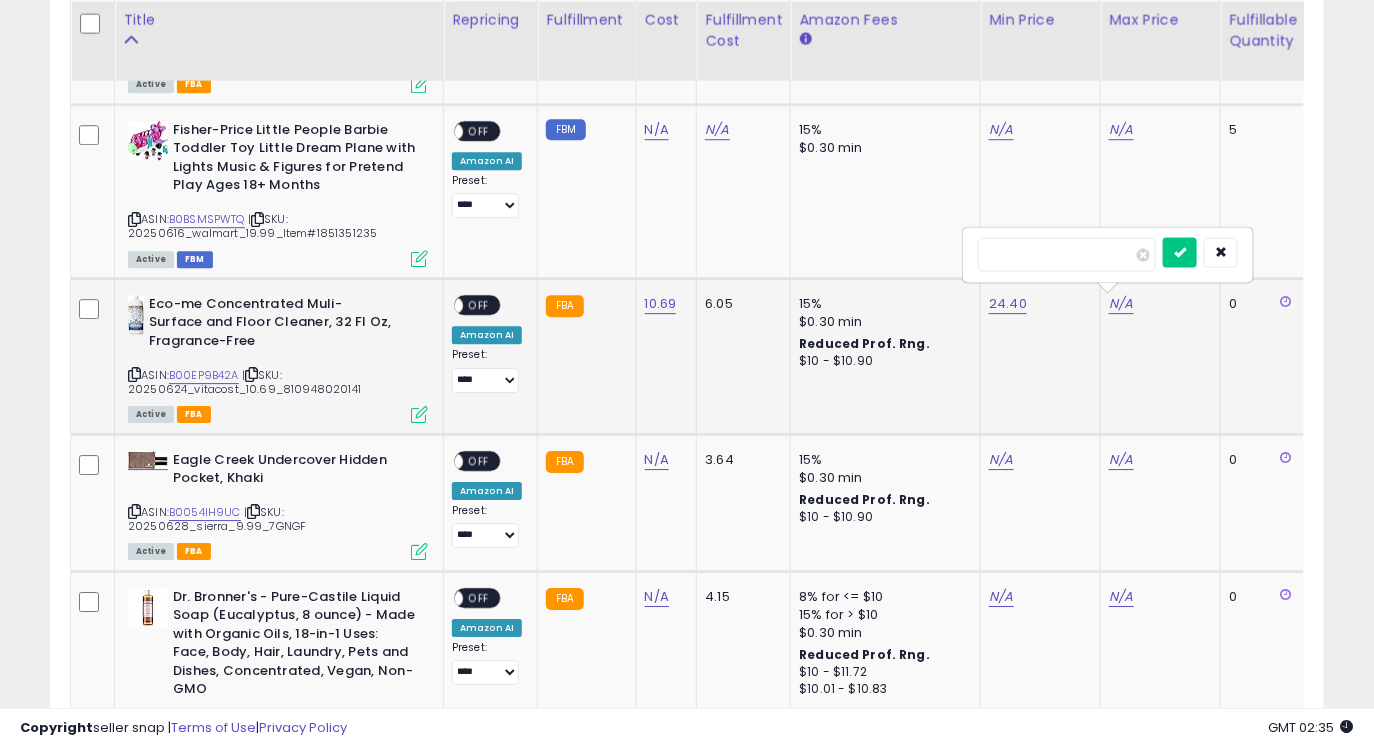 type on "*" 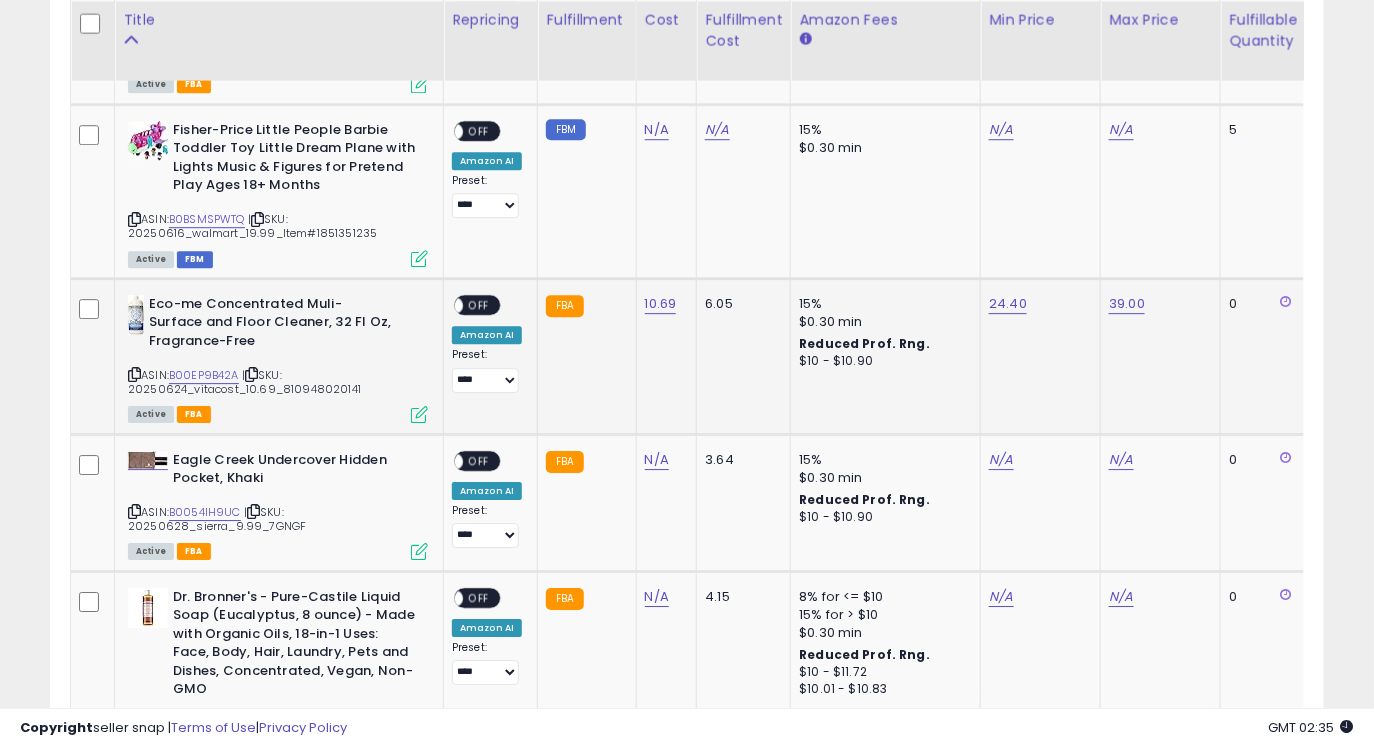 click on "ON   OFF" at bounding box center (445, 304) 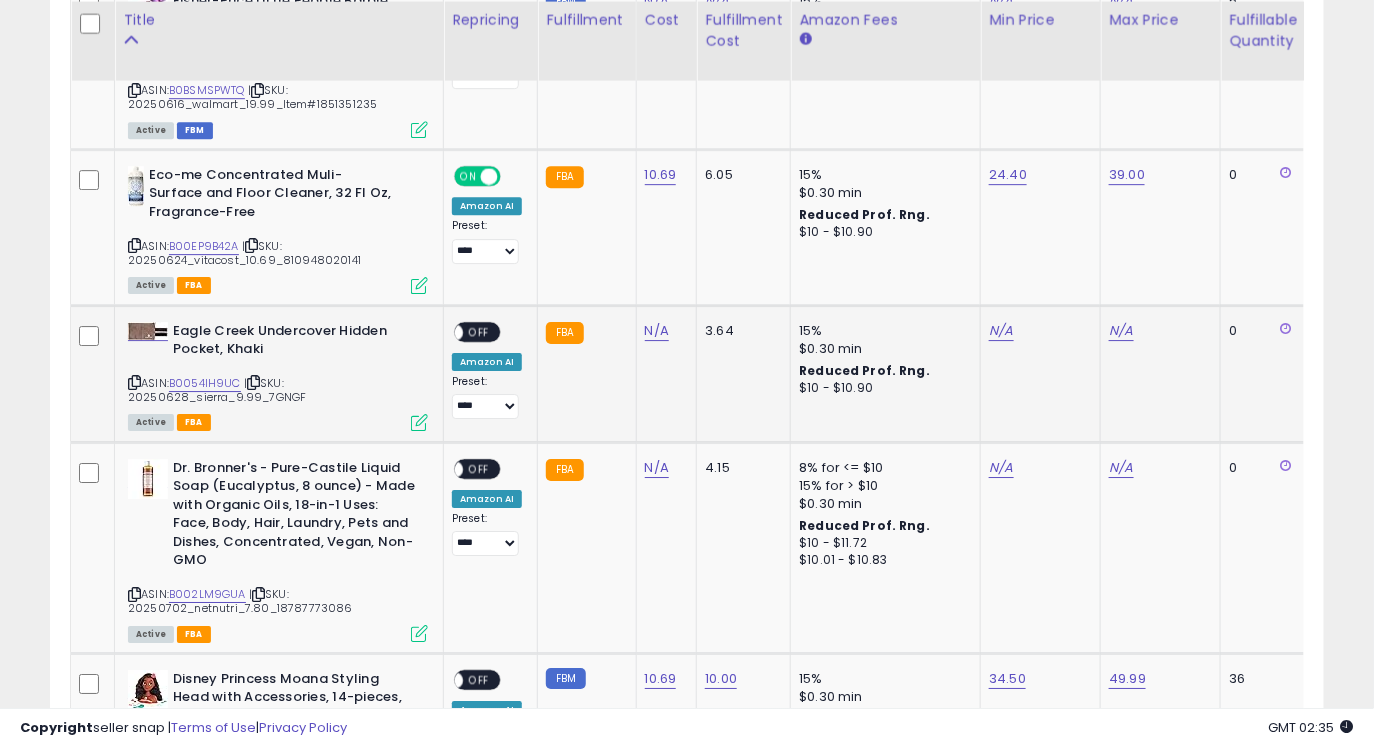 scroll, scrollTop: 1998, scrollLeft: 0, axis: vertical 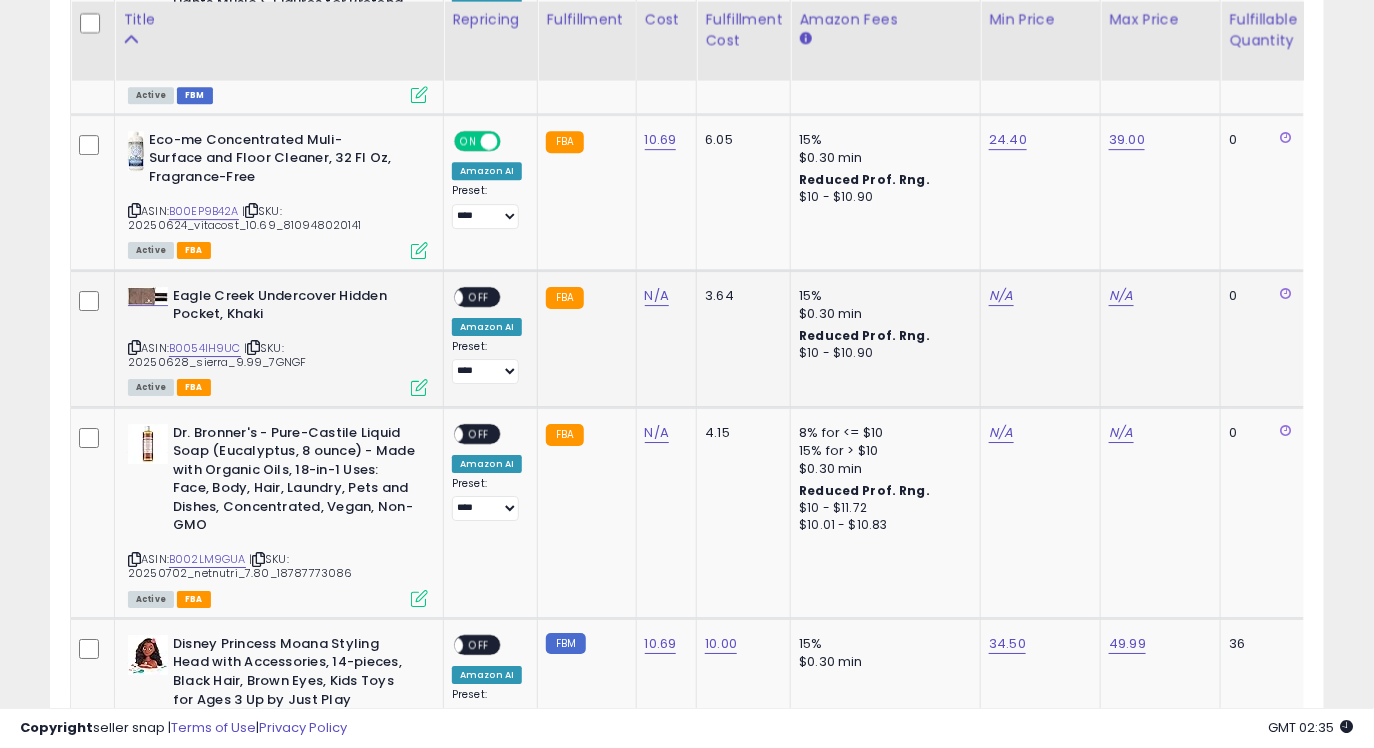 click on "N/A" 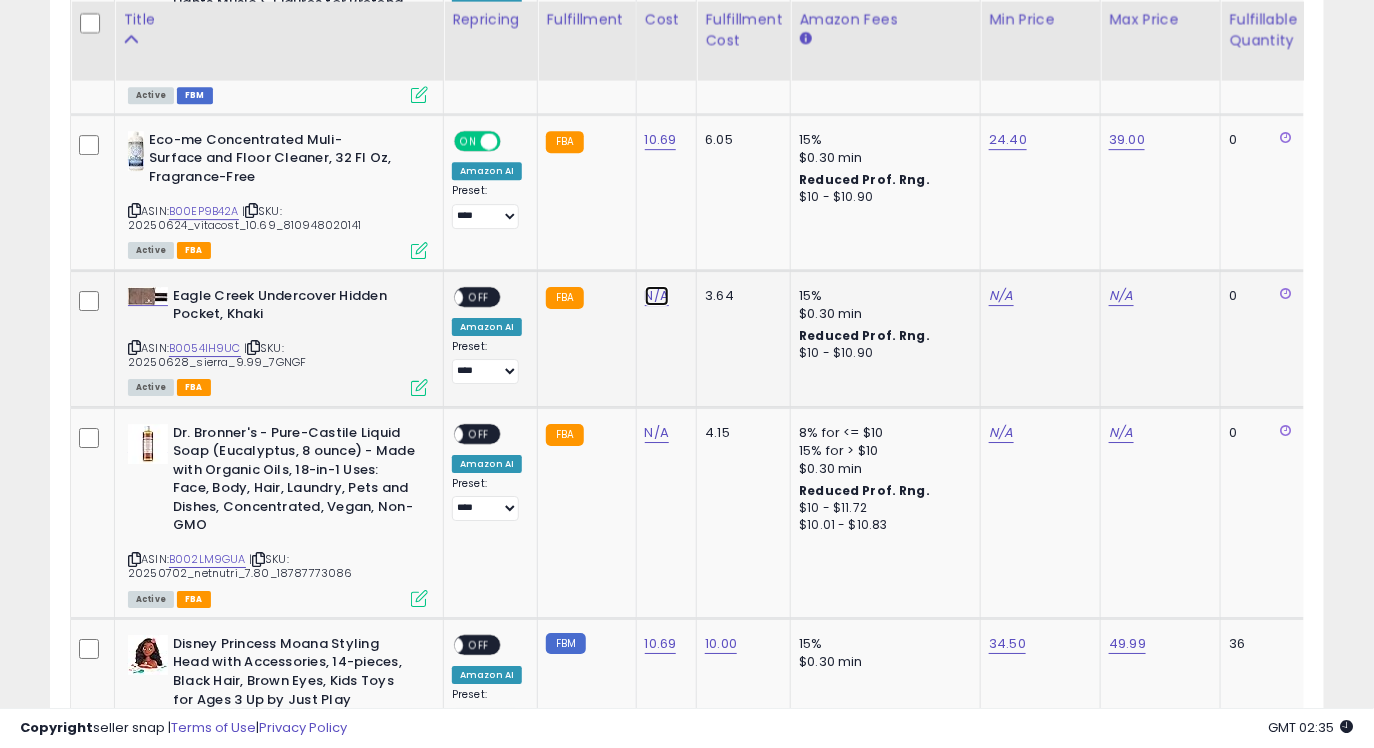 click on "N/A" at bounding box center (657, -34) 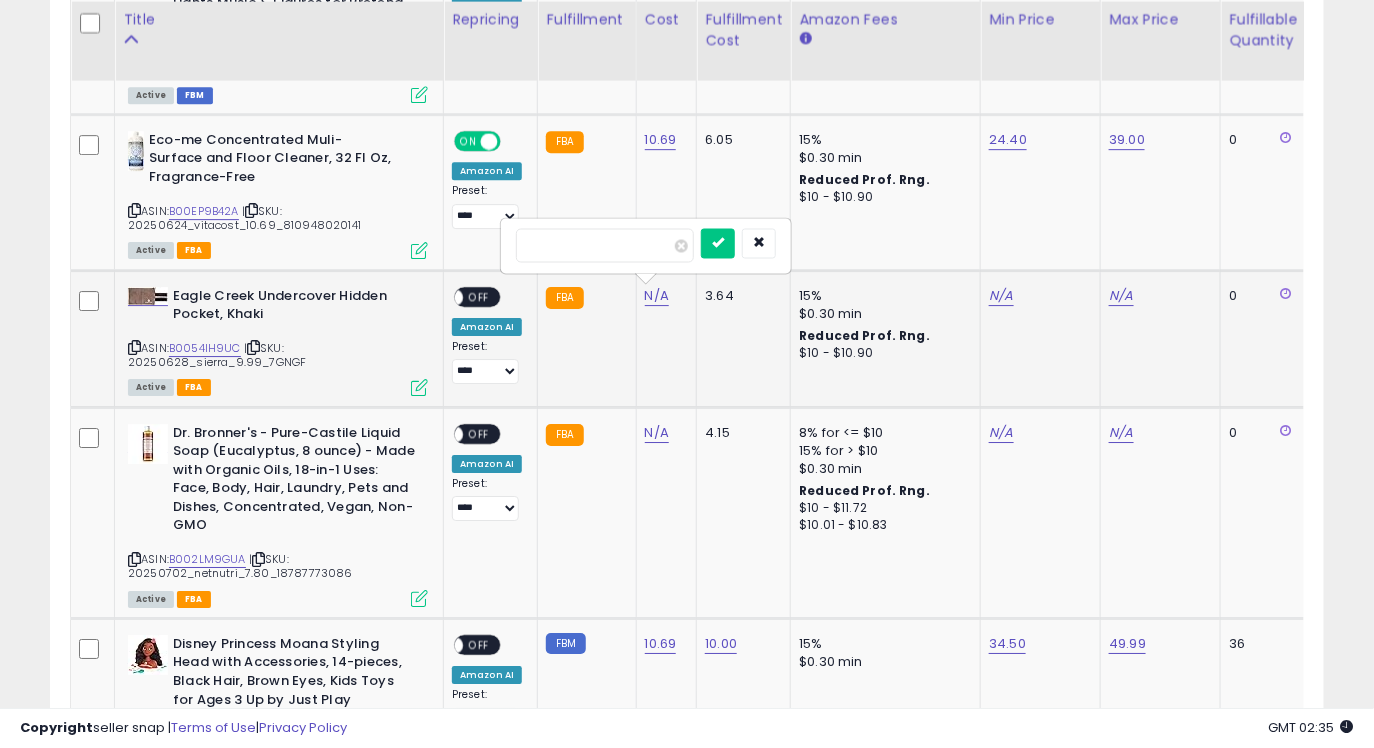 type on "****" 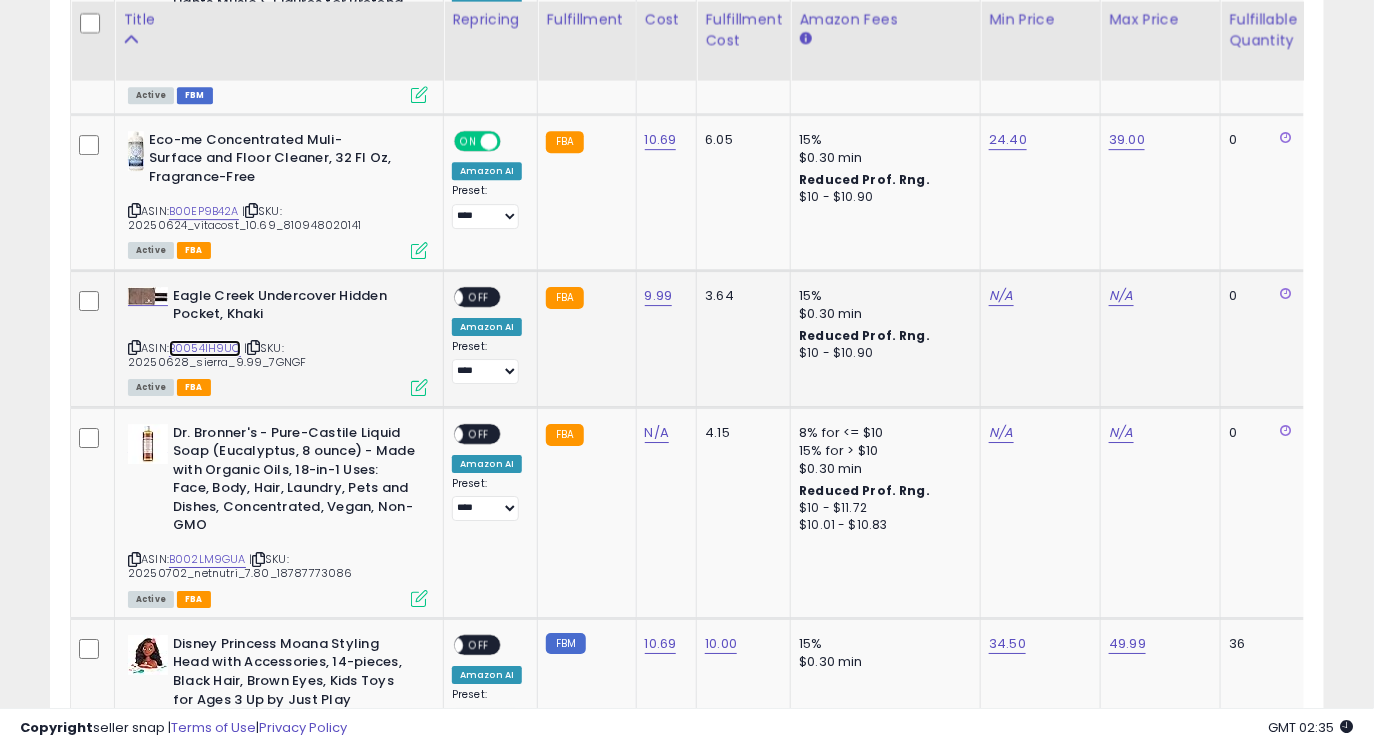 click on "B0054IH9UC" at bounding box center (205, 348) 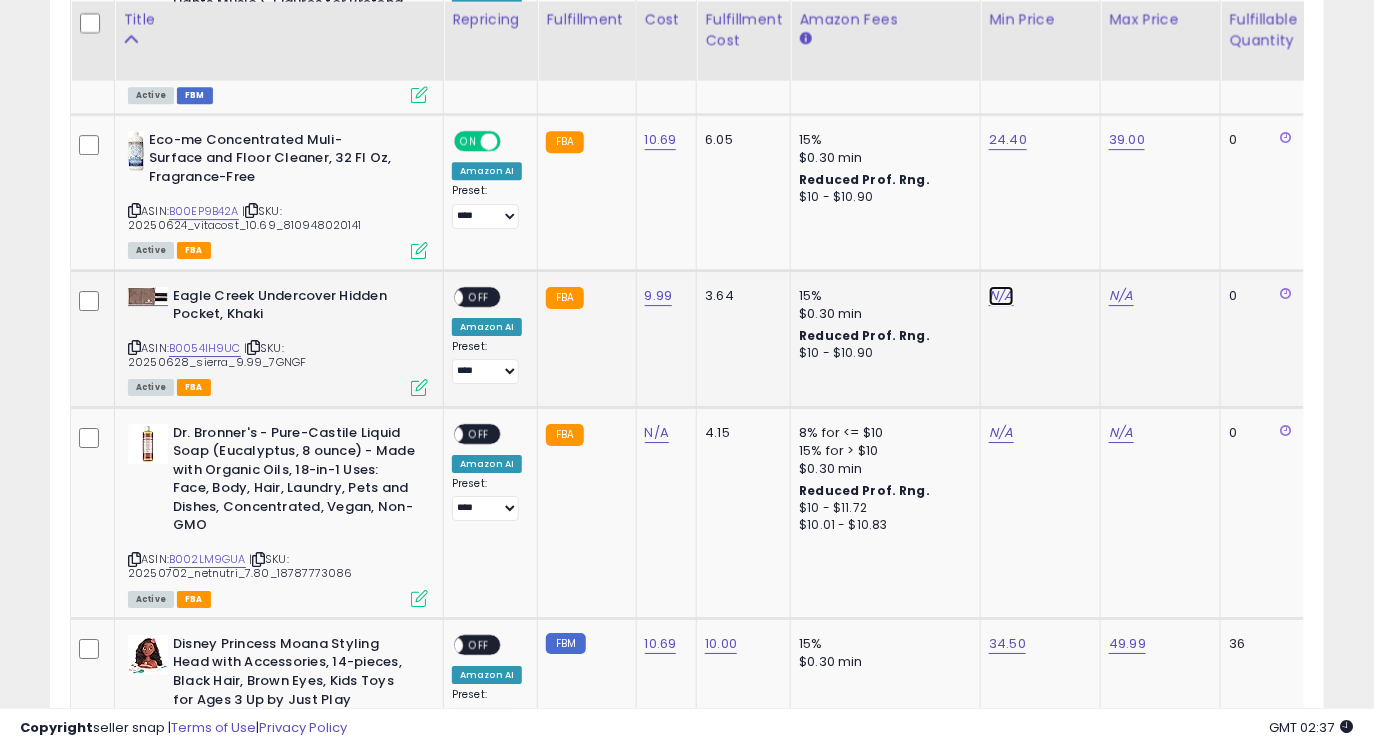 click on "N/A" at bounding box center [1001, -34] 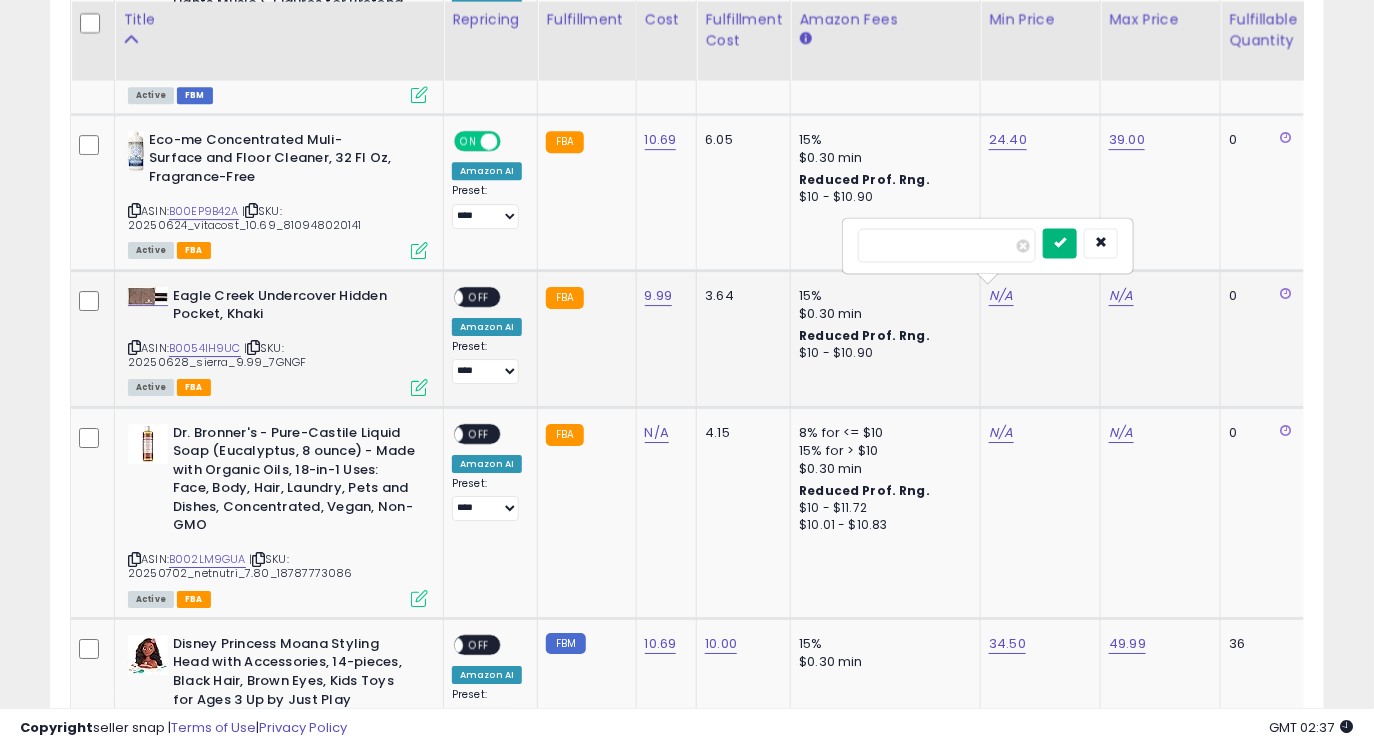 type on "*****" 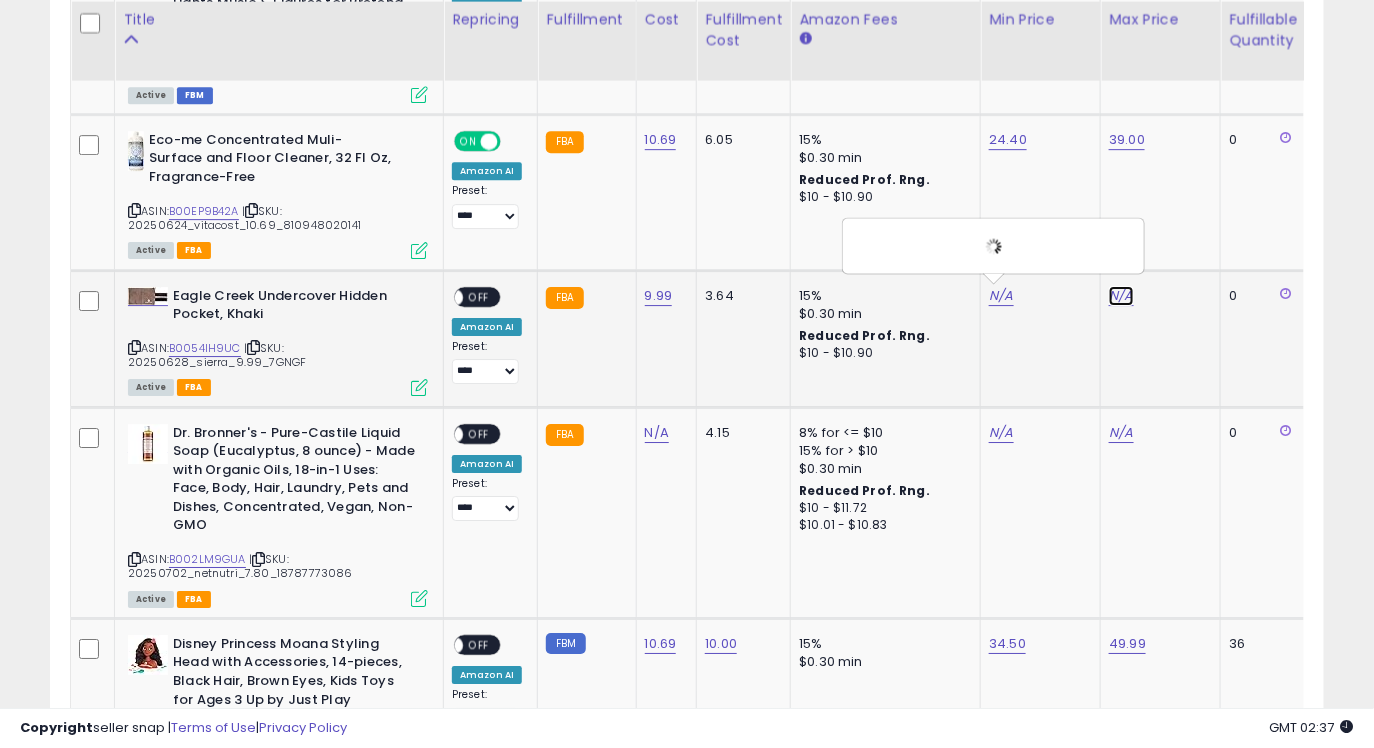 click on "N/A" at bounding box center (1121, -34) 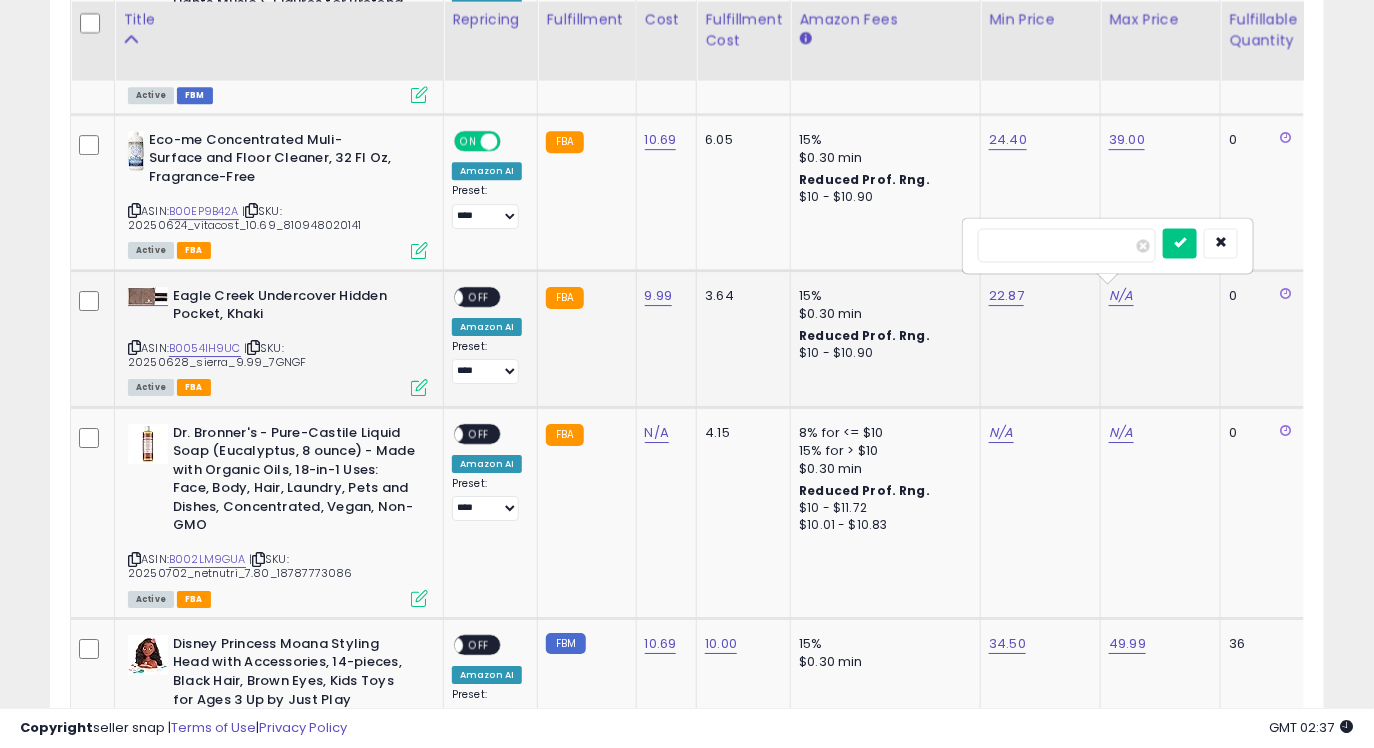 type on "**" 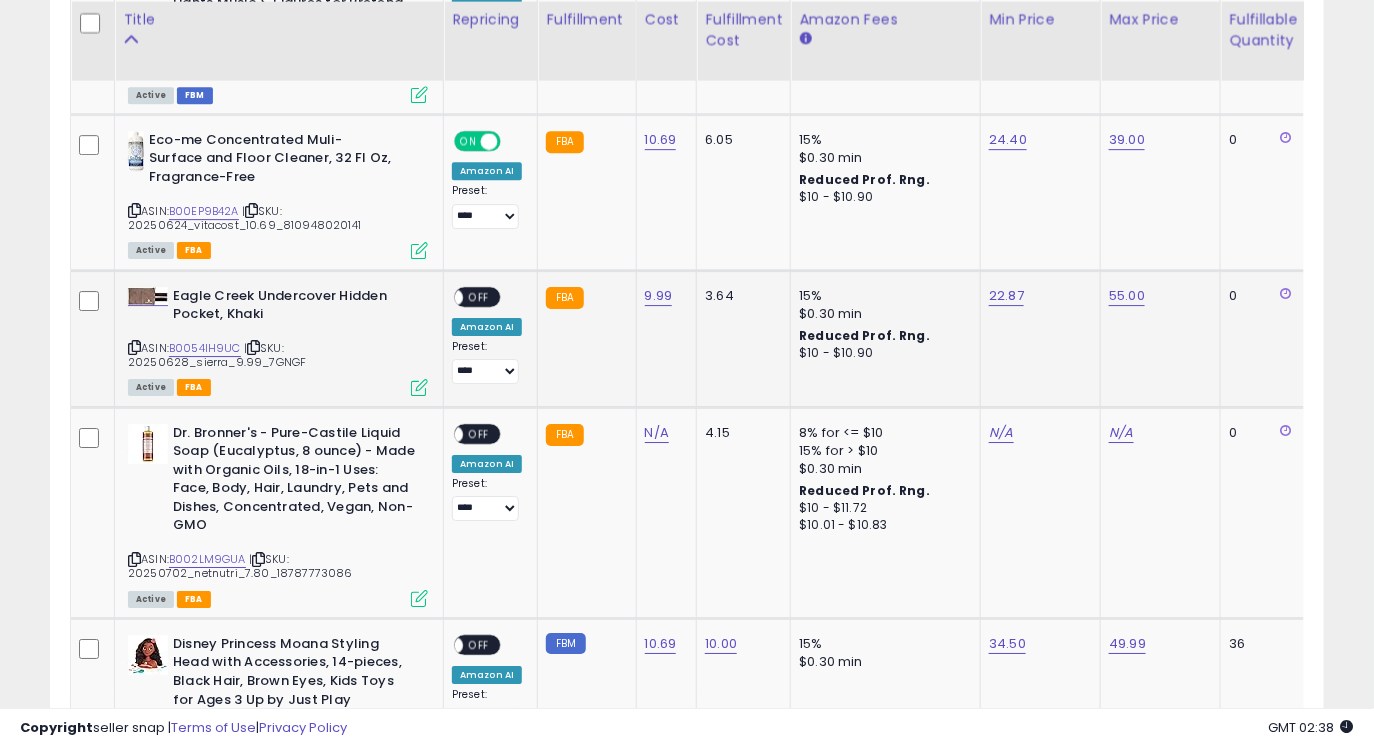 click at bounding box center (454, 296) 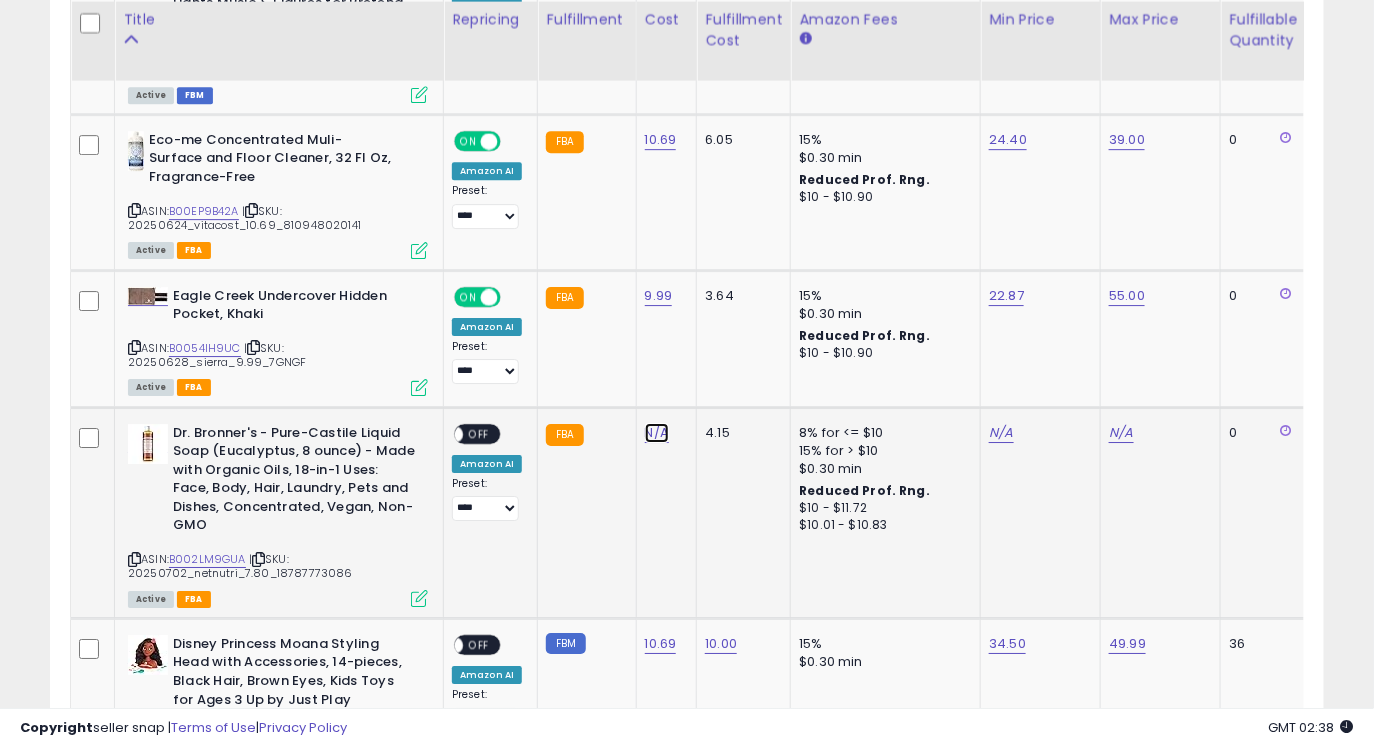 click on "N/A" at bounding box center [657, -34] 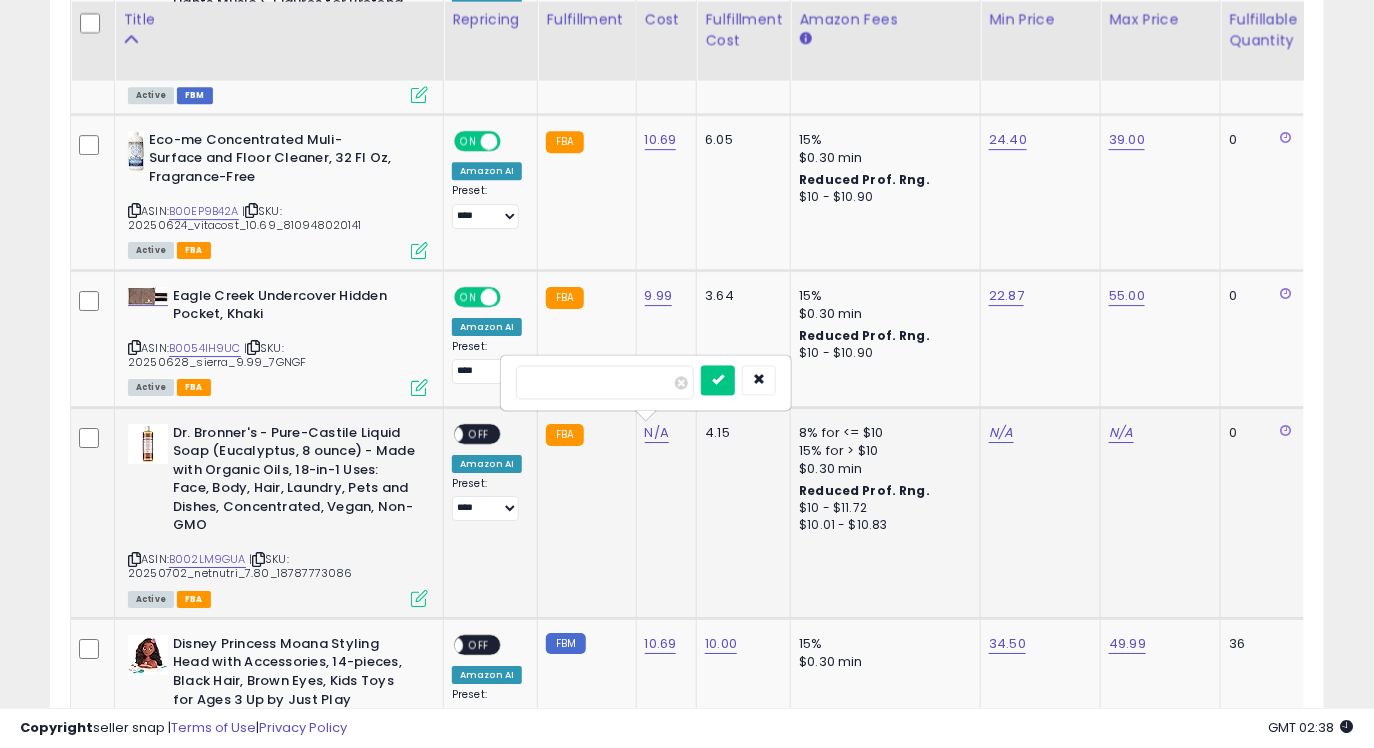 type on "***" 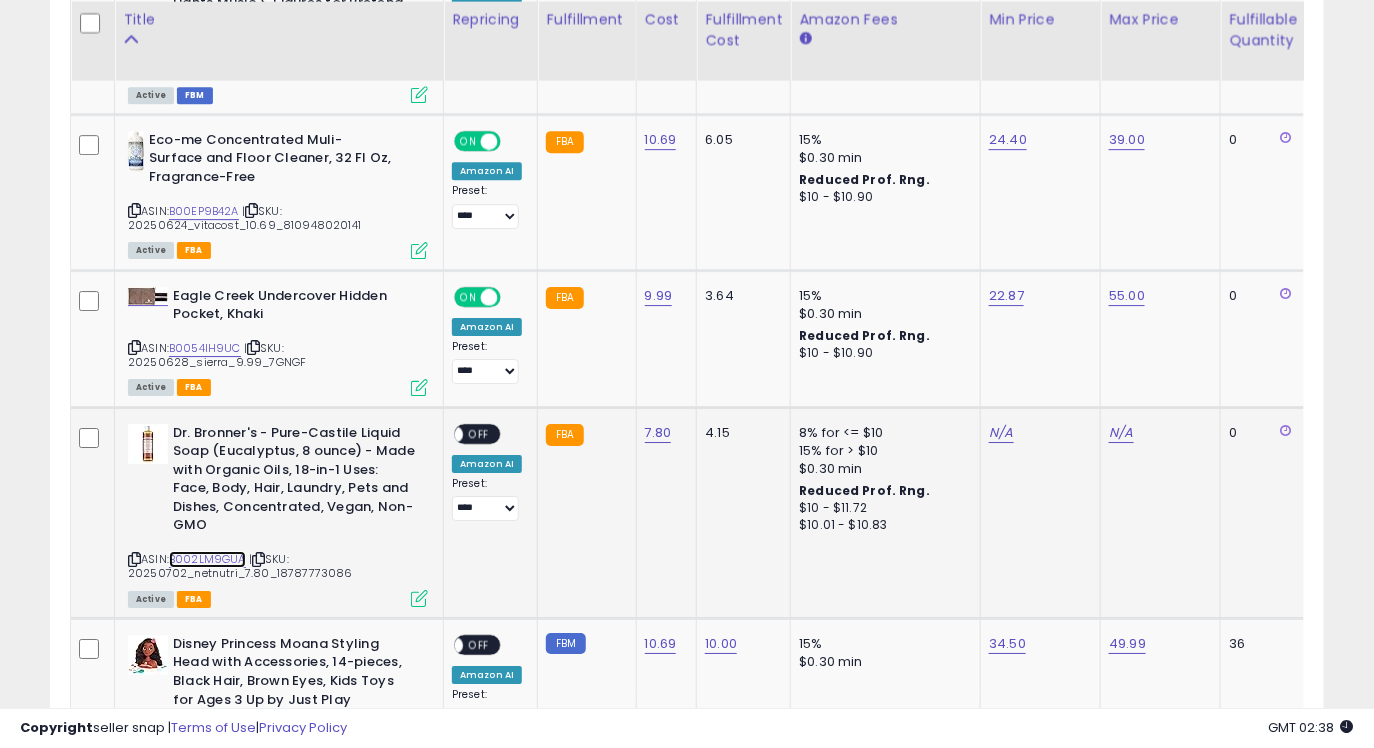 click on "B002LM9GUA" at bounding box center (207, 559) 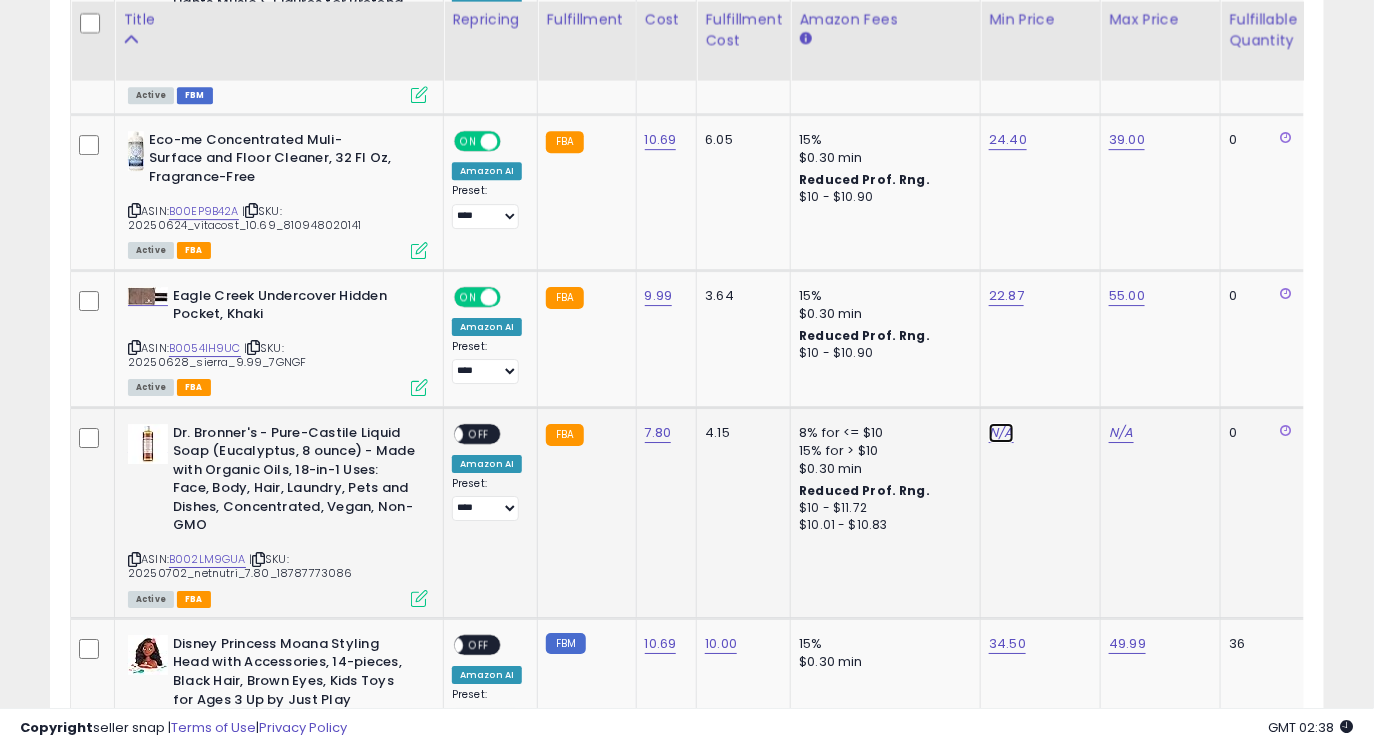 click on "N/A" at bounding box center [1001, -34] 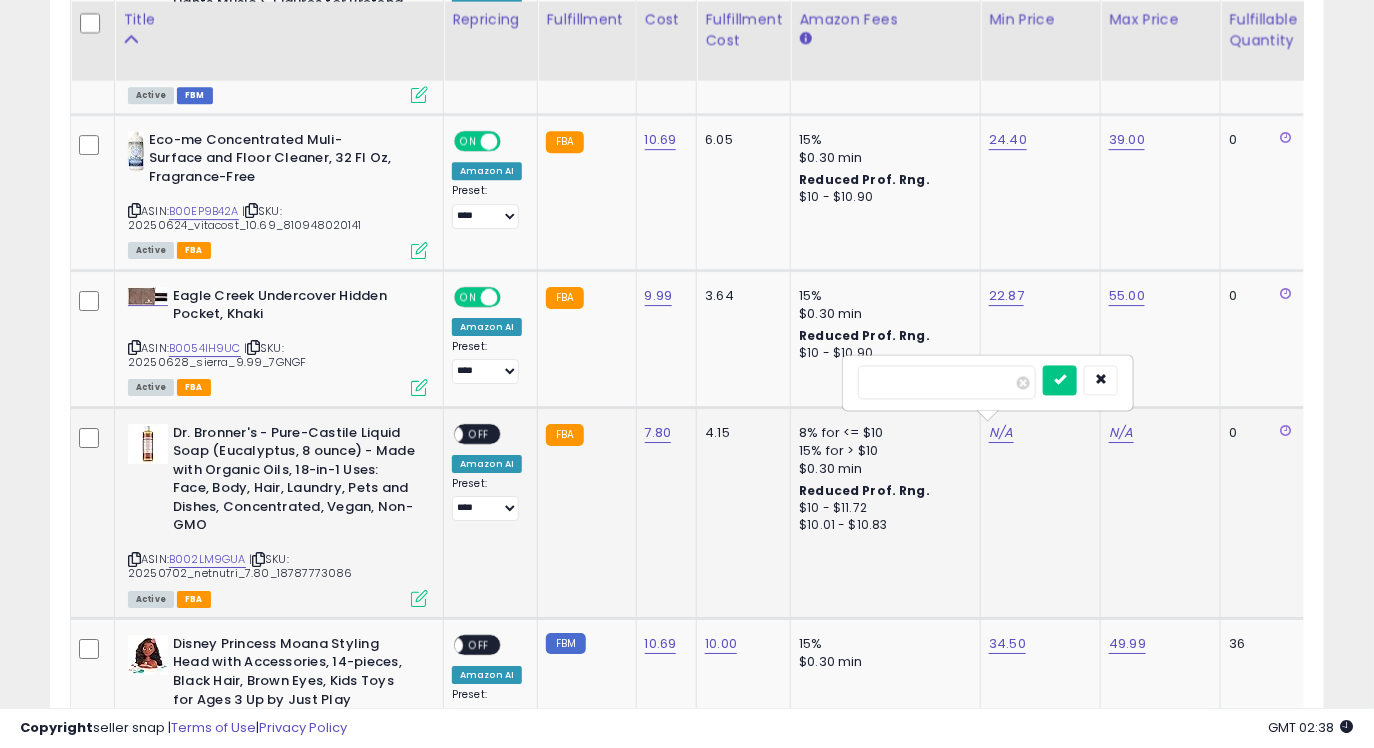 type on "*****" 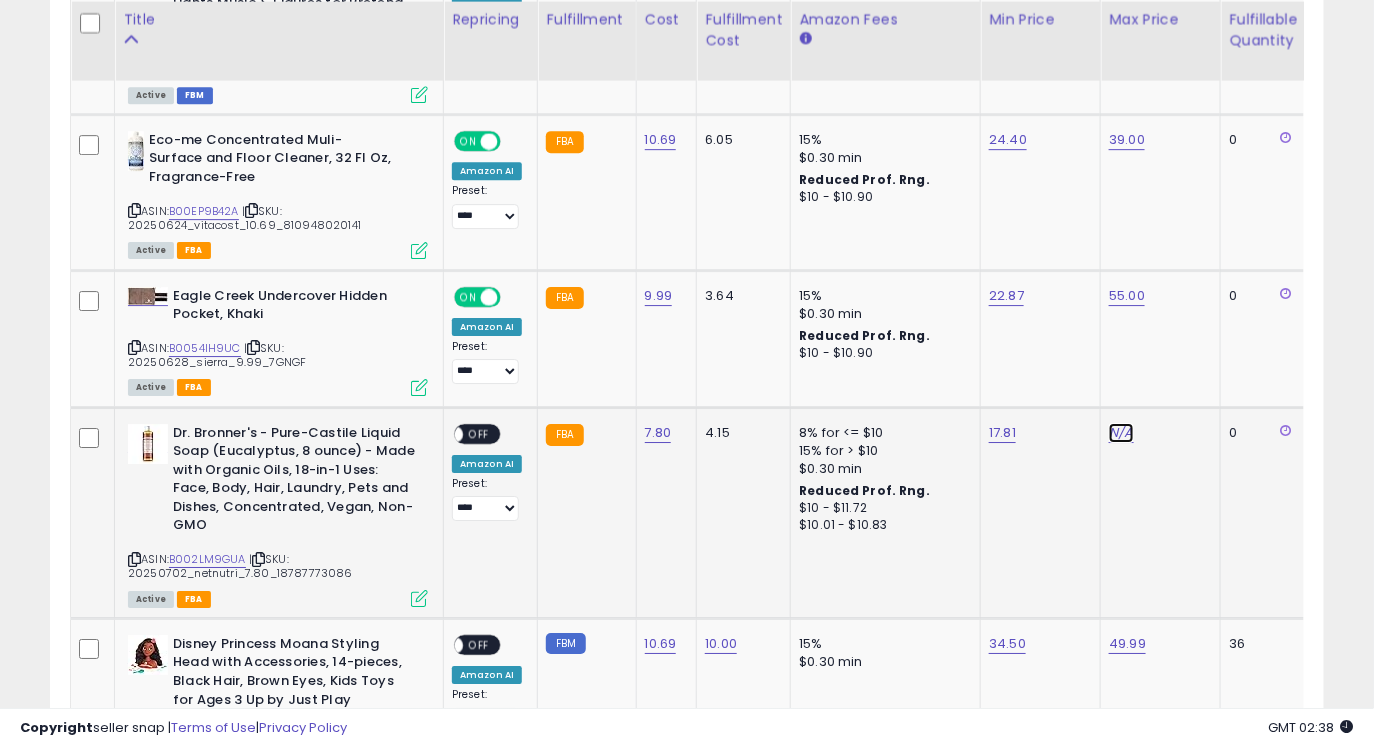 click on "N/A" at bounding box center [1121, -34] 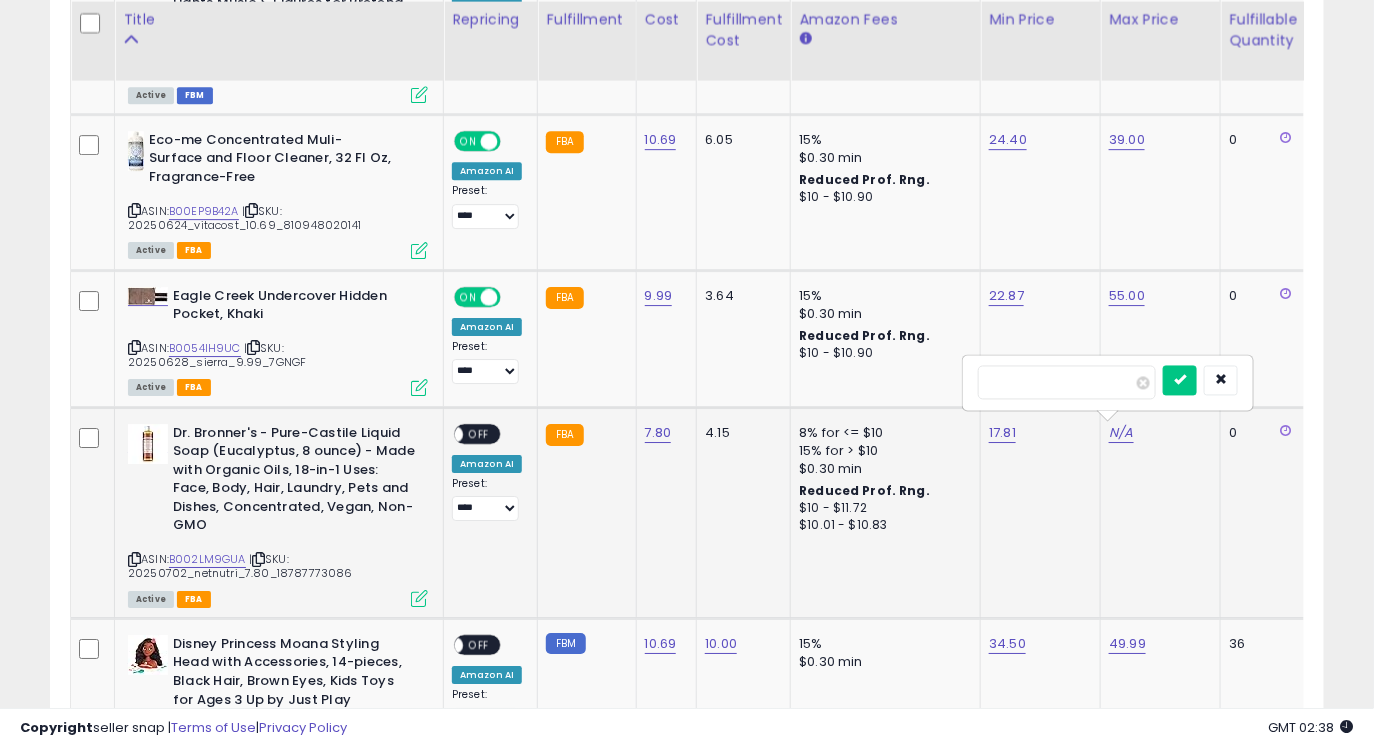 type on "****" 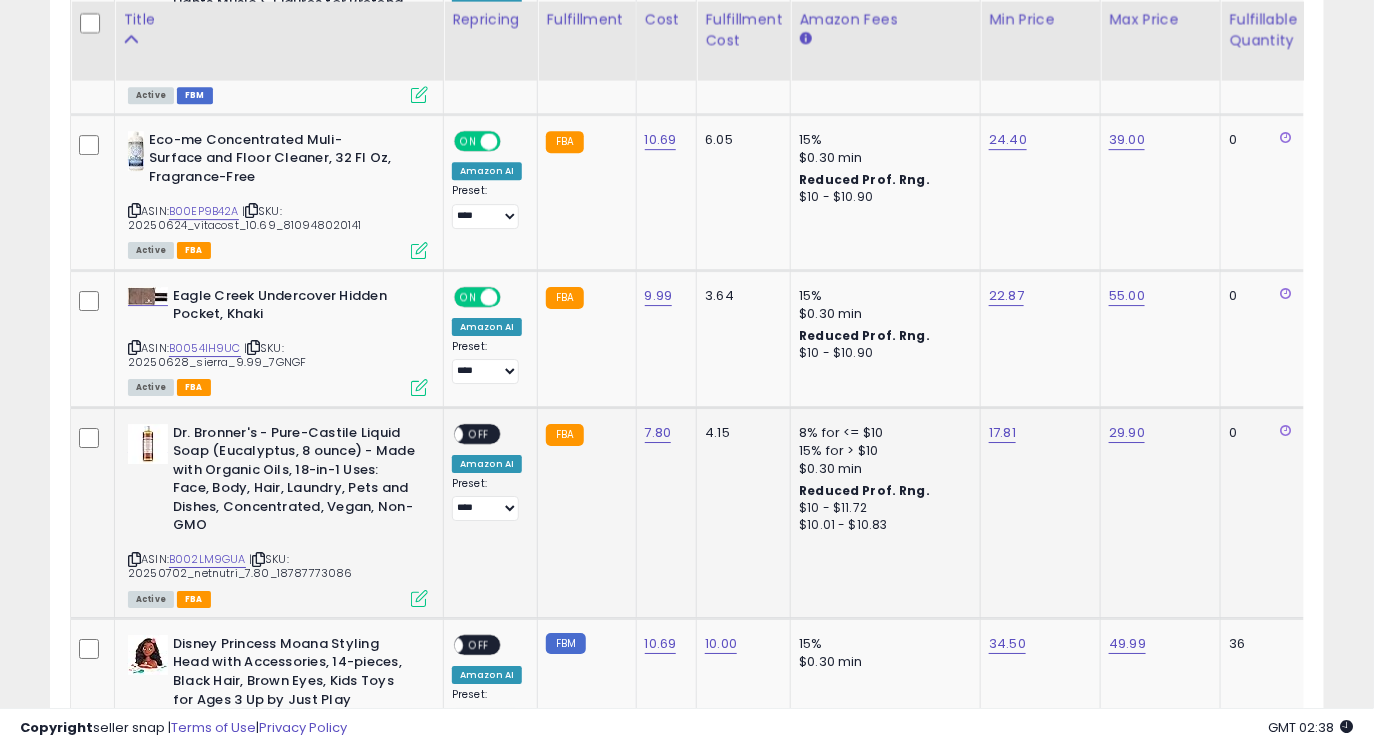 click on "OFF" at bounding box center [479, 433] 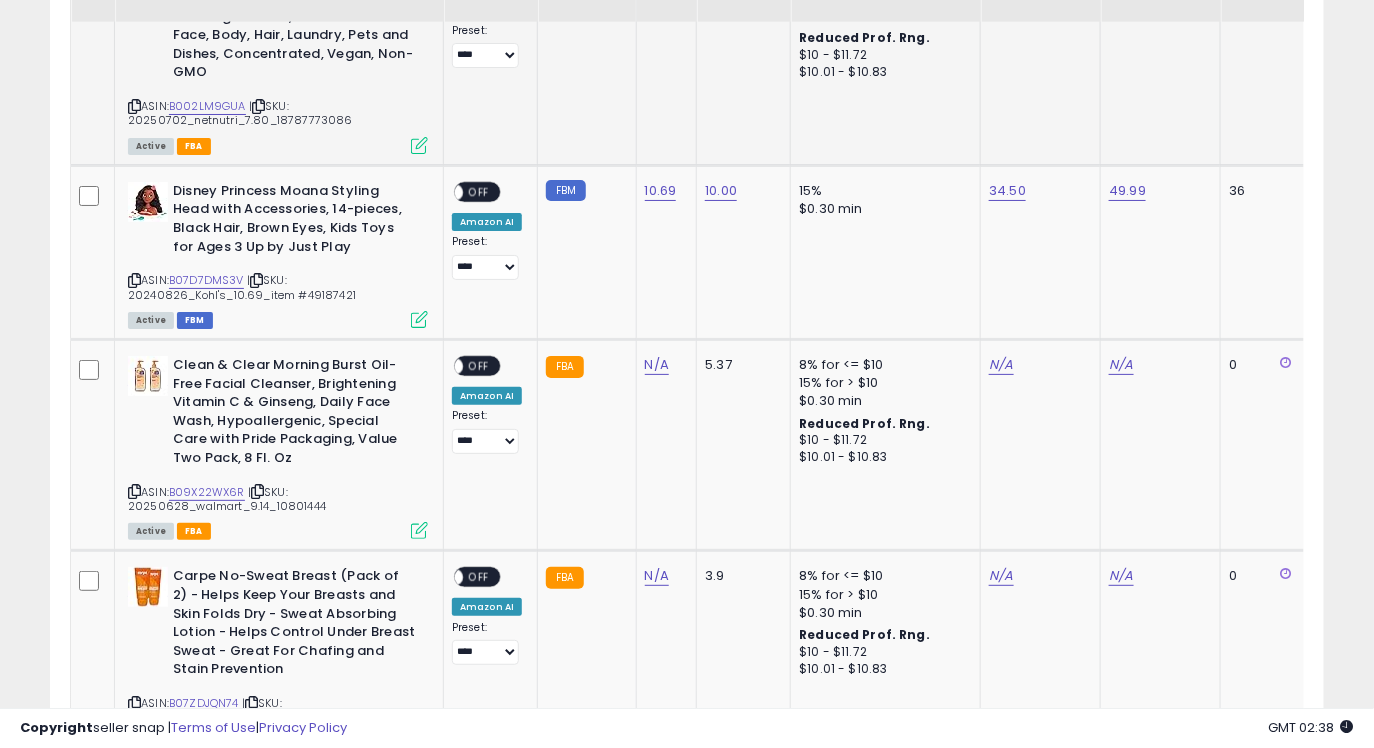 scroll, scrollTop: 2531, scrollLeft: 0, axis: vertical 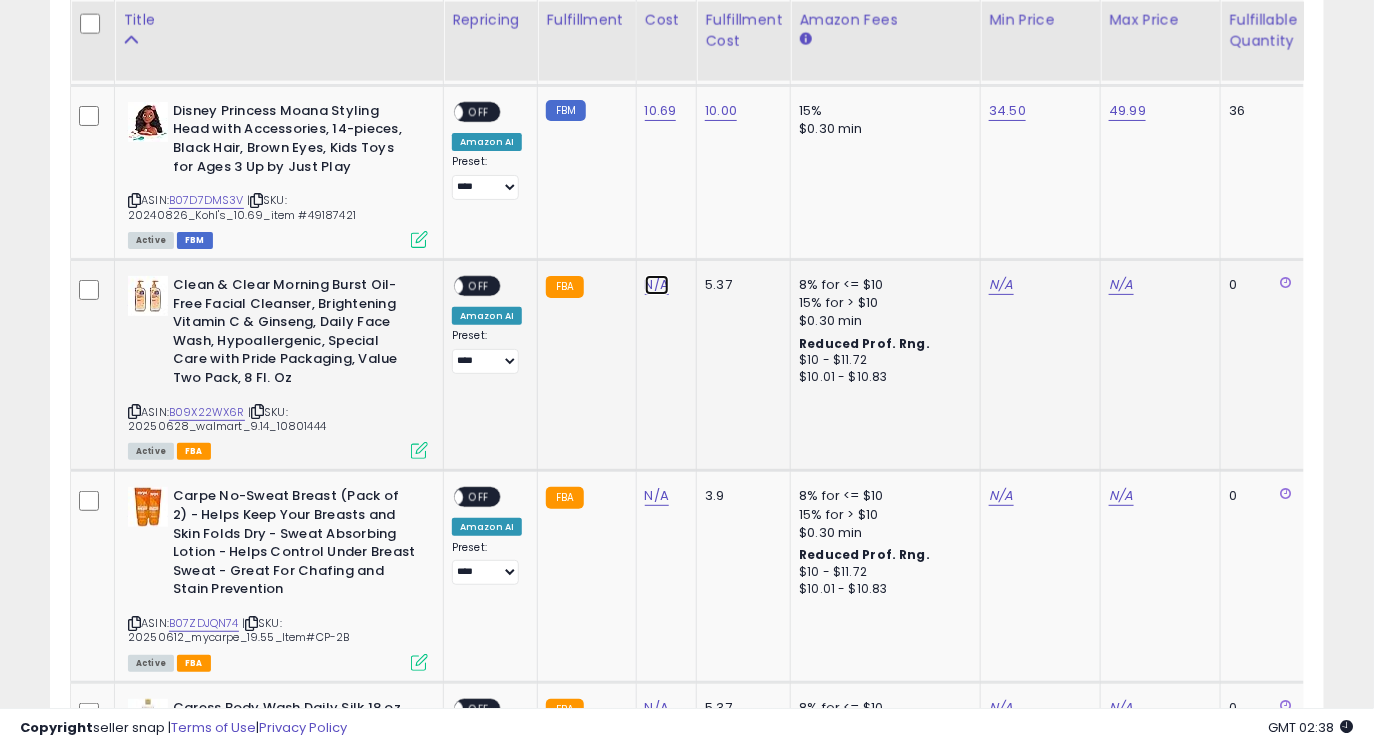 click on "N/A" at bounding box center (657, -567) 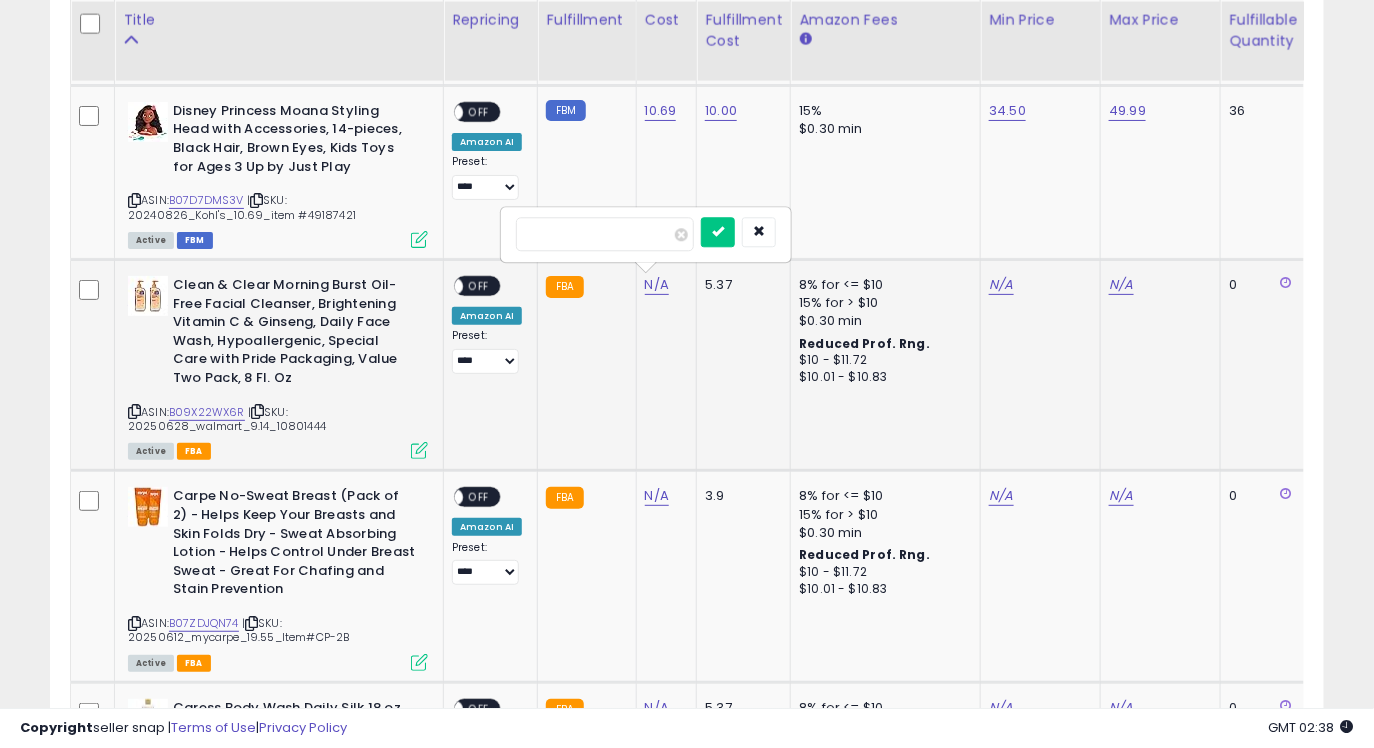 type on "****" 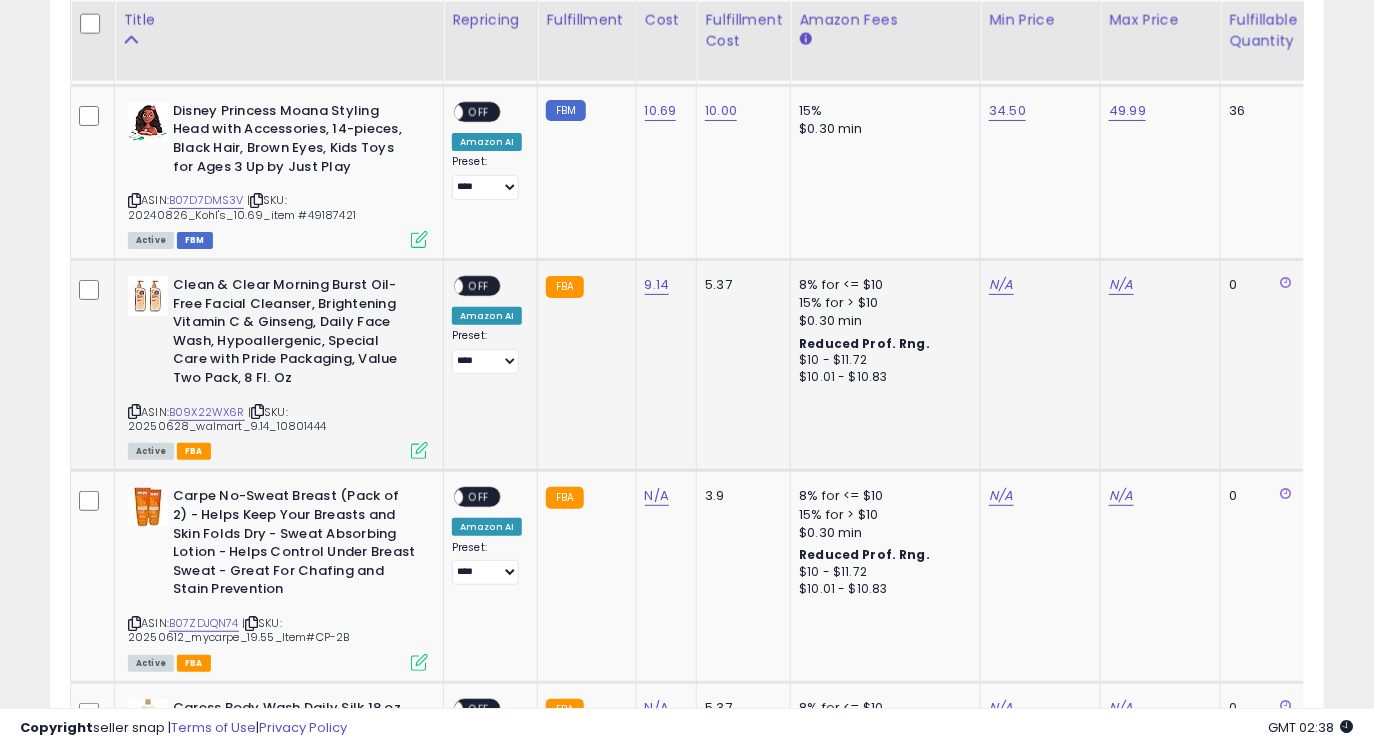 click on "|   SKU: 20250628_walmart_9.14_10801444" at bounding box center (227, 419) 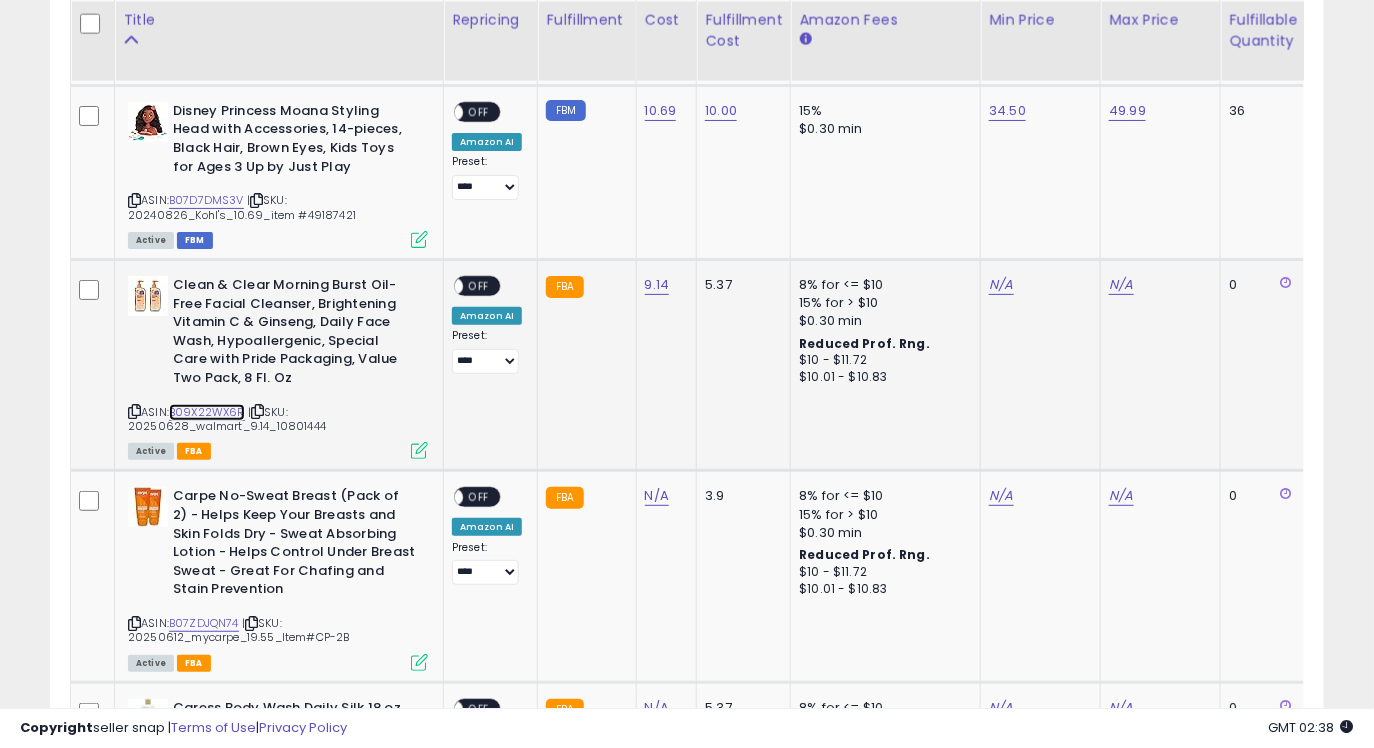 click on "B09X22WX6R" at bounding box center (207, 412) 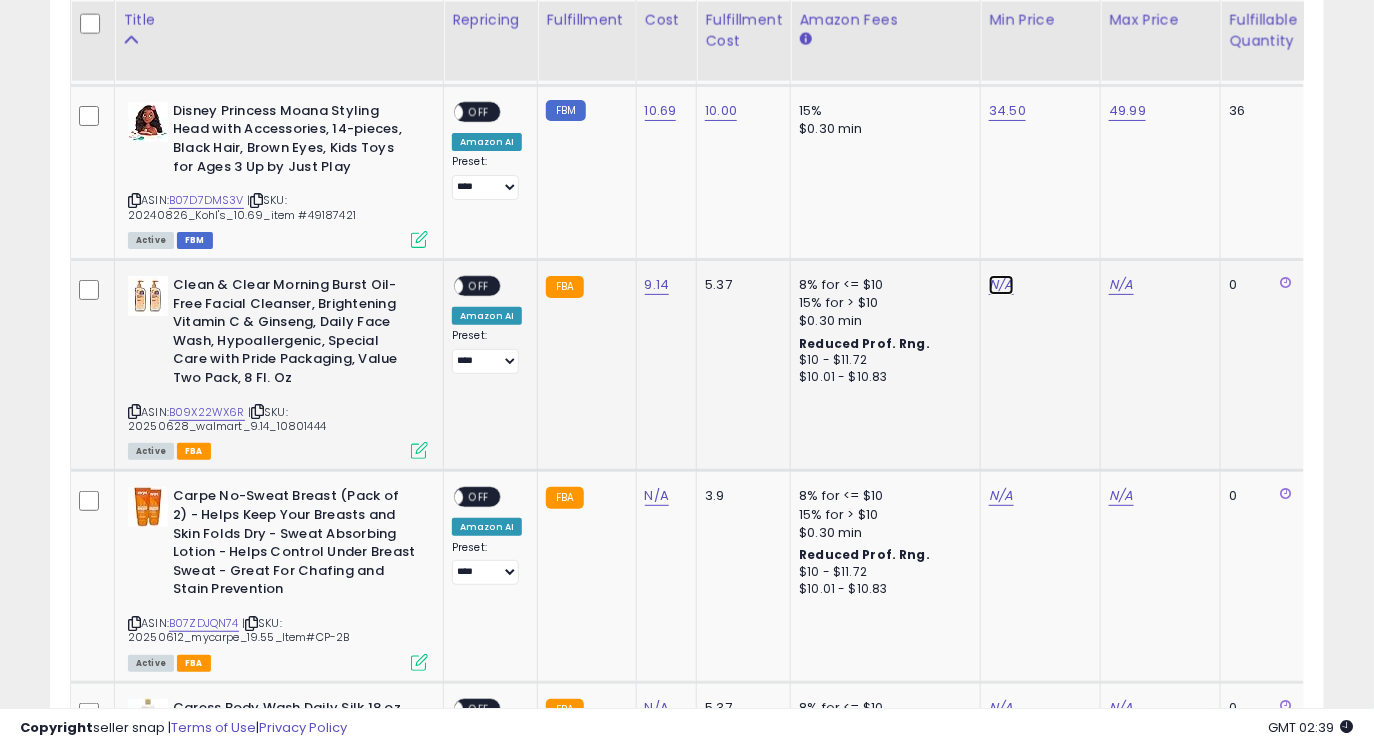 click on "N/A" at bounding box center [1001, -567] 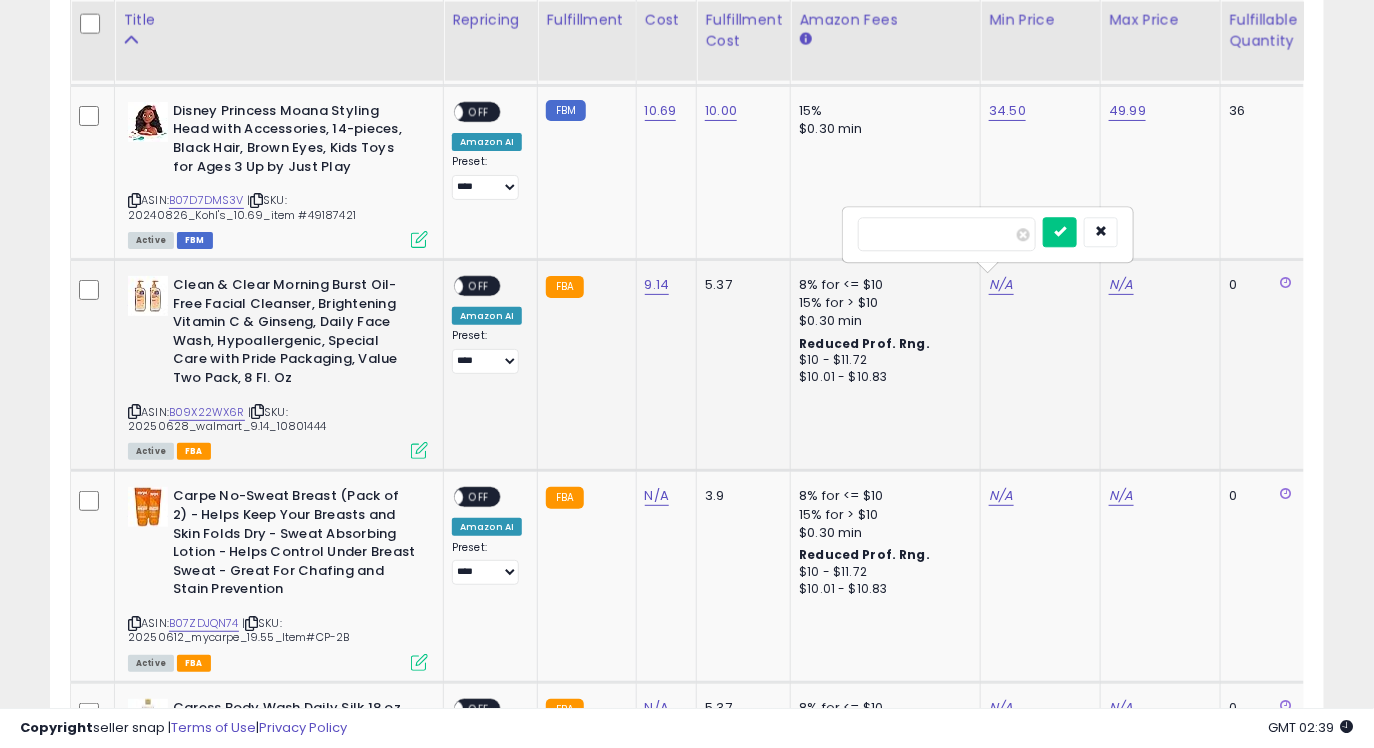 type on "*****" 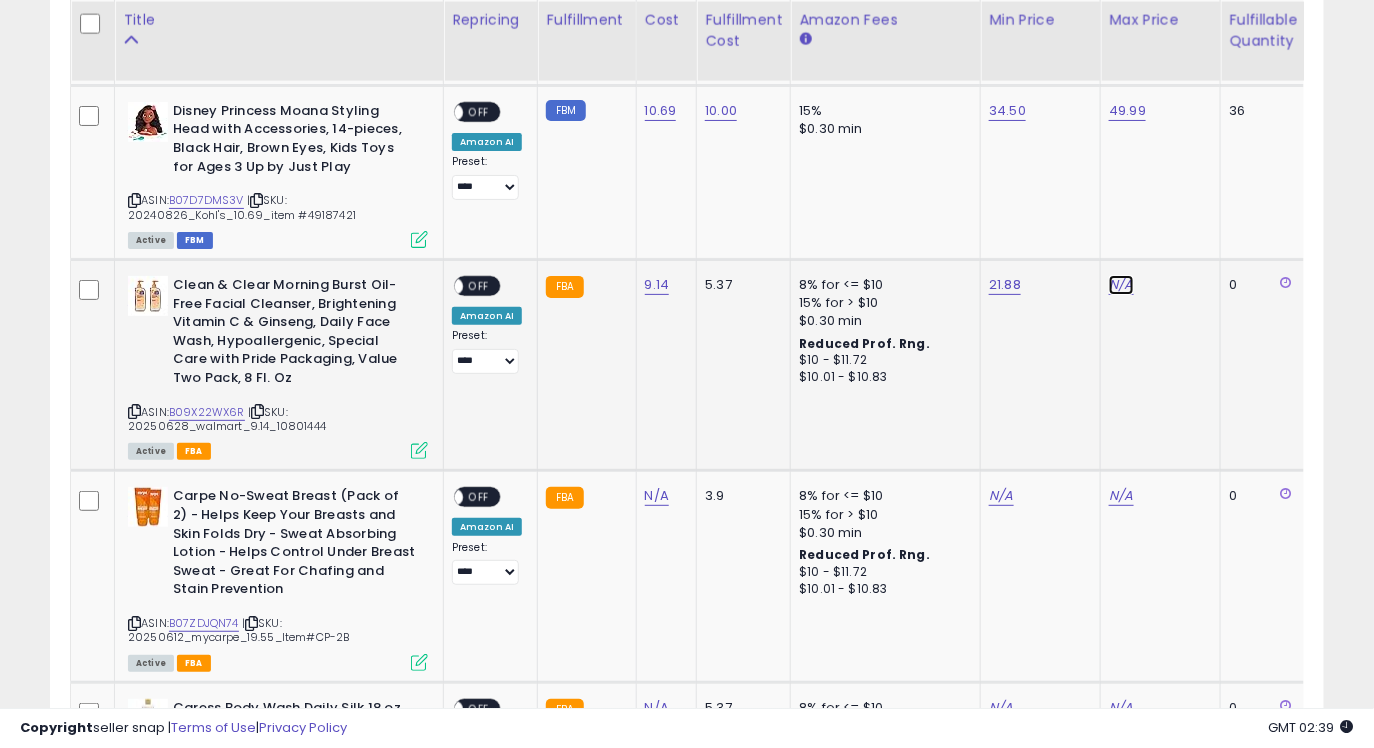 click on "N/A" at bounding box center [1121, -567] 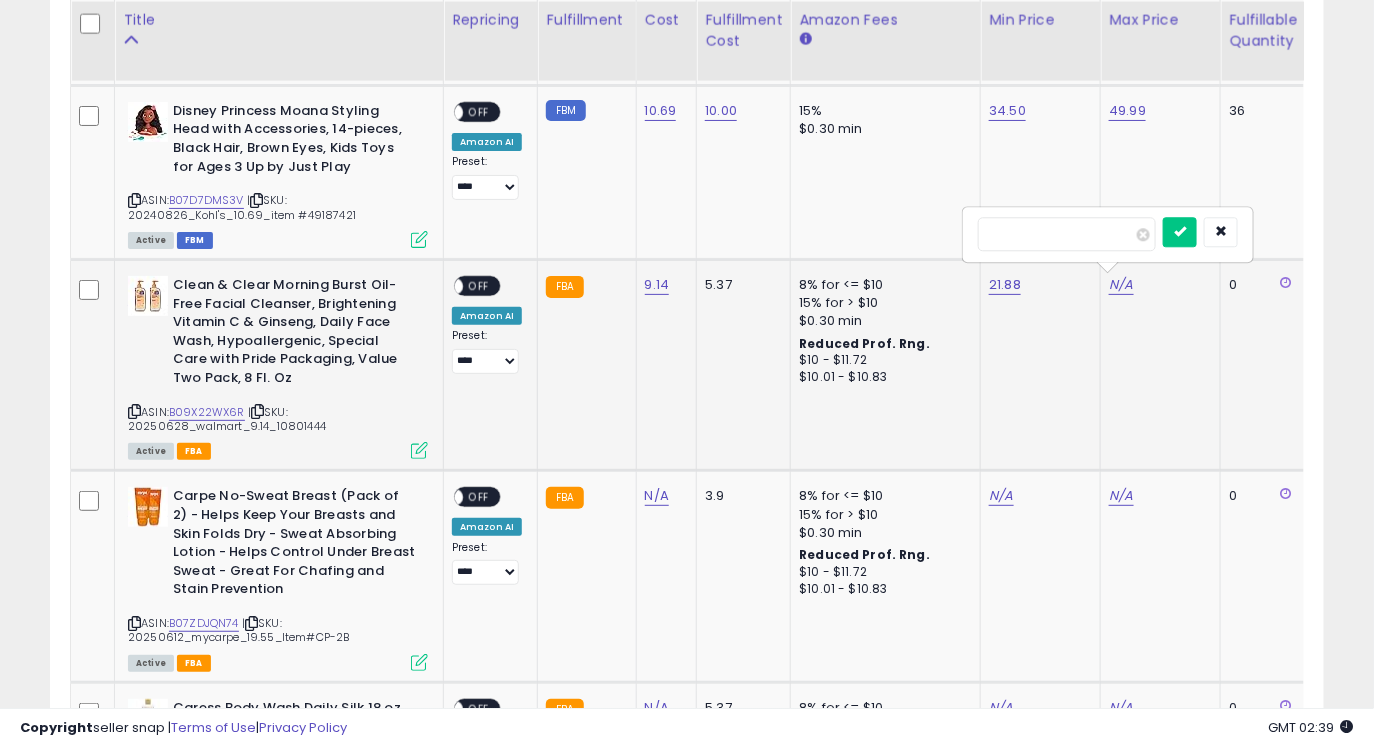 type on "**" 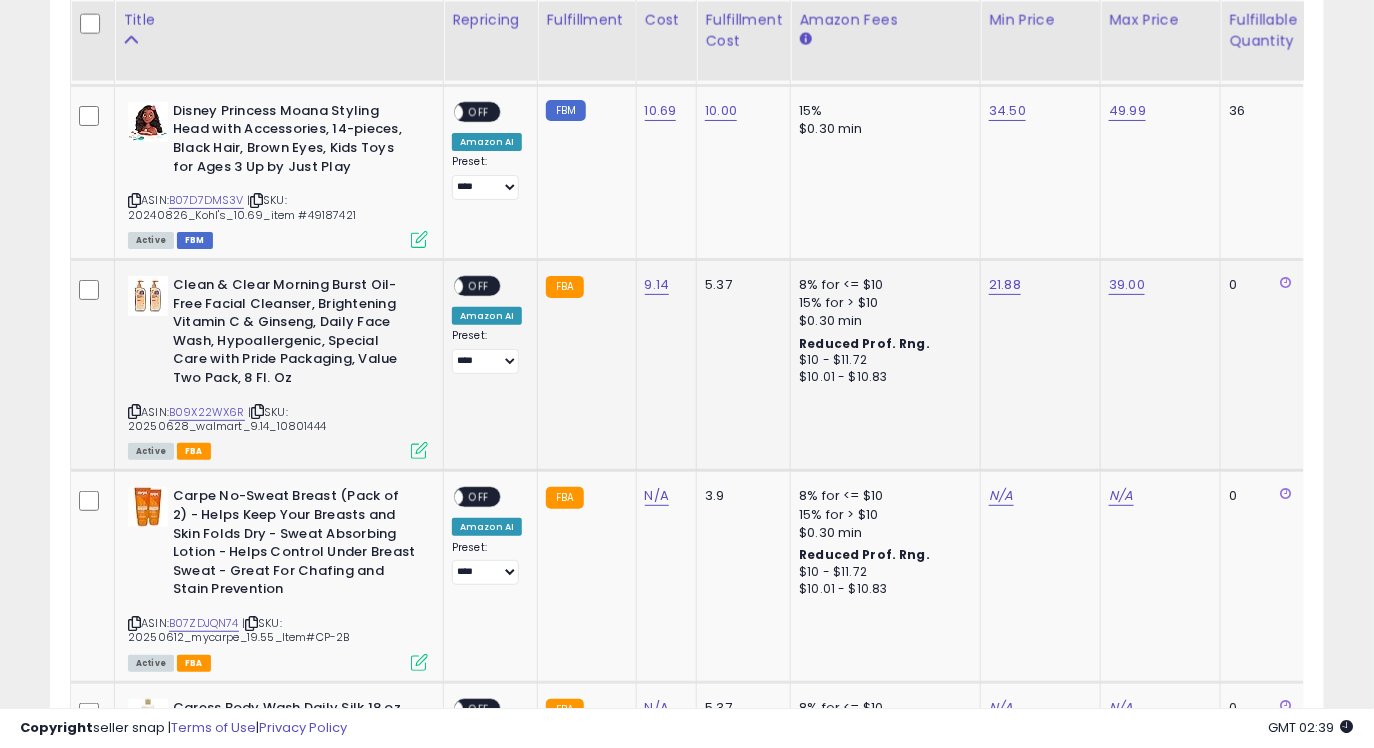 click at bounding box center [455, 286] 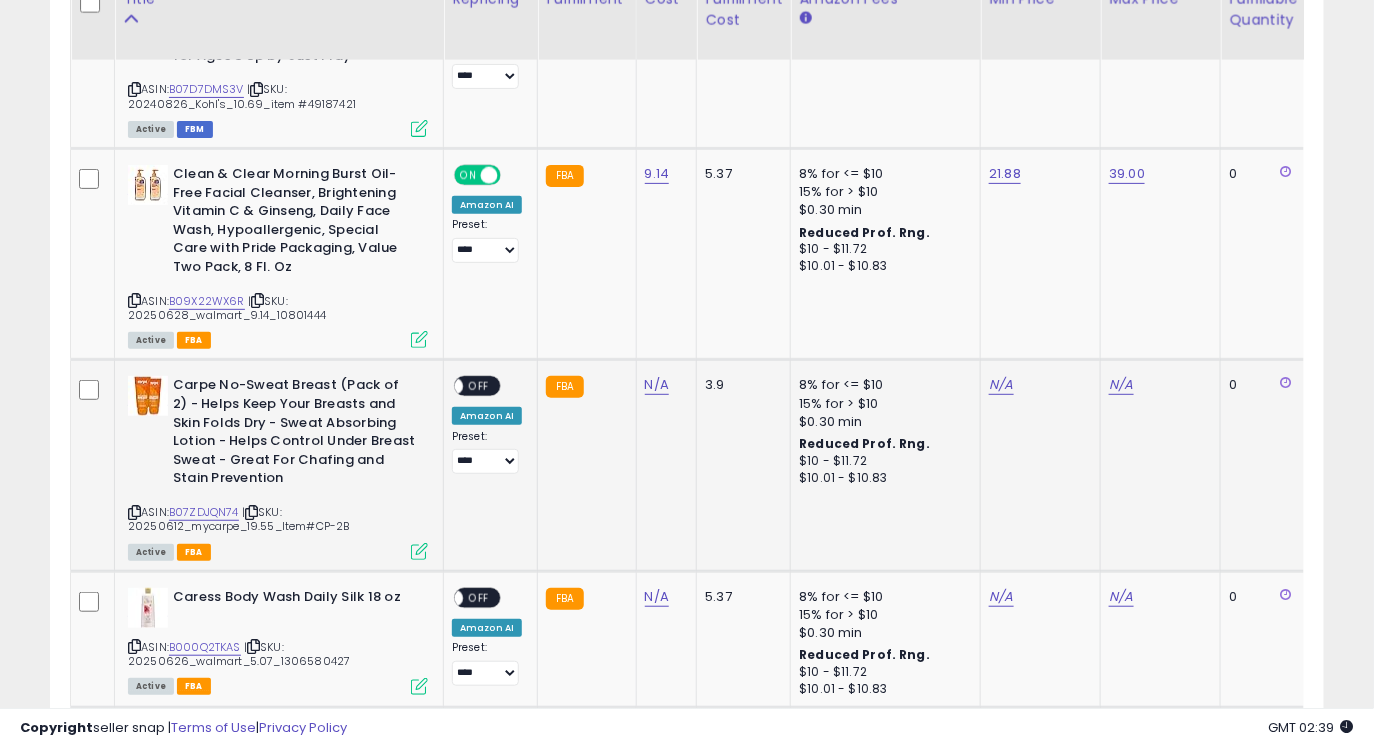 scroll, scrollTop: 2688, scrollLeft: 0, axis: vertical 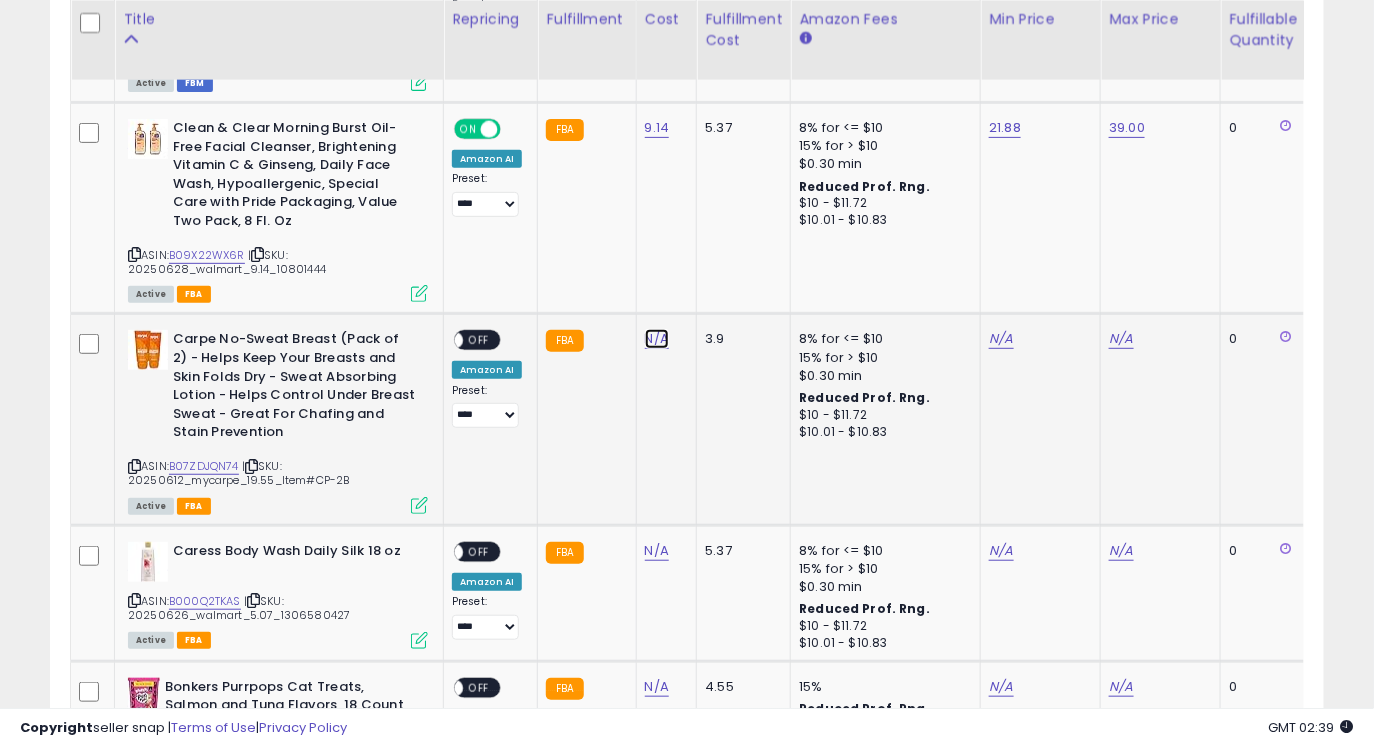 click on "N/A" at bounding box center (657, -724) 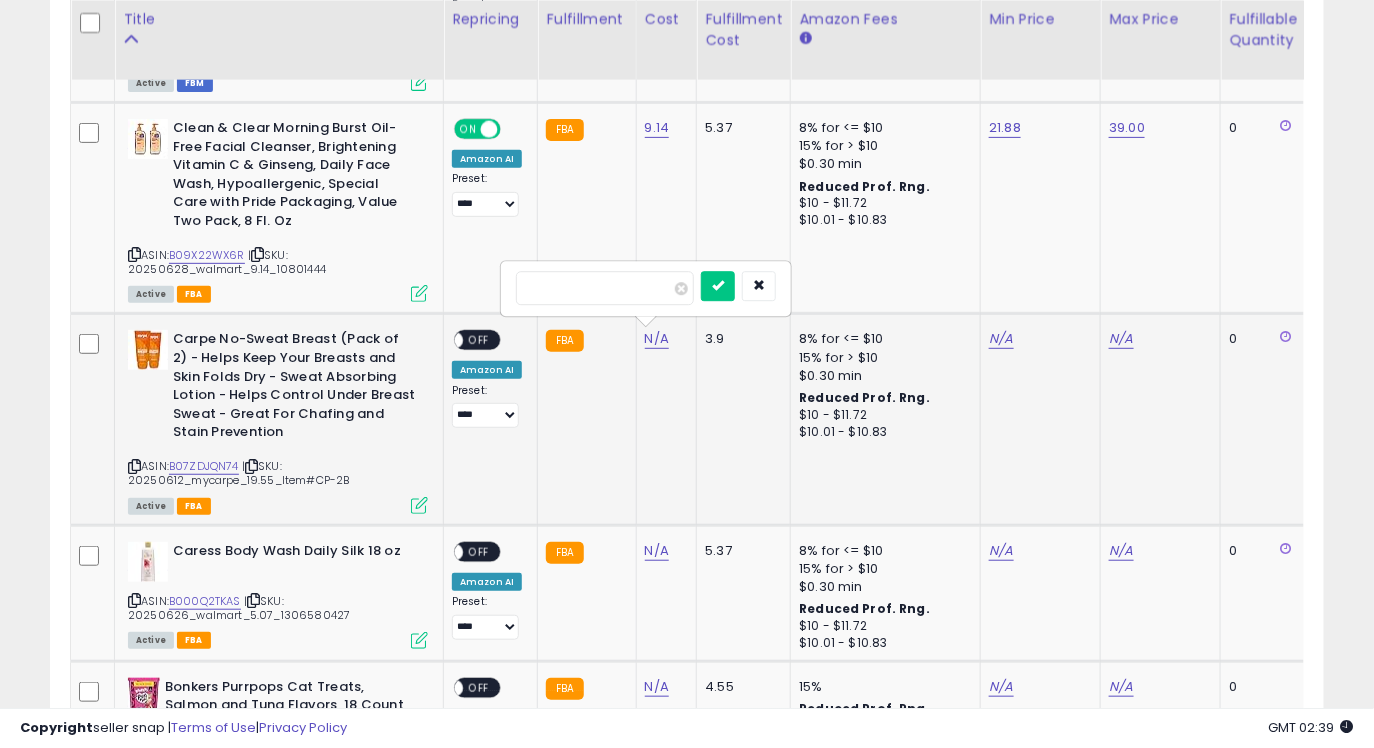 type on "*****" 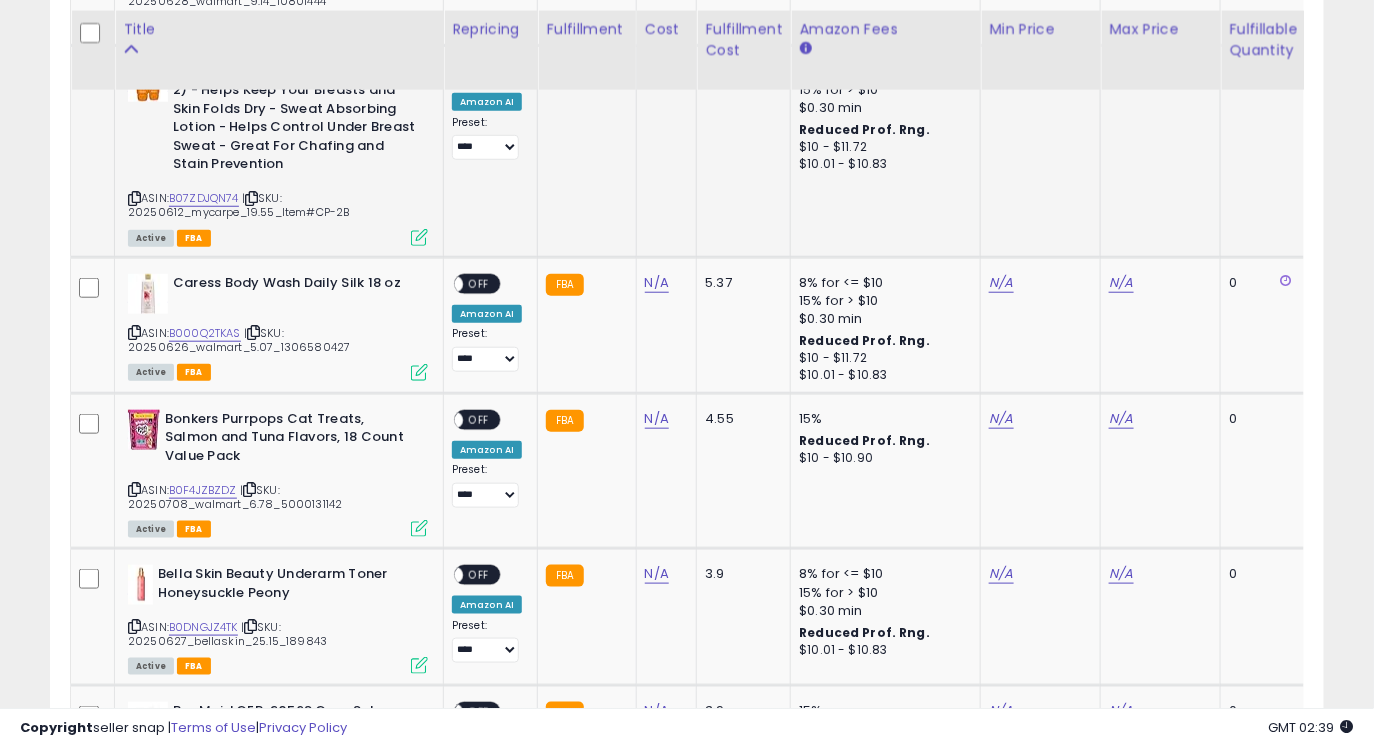 scroll, scrollTop: 2966, scrollLeft: 0, axis: vertical 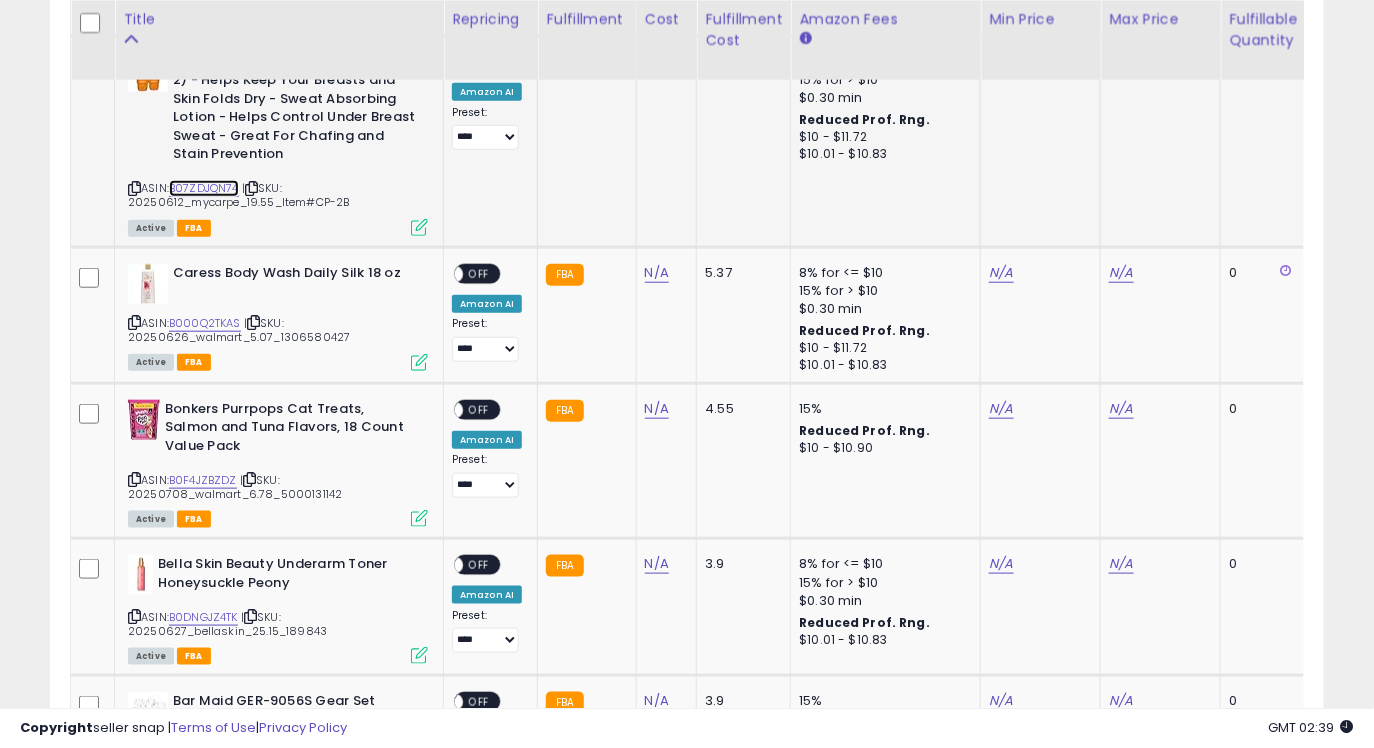 click on "B07ZDJQN74" at bounding box center (204, 188) 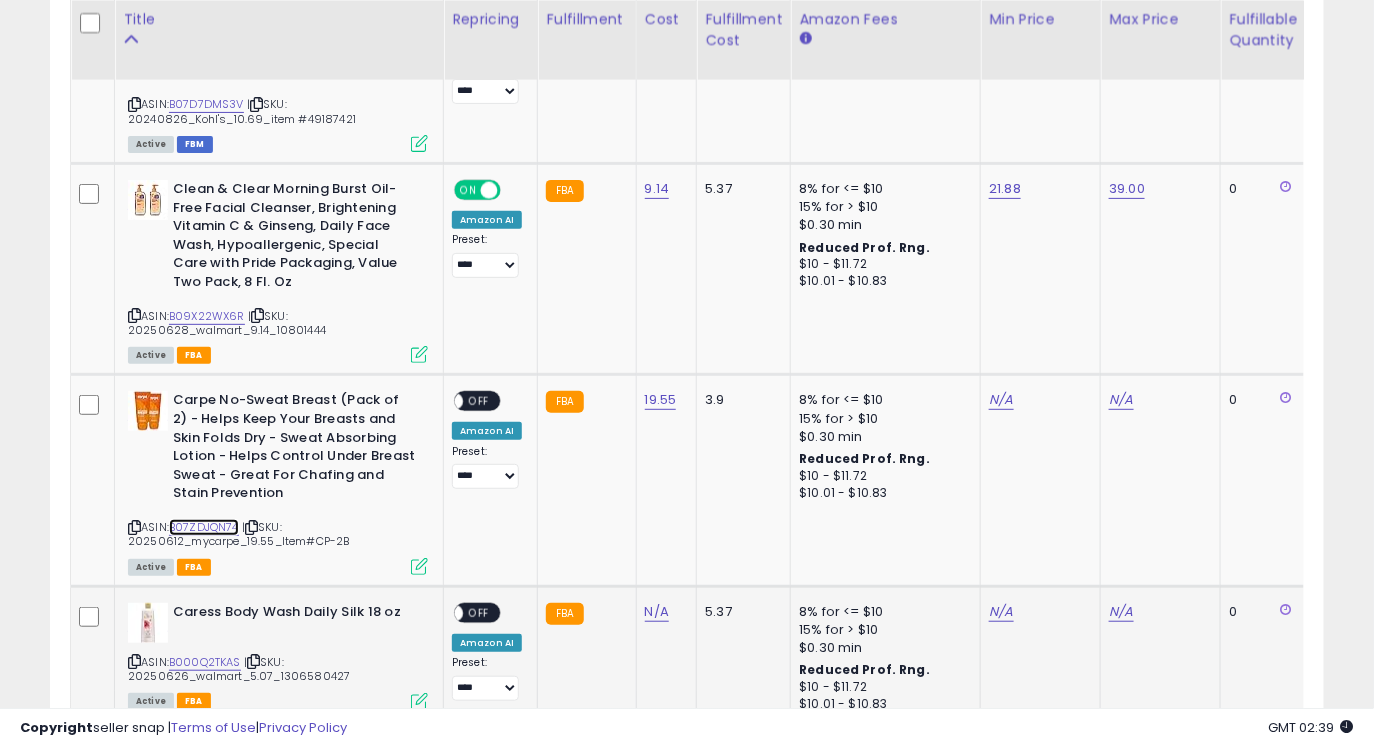scroll, scrollTop: 2629, scrollLeft: 0, axis: vertical 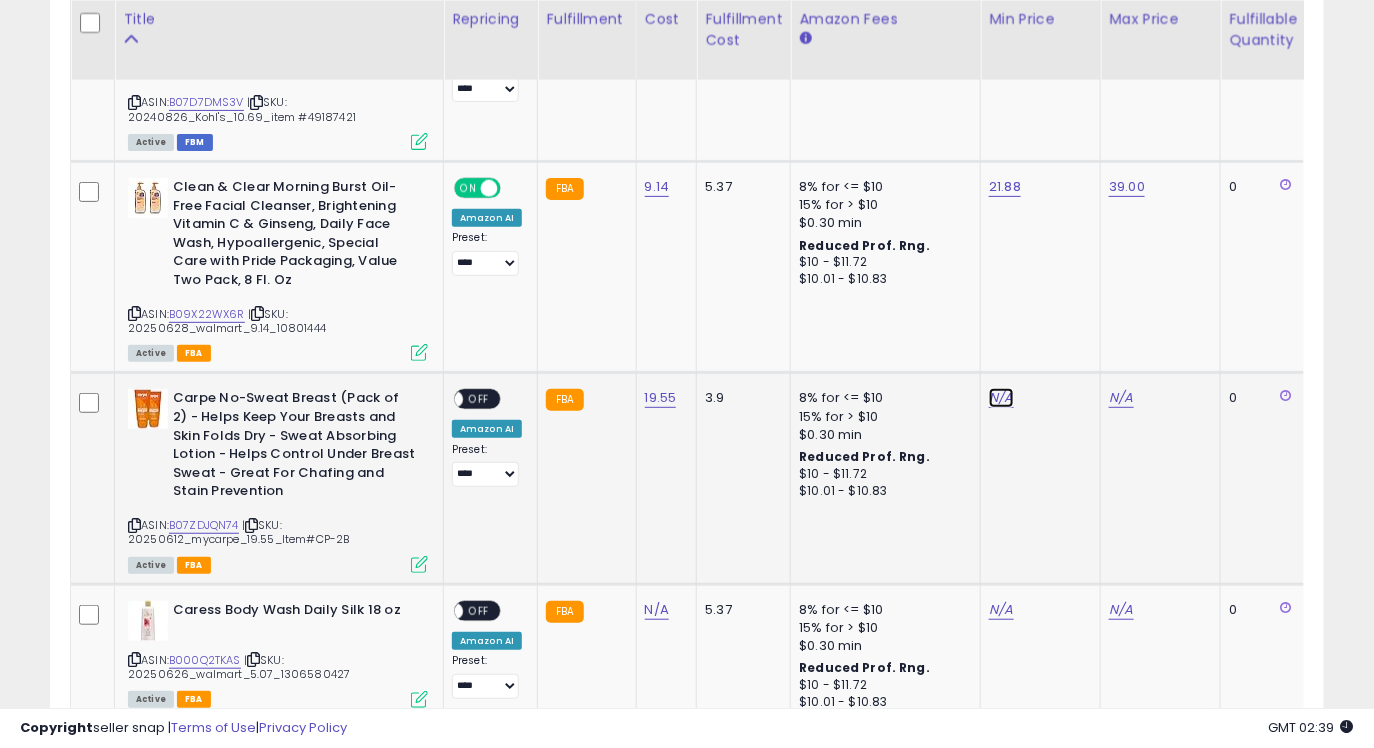 click on "N/A" at bounding box center [1001, -665] 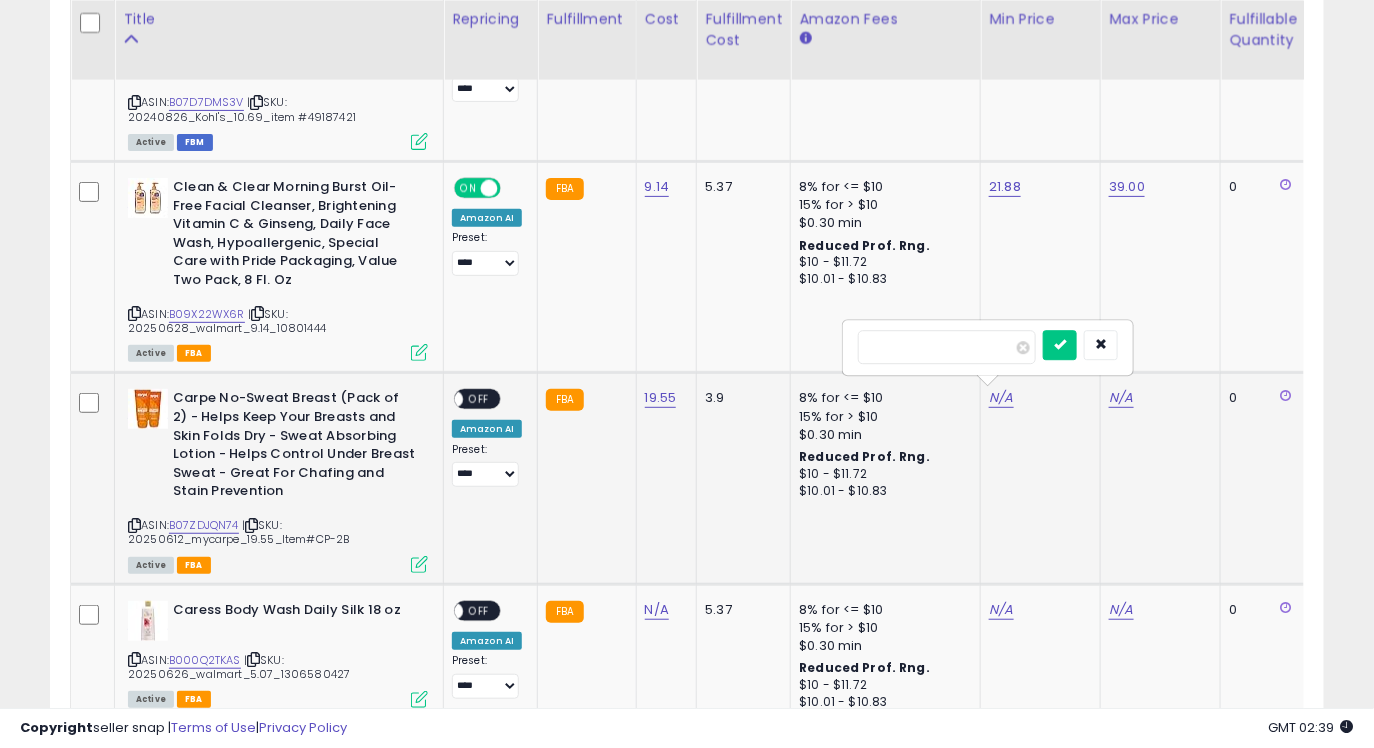 type on "****" 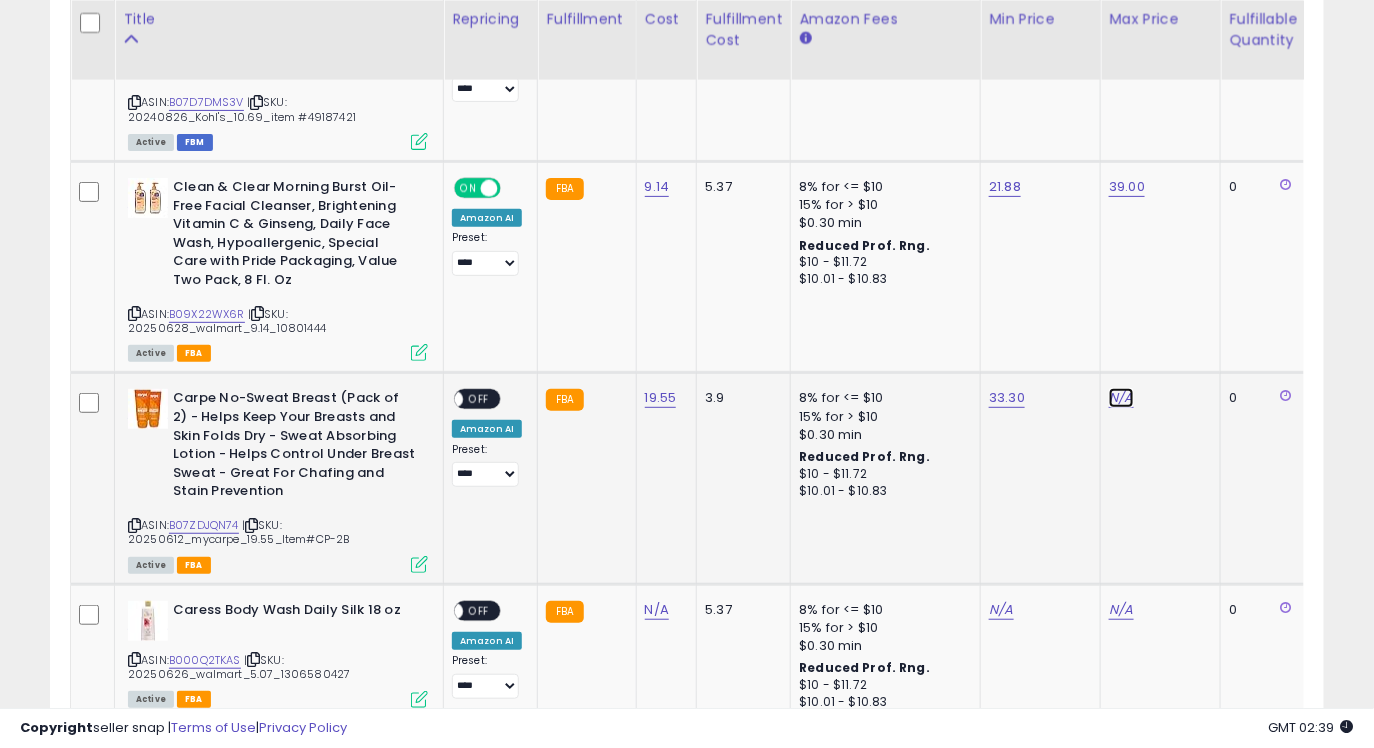click on "N/A" at bounding box center (1121, -665) 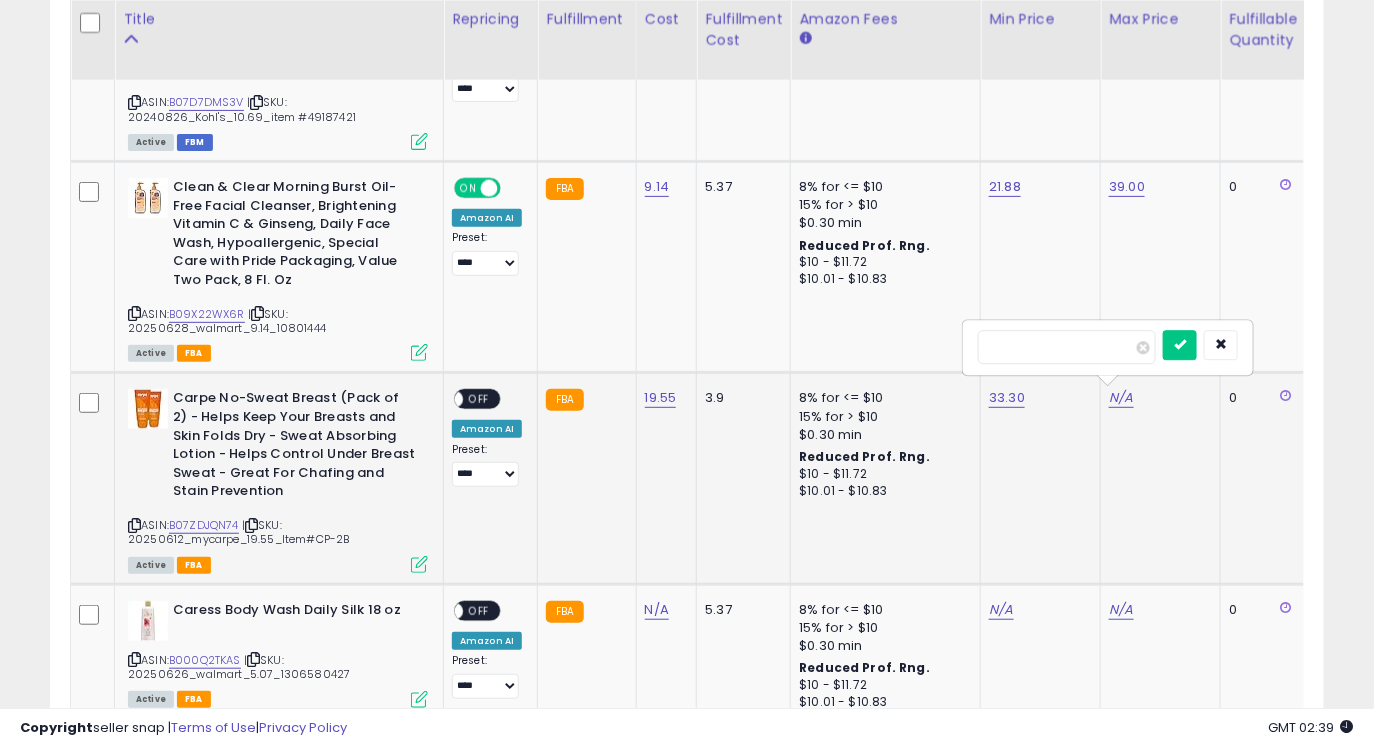 type on "**" 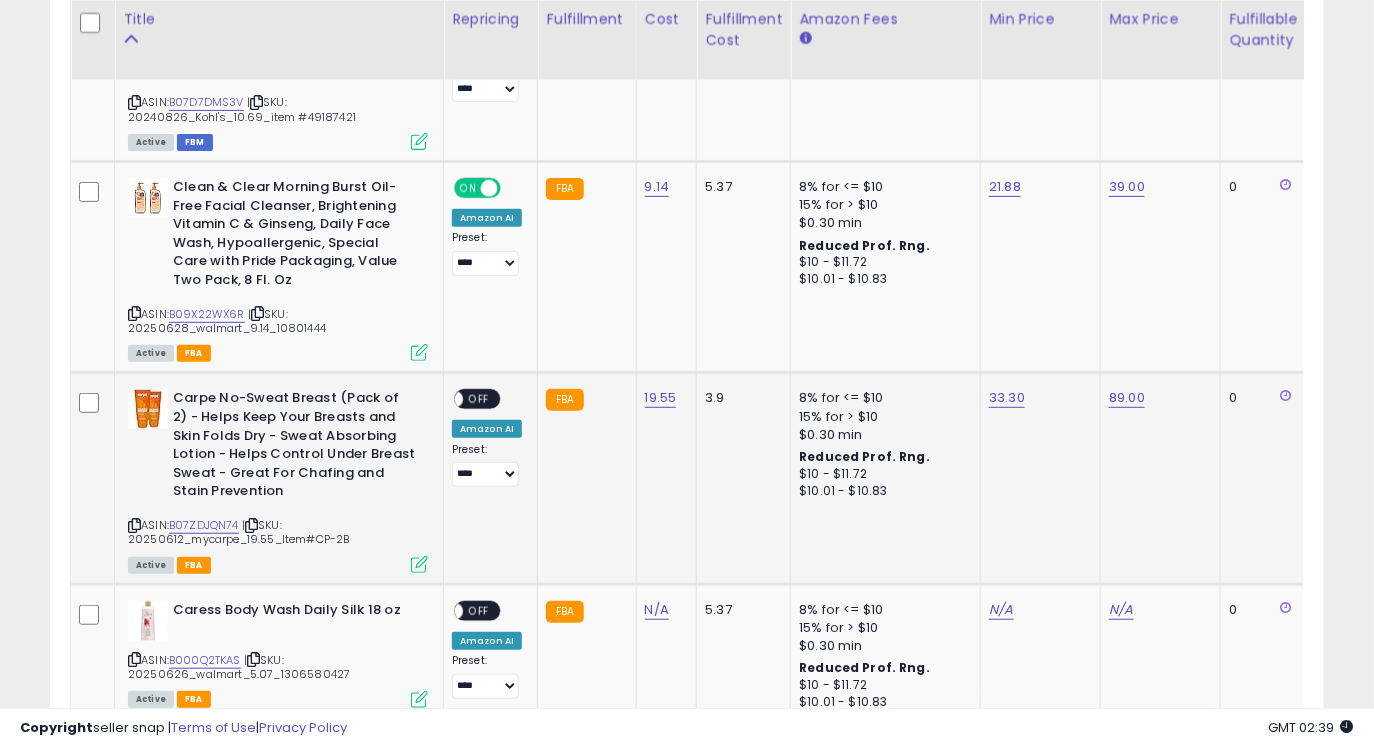 click on "OFF" at bounding box center (479, 399) 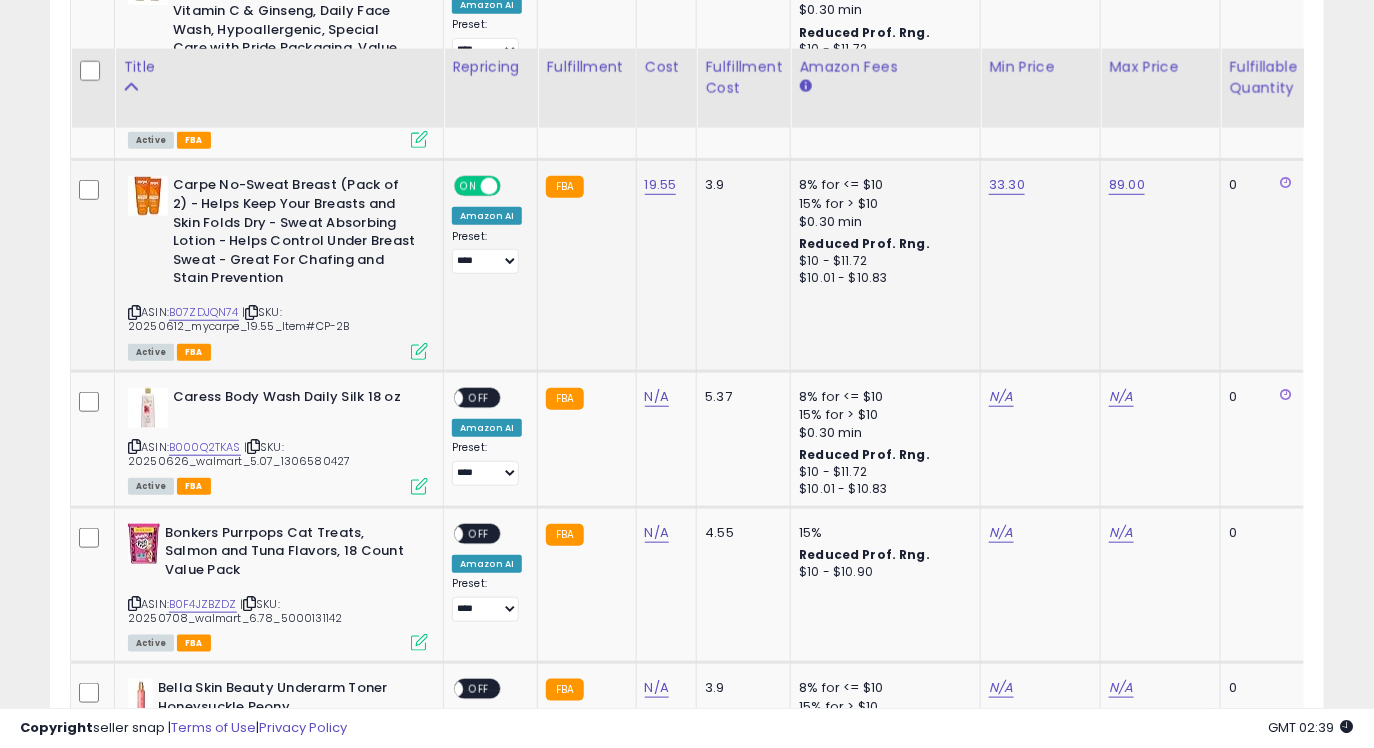 scroll, scrollTop: 2912, scrollLeft: 0, axis: vertical 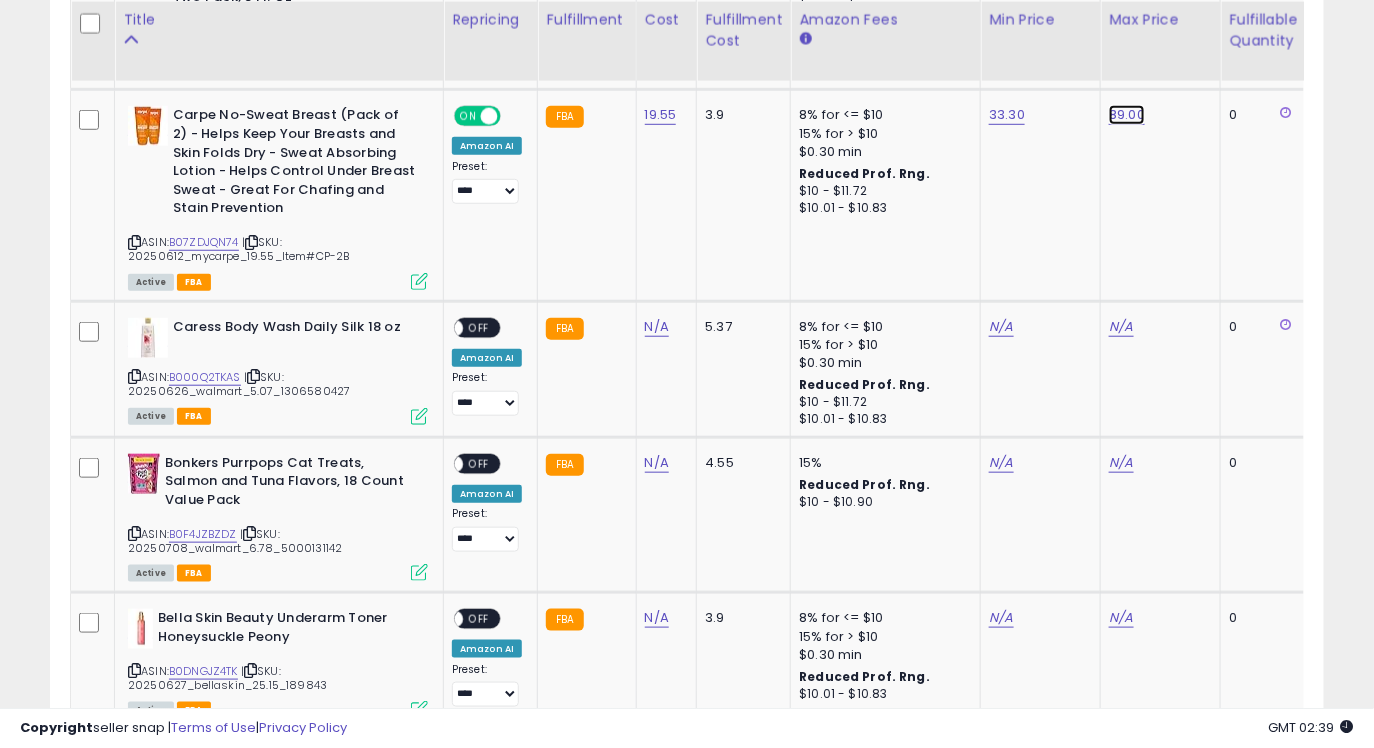 click on "89.00" at bounding box center (1127, -1838) 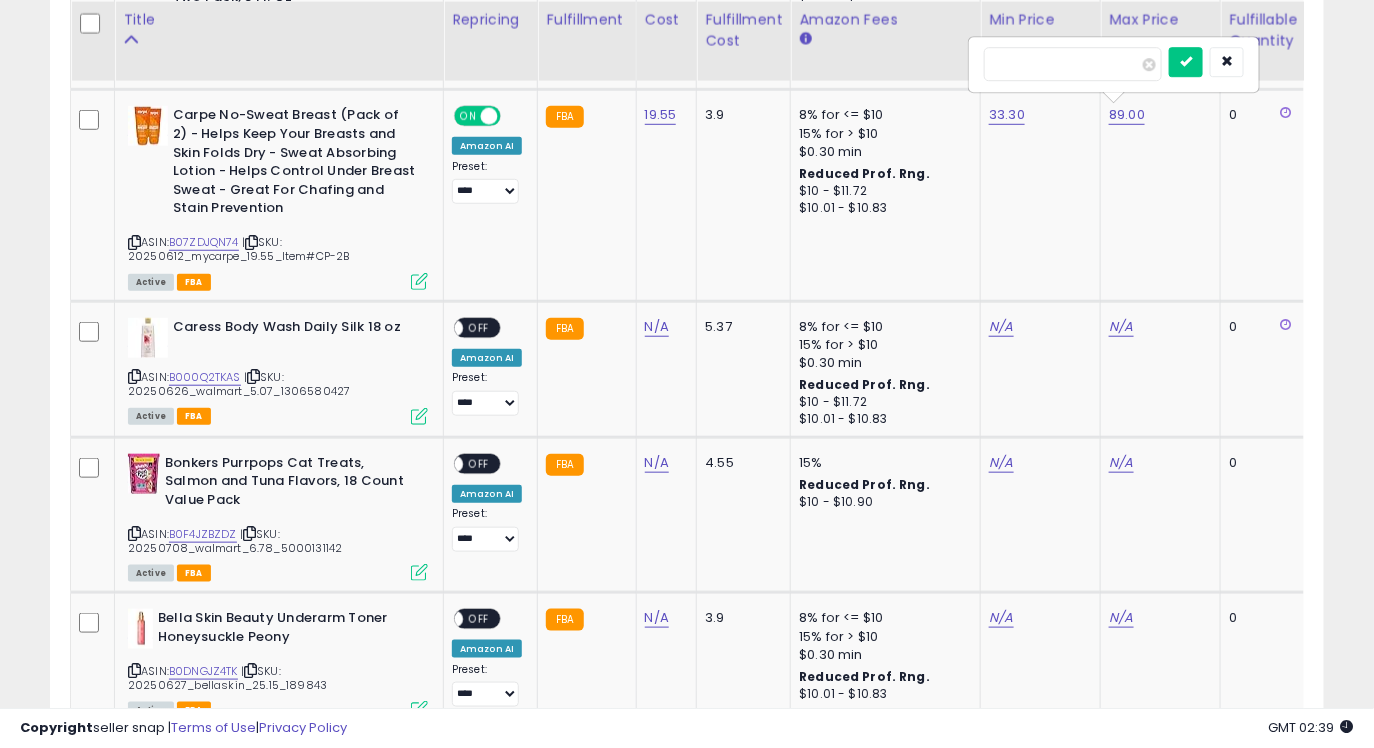 click on "*****" at bounding box center (1073, 64) 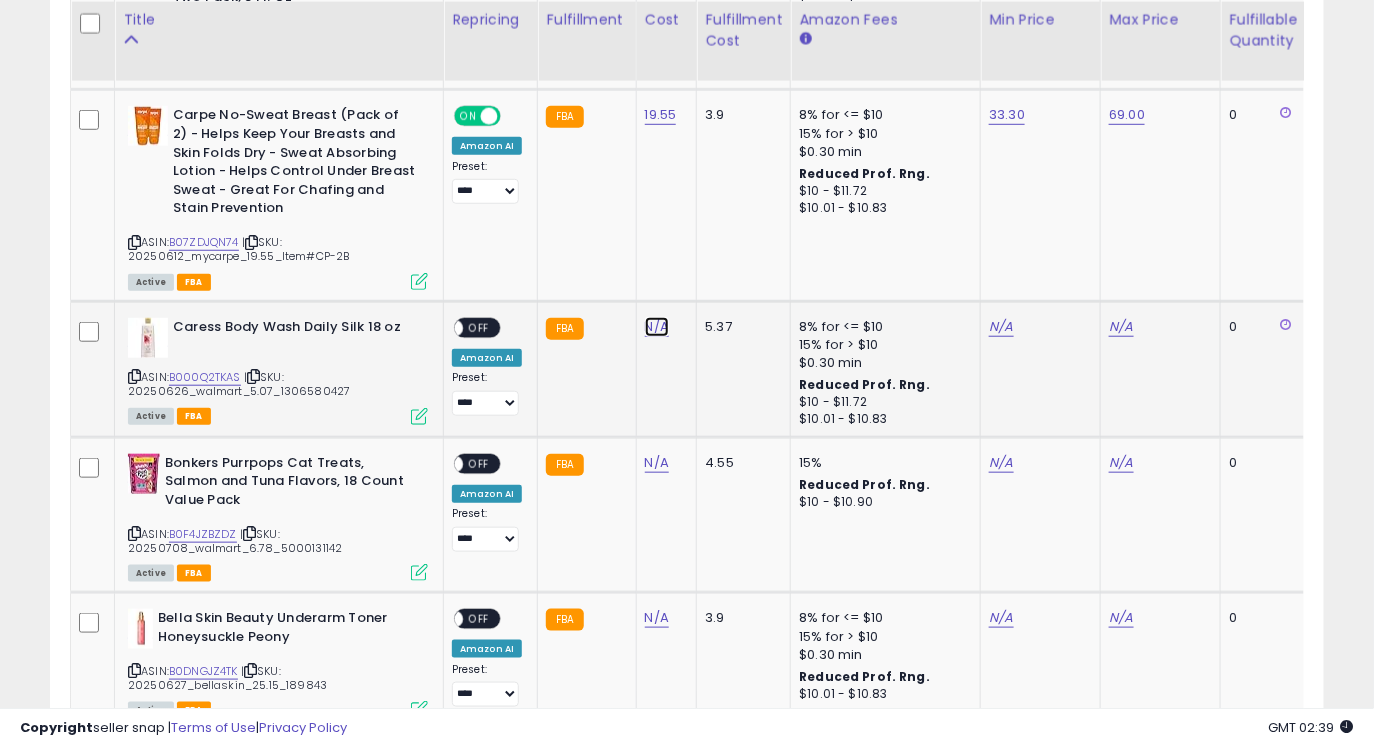 click on "N/A" at bounding box center [657, -948] 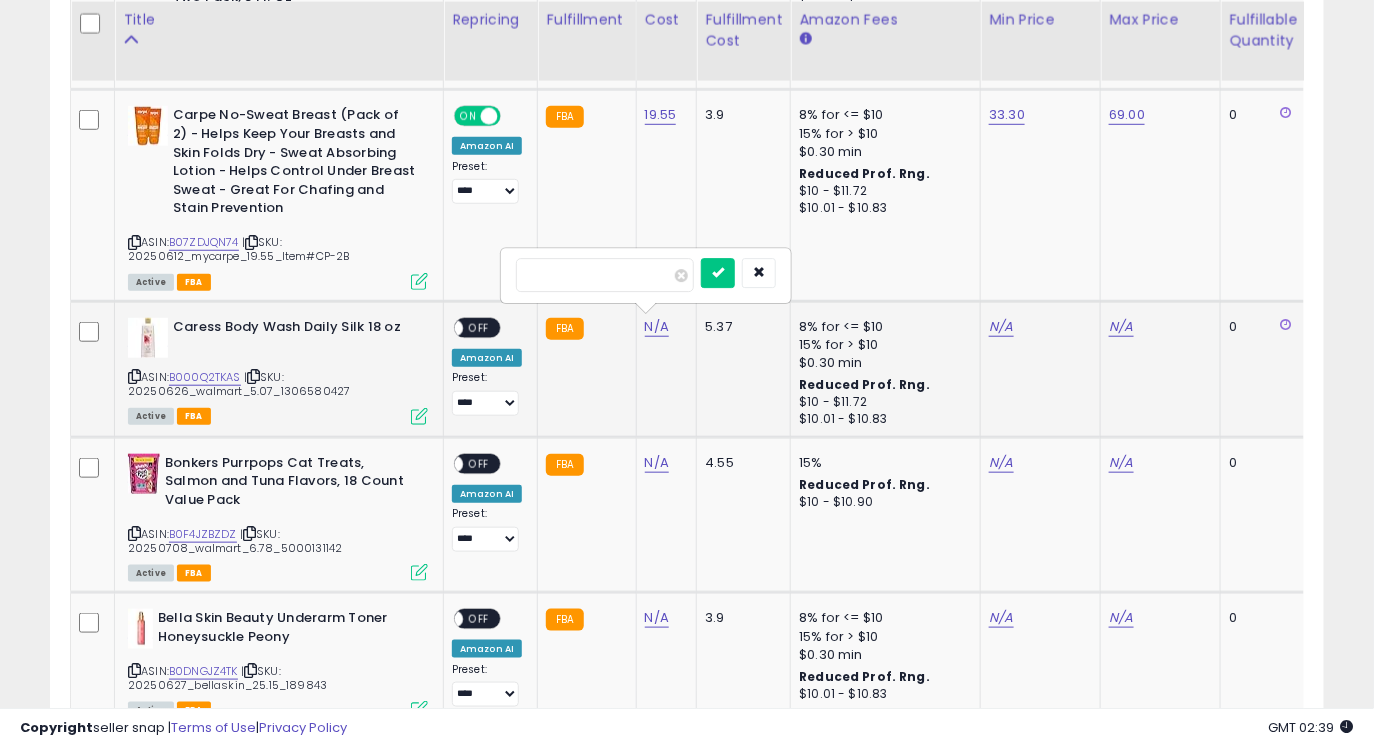 type on "****" 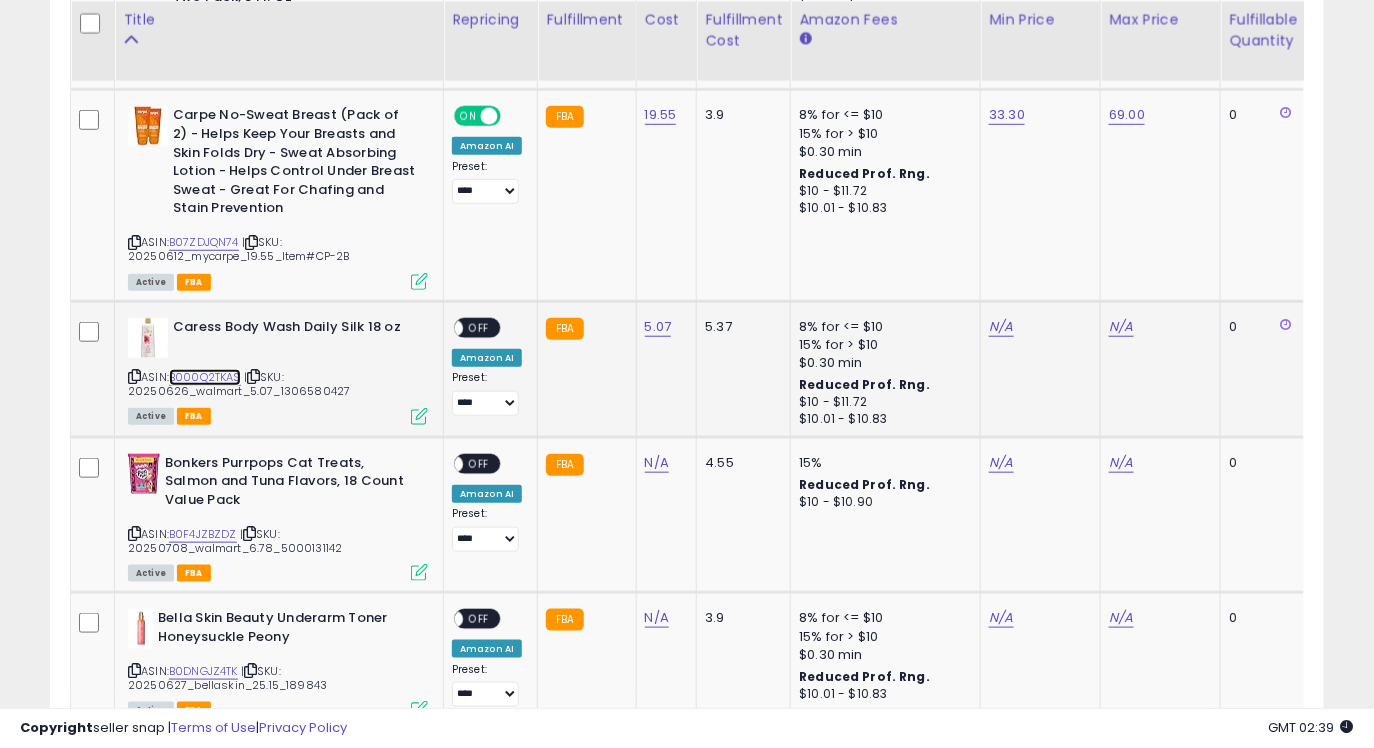 click on "B000Q2TKAS" at bounding box center (205, 377) 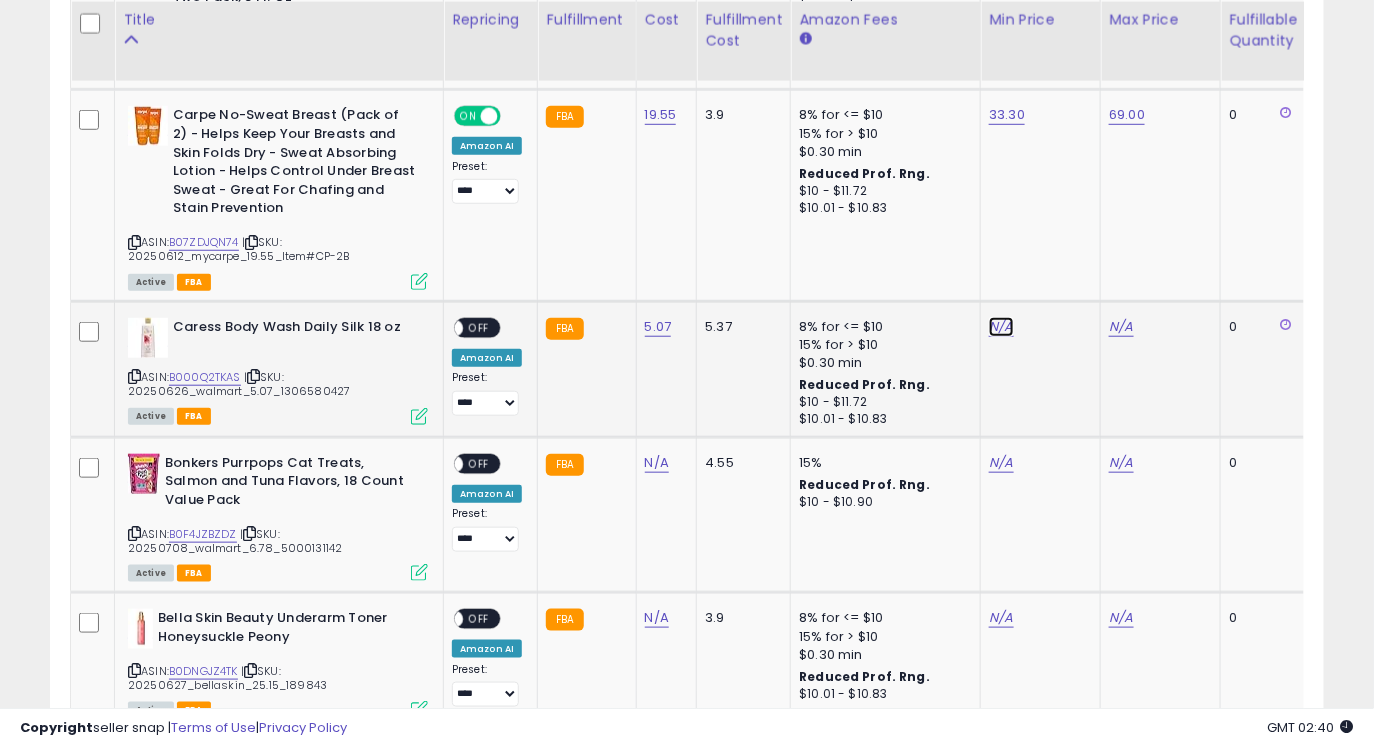 click on "N/A" at bounding box center (1001, -948) 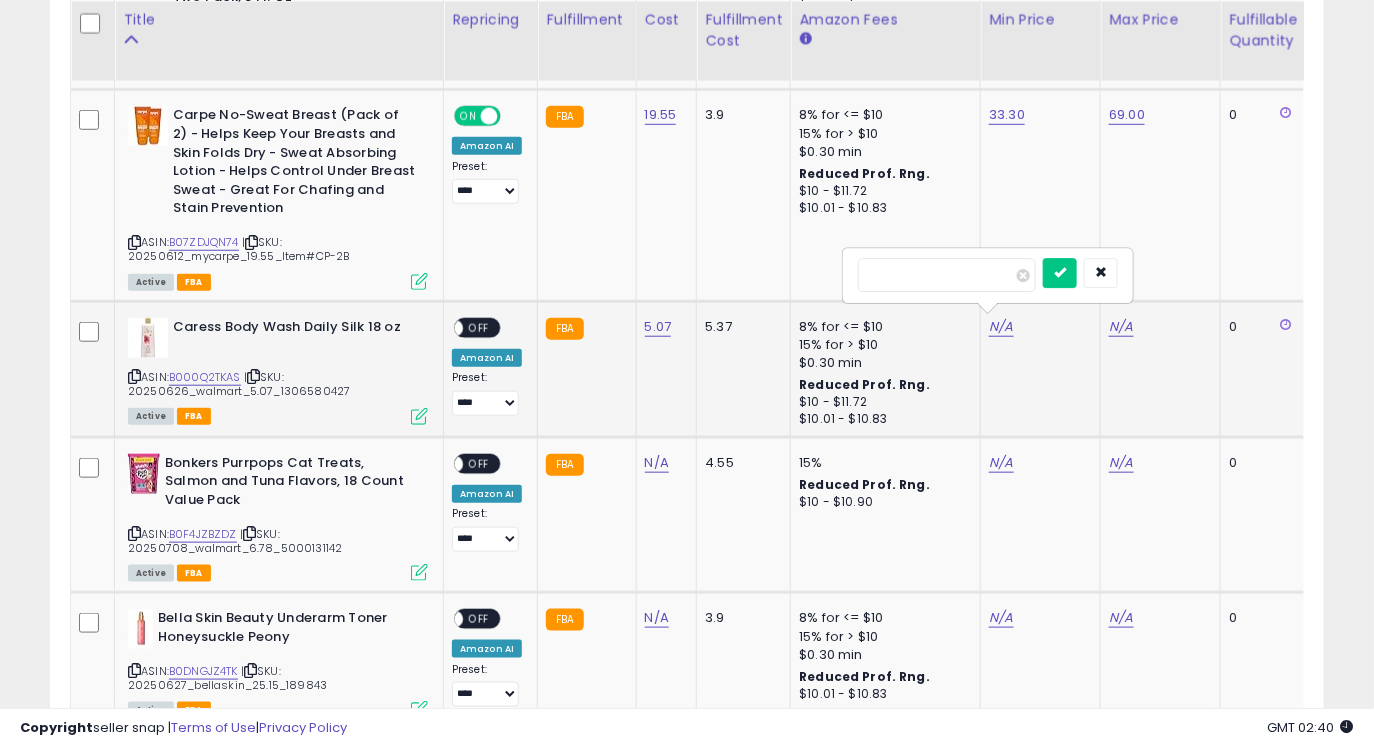 type on "*****" 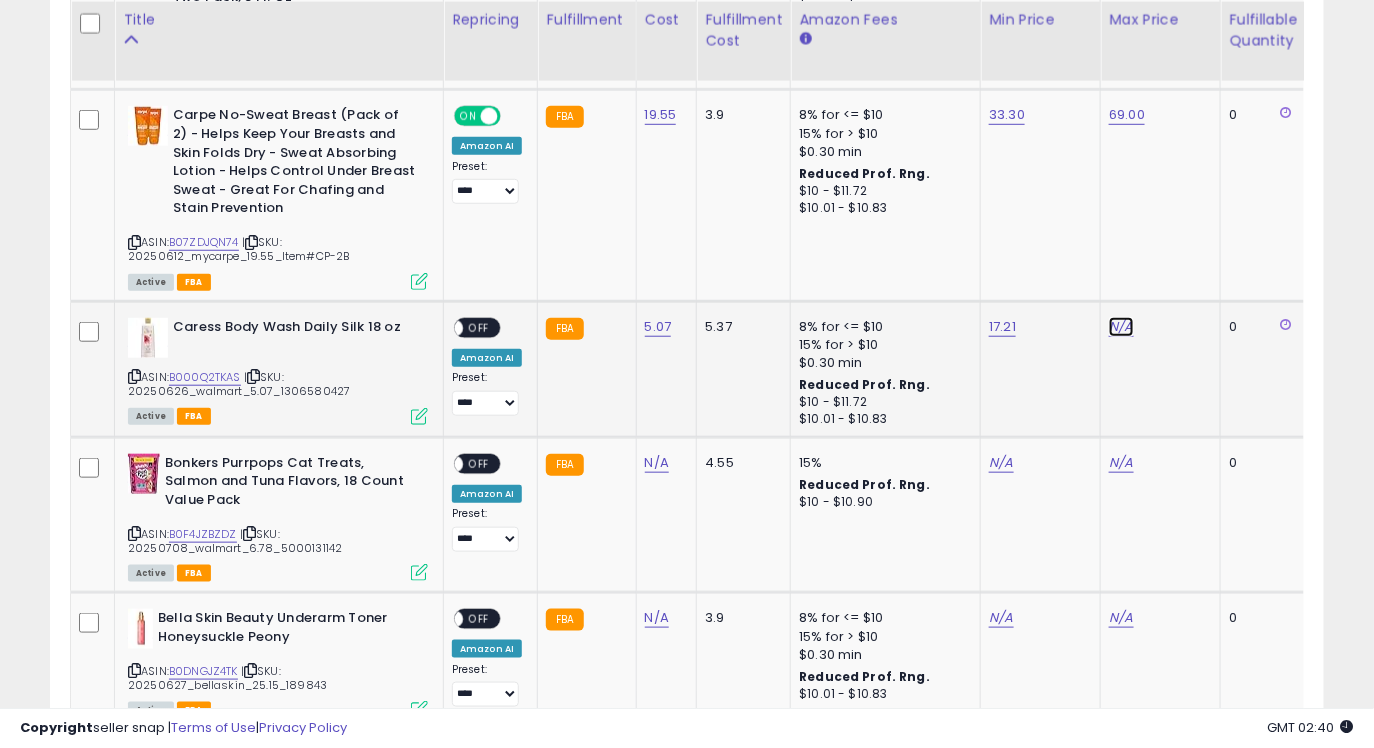 click on "N/A" at bounding box center (1121, -948) 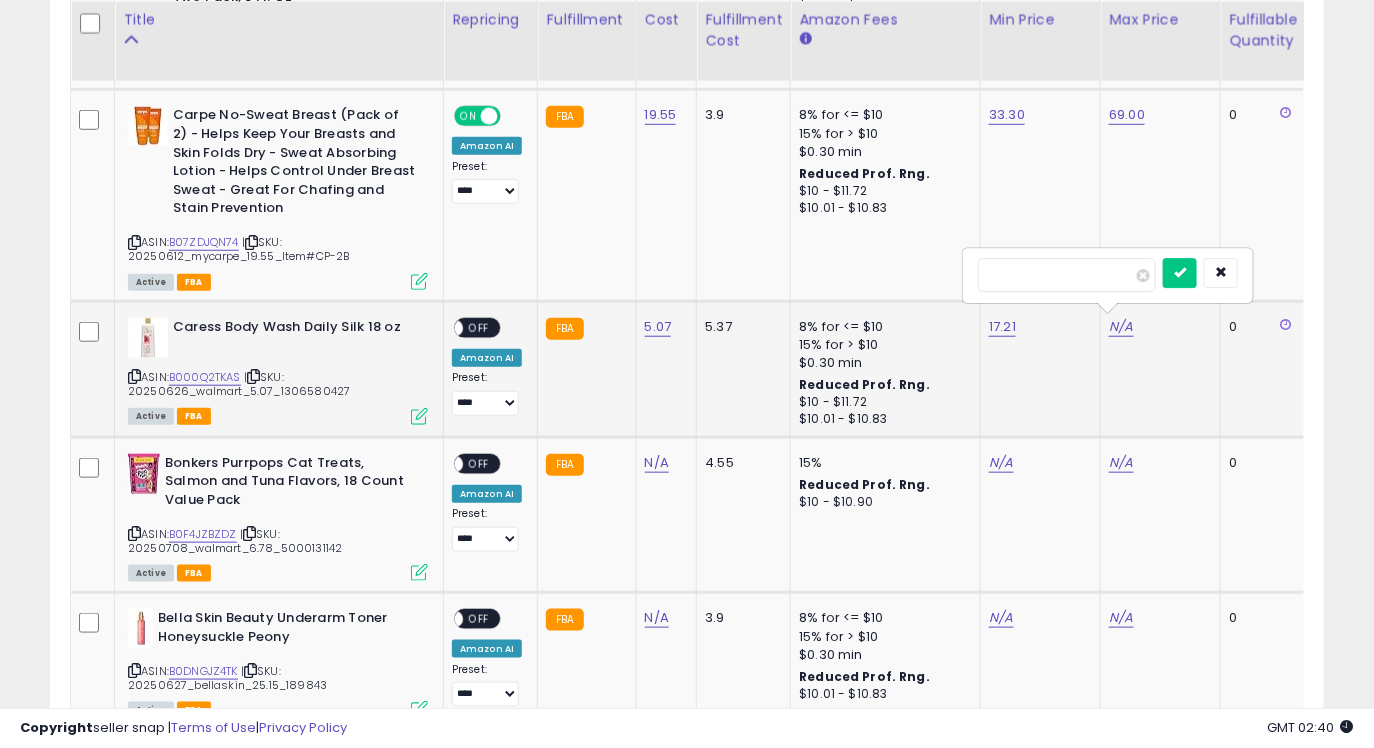 type on "**" 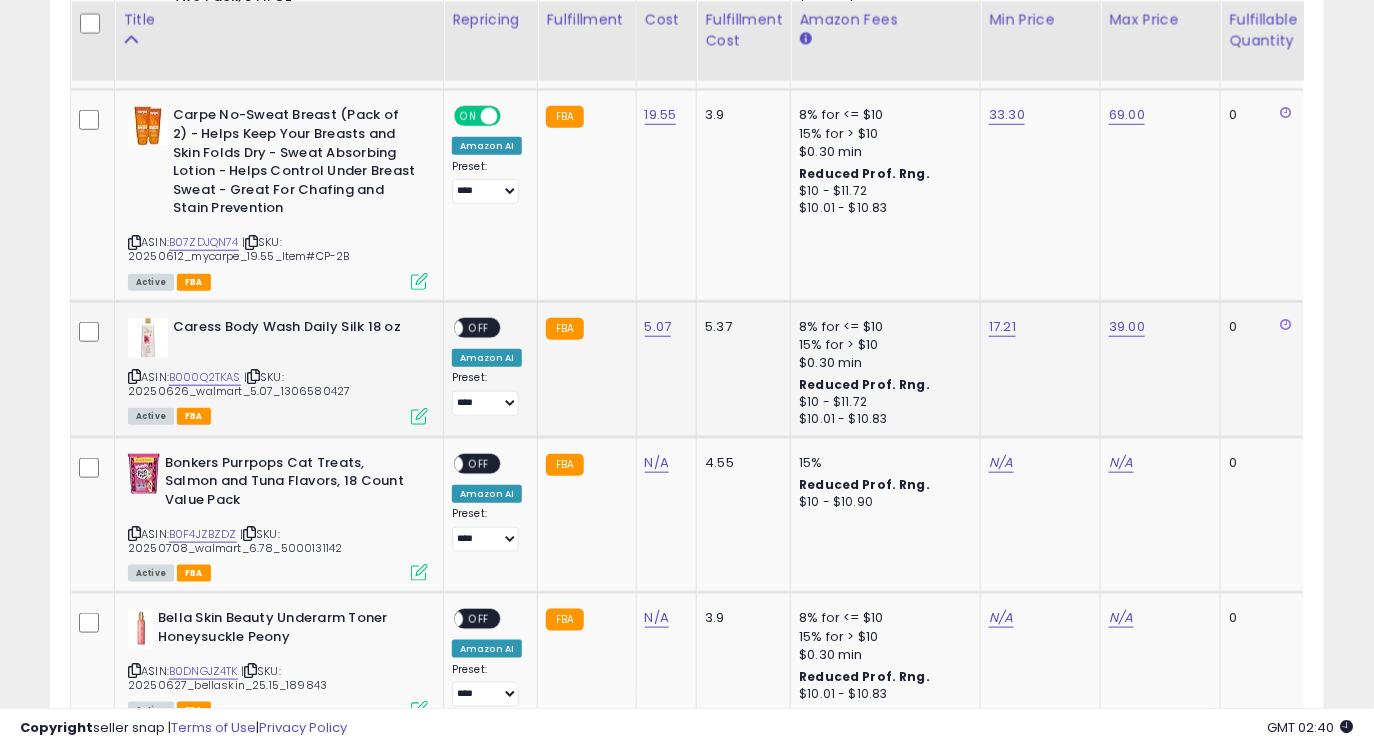 click on "OFF" at bounding box center [479, 327] 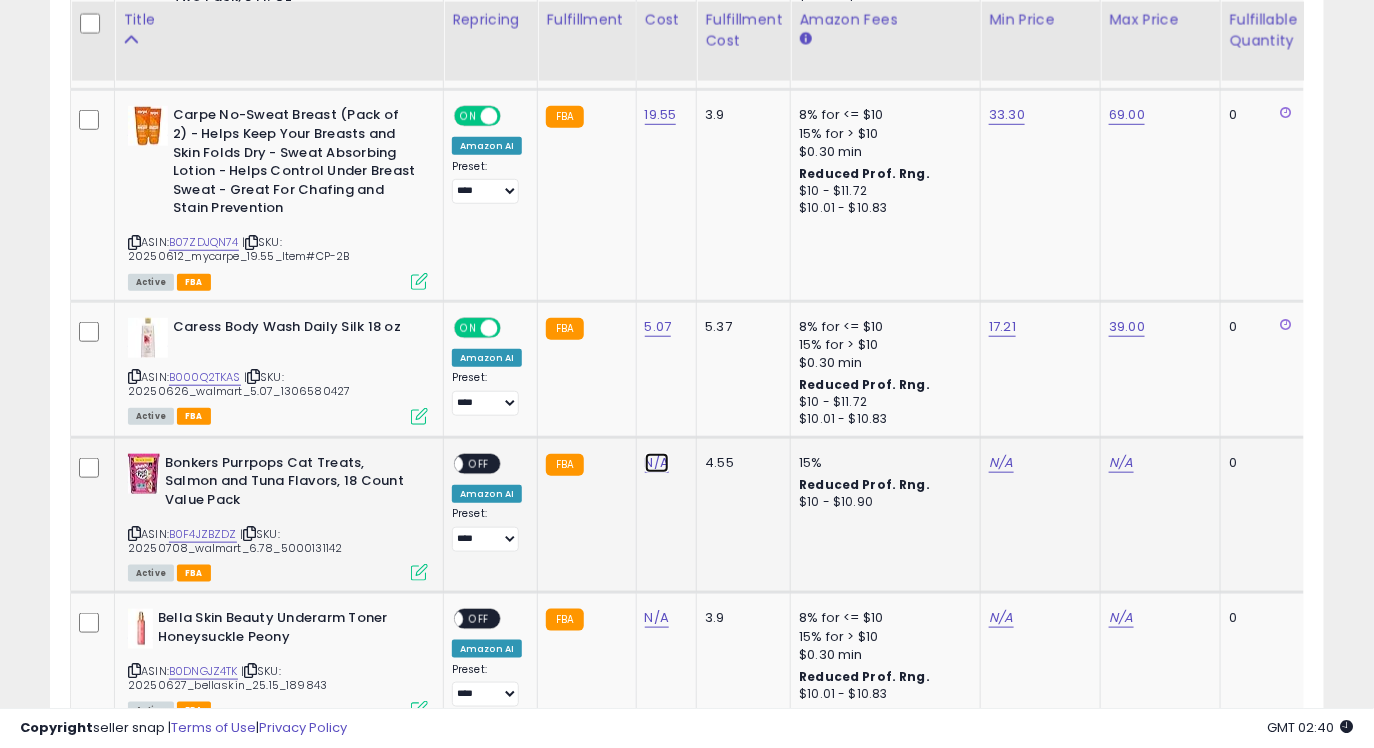 click on "N/A" at bounding box center (657, -948) 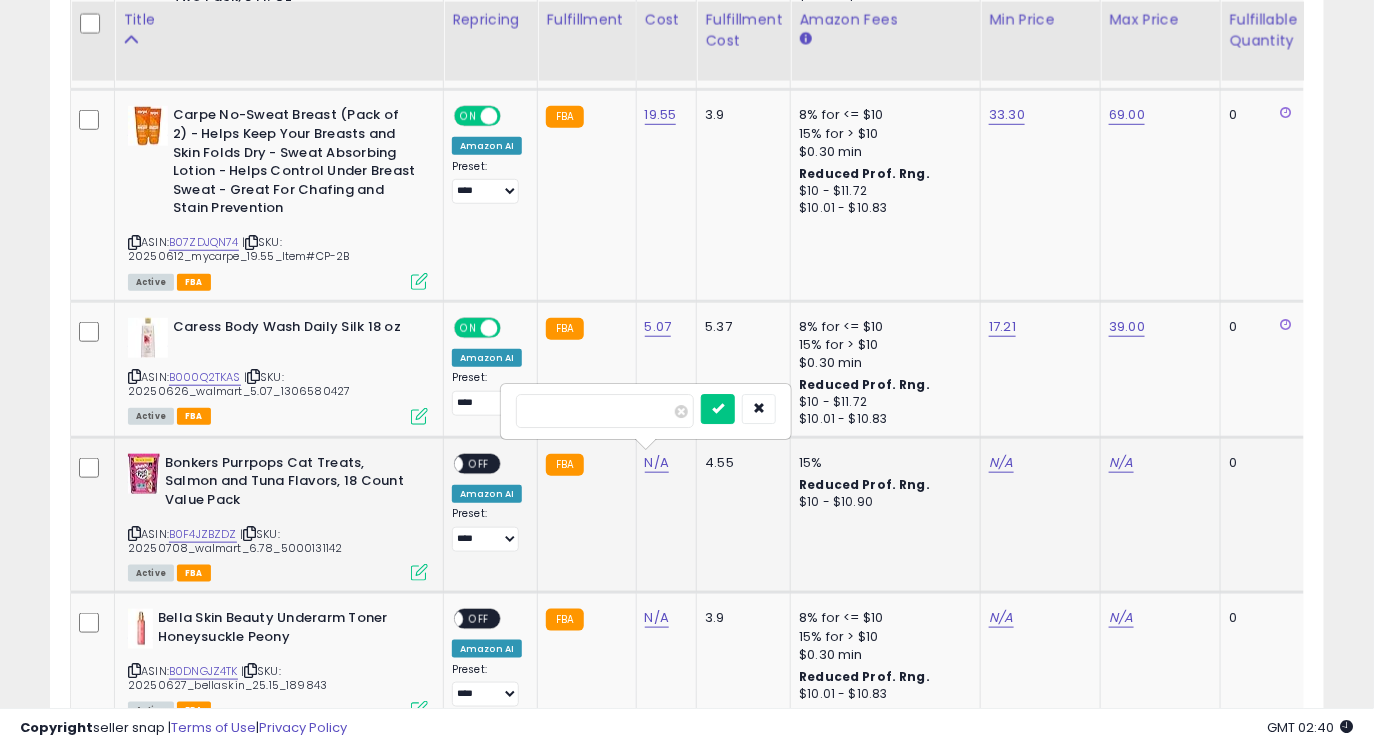 type on "****" 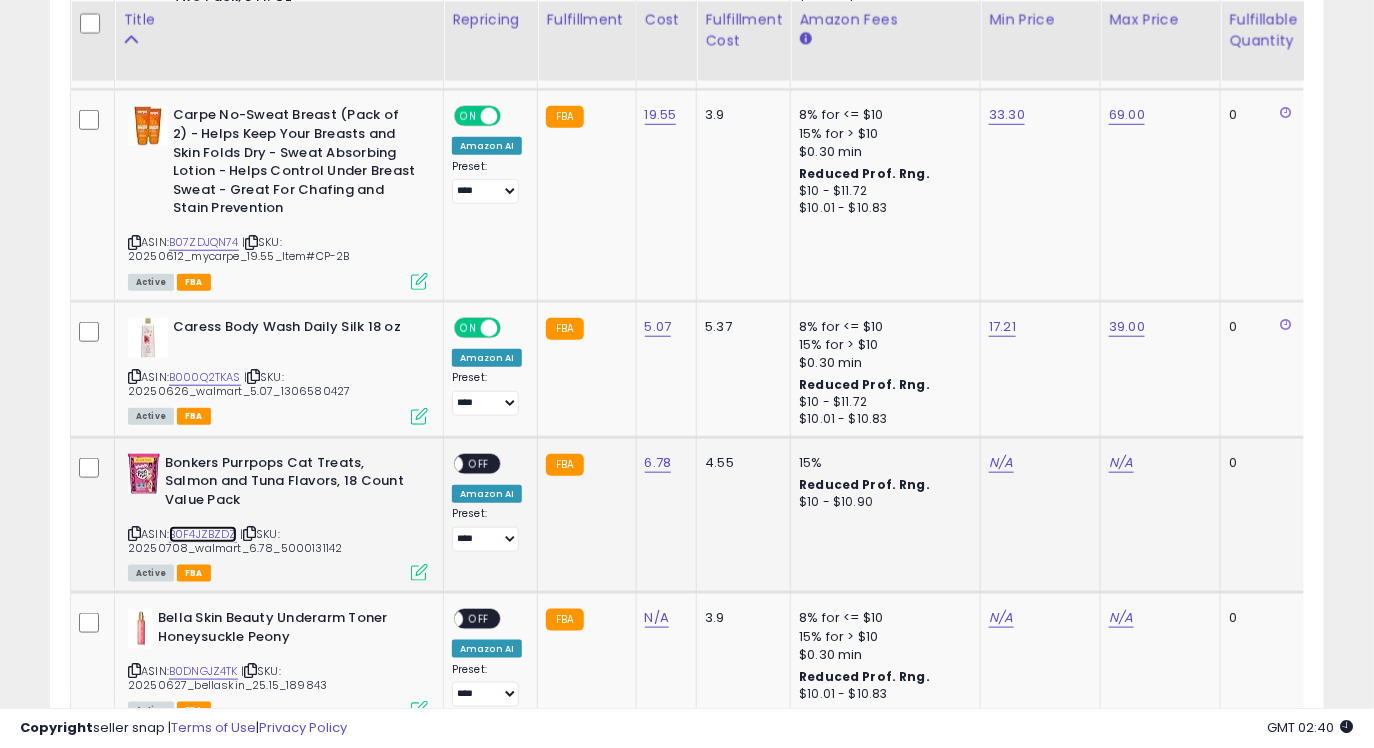 click on "B0F4JZBZDZ" at bounding box center (203, 534) 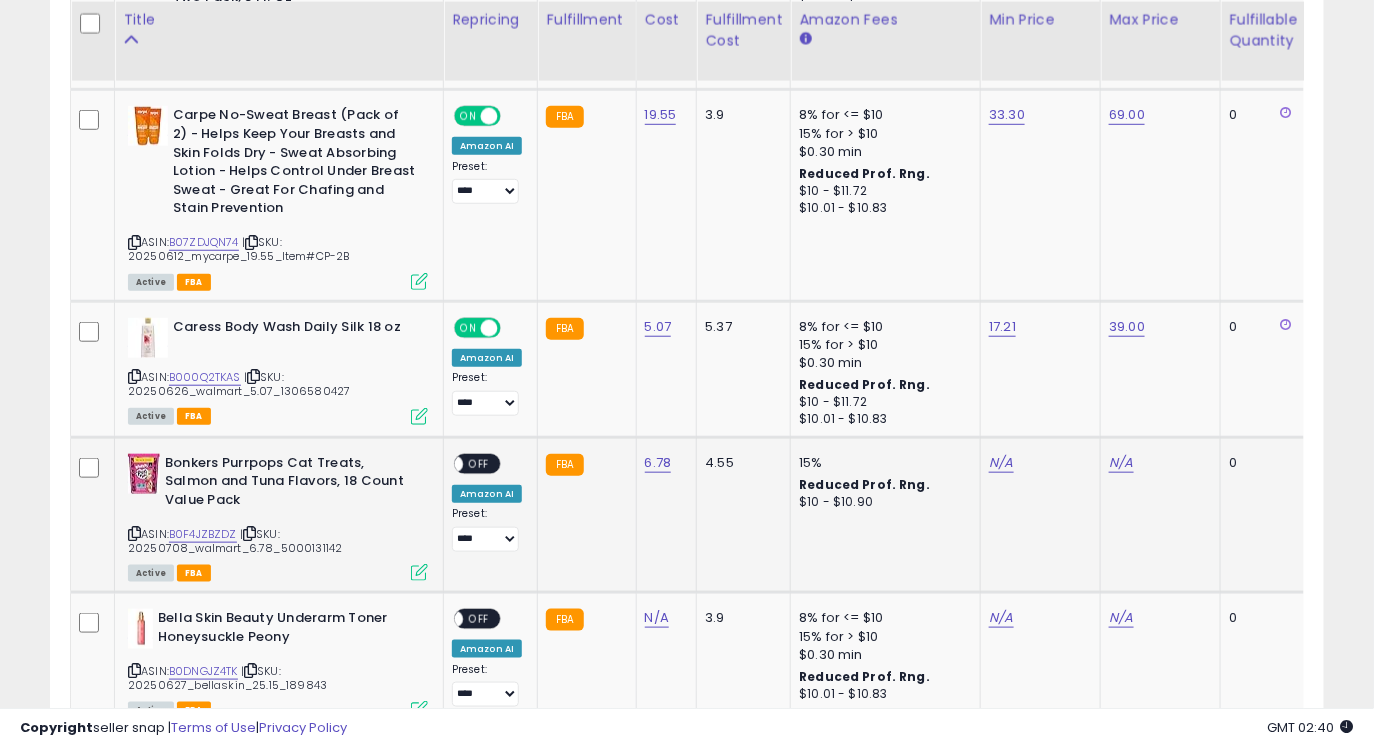 click on "N/A" 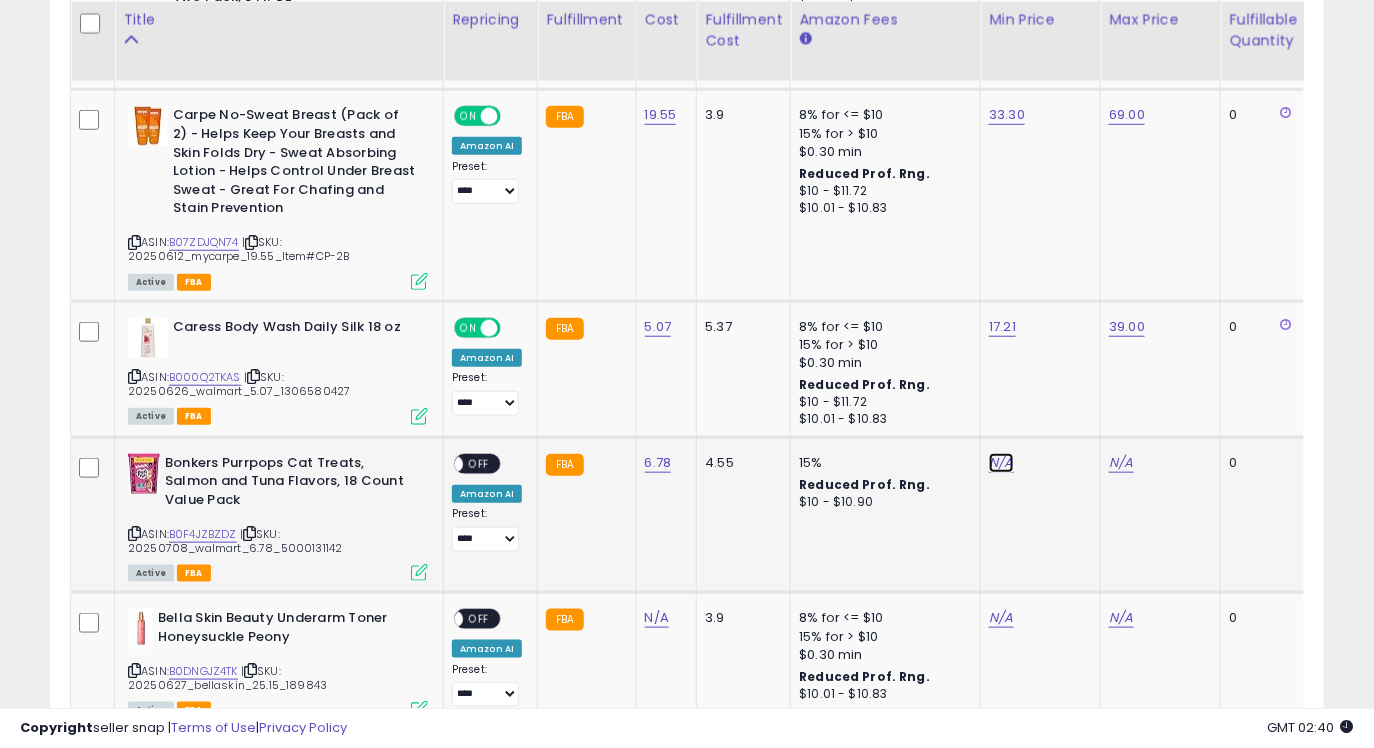 click on "N/A" at bounding box center [1001, -948] 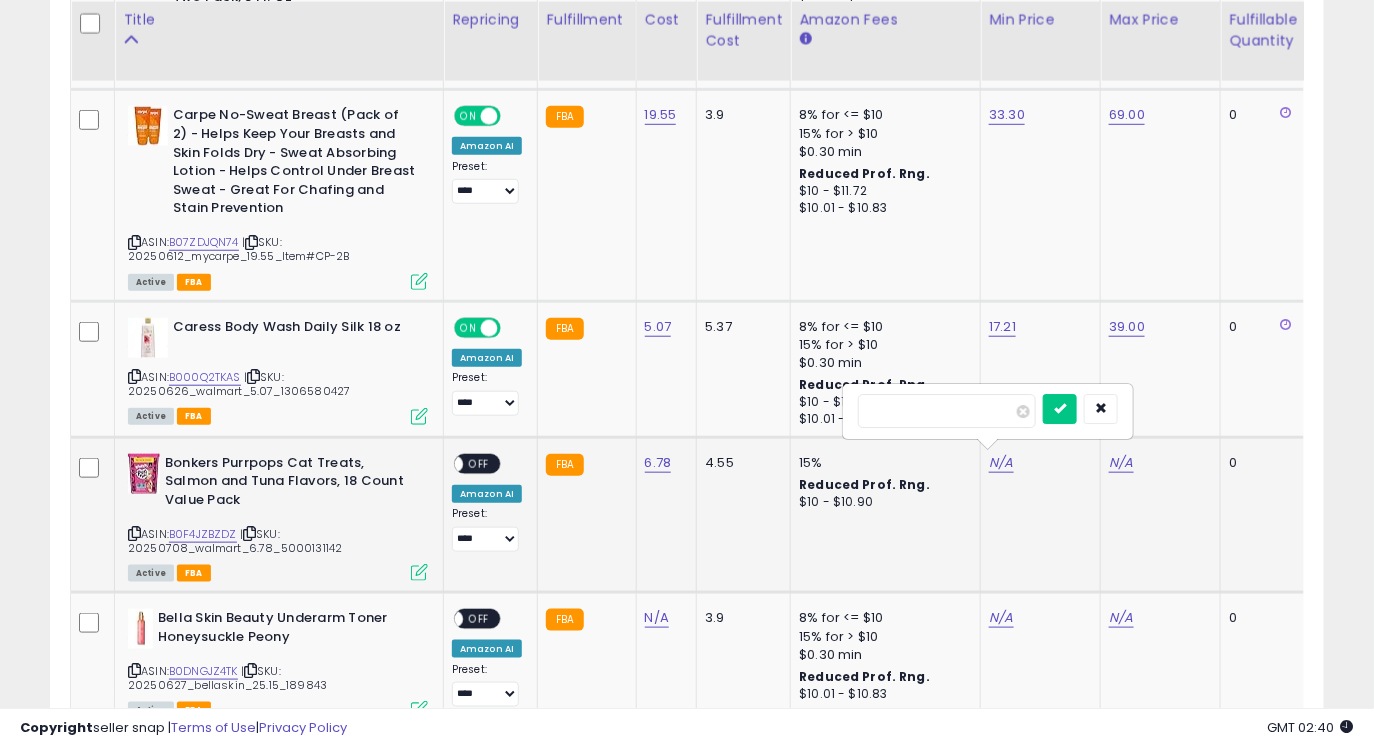 type on "****" 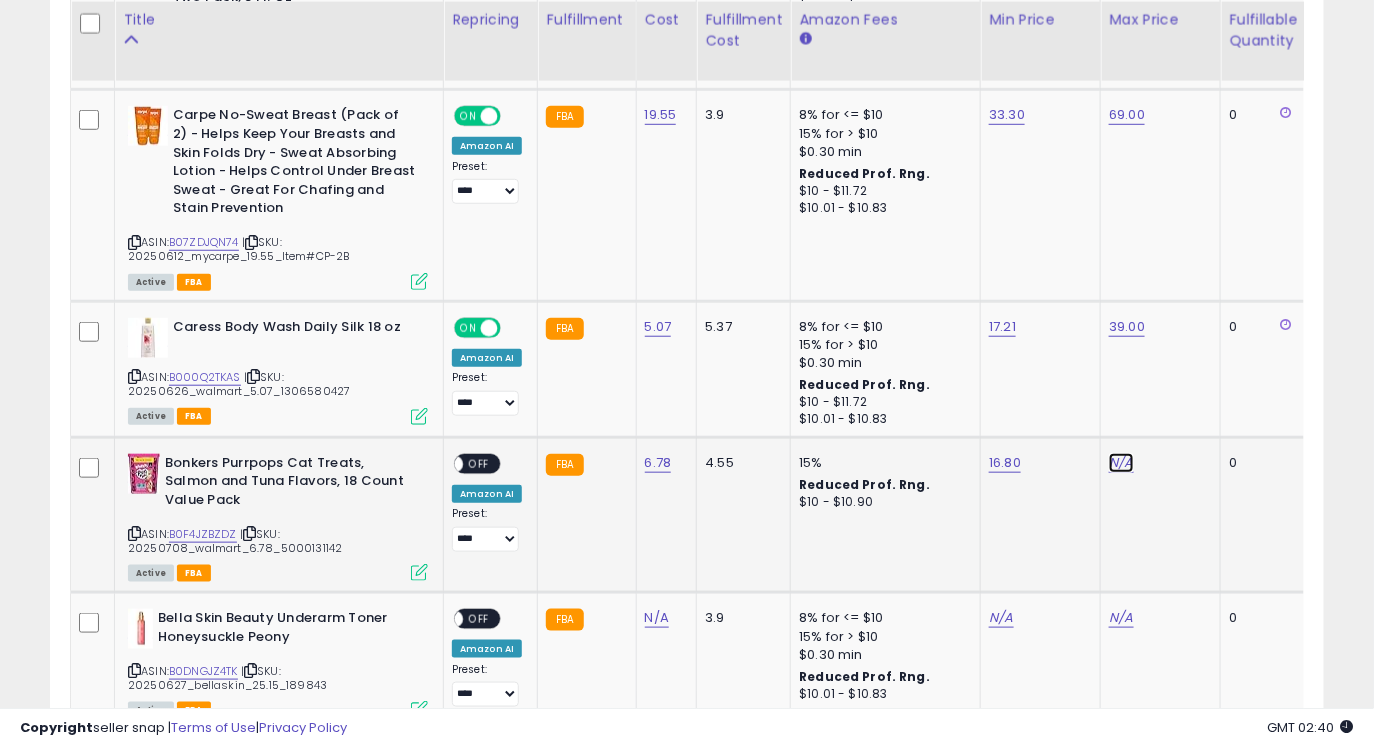 click on "N/A" at bounding box center [1121, -948] 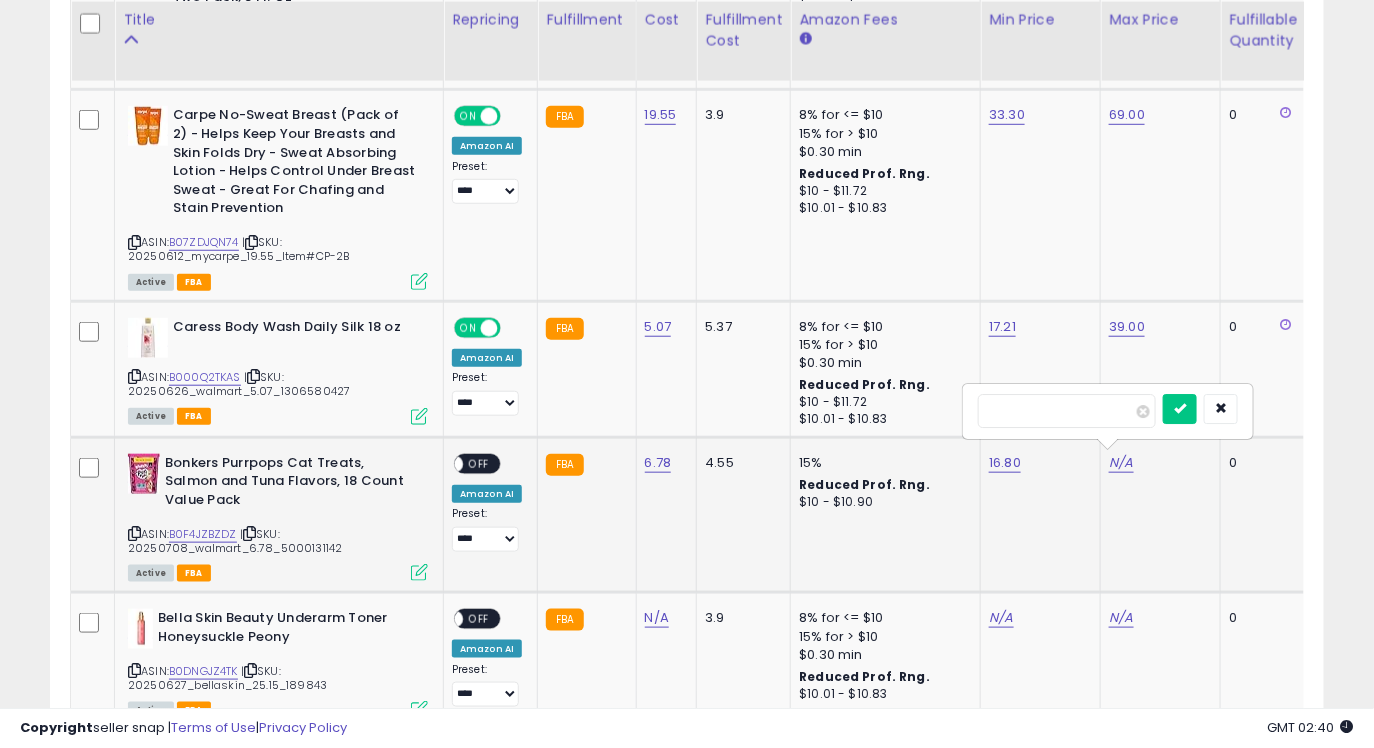 type on "**" 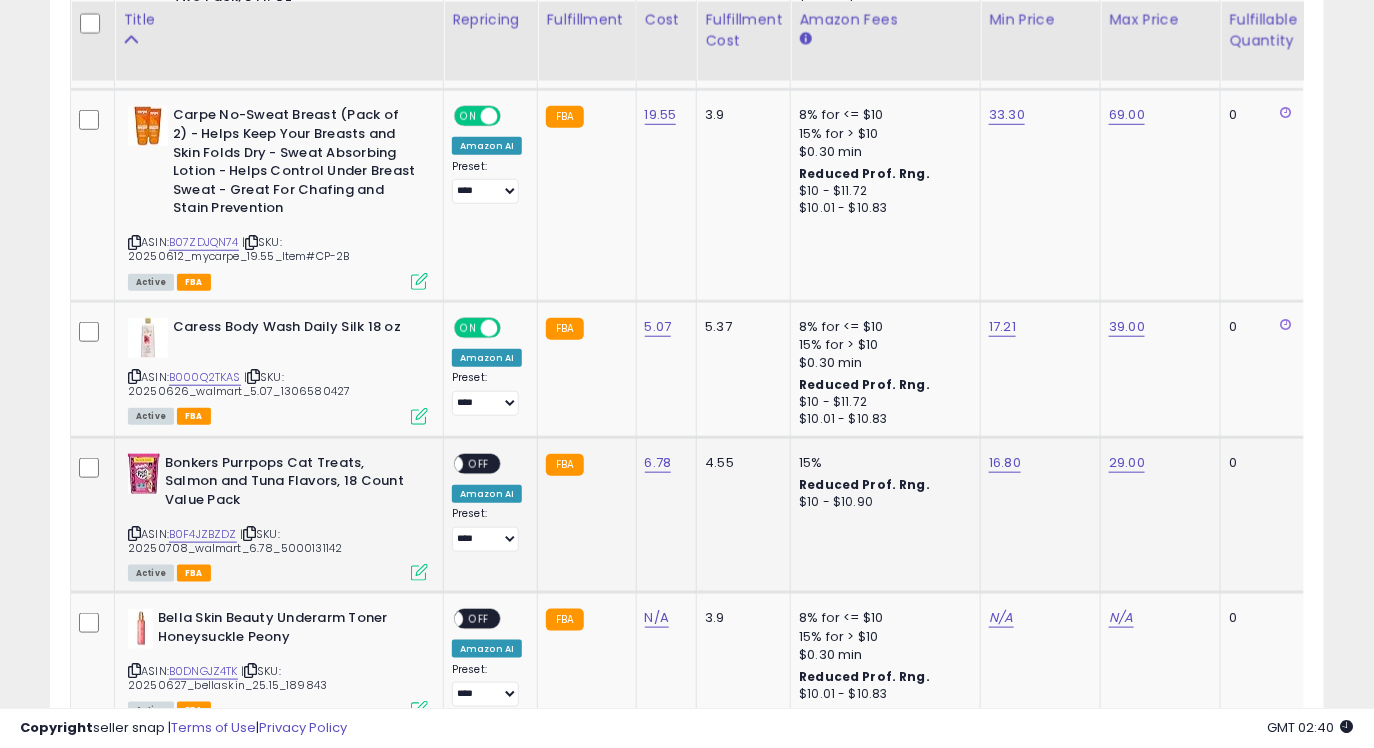 click on "ON   OFF" at bounding box center (445, 463) 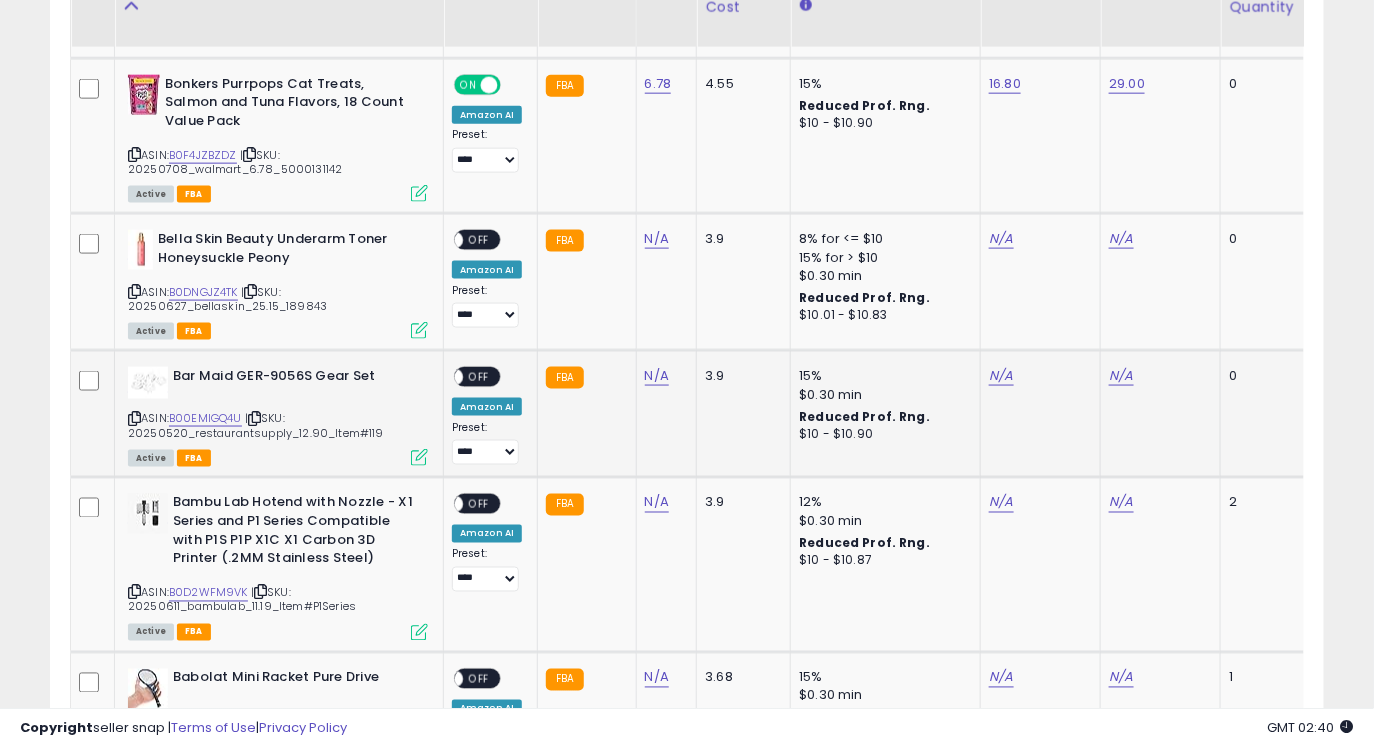 scroll, scrollTop: 3295, scrollLeft: 0, axis: vertical 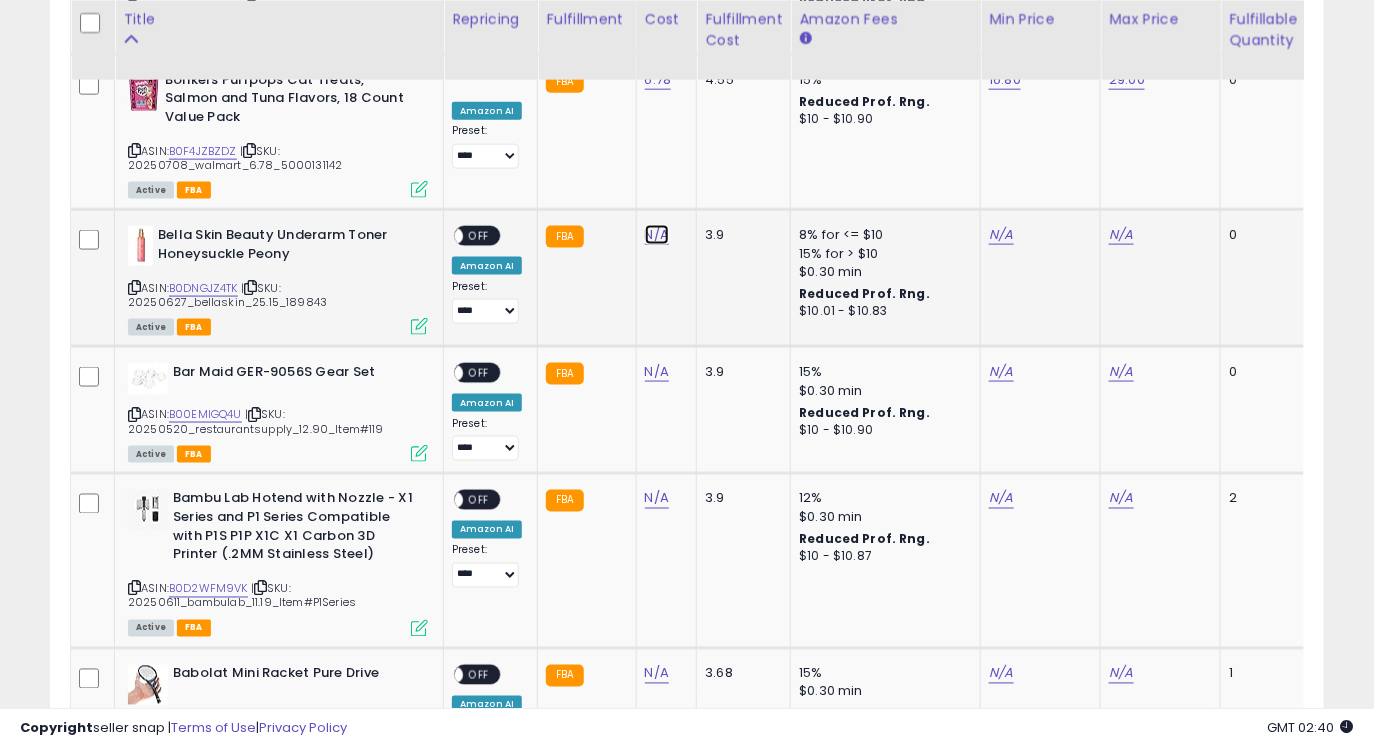 click on "N/A" at bounding box center (657, -1331) 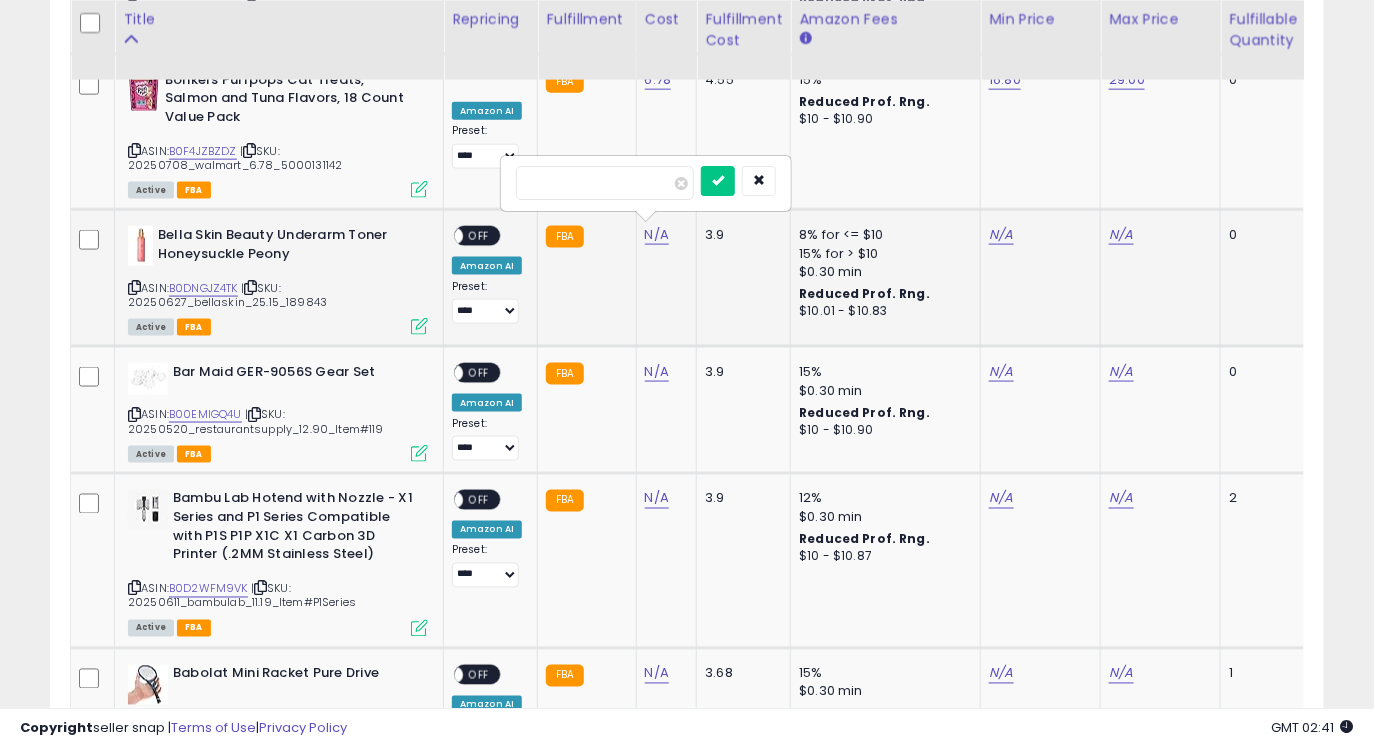 type on "*****" 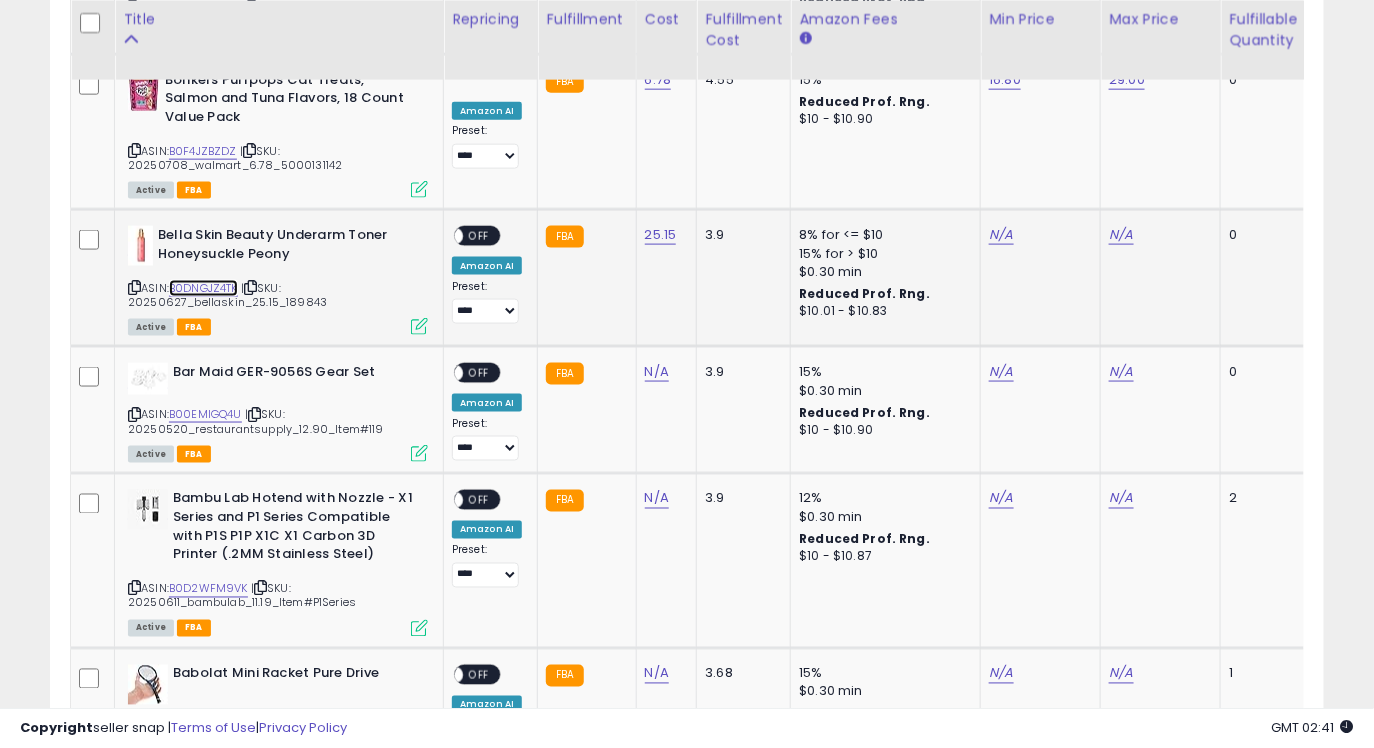 click on "B0DNGJZ4TK" at bounding box center (203, 288) 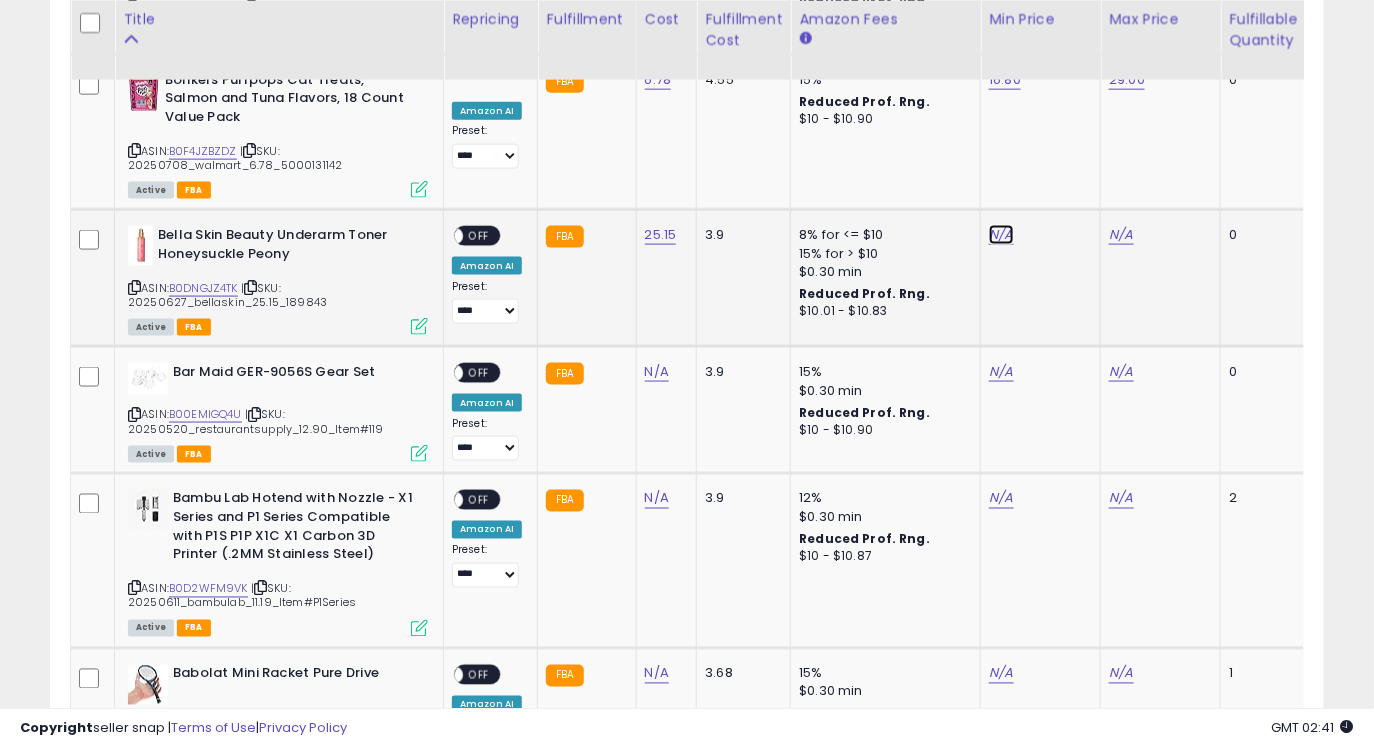 click on "N/A" at bounding box center [1001, -1331] 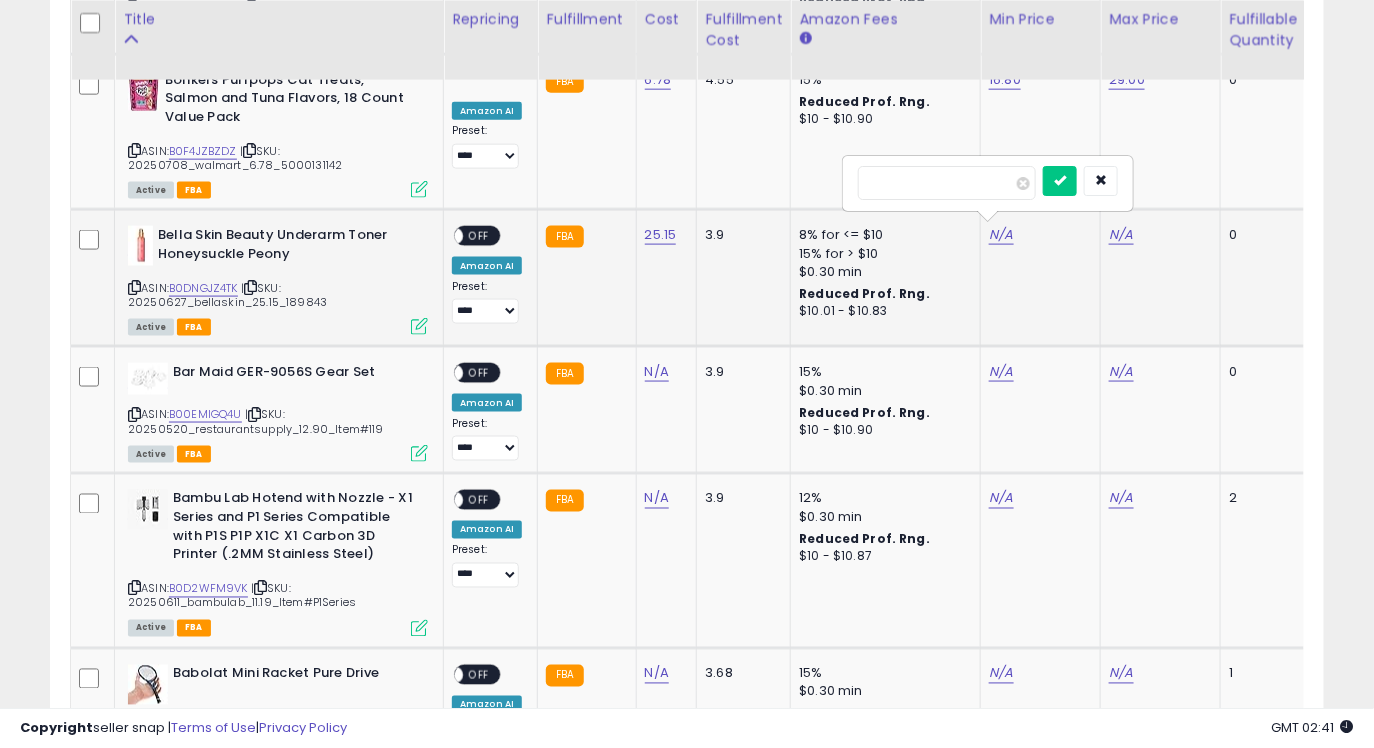 type on "****" 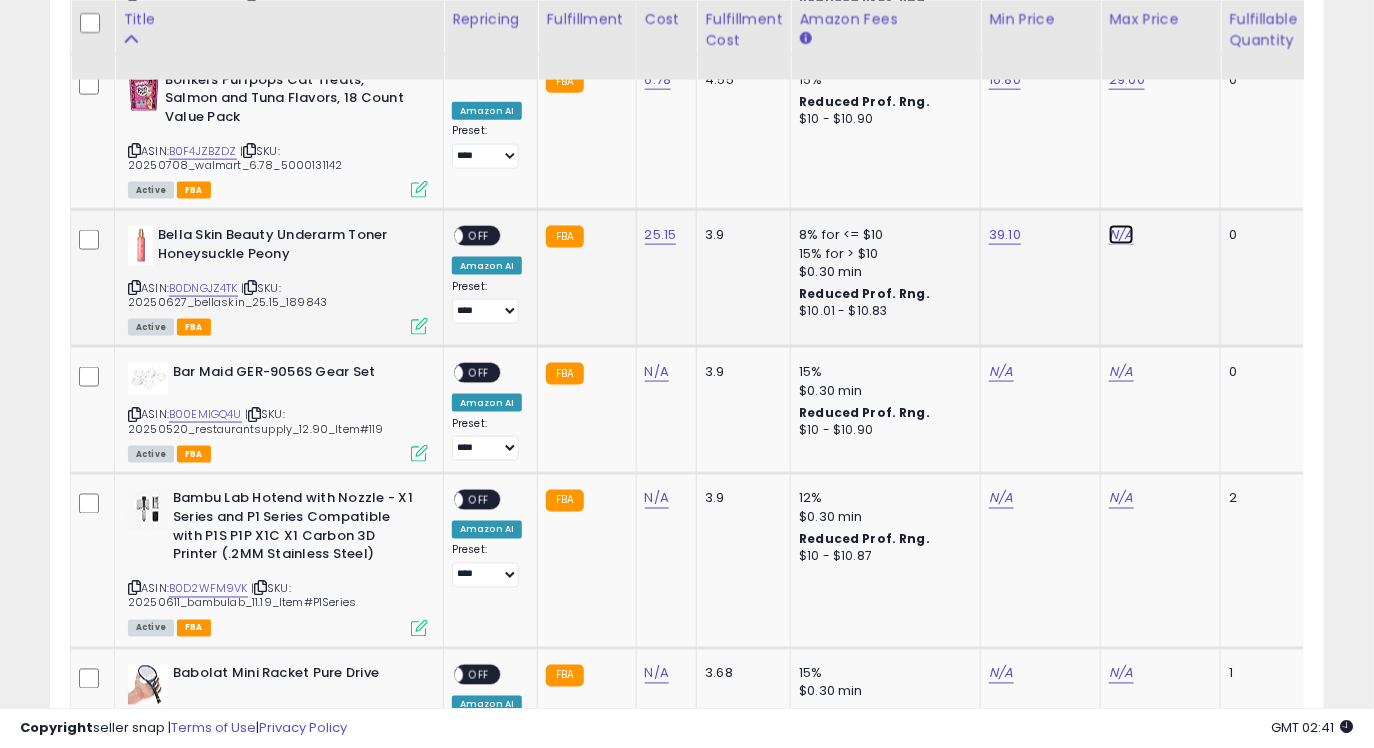 click on "N/A" at bounding box center (1121, -1331) 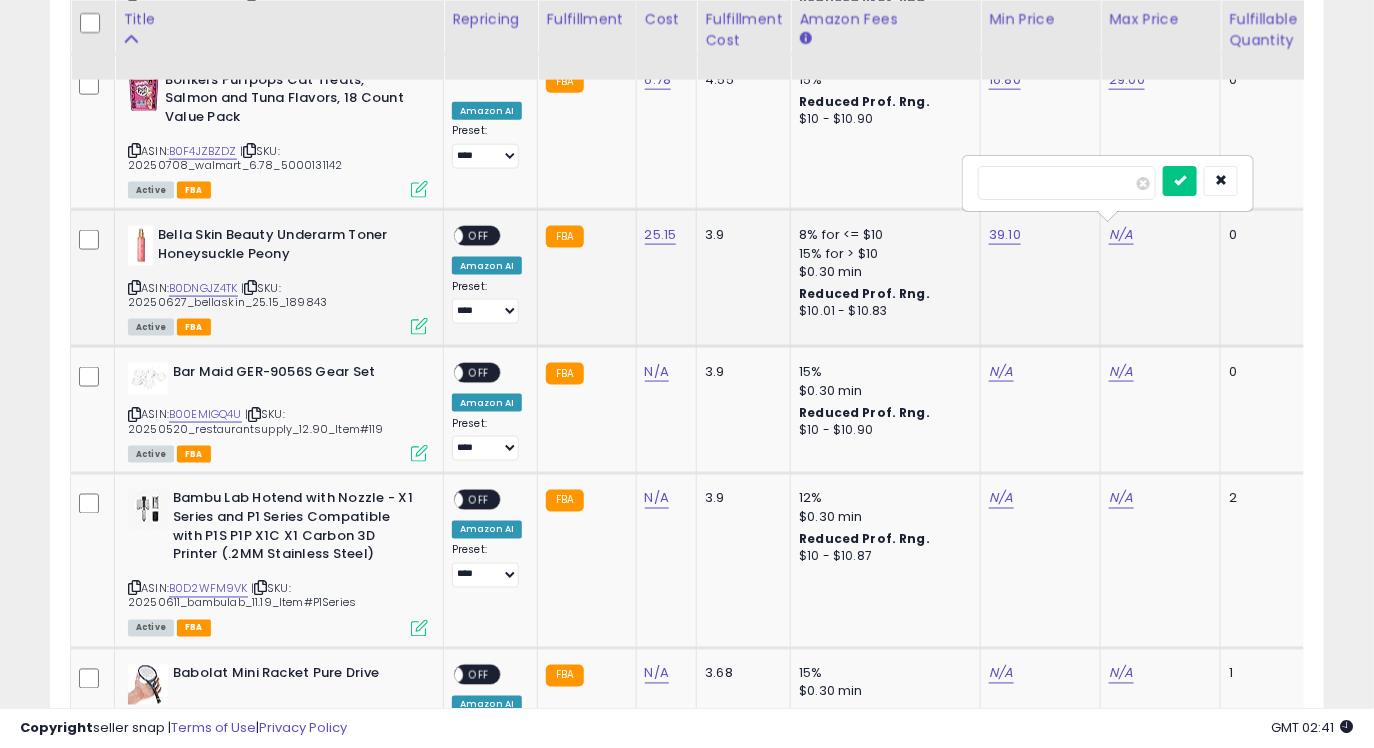 type on "****" 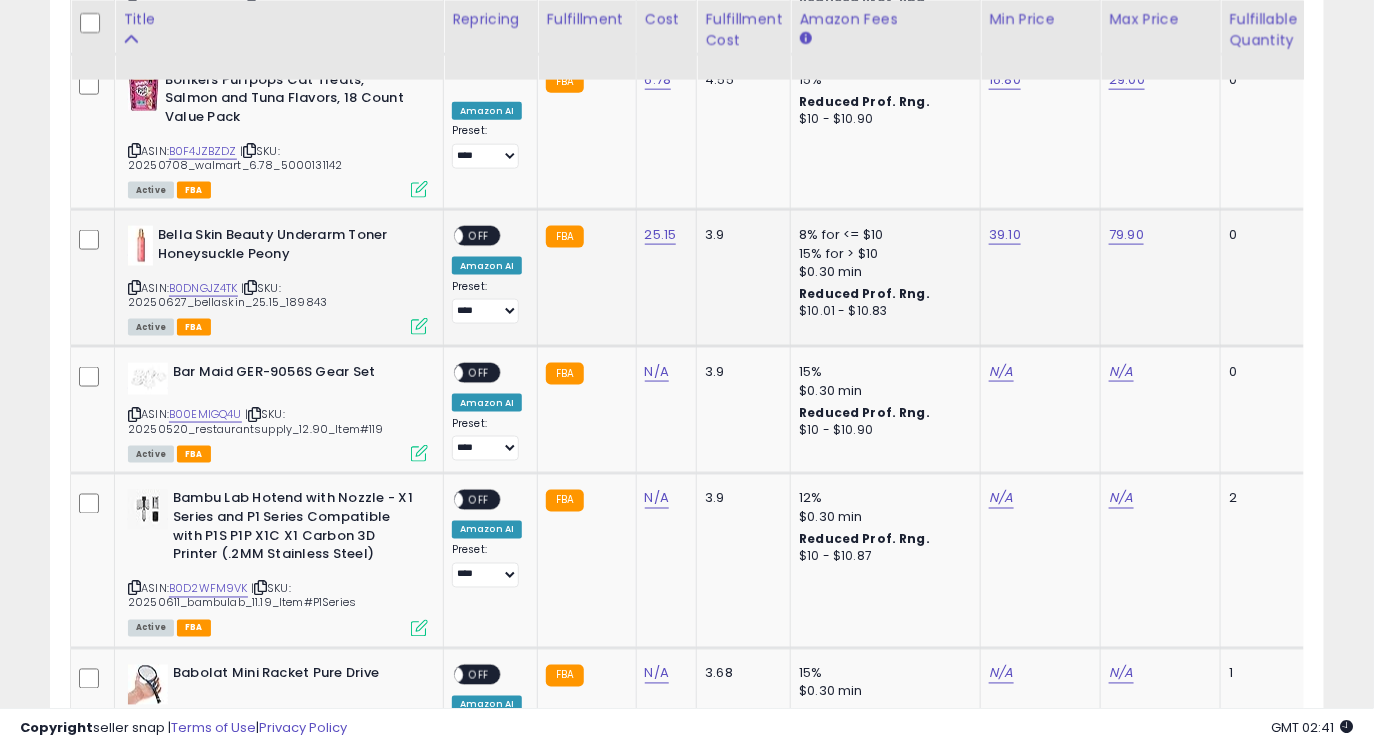 click on "OFF" at bounding box center [479, 236] 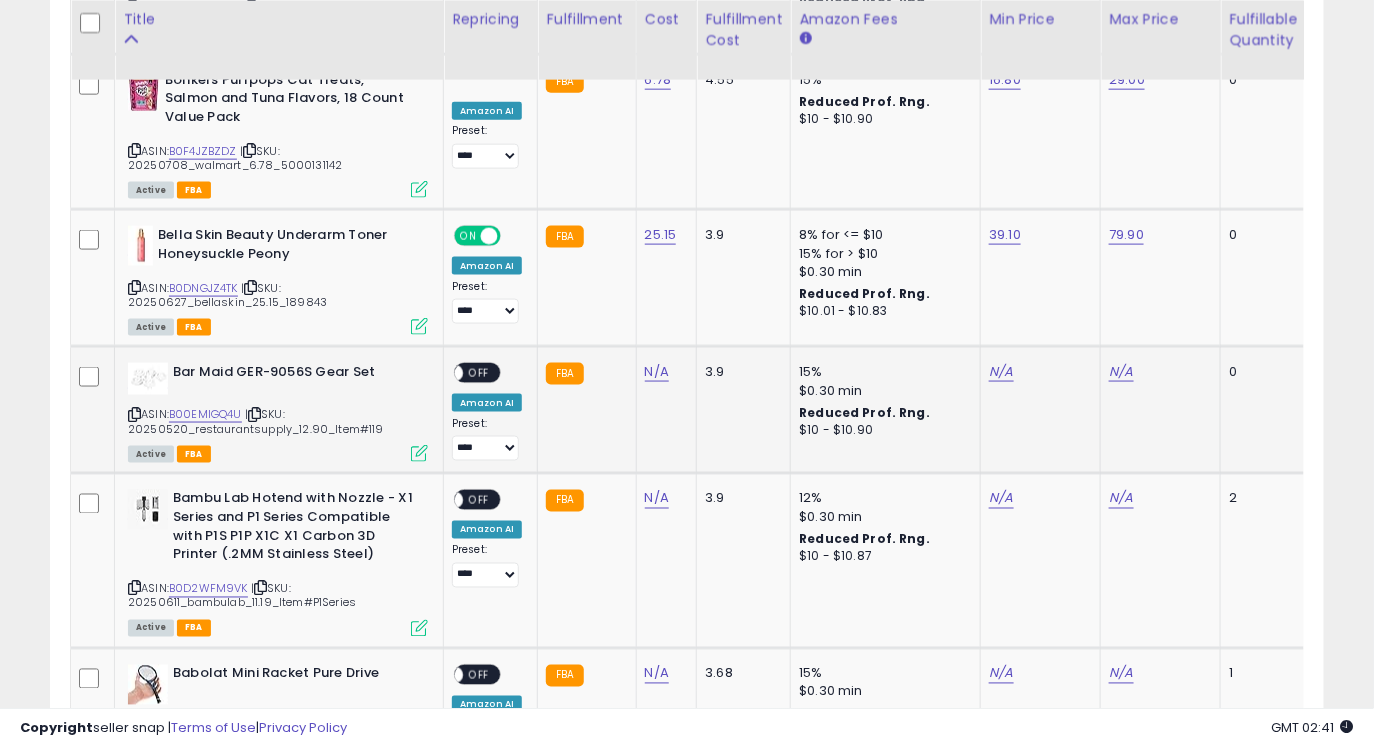 click on "N/A" 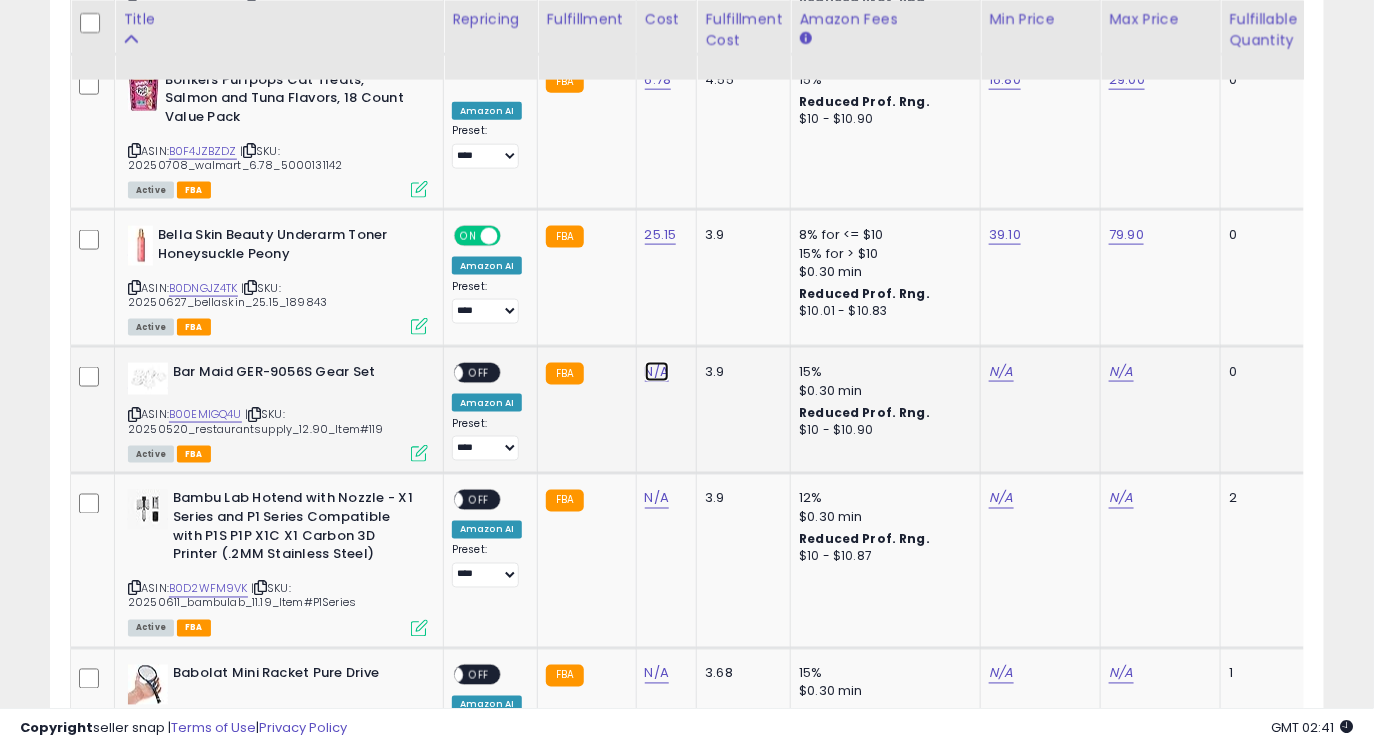 click on "N/A" at bounding box center [657, -1331] 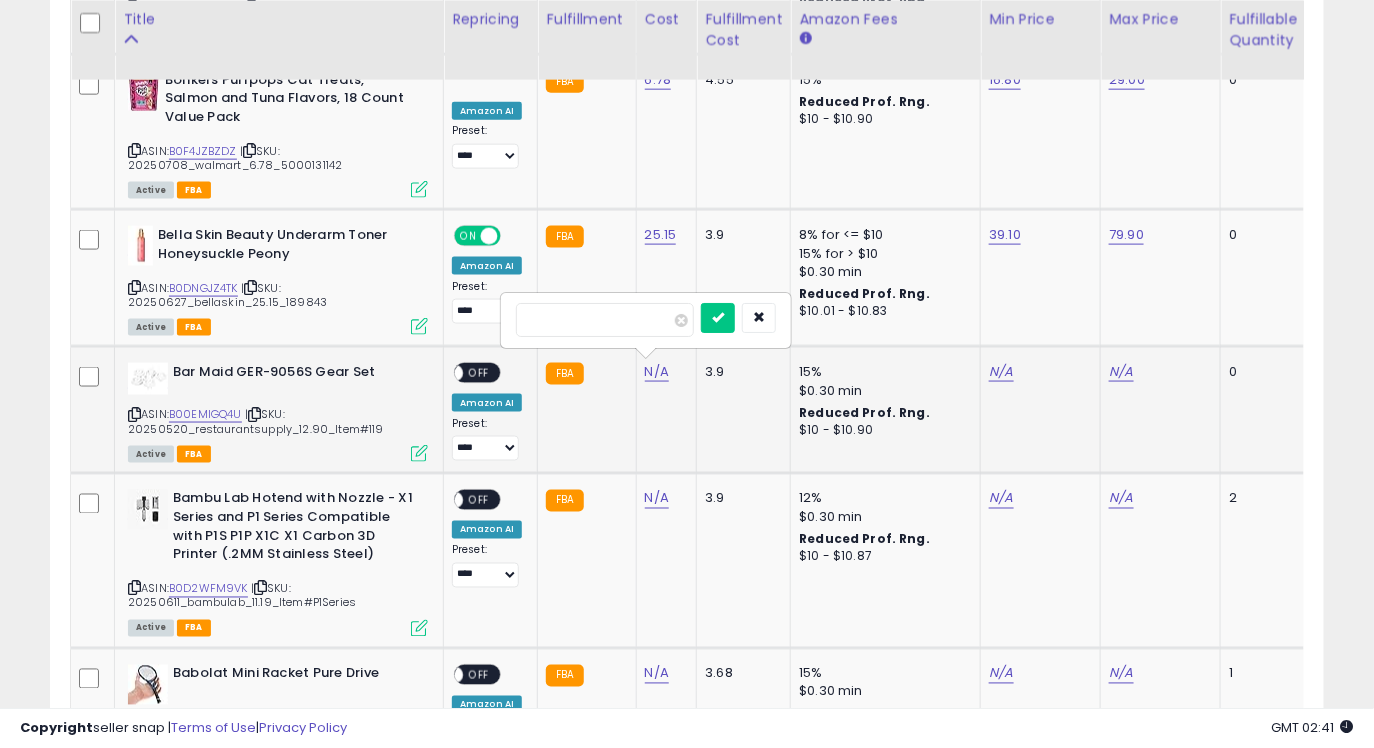 type on "****" 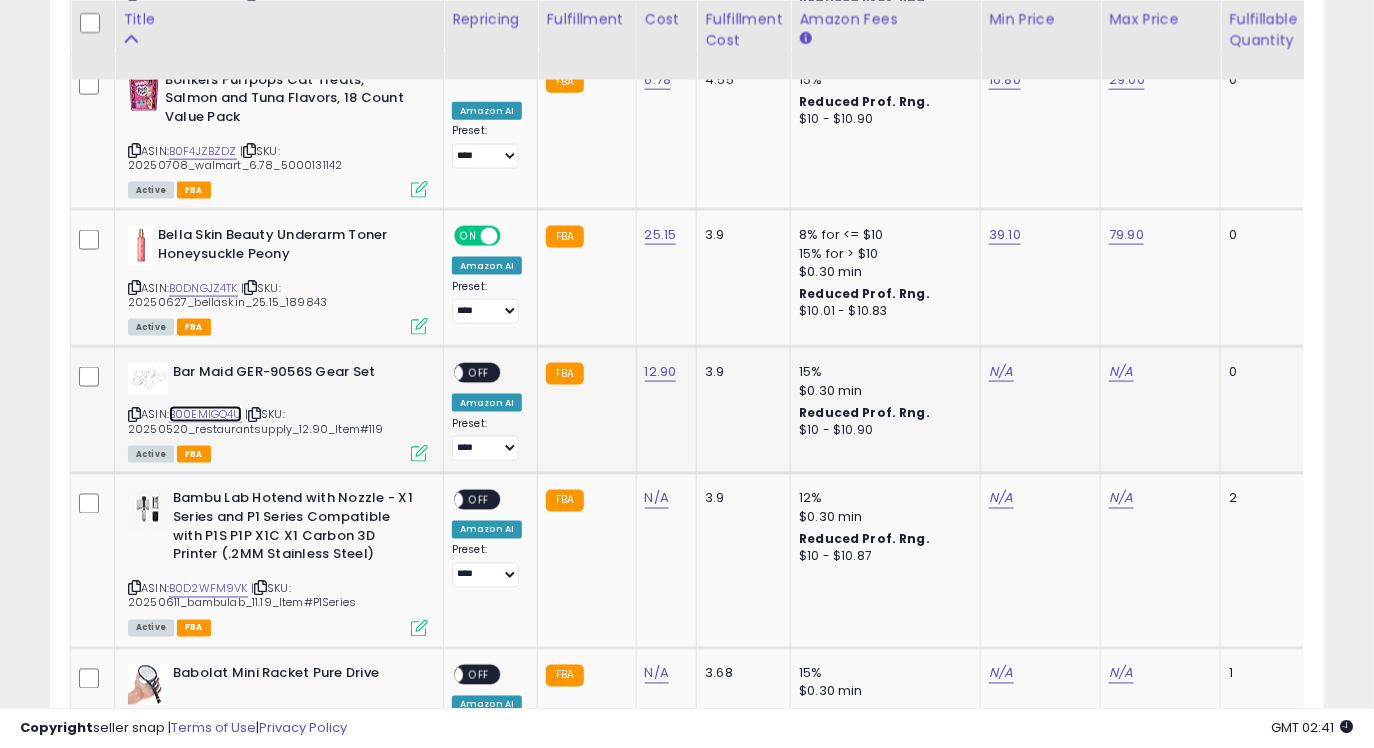 click on "B00EMIGQ4U" at bounding box center (205, 414) 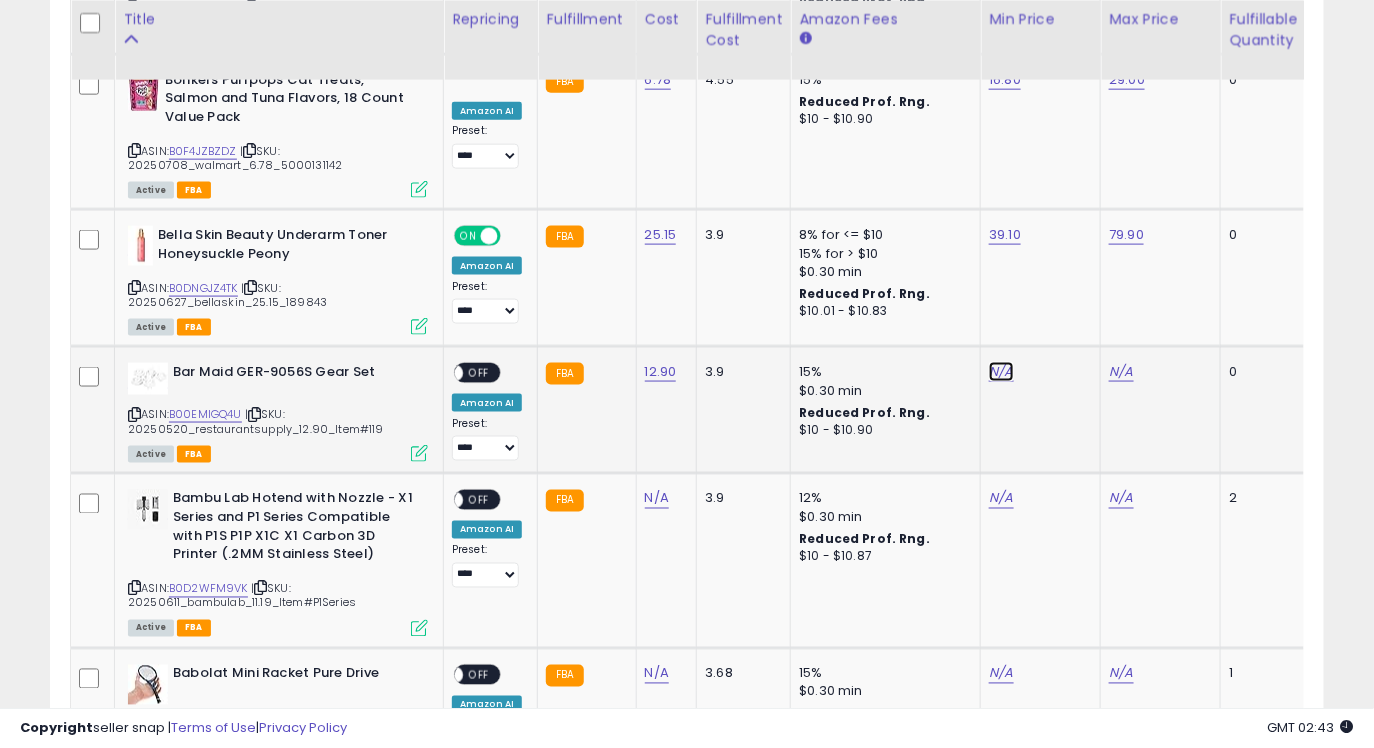 click on "N/A" at bounding box center (1001, -1331) 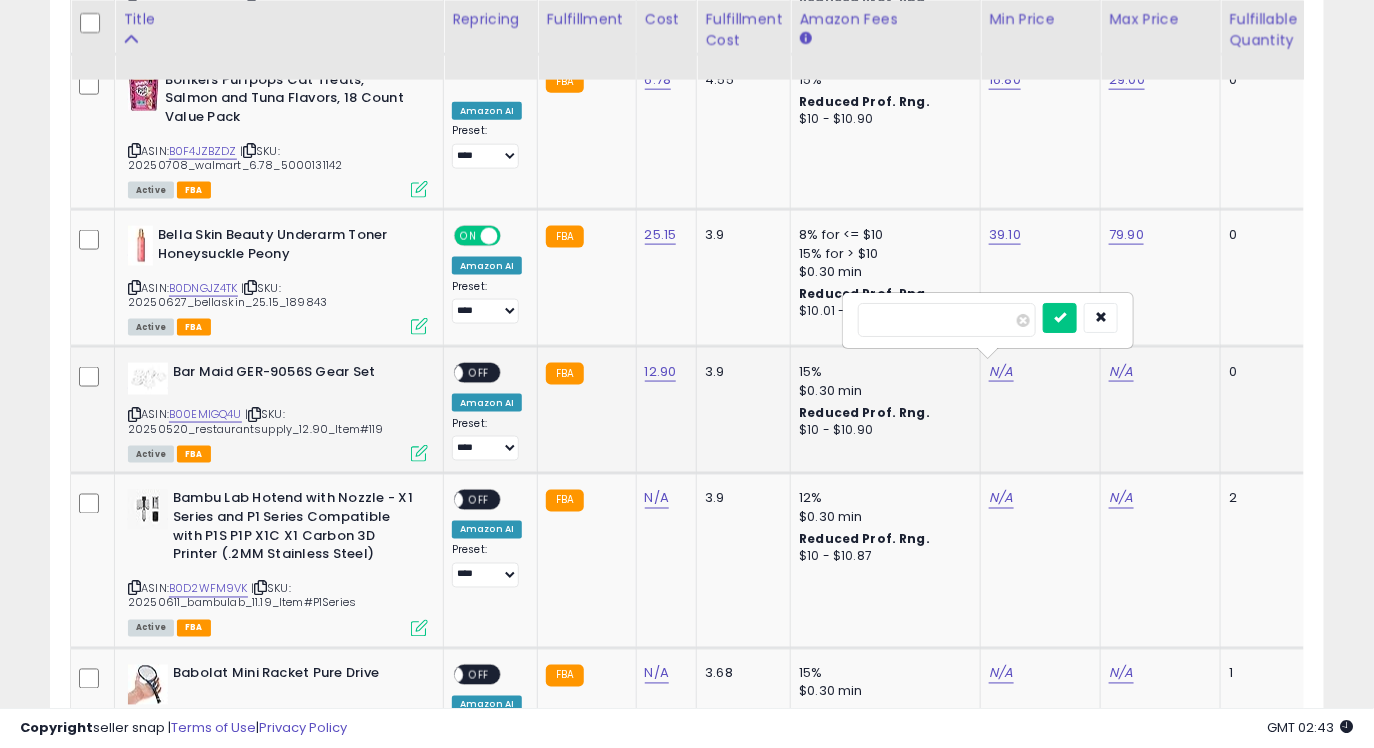 type on "*****" 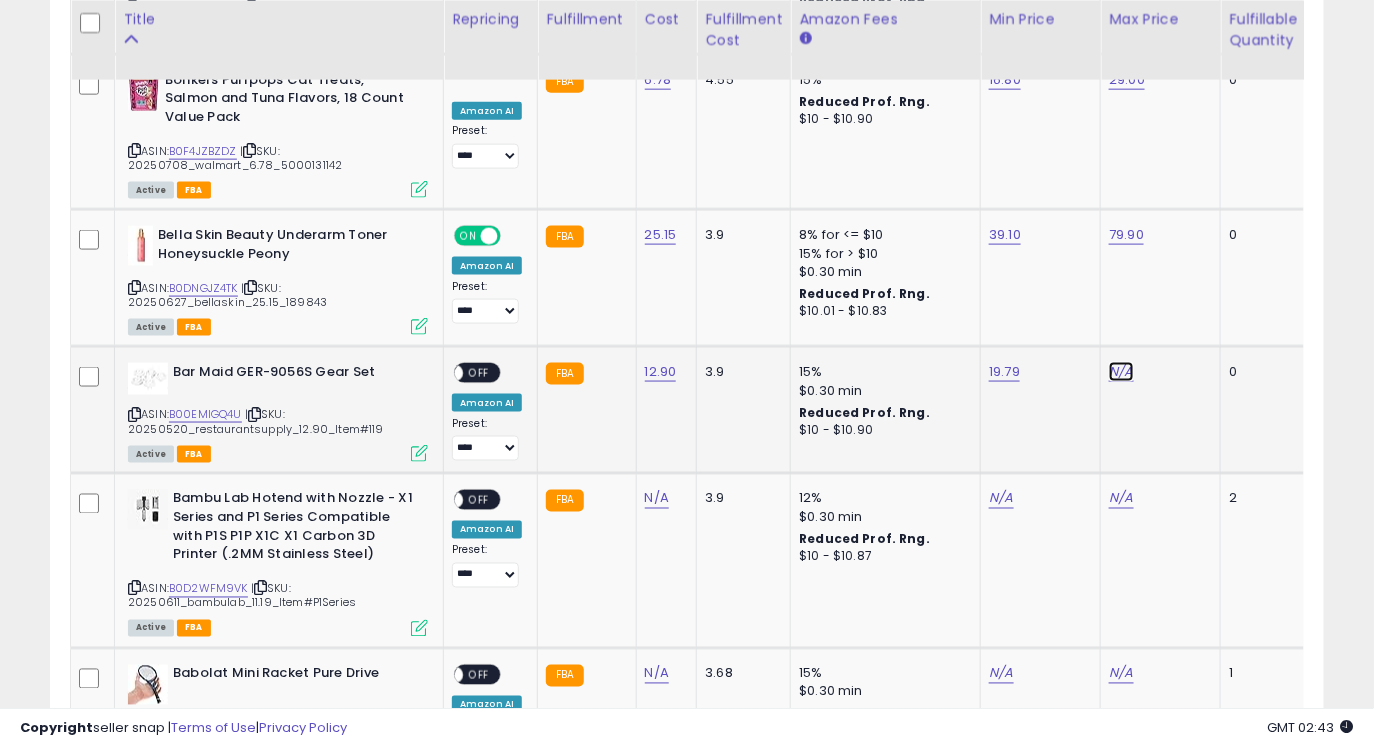 click on "N/A" at bounding box center (1121, -1331) 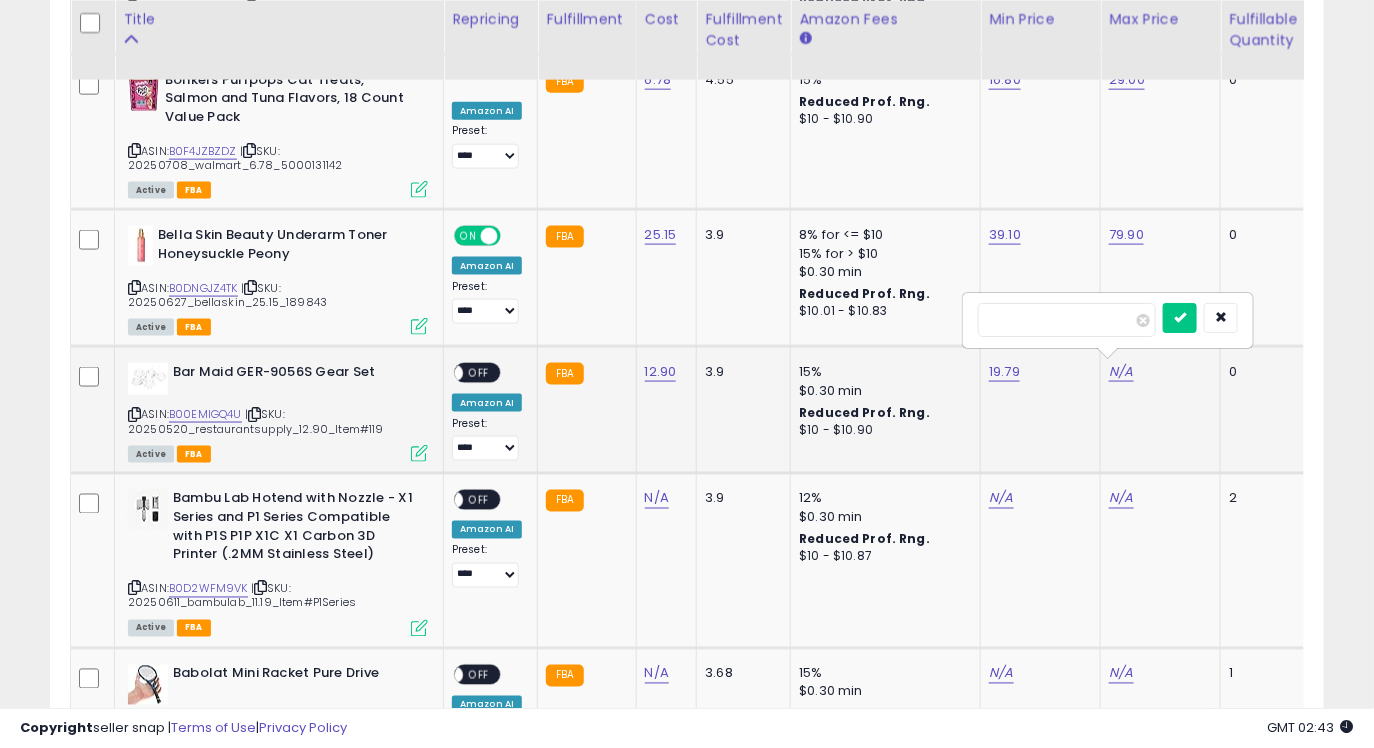 type on "**" 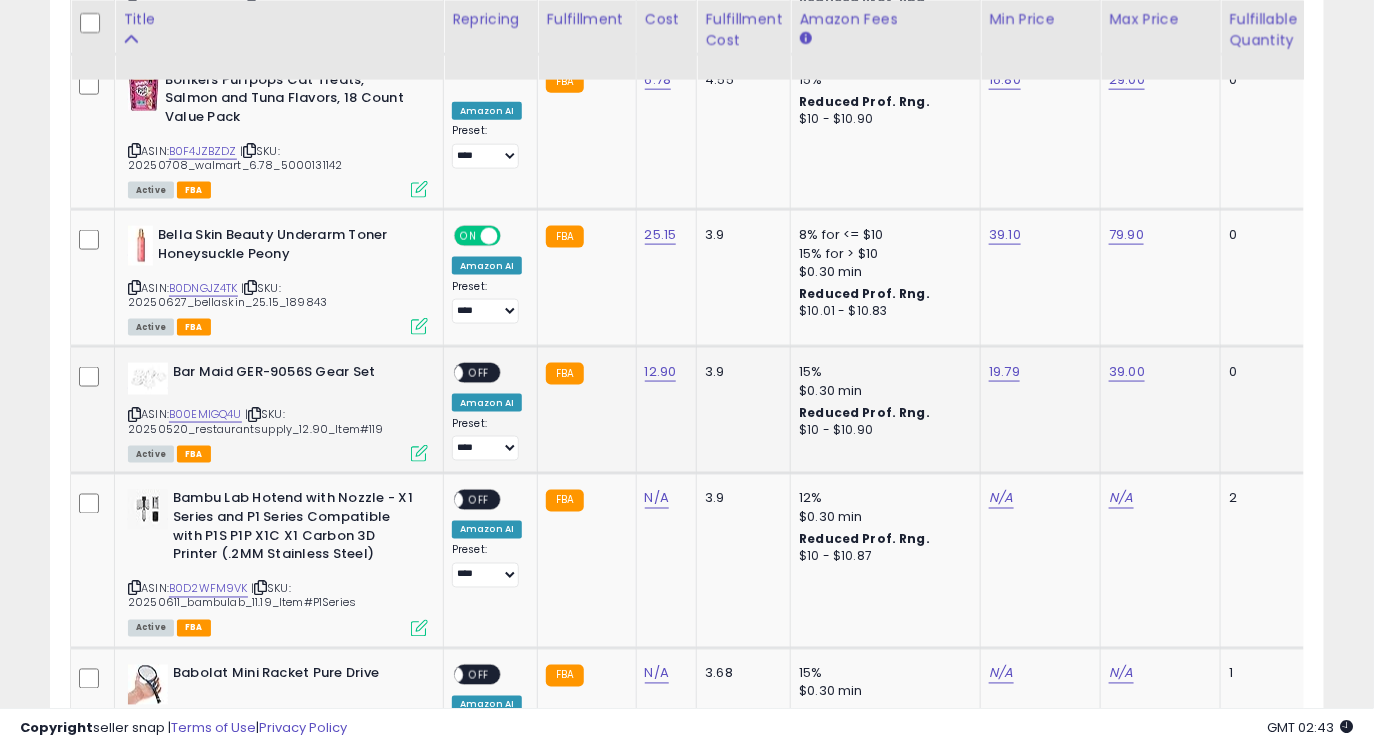 click on "OFF" at bounding box center (479, 373) 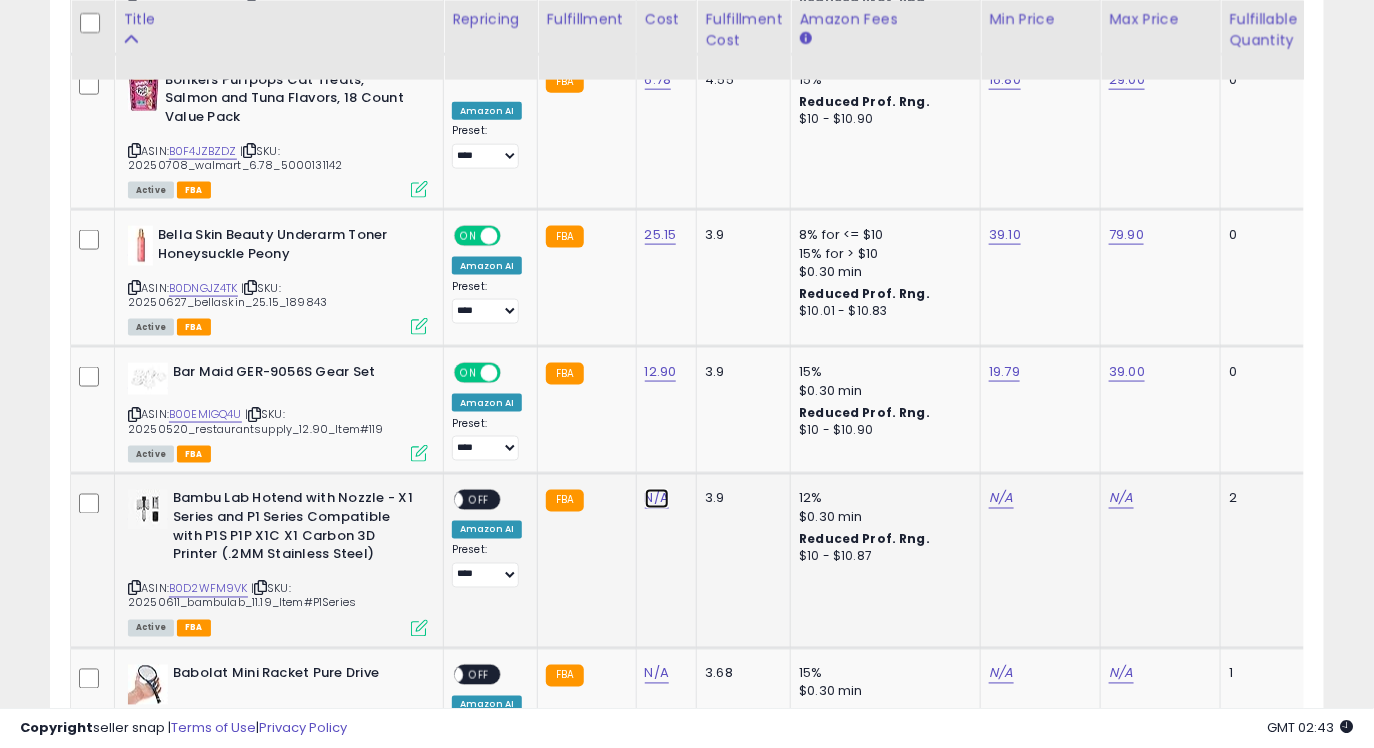 click on "N/A" at bounding box center (657, -1331) 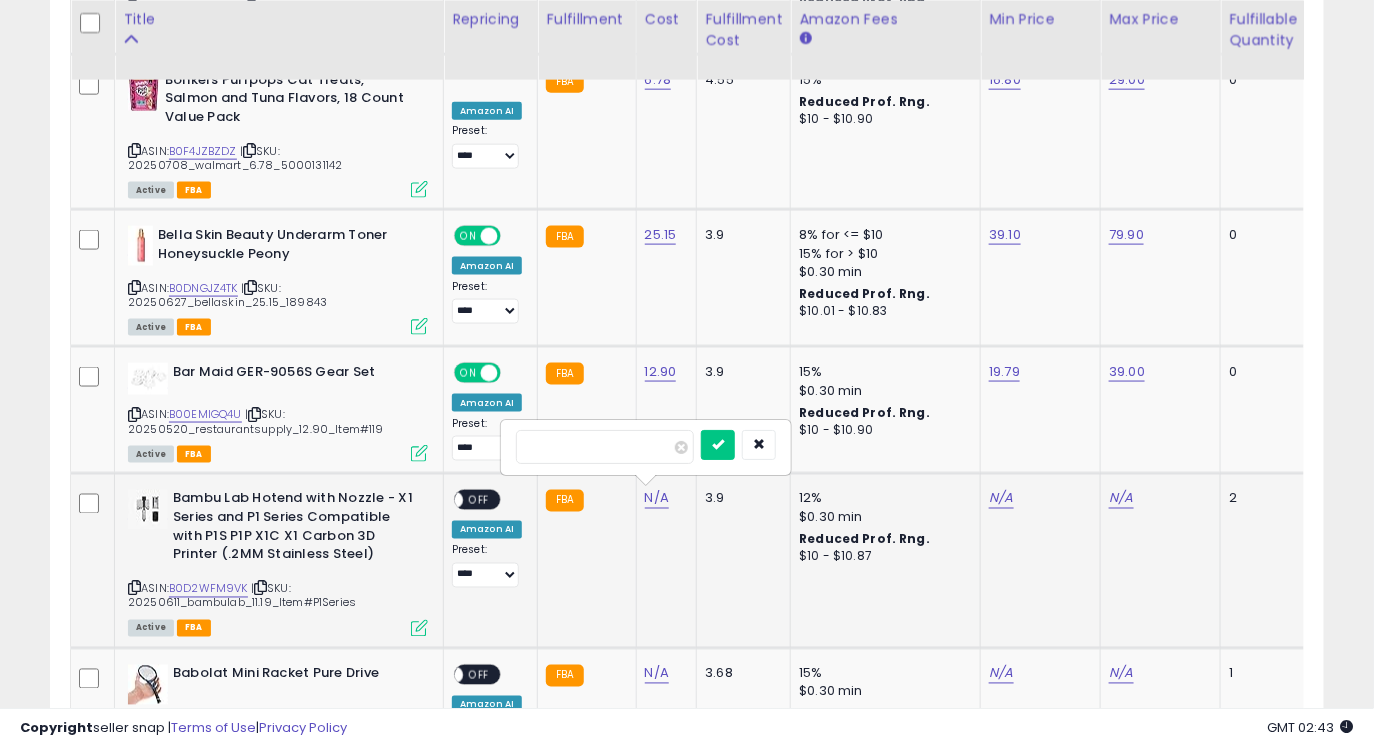 type on "*****" 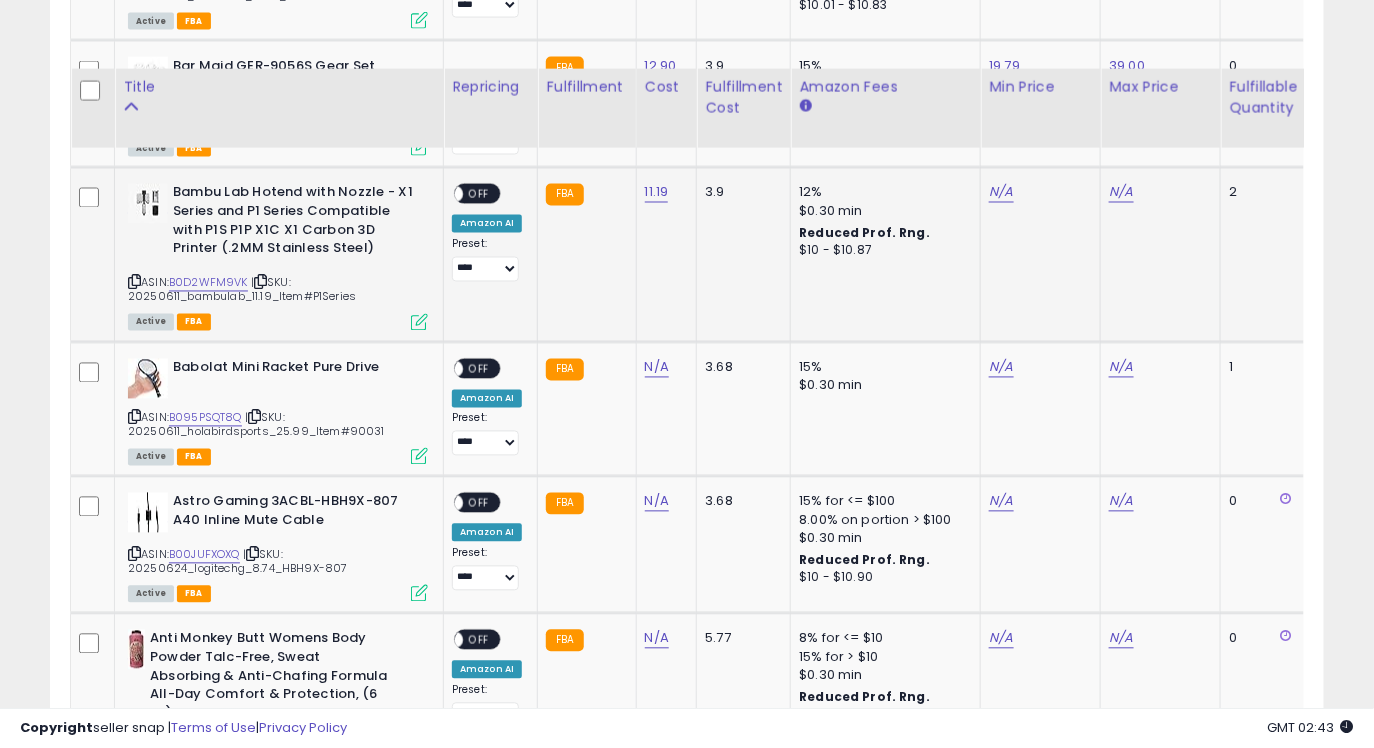 scroll, scrollTop: 3697, scrollLeft: 0, axis: vertical 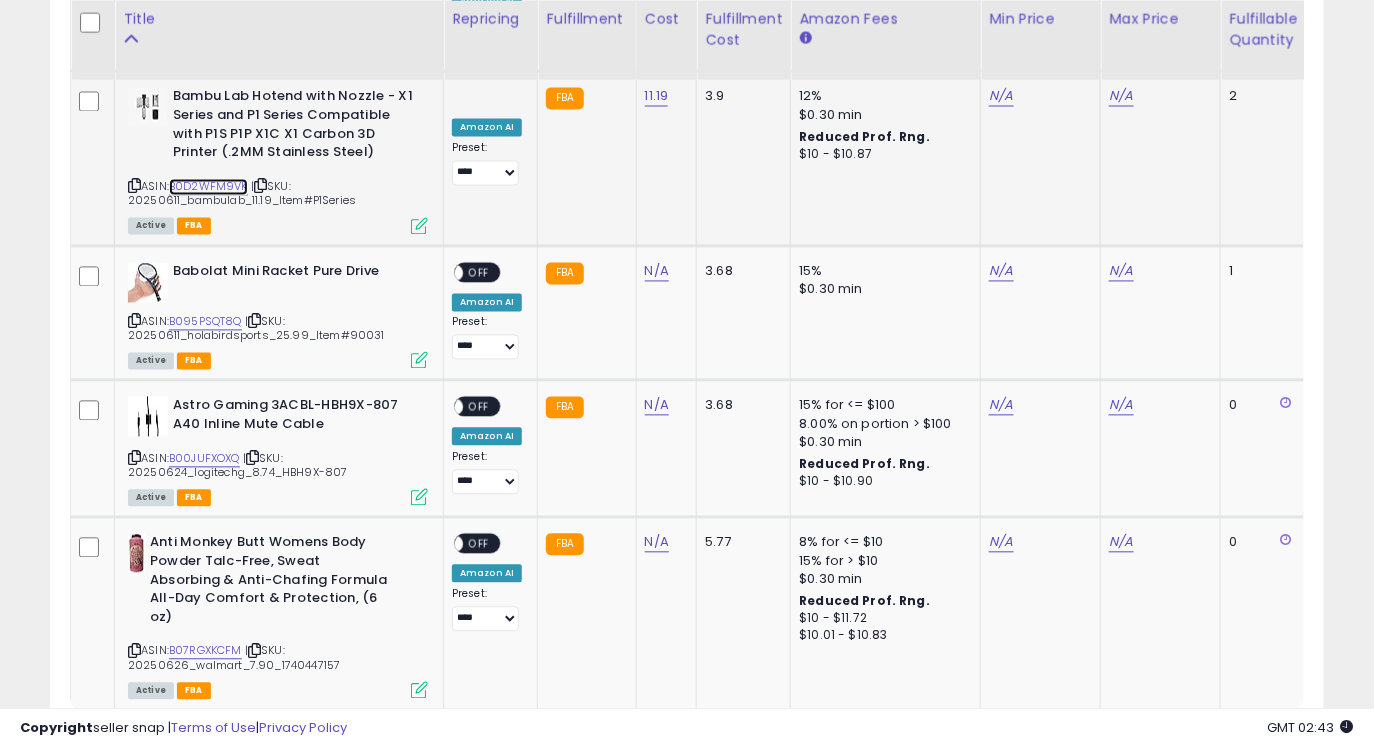 click on "B0D2WFM9VK" at bounding box center [208, 187] 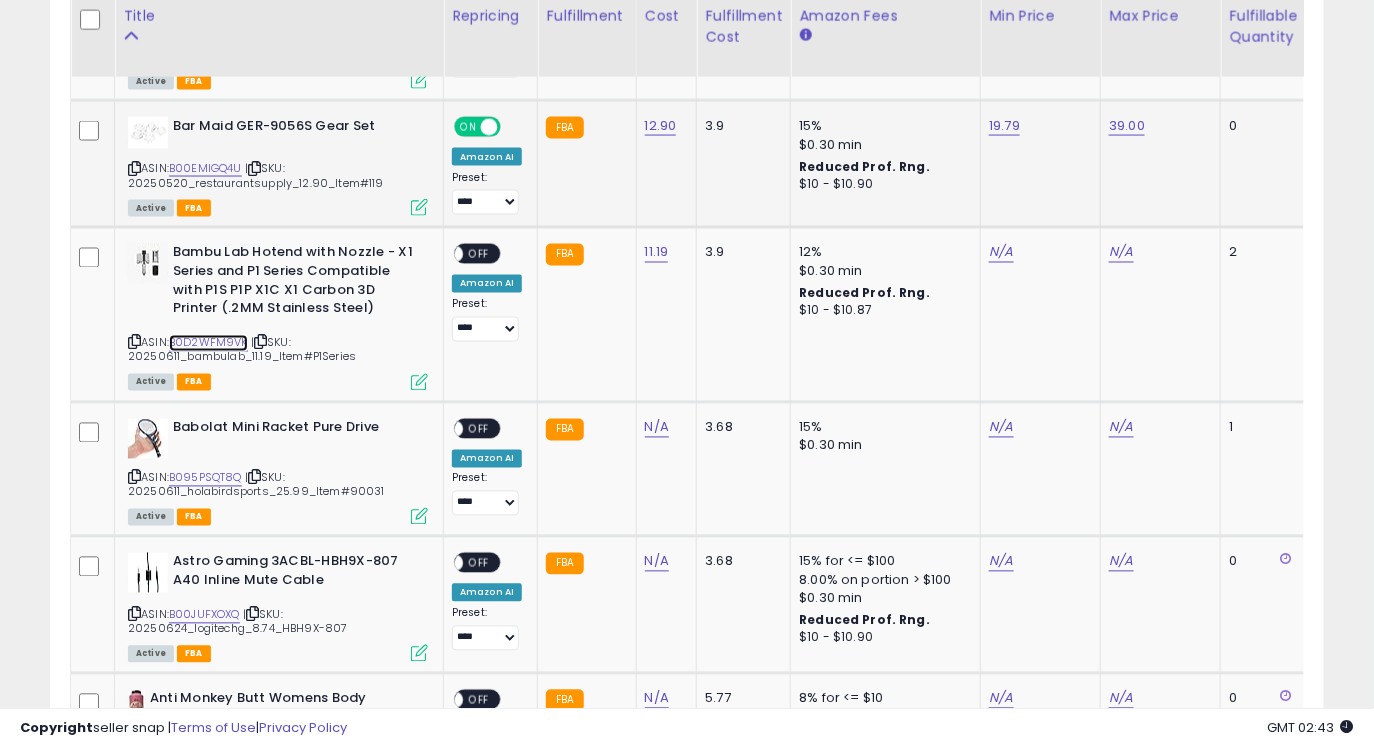 scroll, scrollTop: 3542, scrollLeft: 0, axis: vertical 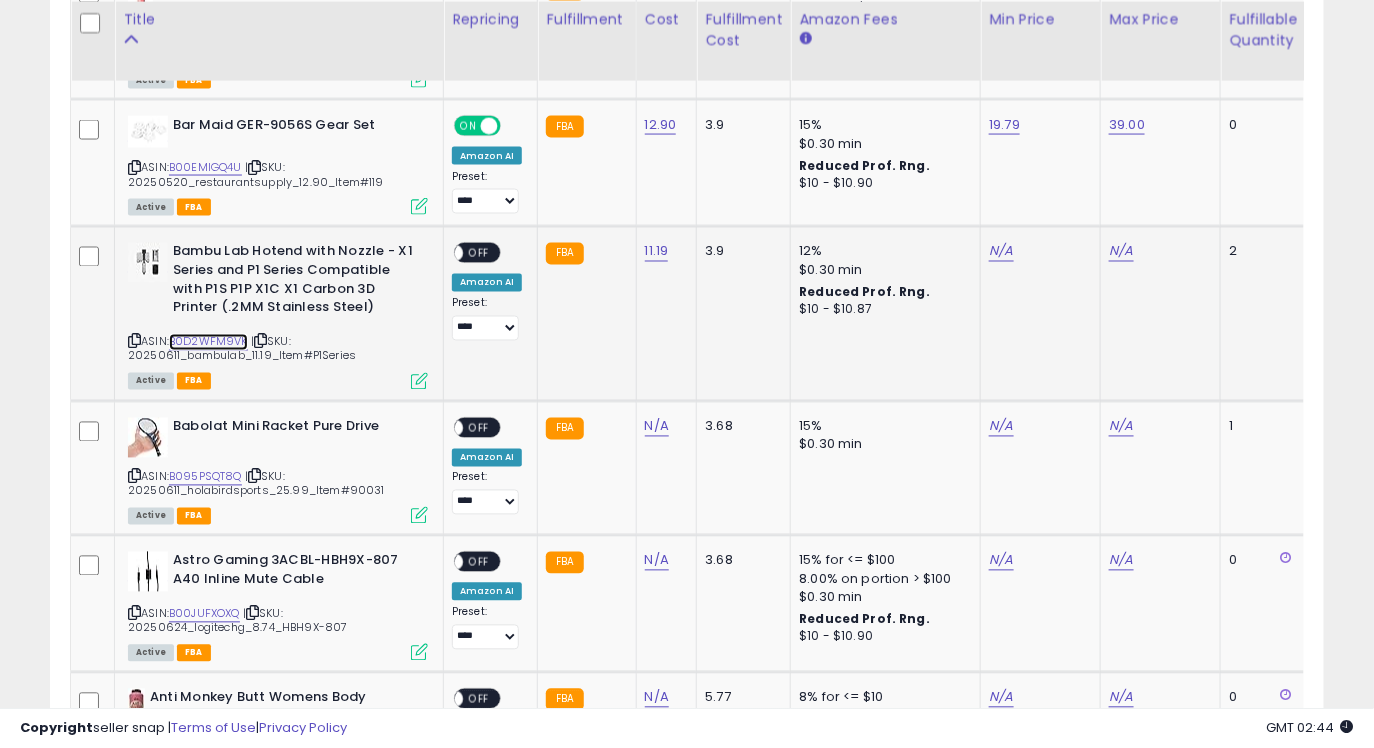 click on "B0D2WFM9VK" at bounding box center [208, 342] 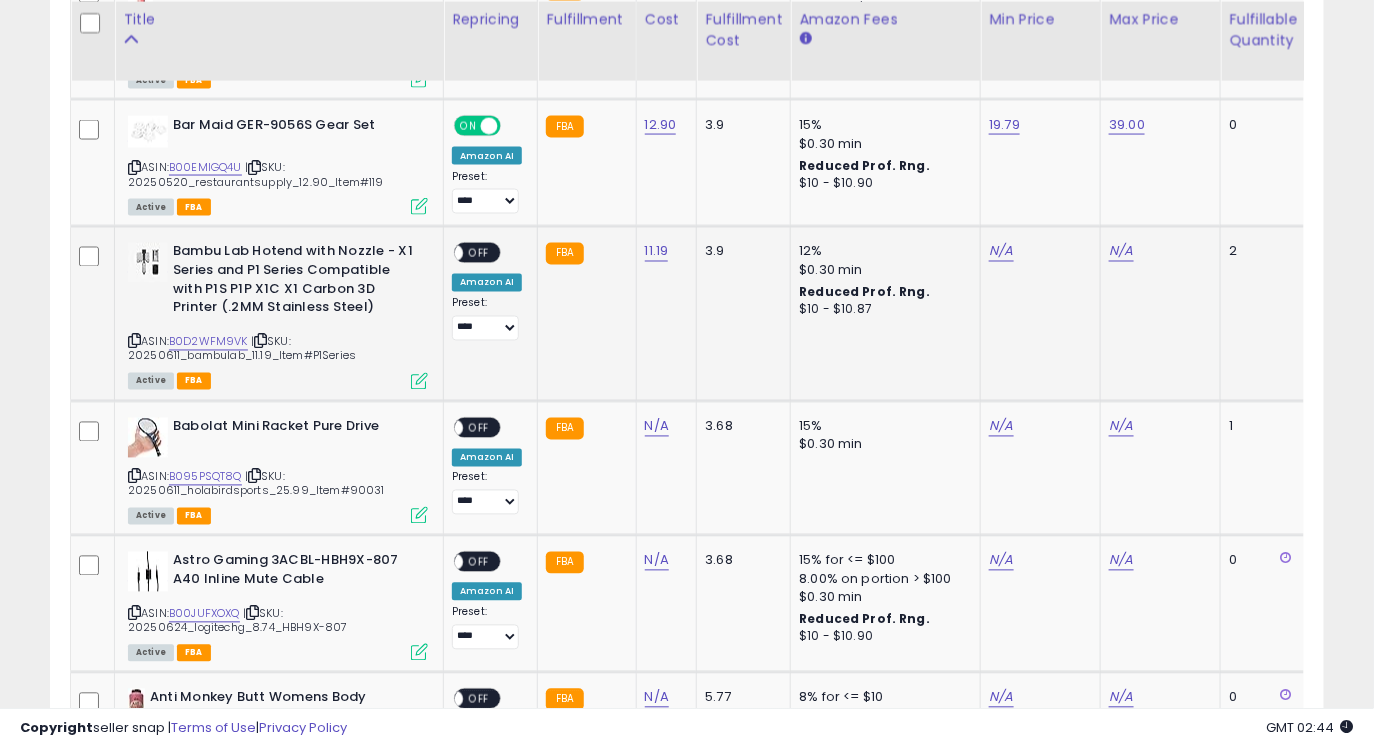 click on "N/A" 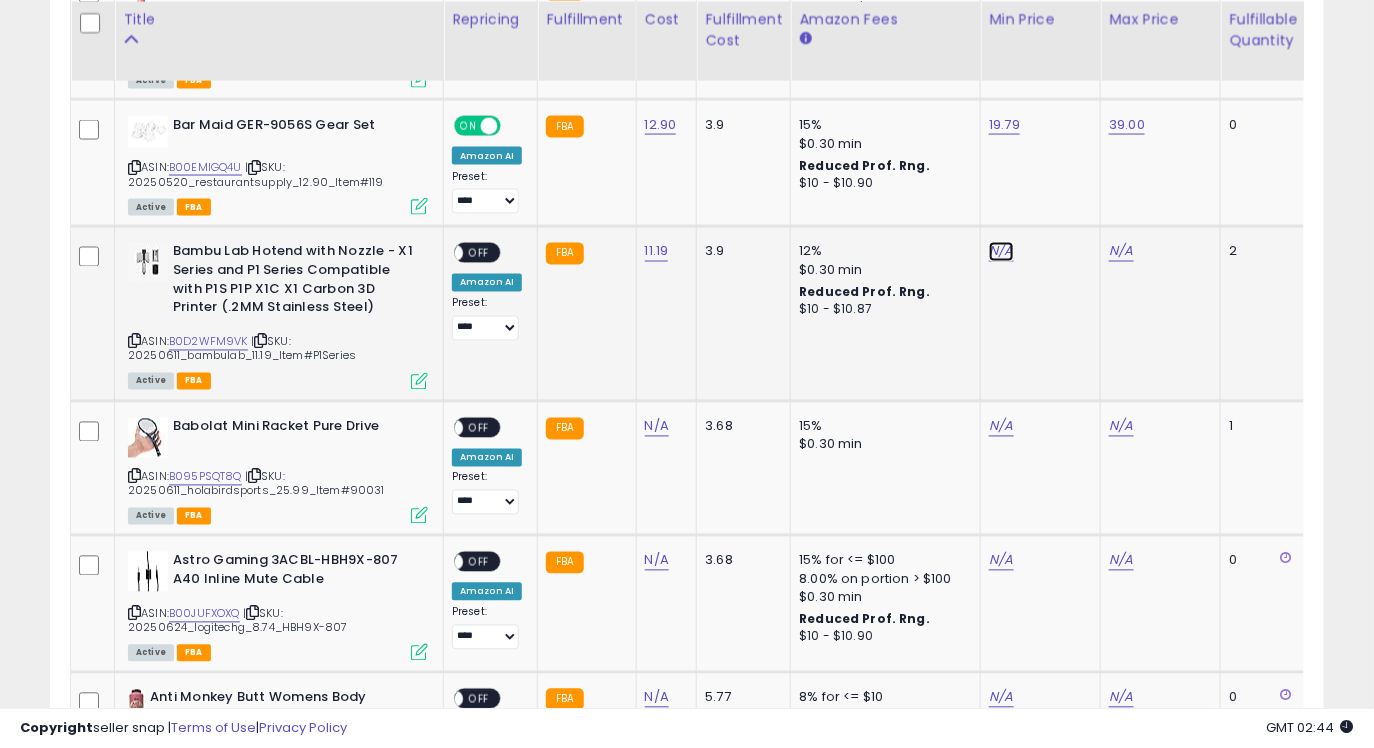 click on "N/A" at bounding box center (1001, -1578) 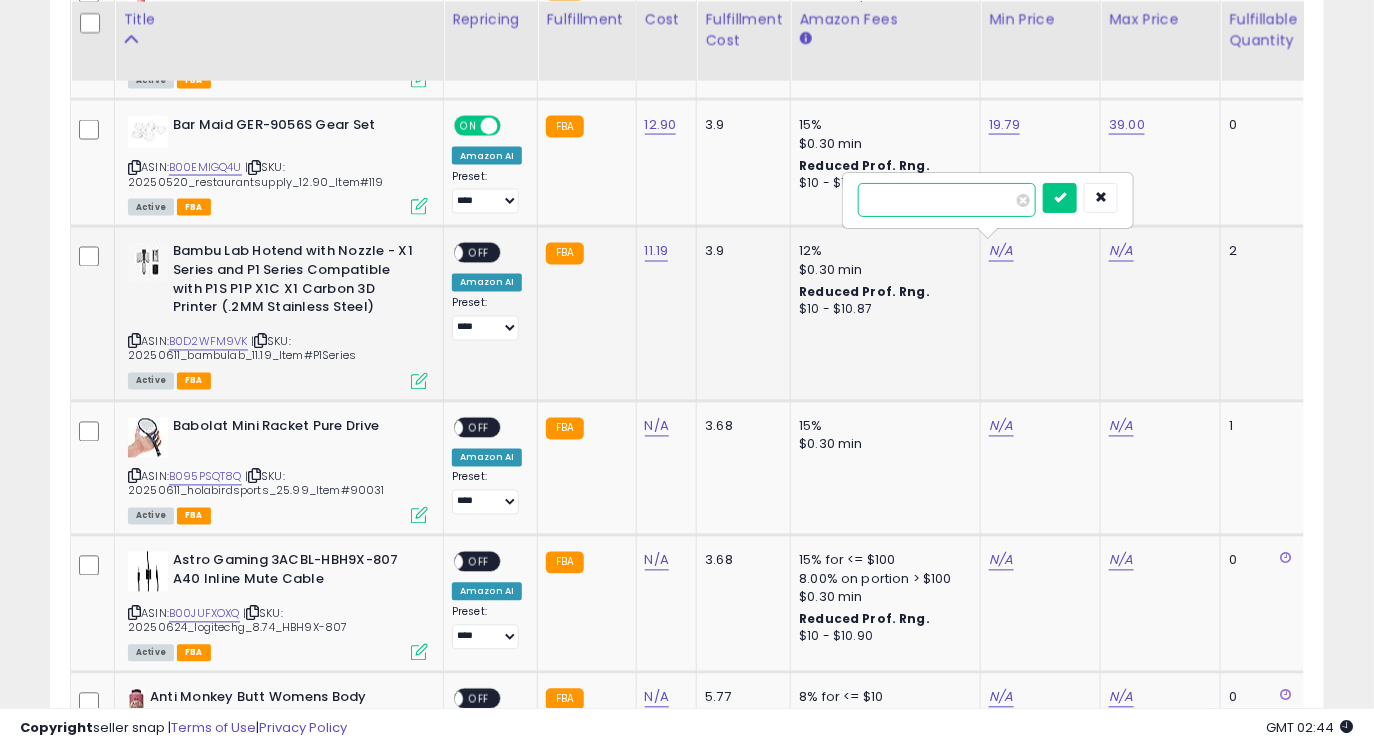 type on "****" 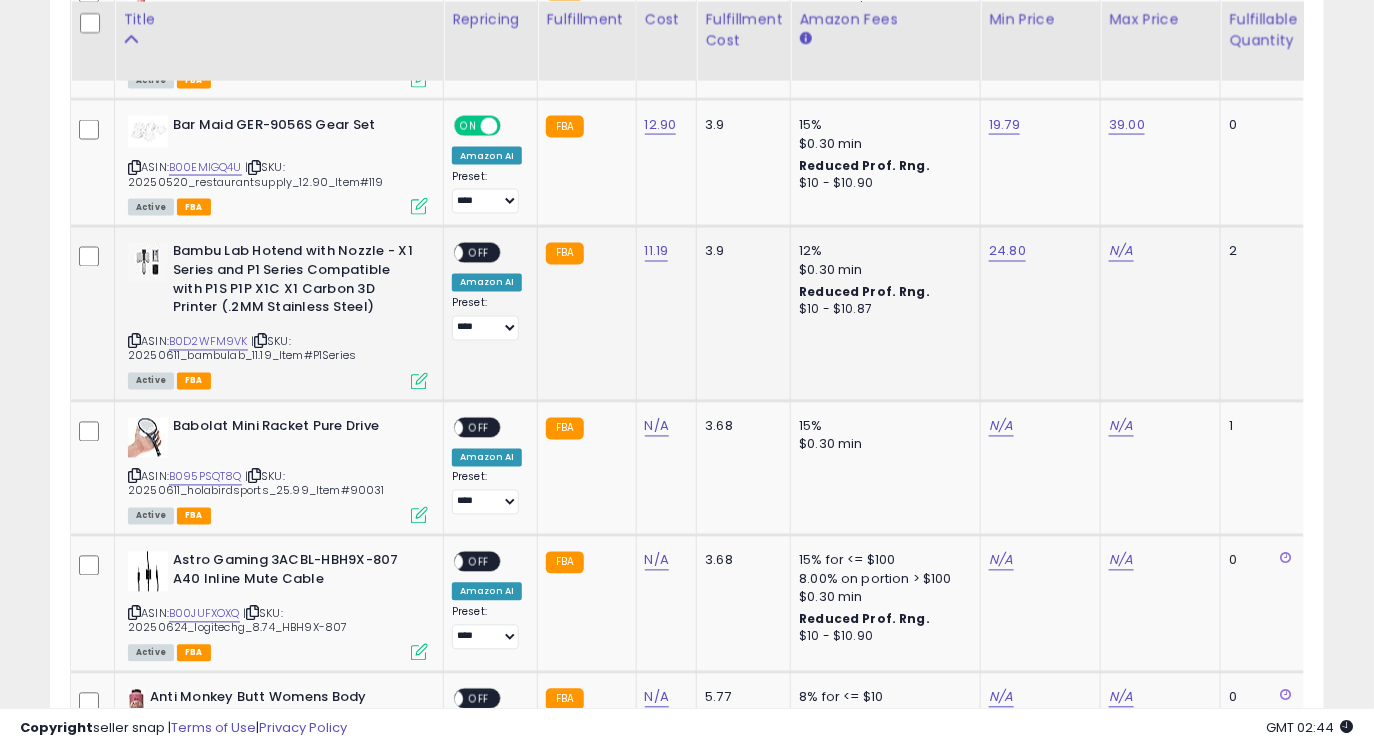click on "N/A" 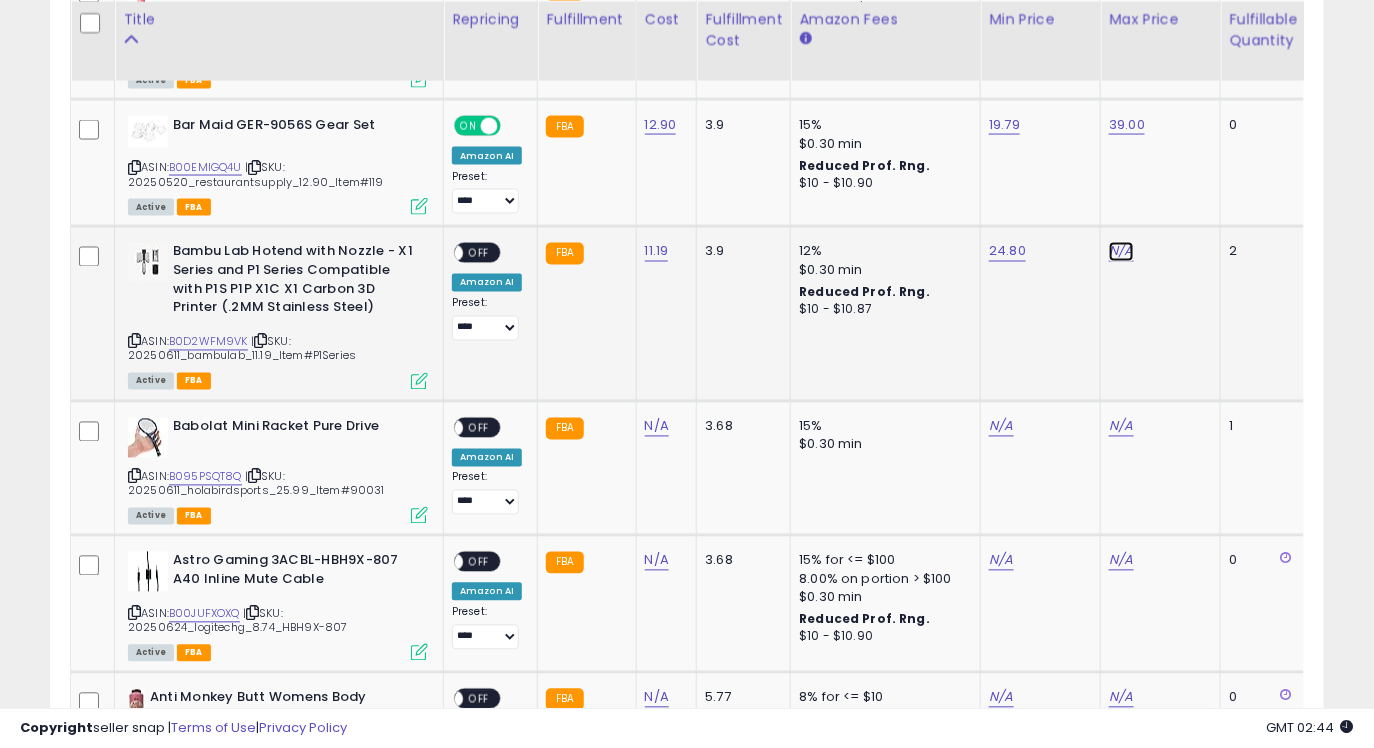 click on "N/A" at bounding box center (1121, -1578) 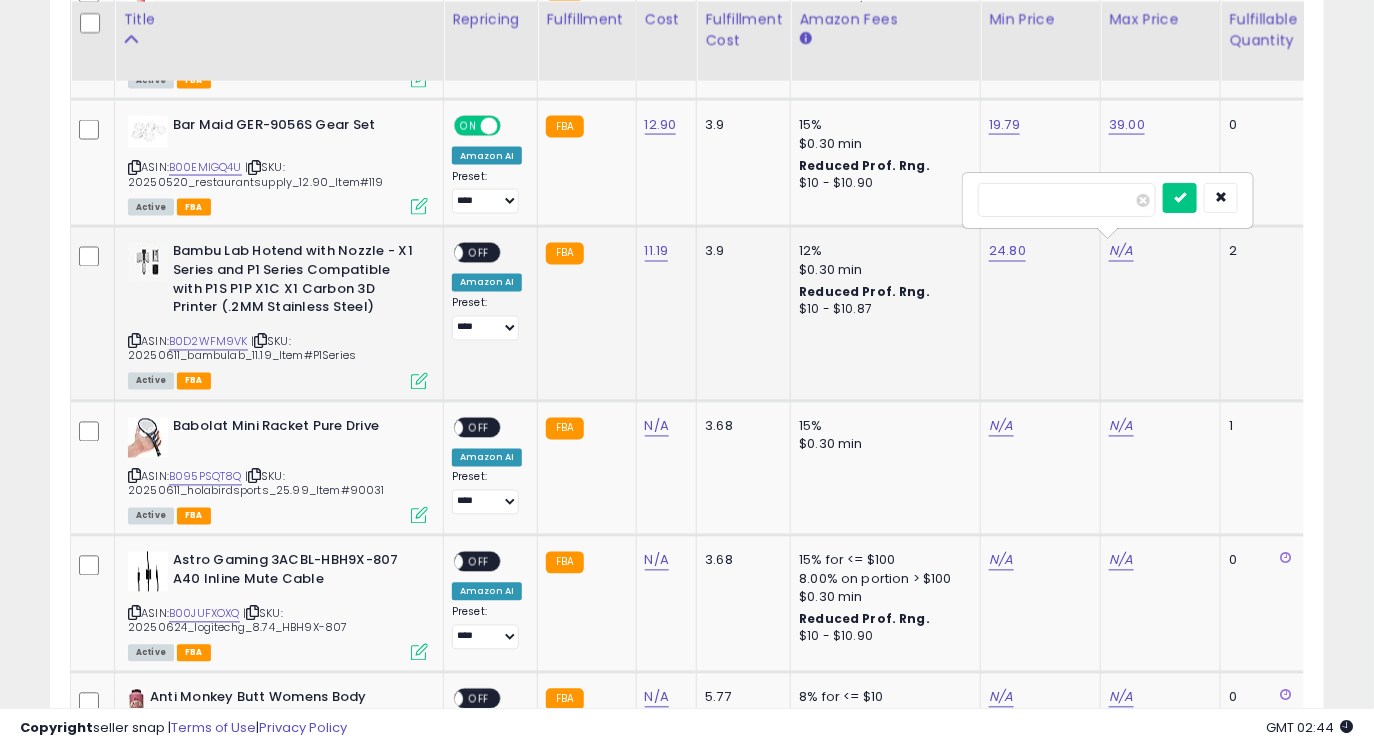 type on "**" 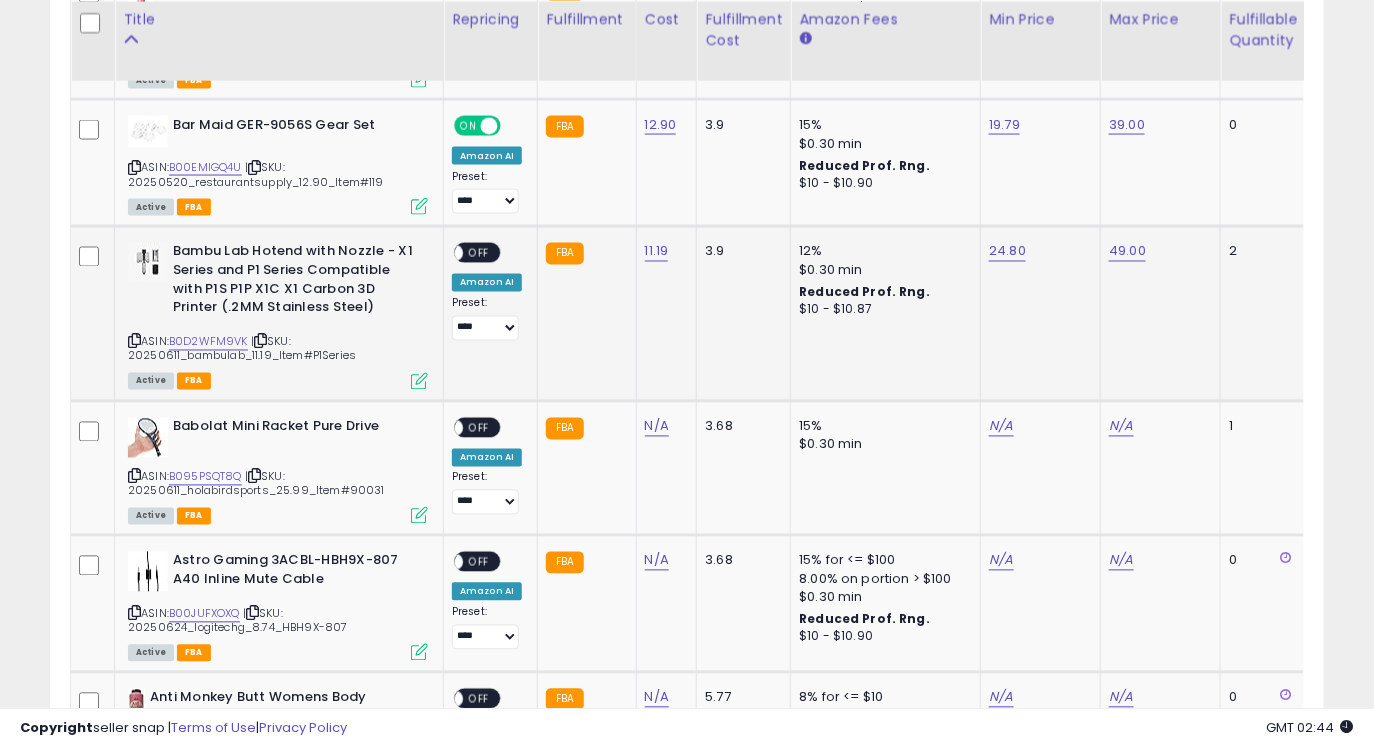 click on "OFF" at bounding box center [479, 253] 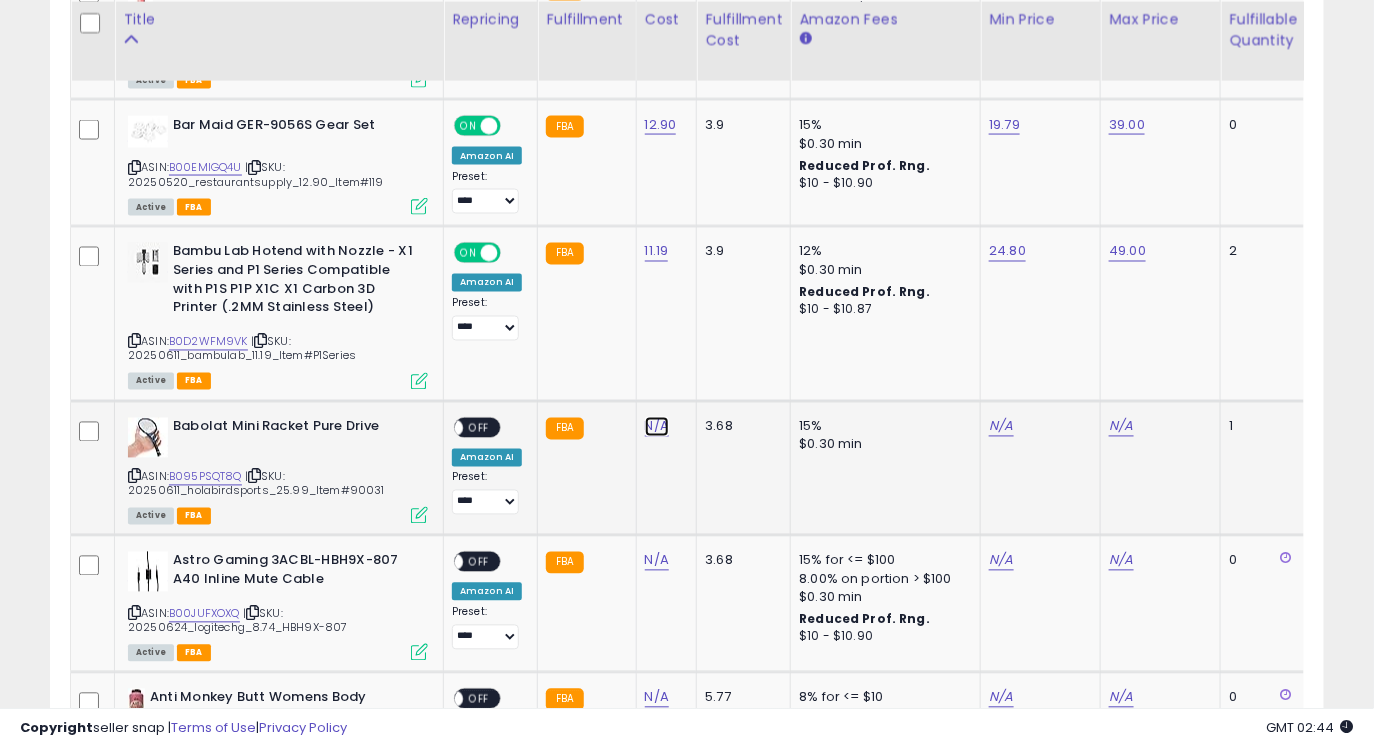 click on "N/A" at bounding box center [657, -1578] 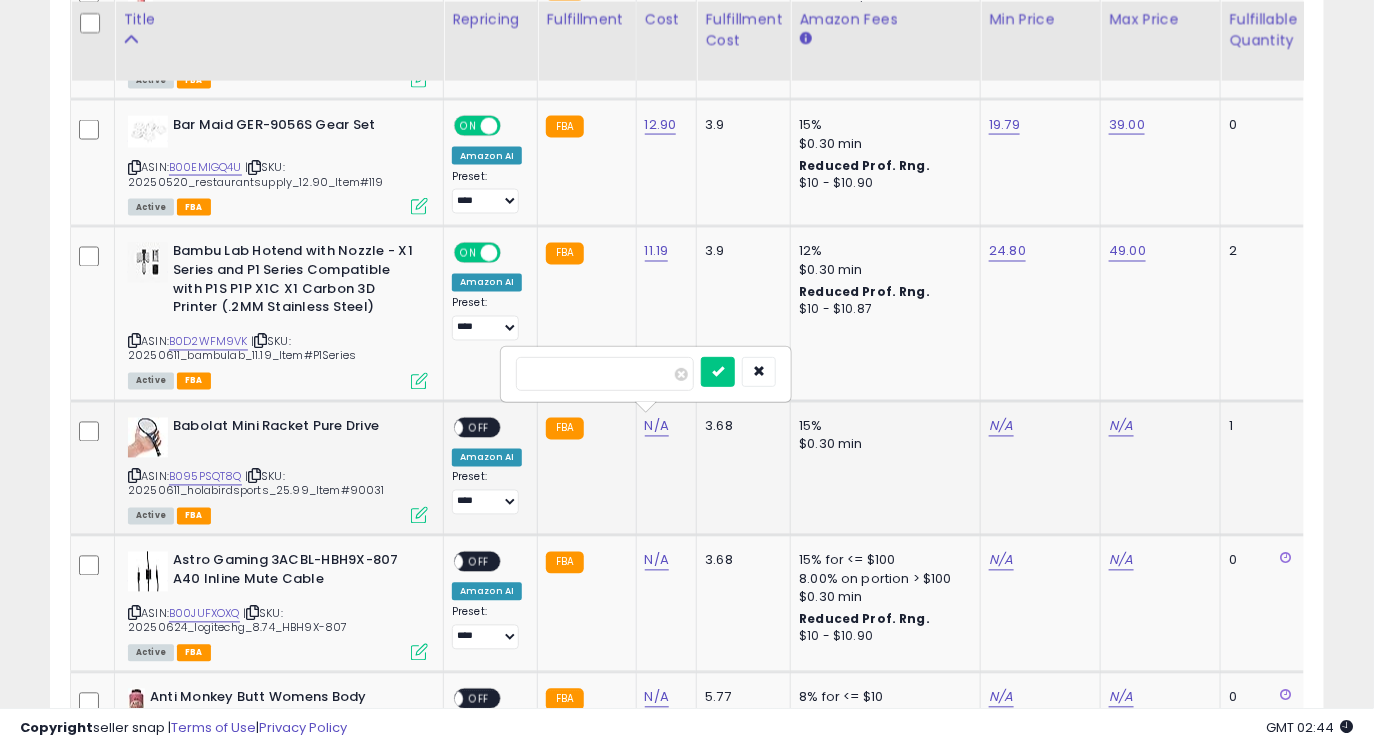 type on "*****" 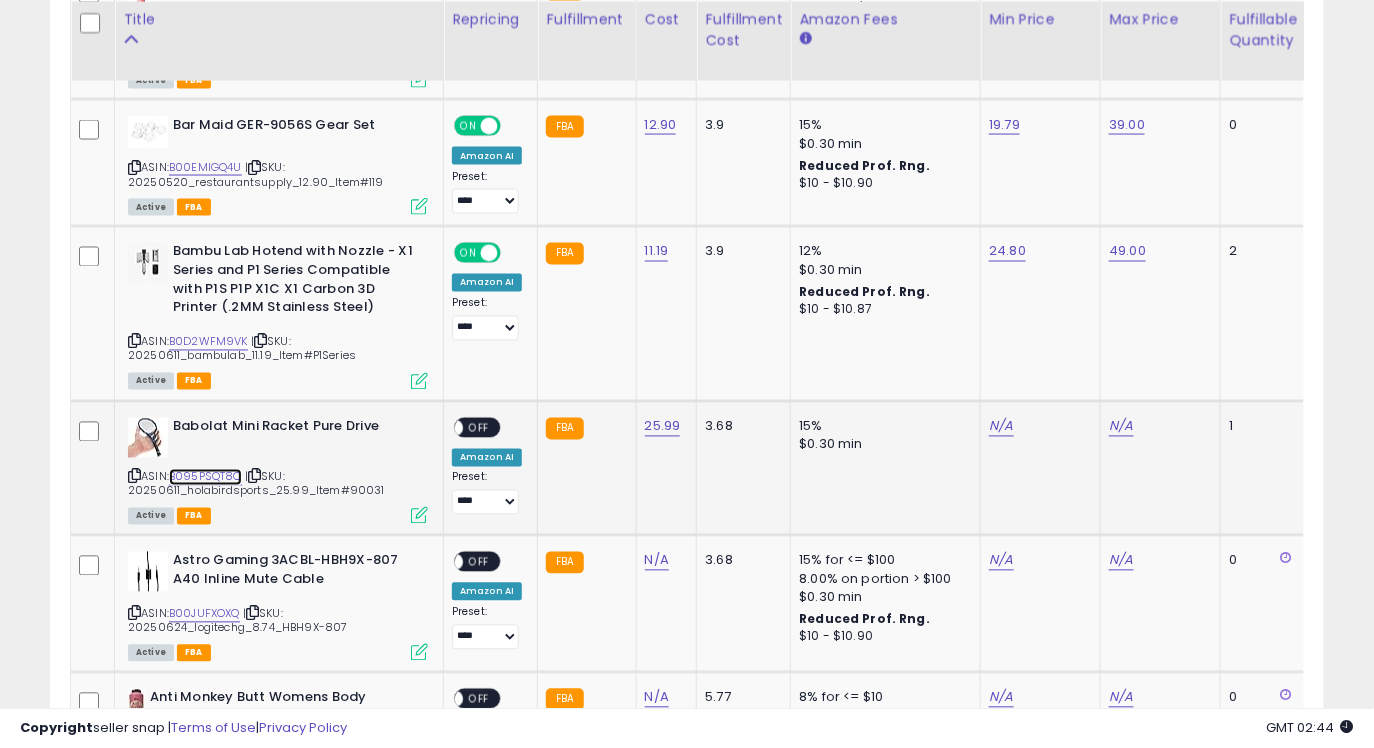 click on "B095PSQT8Q" at bounding box center (205, 477) 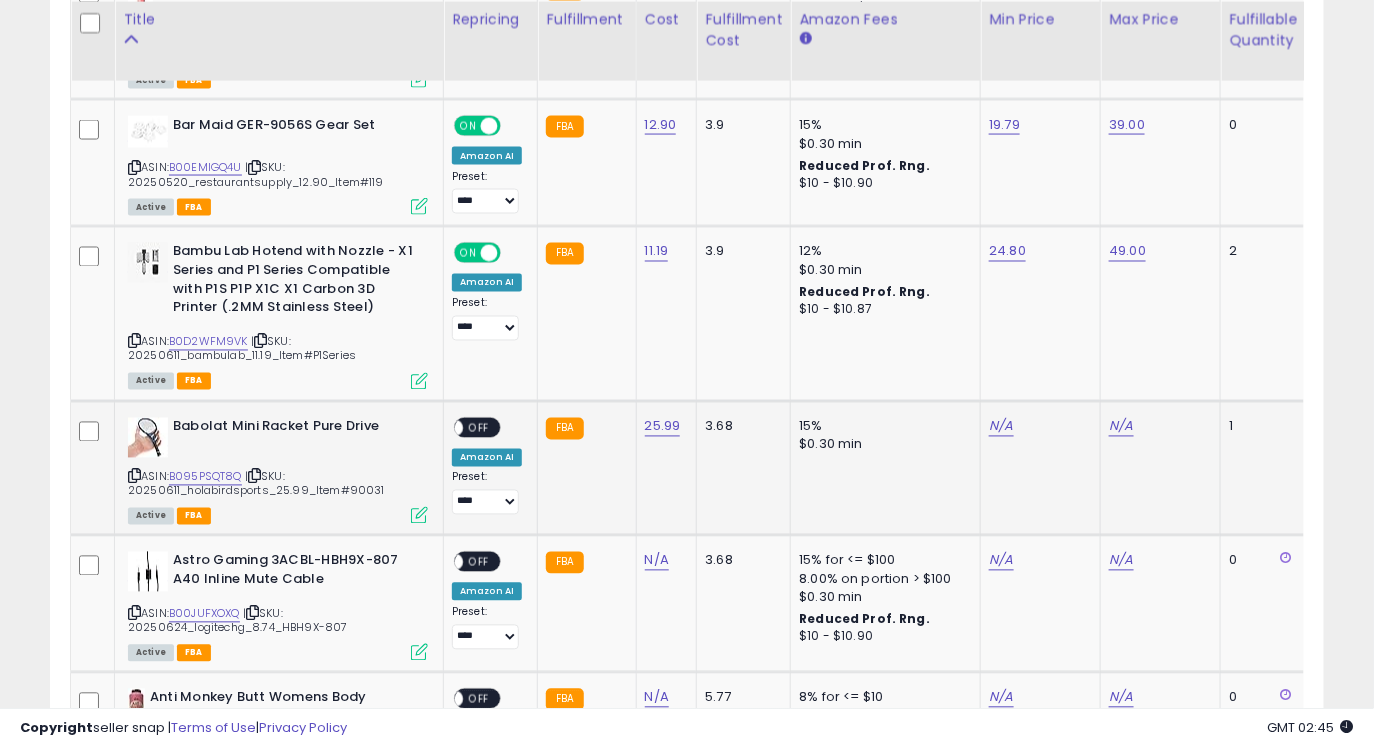 click on "N/A" at bounding box center (1037, 427) 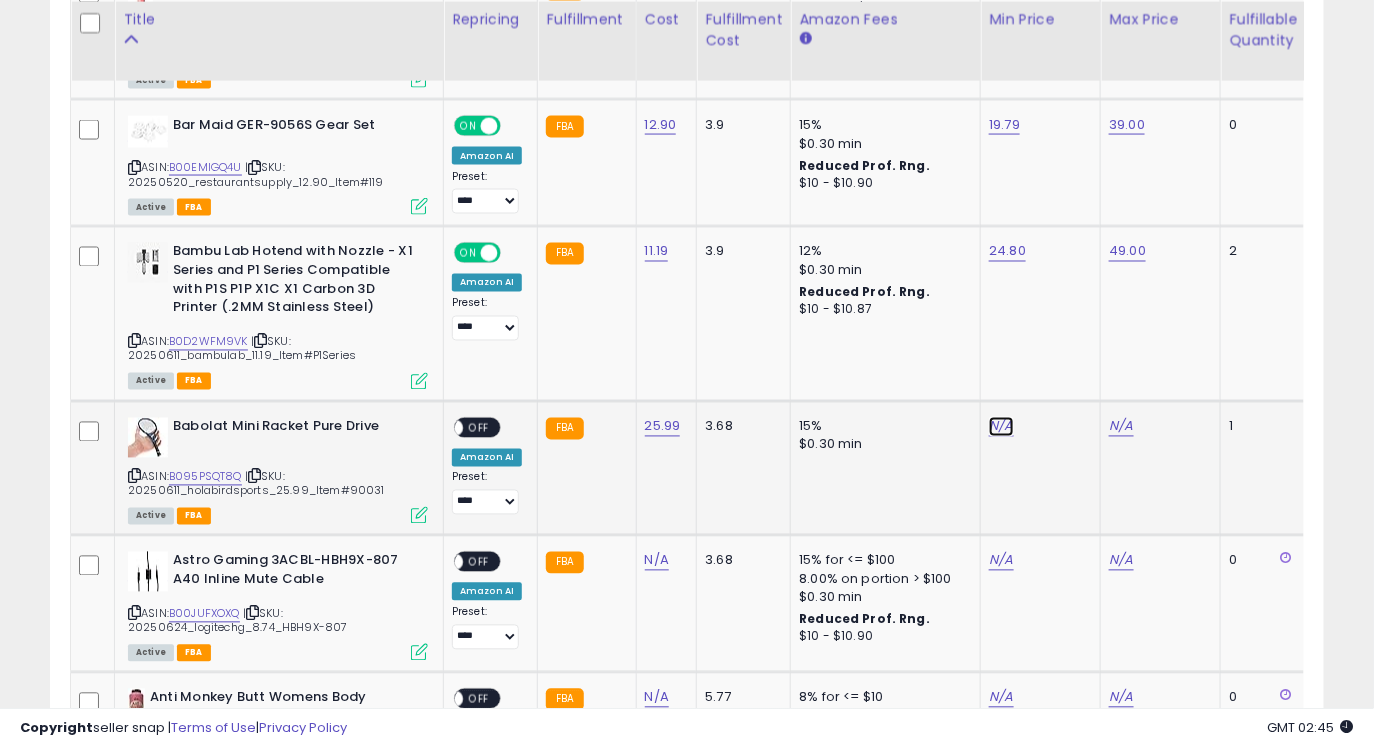 click on "N/A" at bounding box center (1001, -1578) 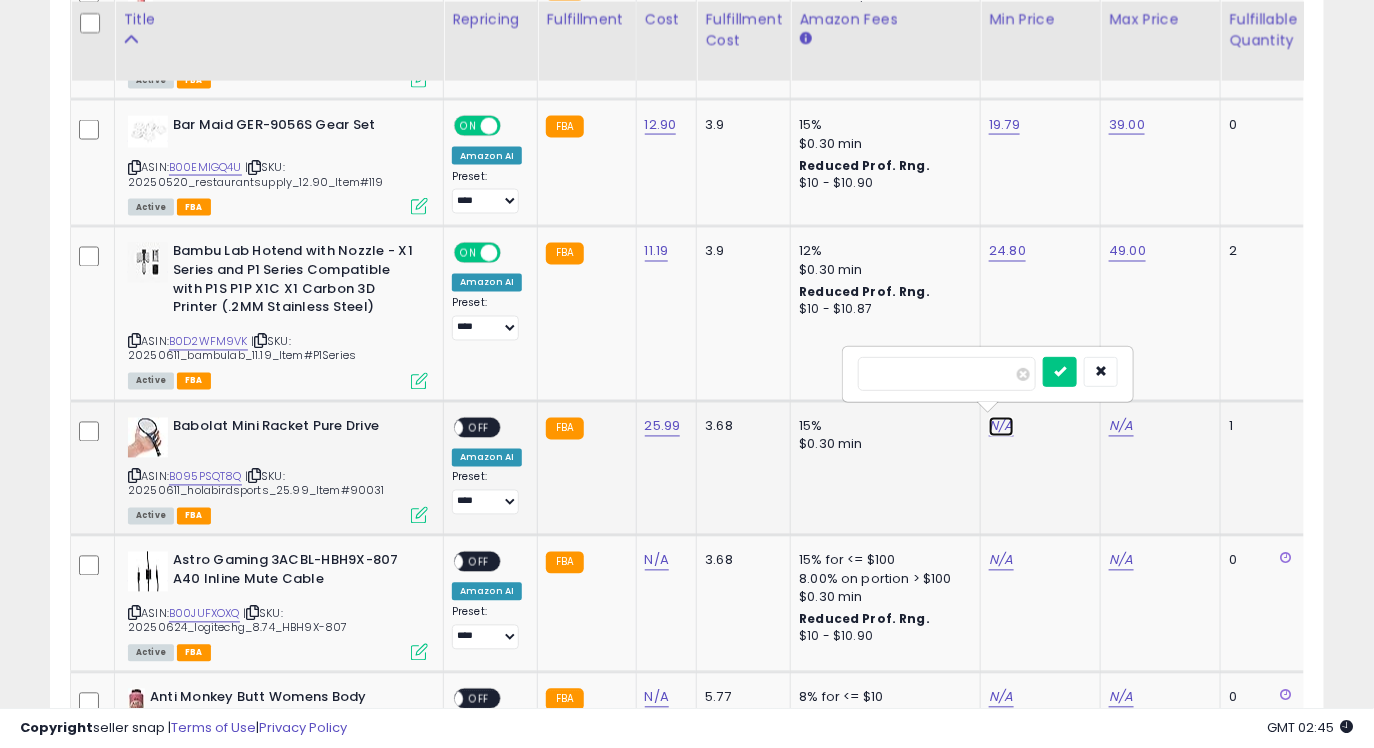 click on "N/A" at bounding box center [1001, 427] 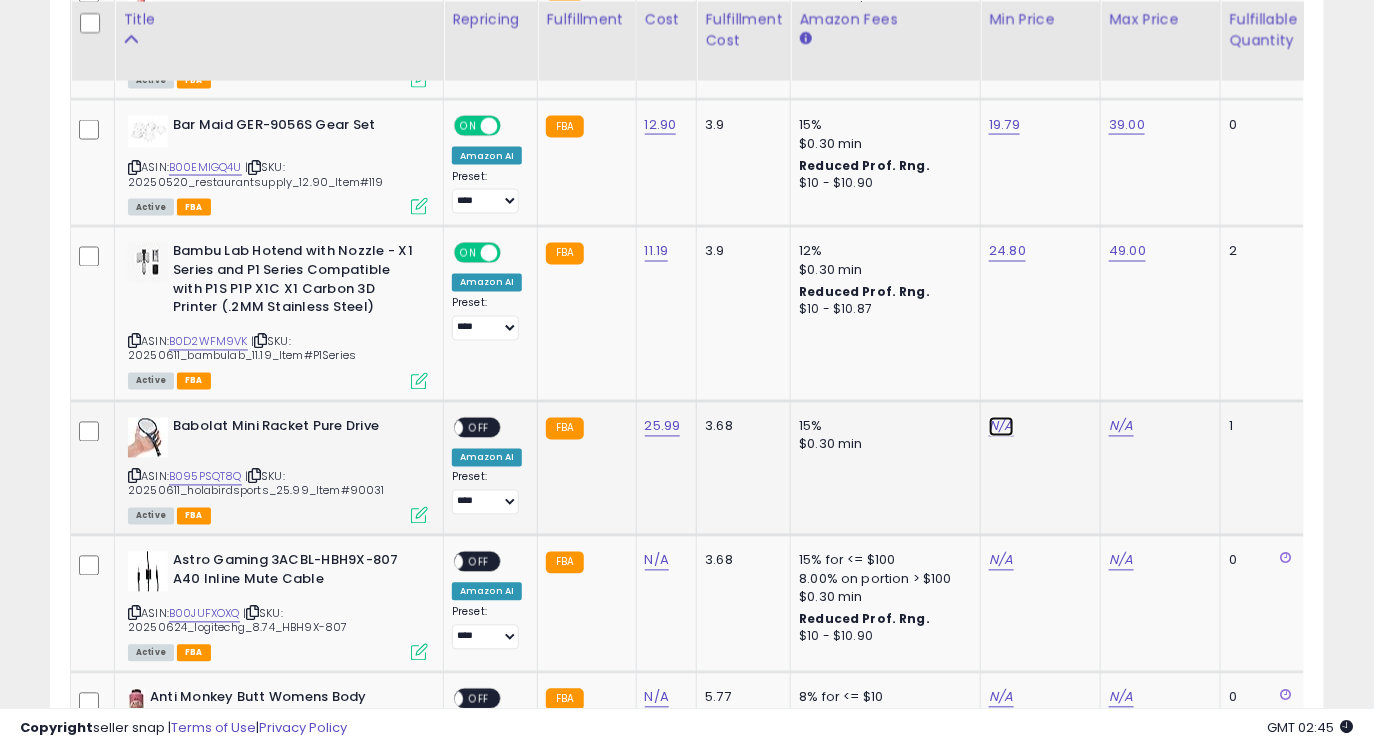 click on "N/A" at bounding box center [1001, -1578] 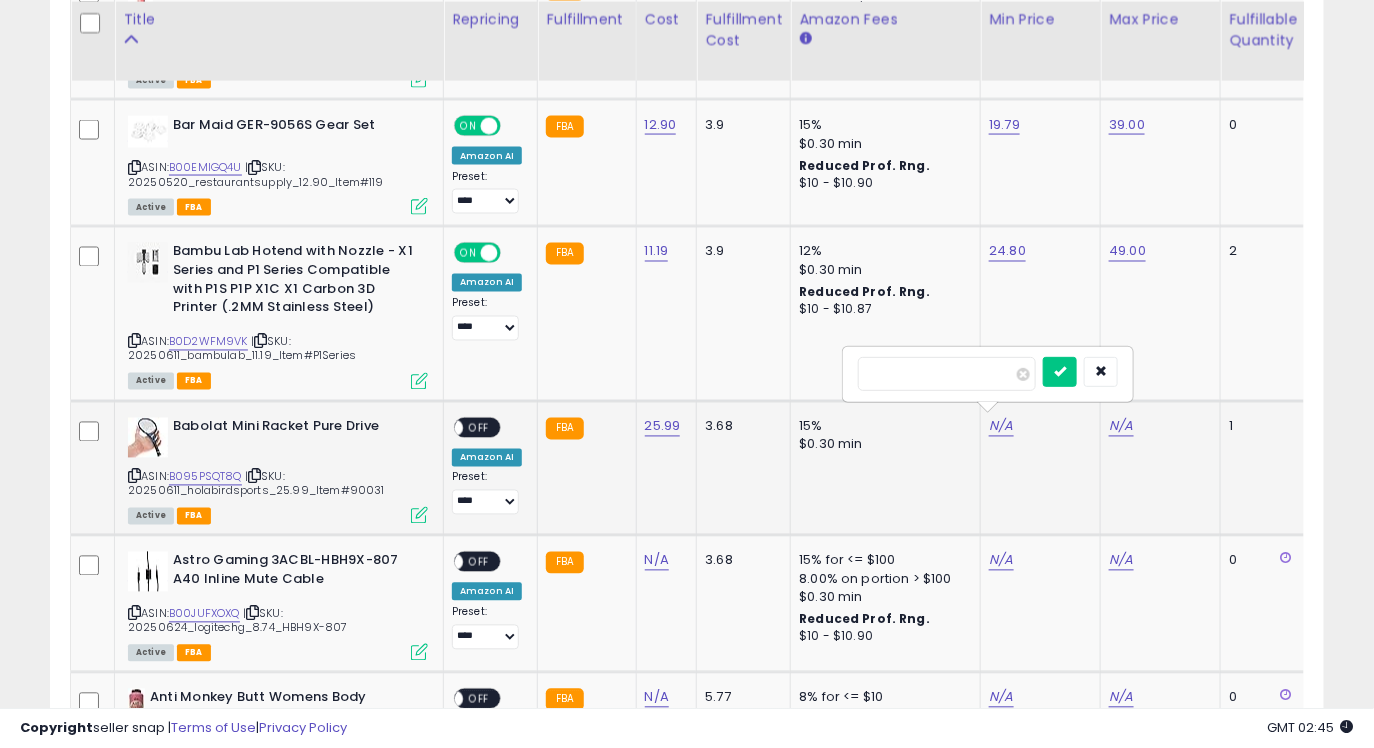 type on "*****" 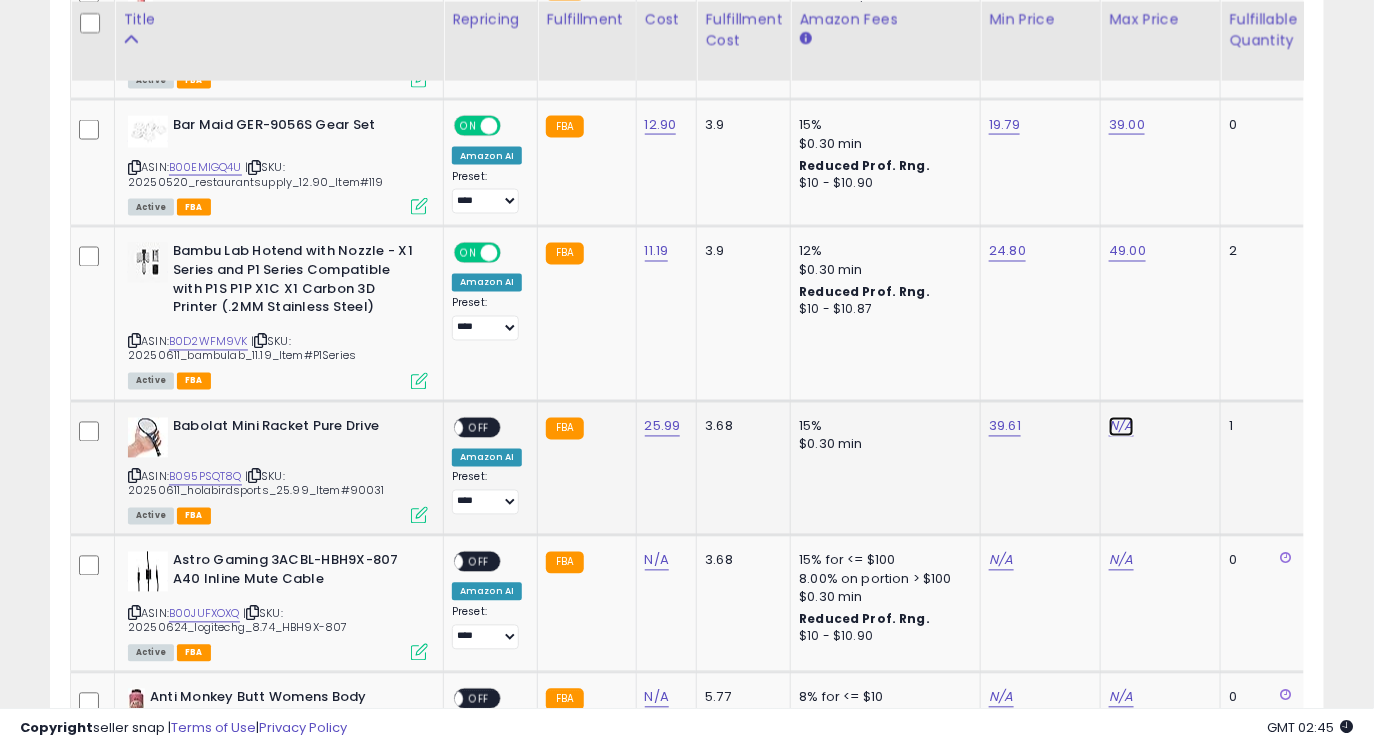 click on "N/A" at bounding box center (1121, -1578) 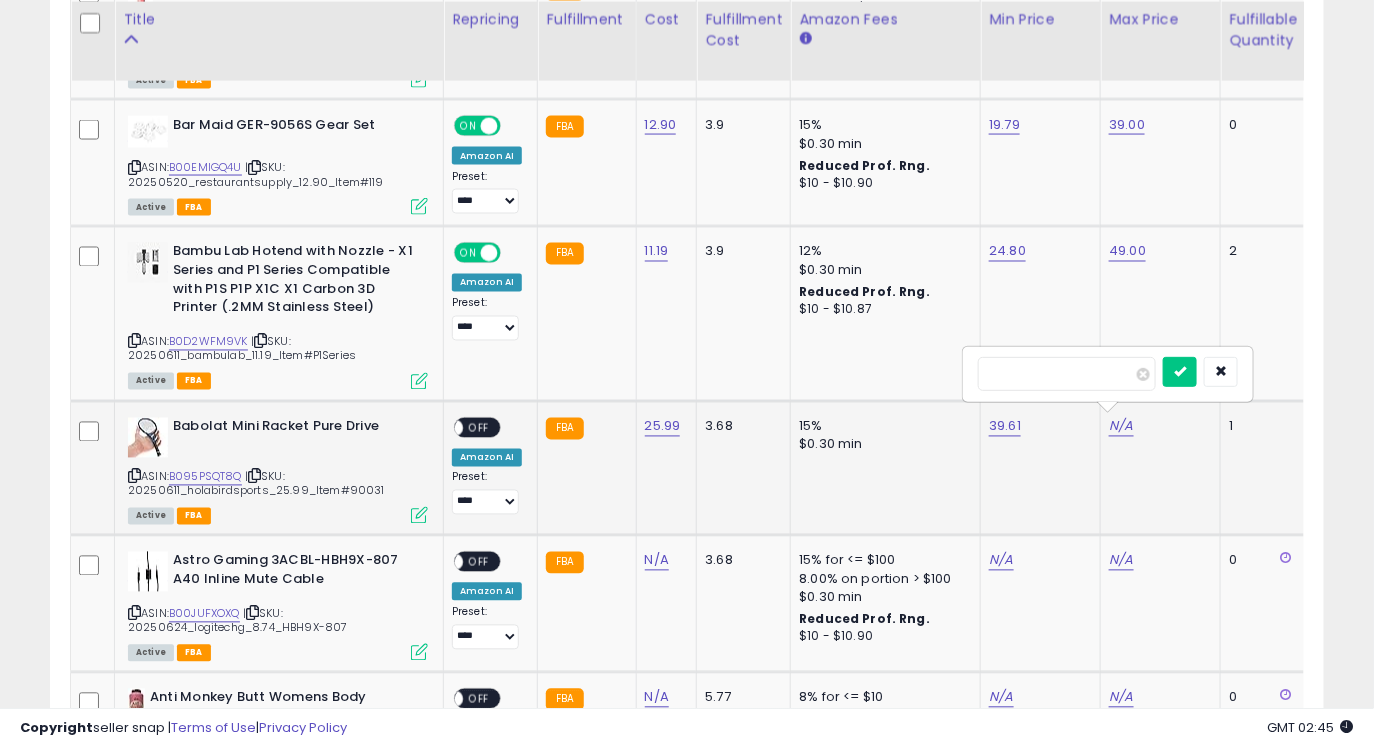 type on "*" 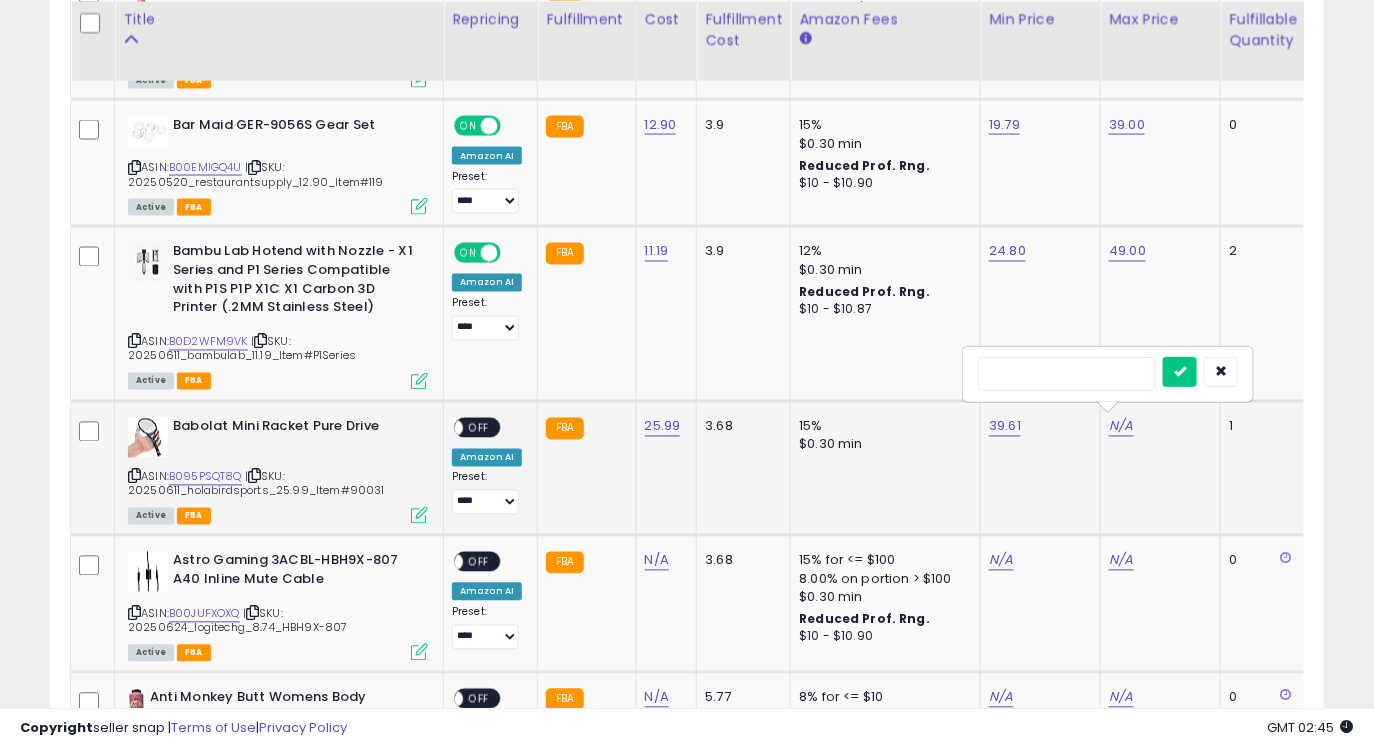 type on "**" 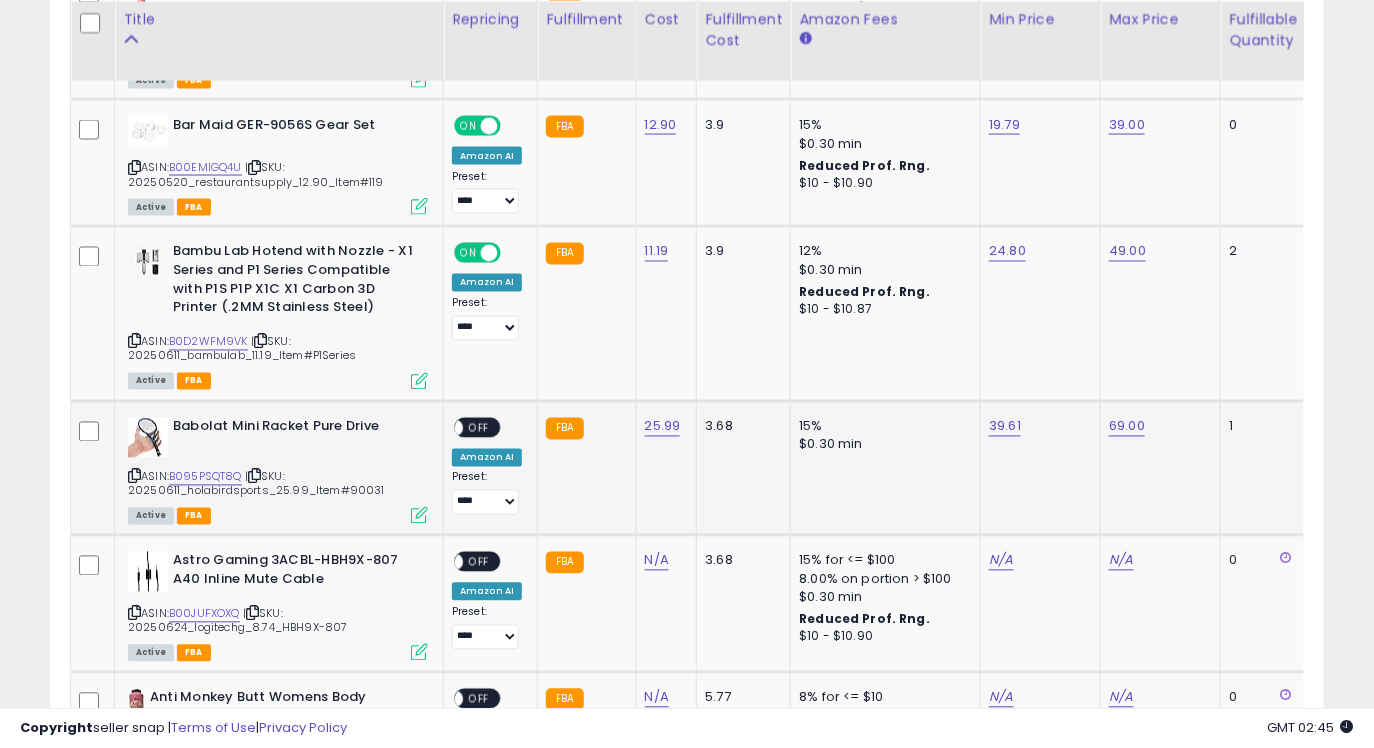 click on "OFF" at bounding box center [479, 427] 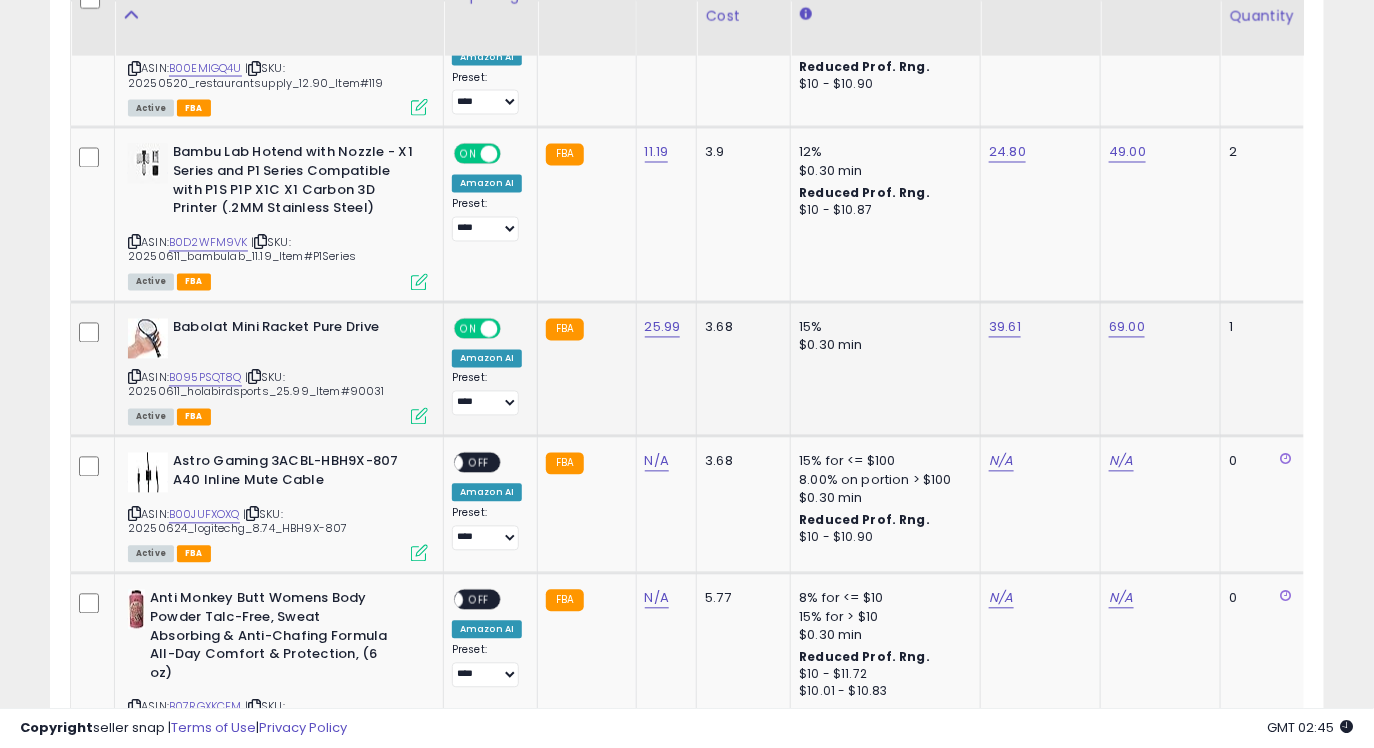 scroll, scrollTop: 3650, scrollLeft: 0, axis: vertical 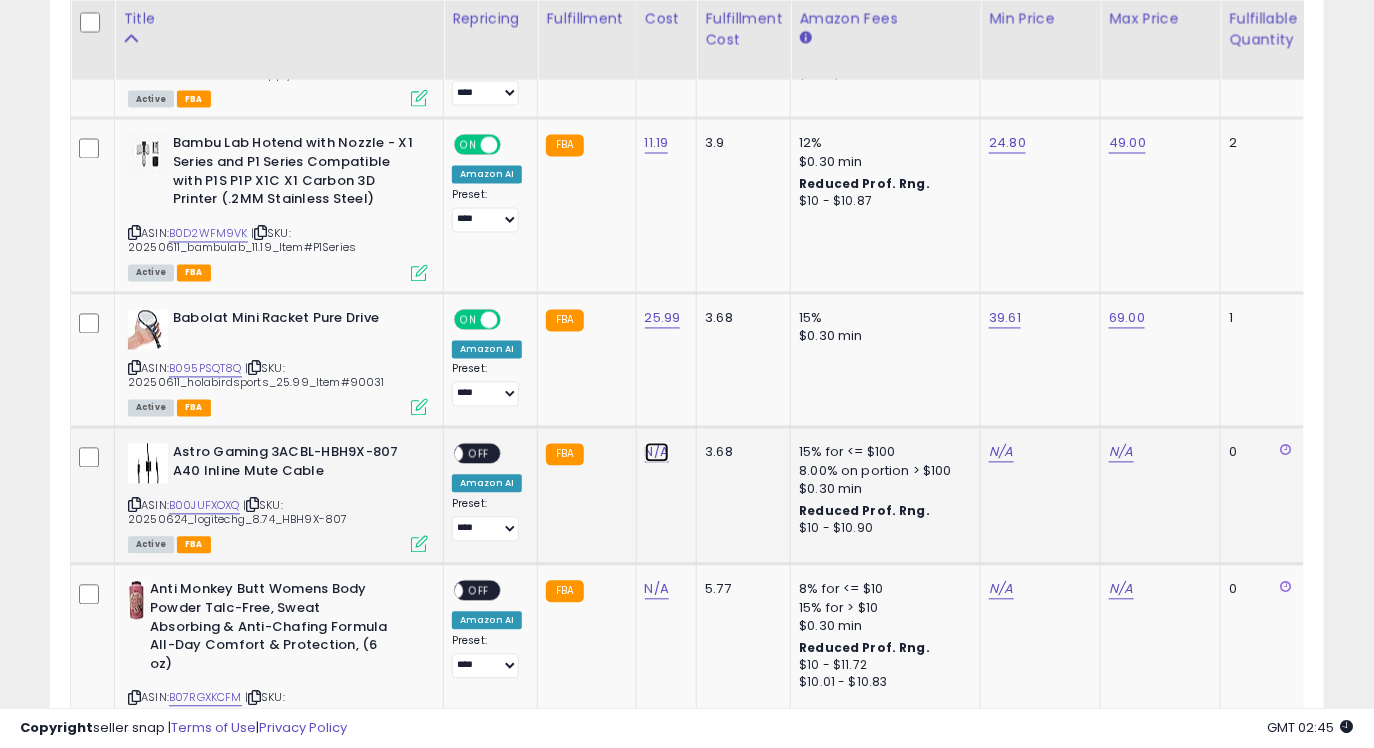 click on "N/A" at bounding box center [657, -1686] 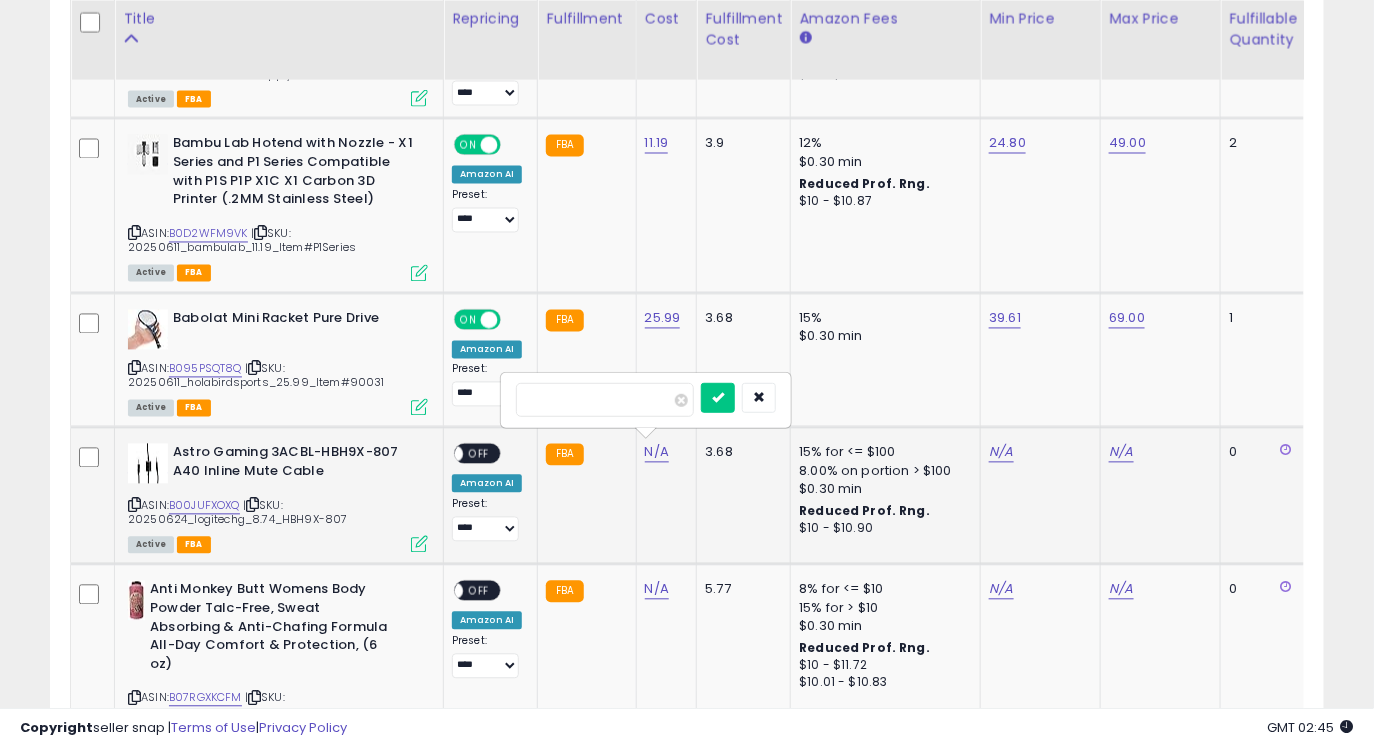 type on "****" 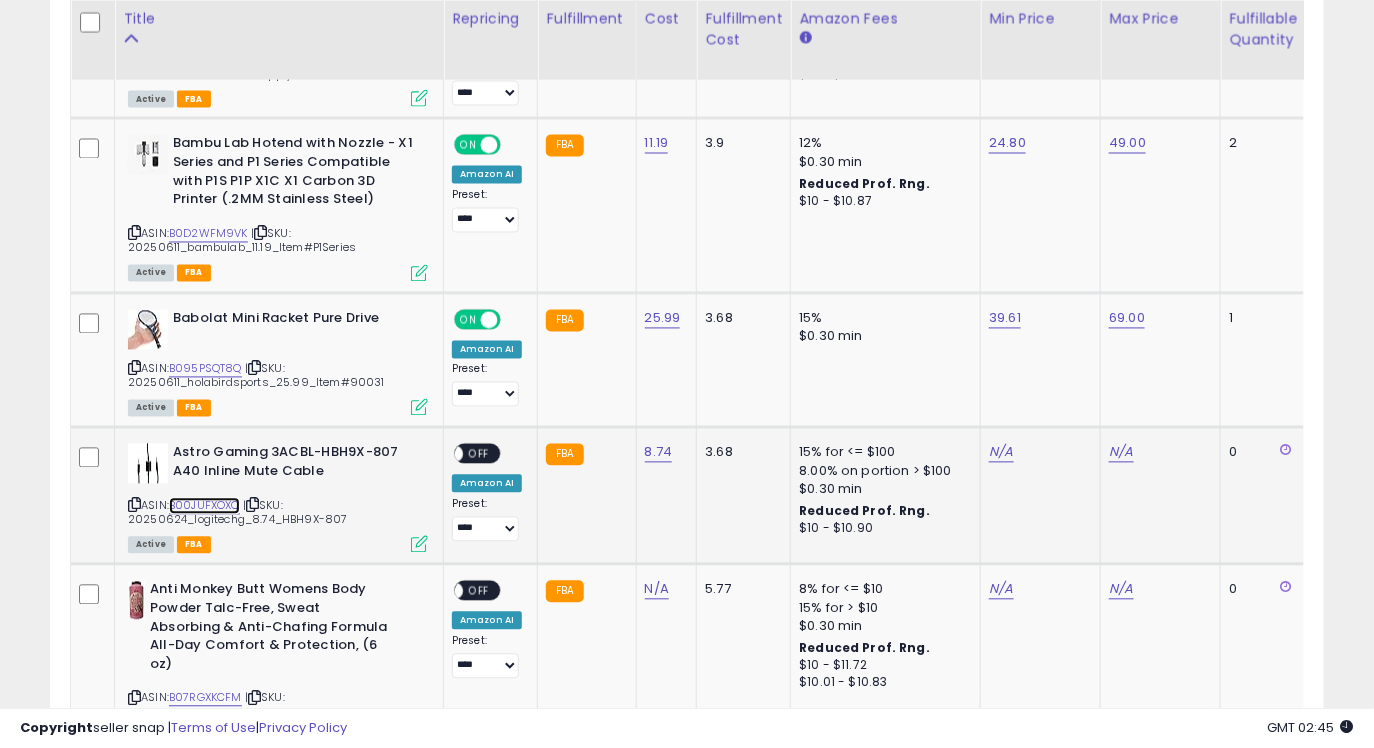 click on "B00JUFXOXQ" at bounding box center (204, 506) 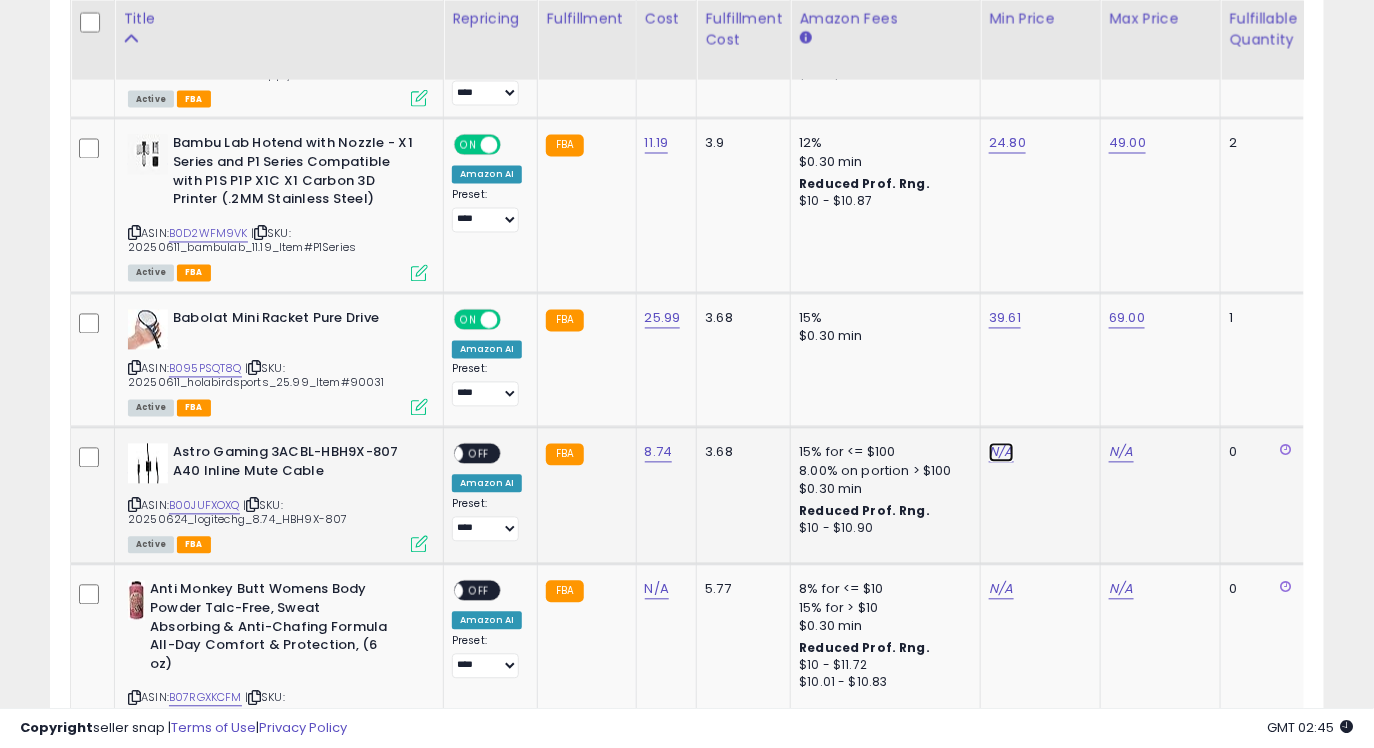 click on "N/A" at bounding box center [1001, -1686] 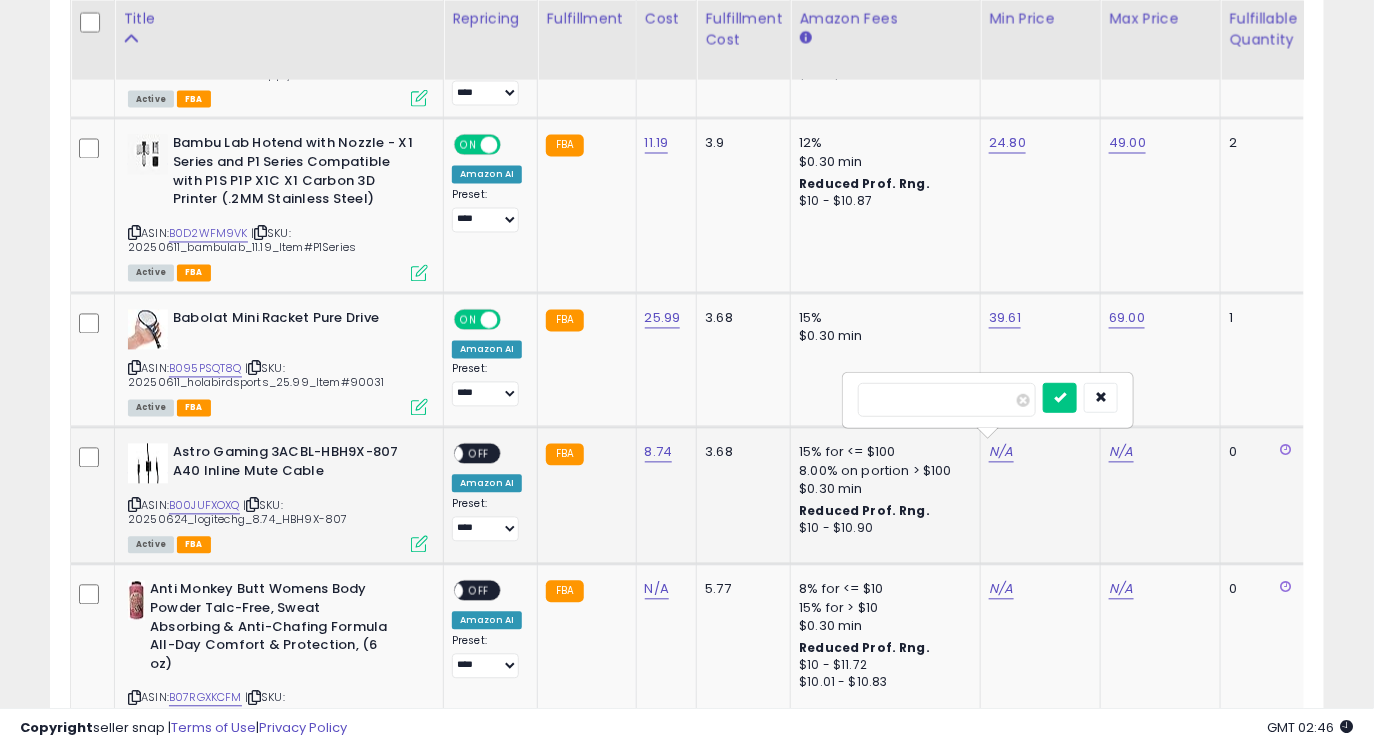 type on "*****" 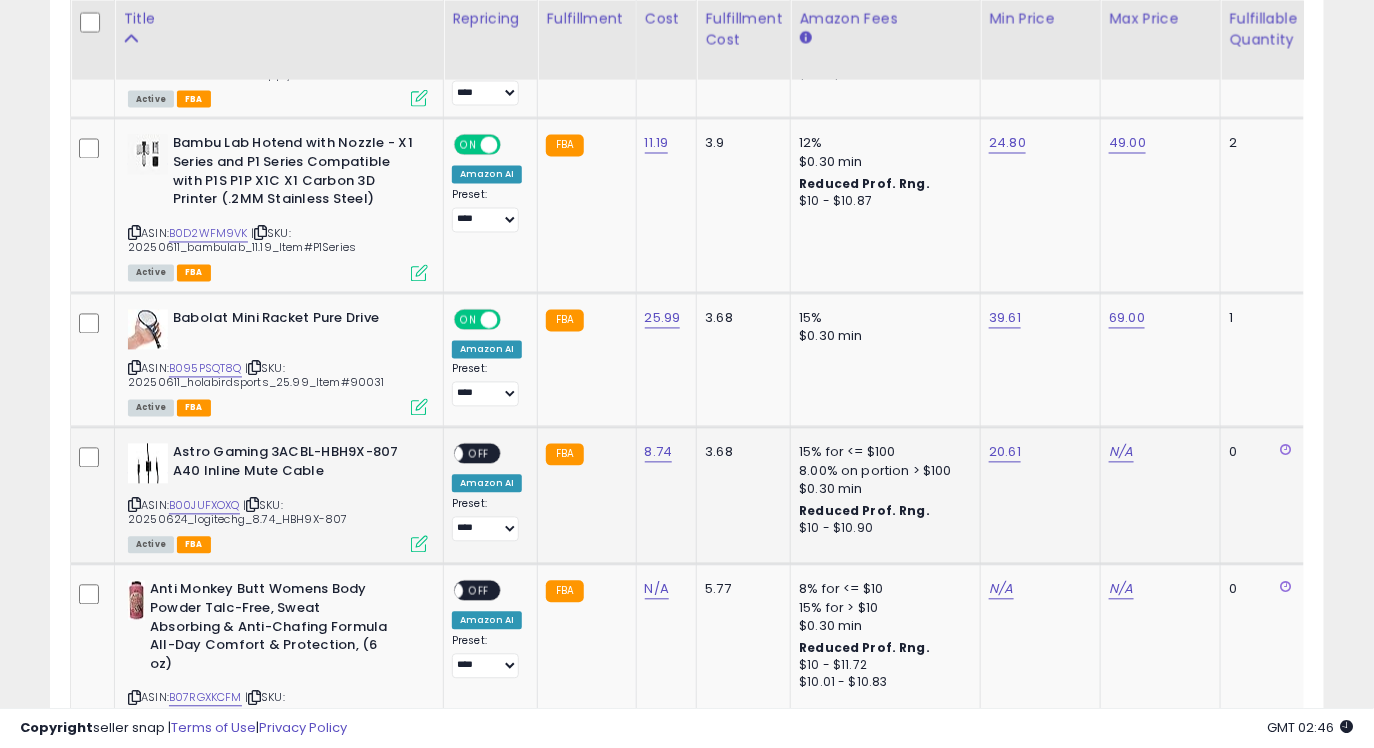 click on "N/A" 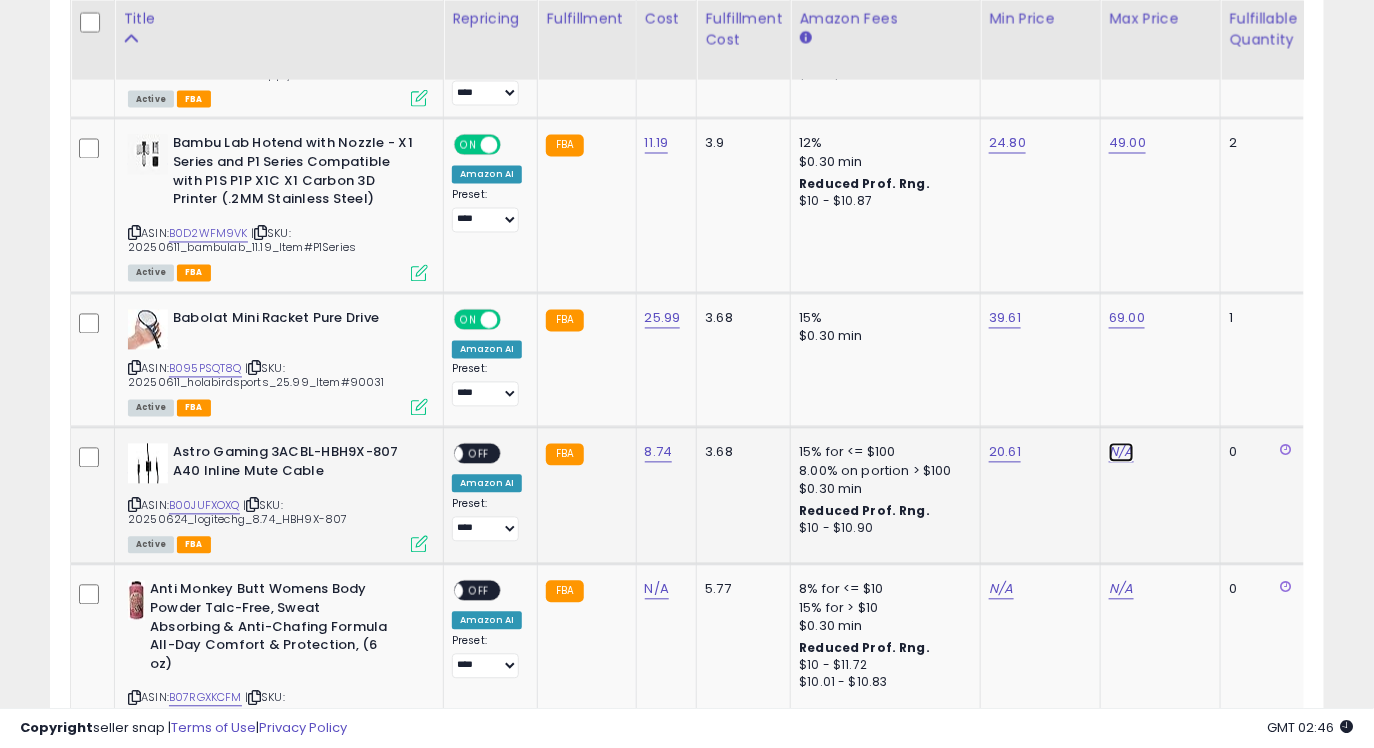 click on "N/A" at bounding box center [1121, -1686] 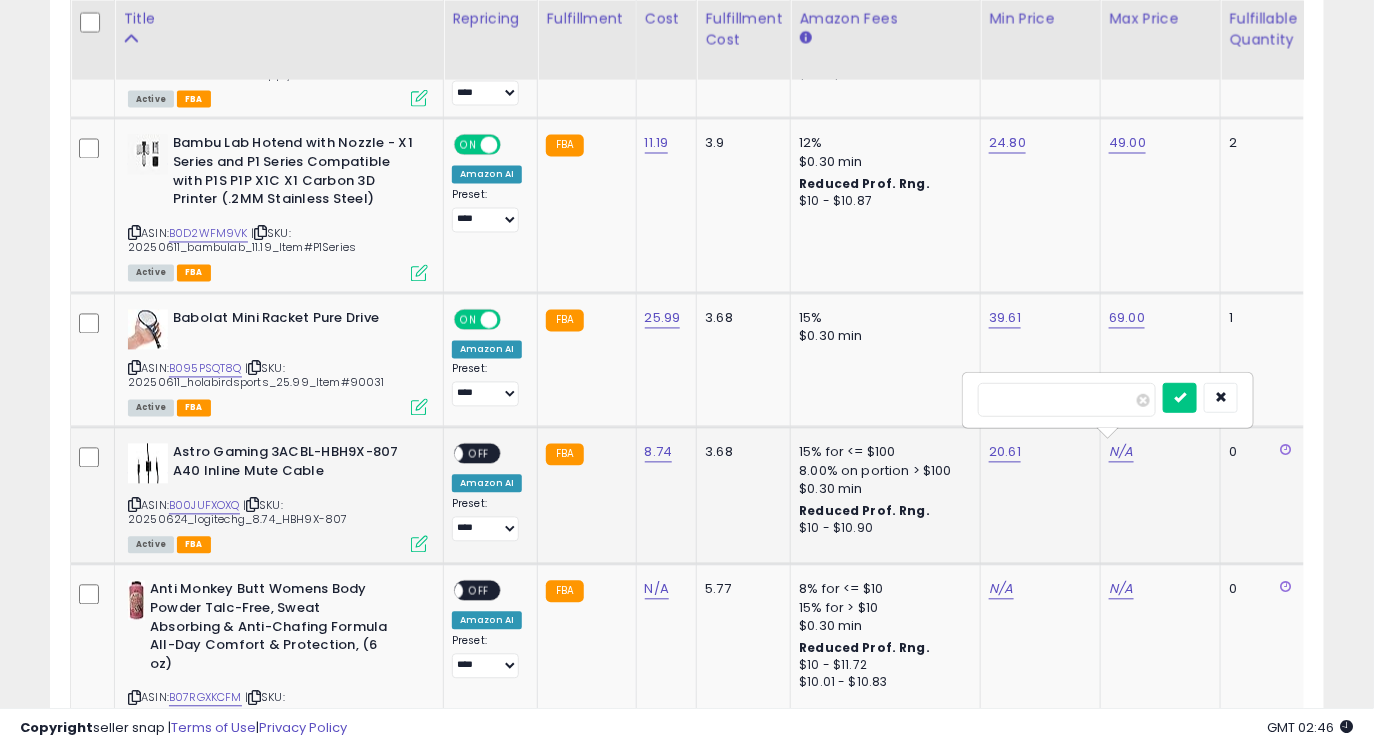 type on "**" 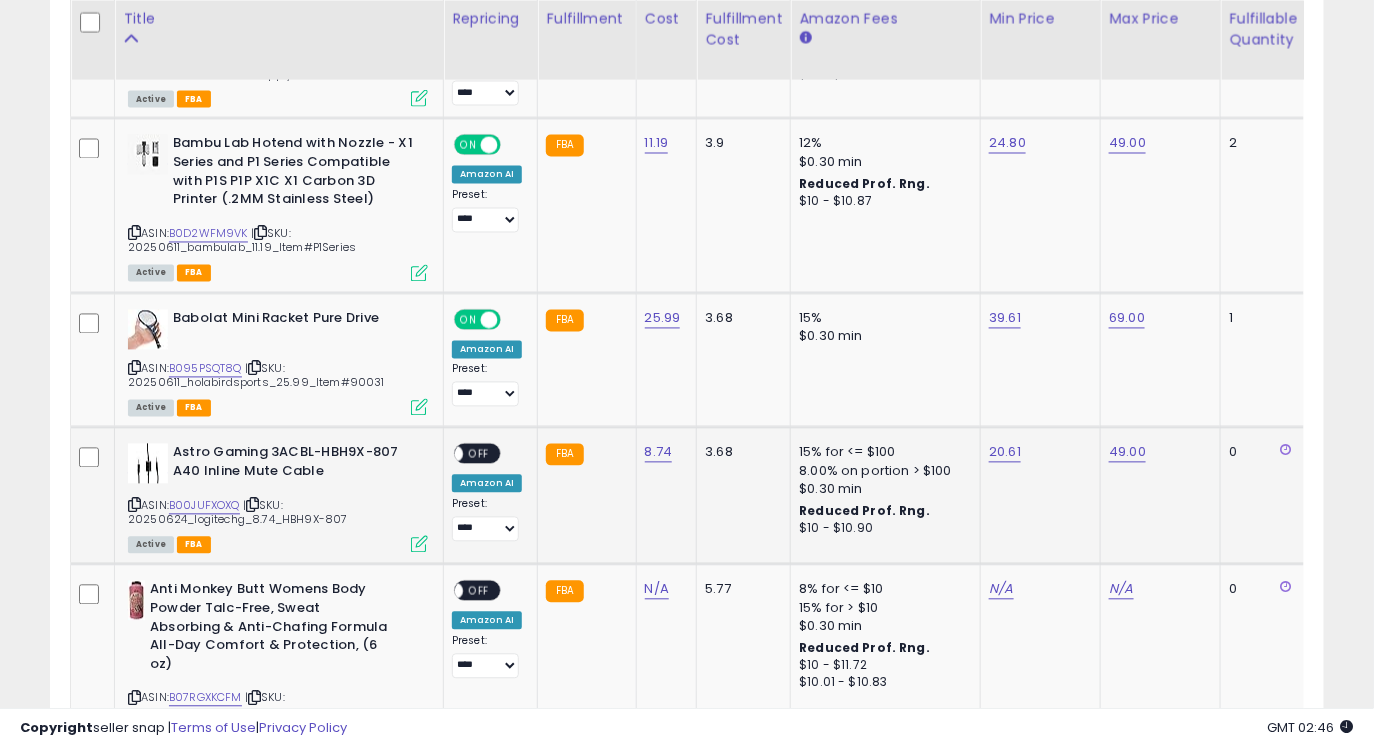 click on "OFF" at bounding box center (479, 454) 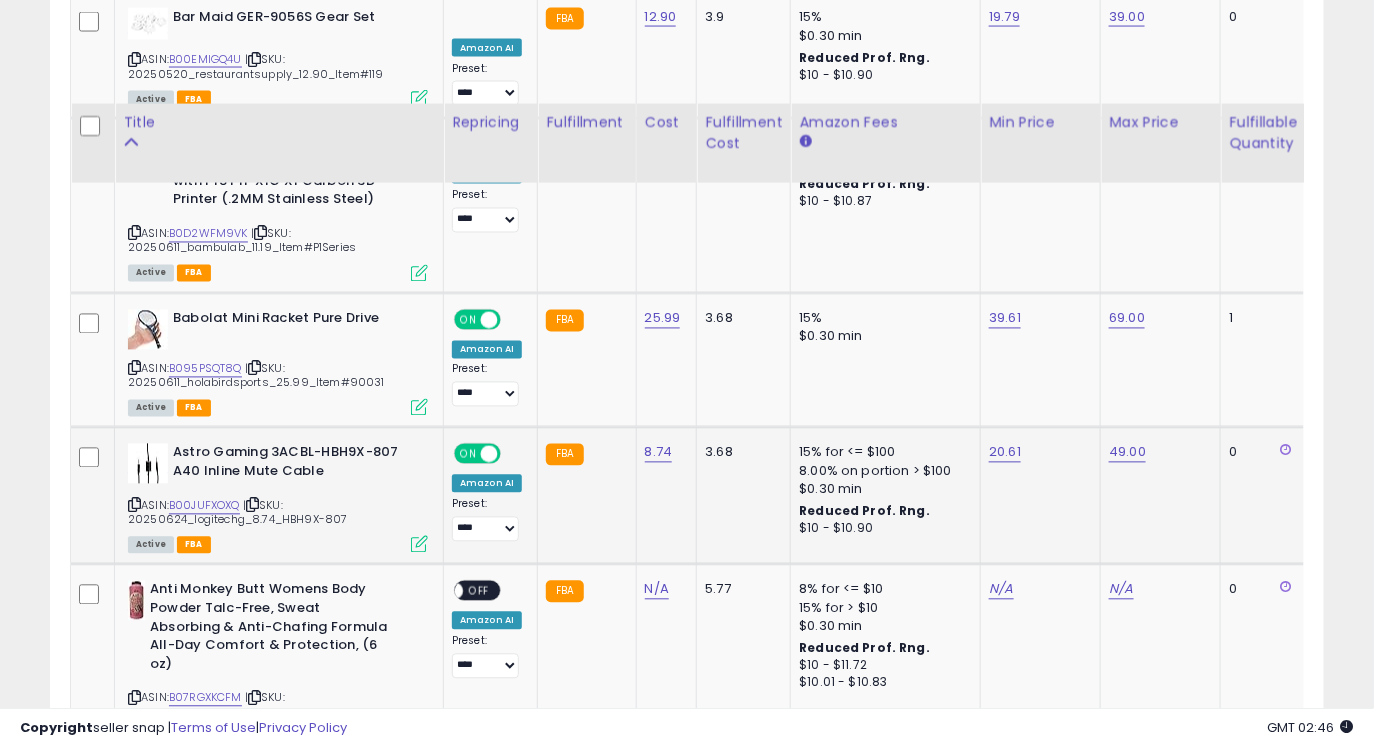 scroll, scrollTop: 3790, scrollLeft: 0, axis: vertical 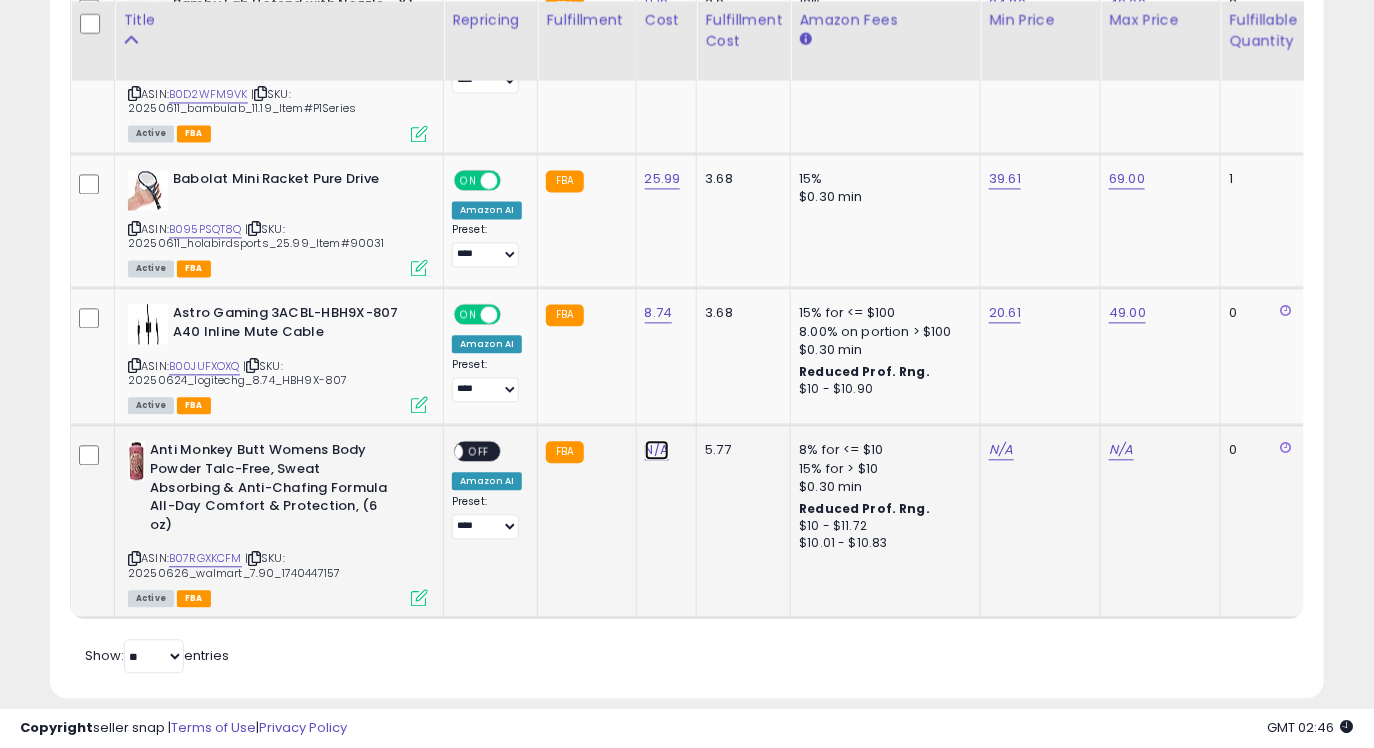 click on "N/A" at bounding box center (657, -1826) 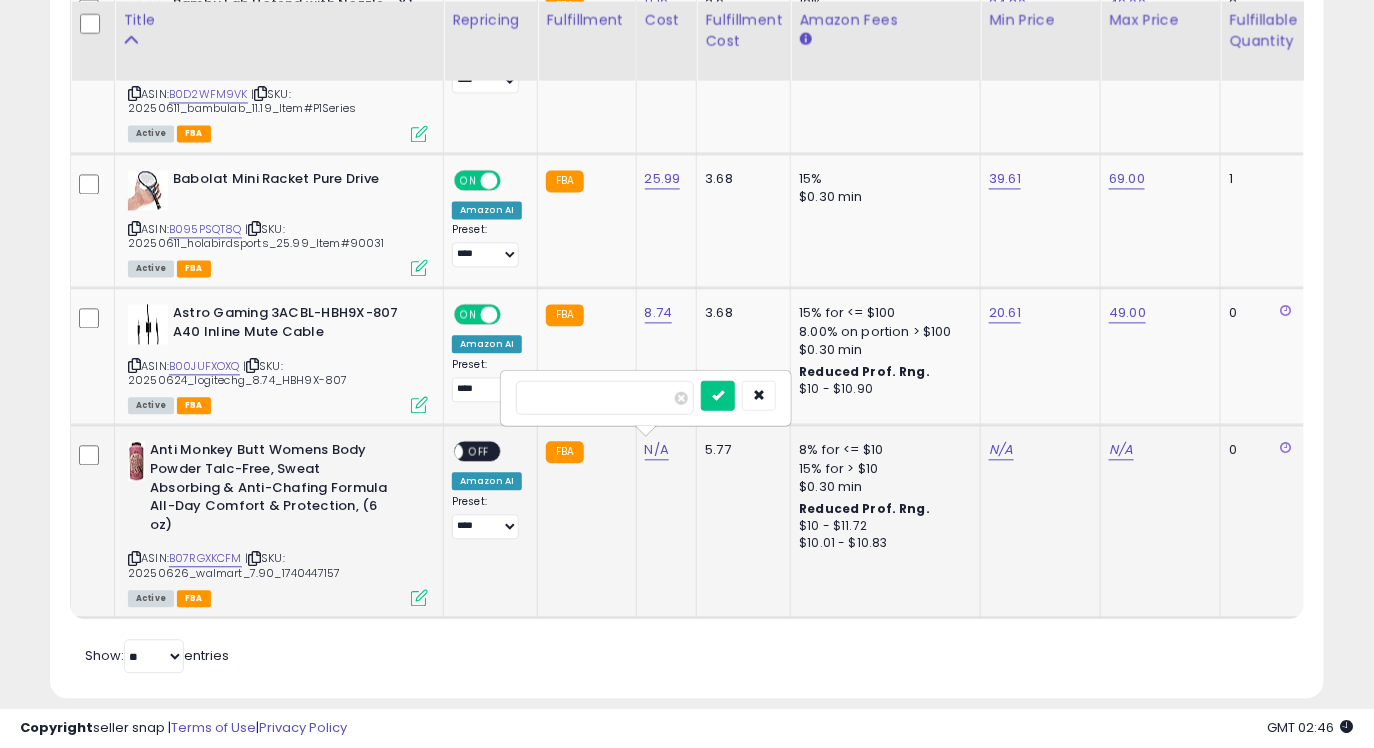 type on "***" 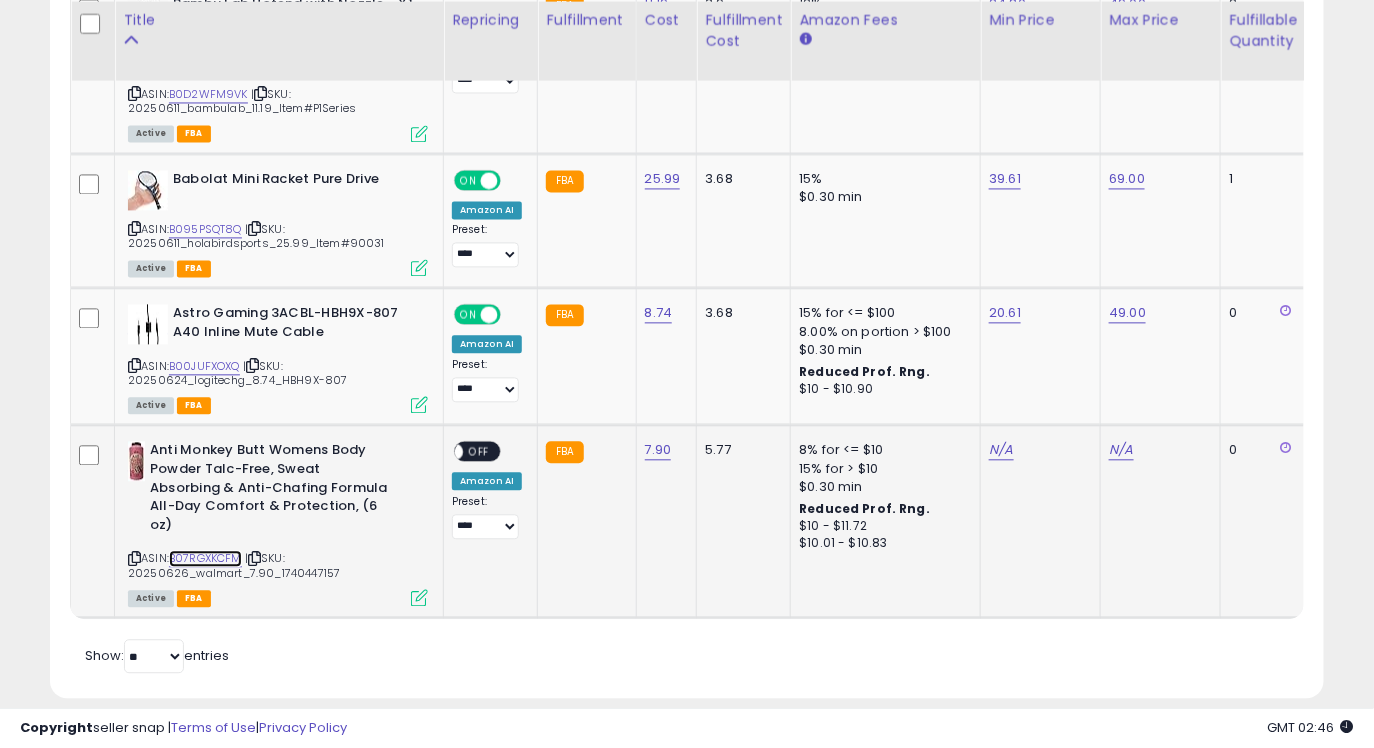 click on "B07RGXKCFM" at bounding box center (205, 558) 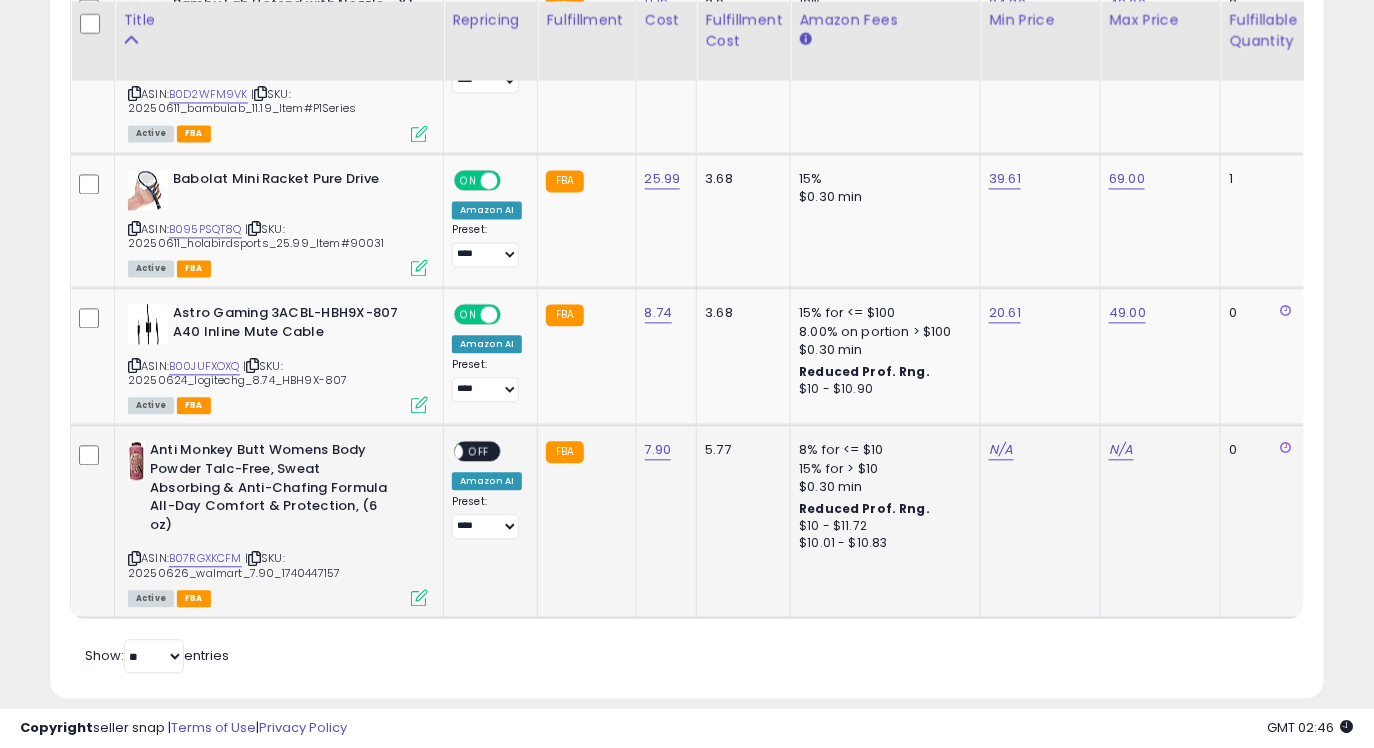 click on "N/A" at bounding box center [1037, 450] 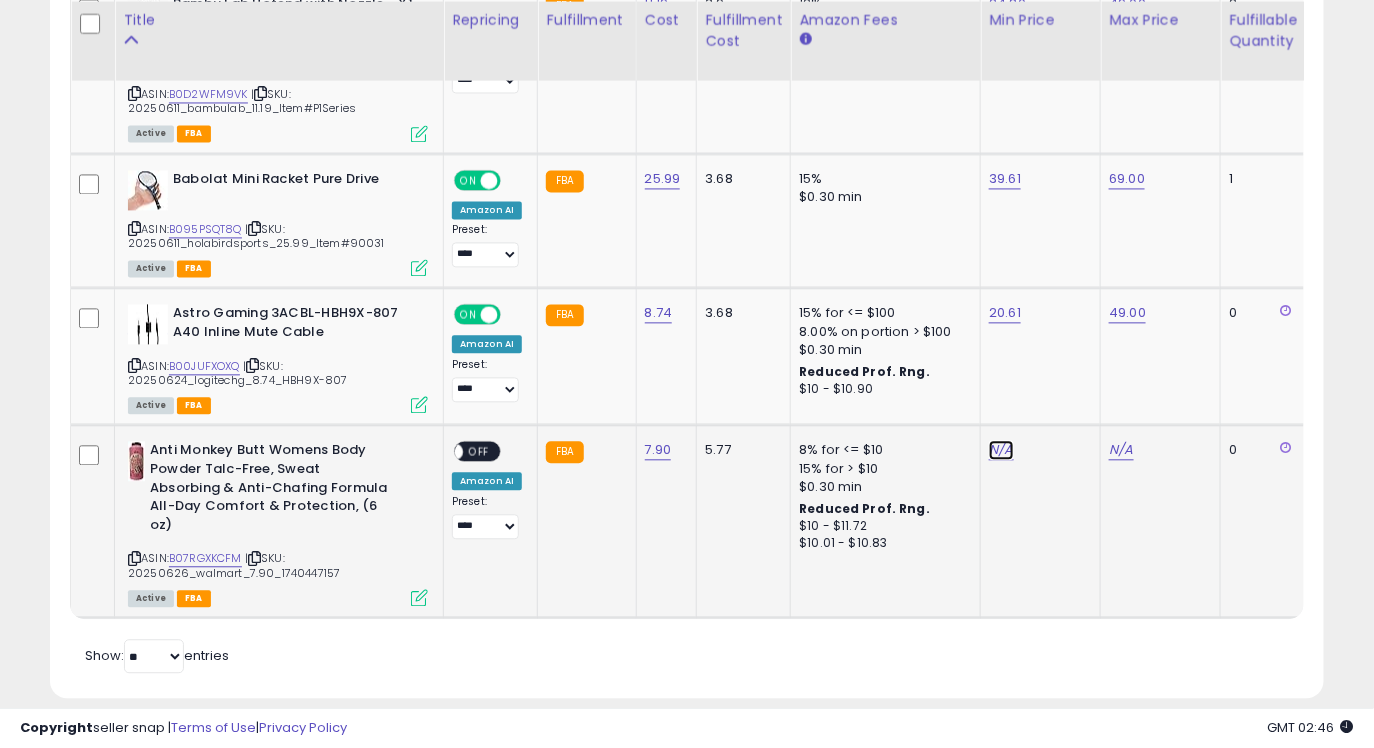 click on "N/A" at bounding box center (1001, -1826) 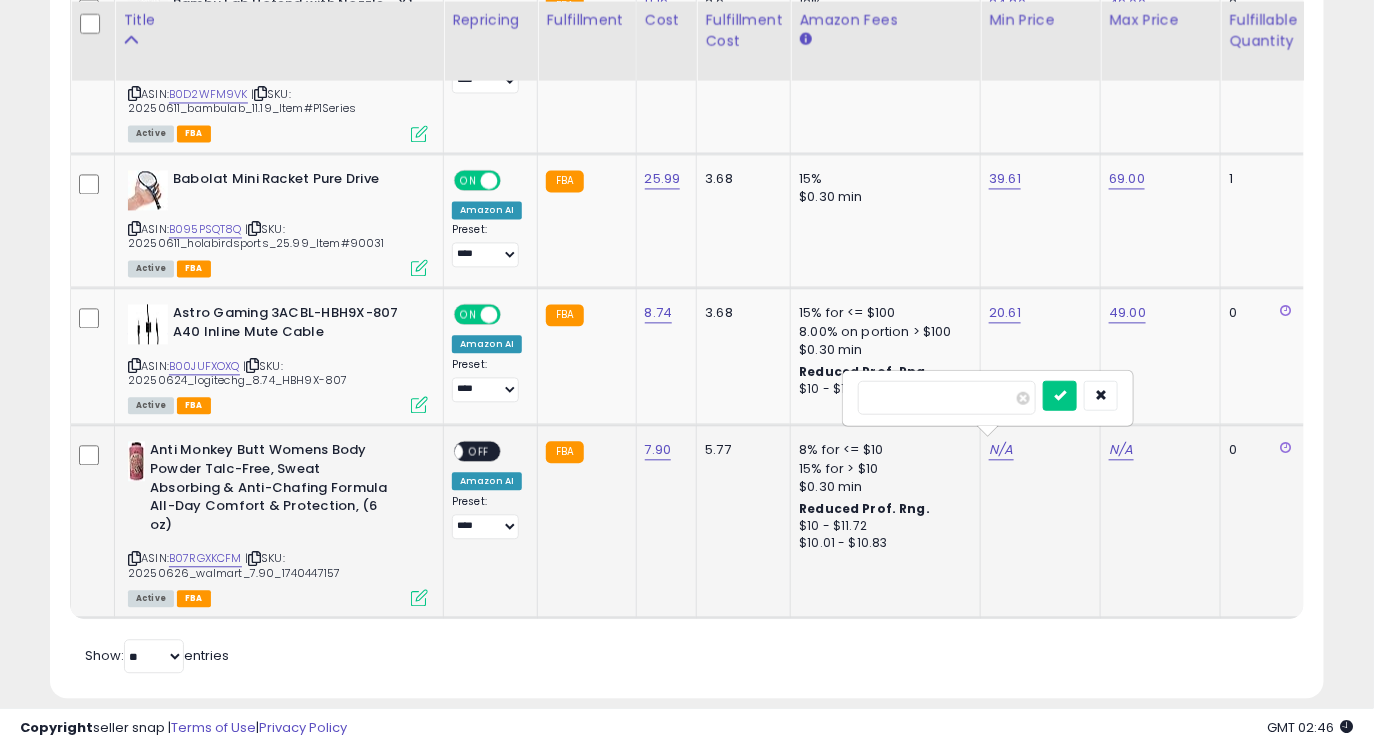 type on "*****" 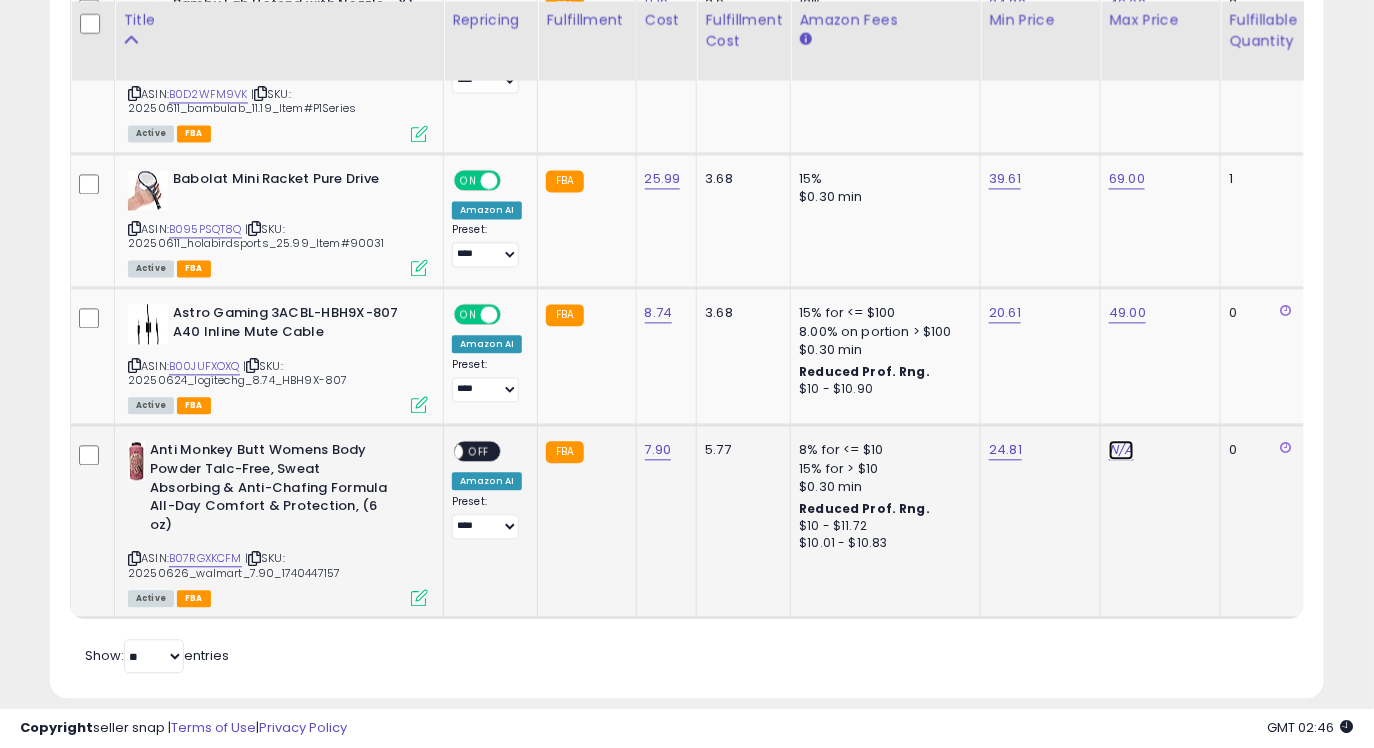 click on "N/A" at bounding box center [1121, -1826] 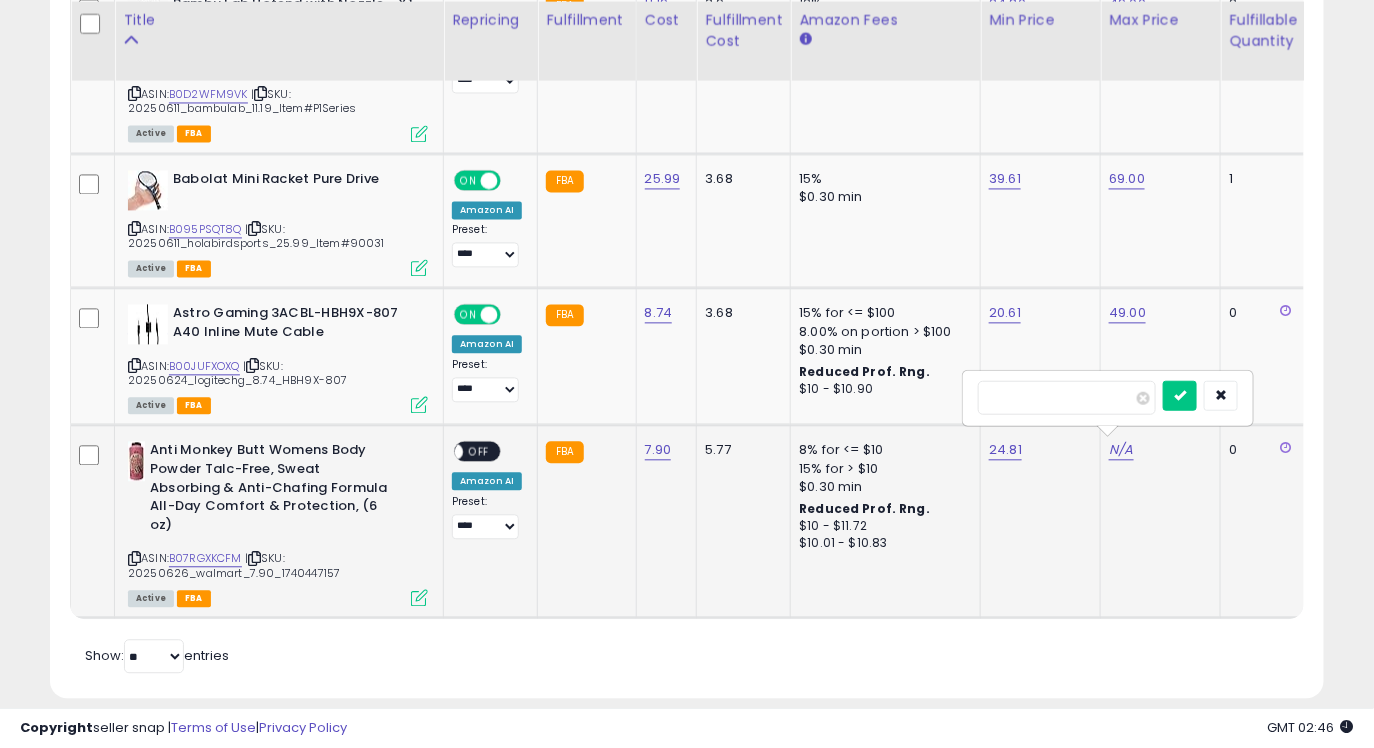 type on "**" 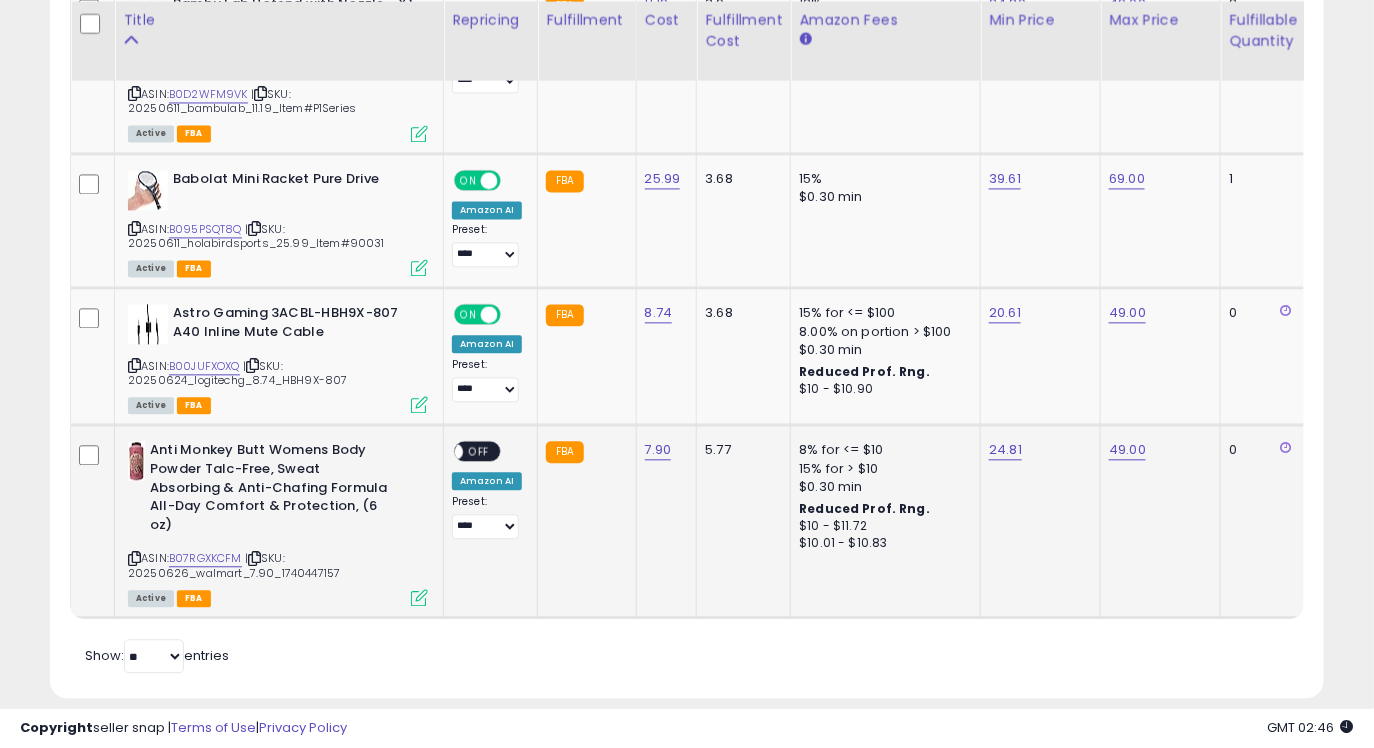 click on "OFF" at bounding box center [479, 451] 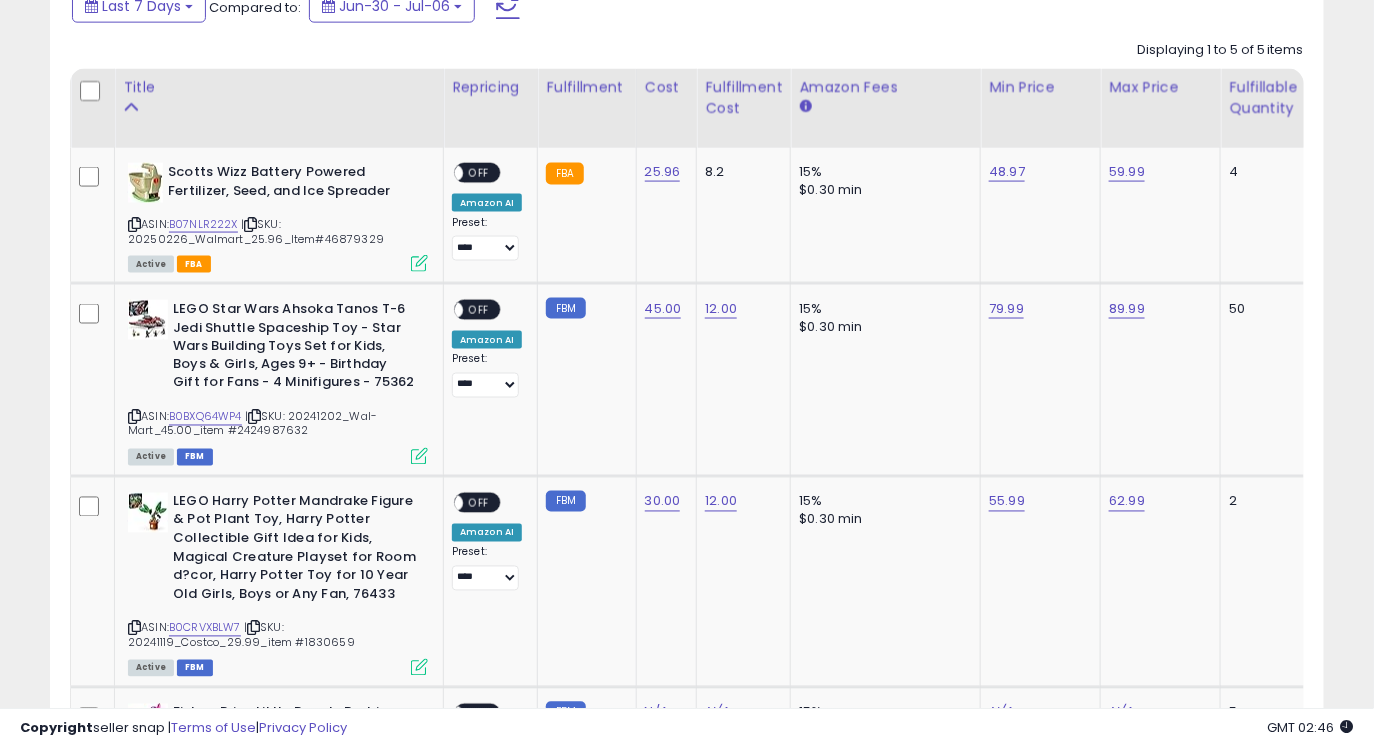 scroll, scrollTop: 952, scrollLeft: 0, axis: vertical 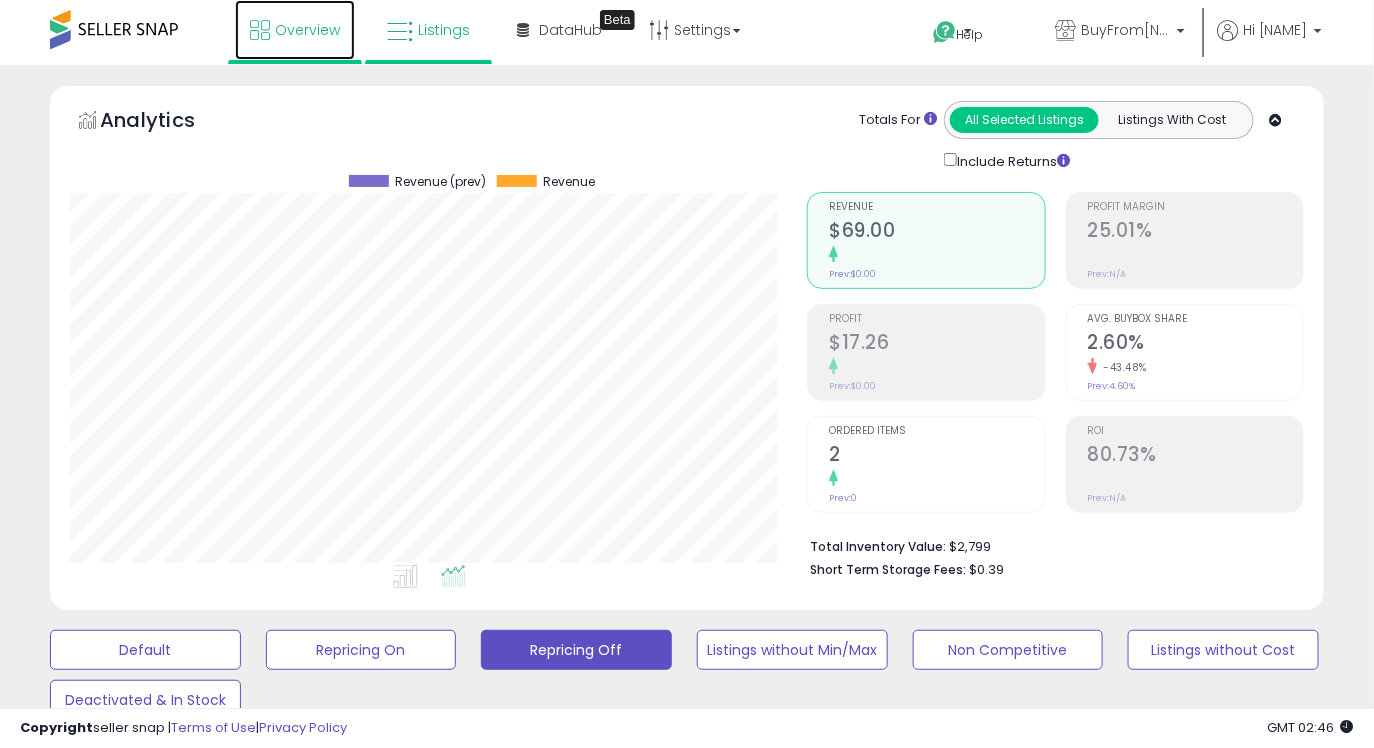 click on "Overview" at bounding box center (295, 30) 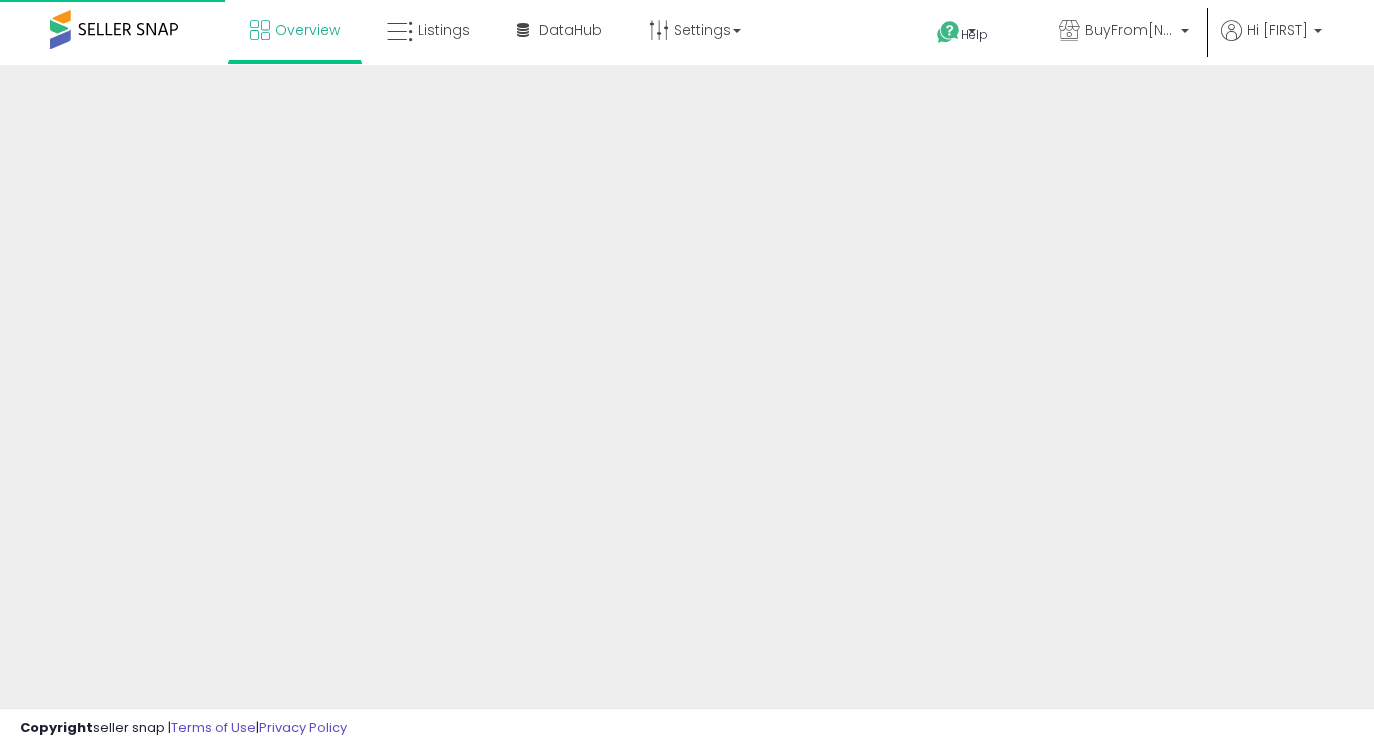 scroll, scrollTop: 0, scrollLeft: 0, axis: both 